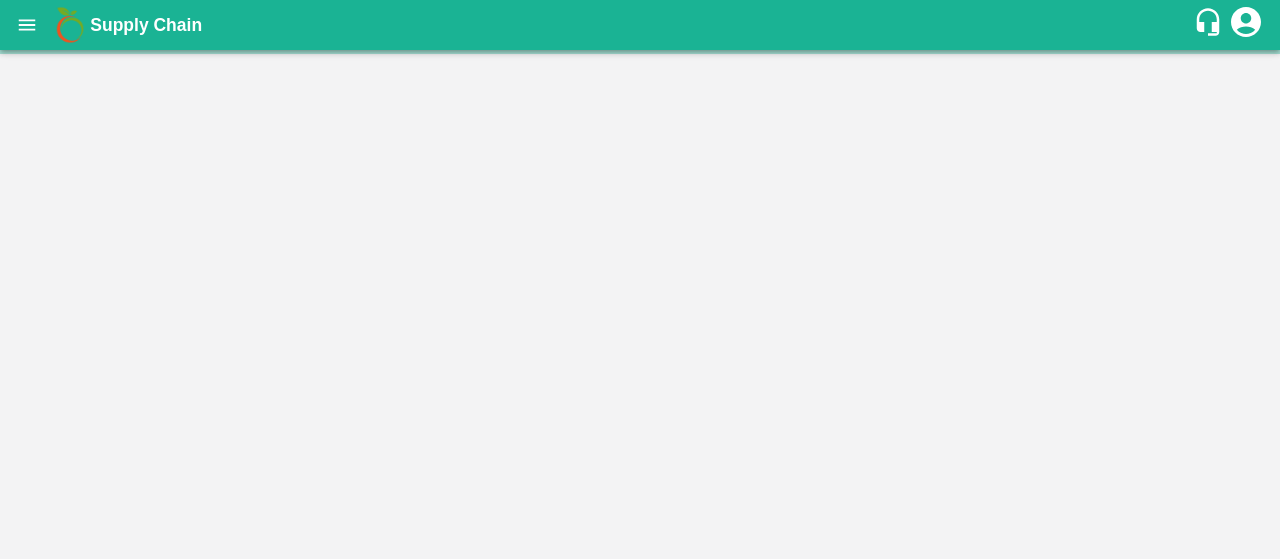 scroll, scrollTop: 0, scrollLeft: 0, axis: both 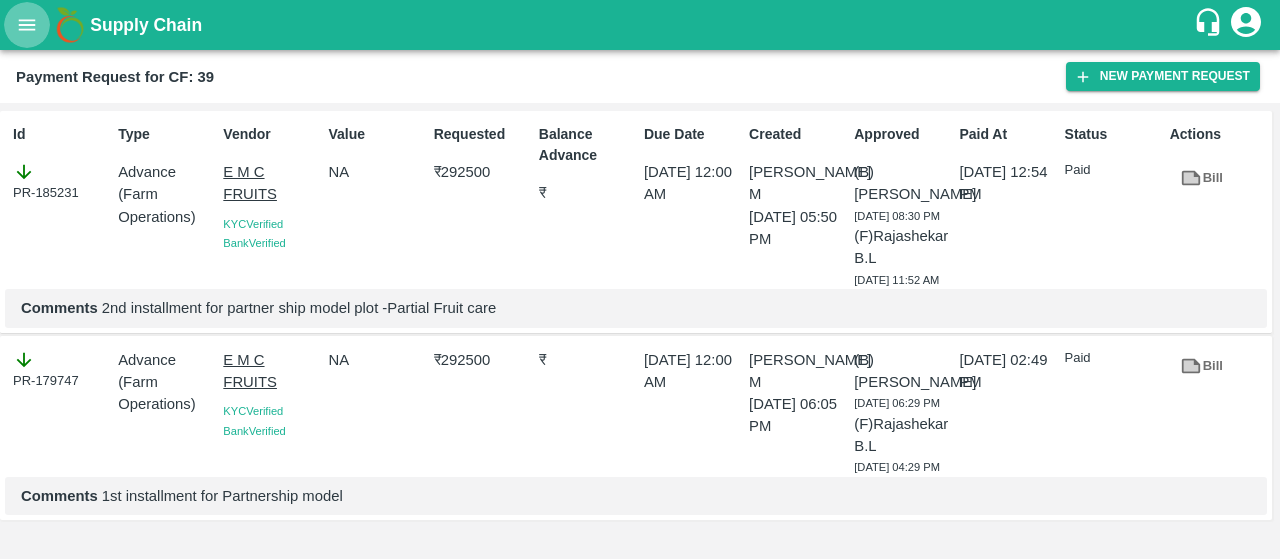 click at bounding box center [27, 25] 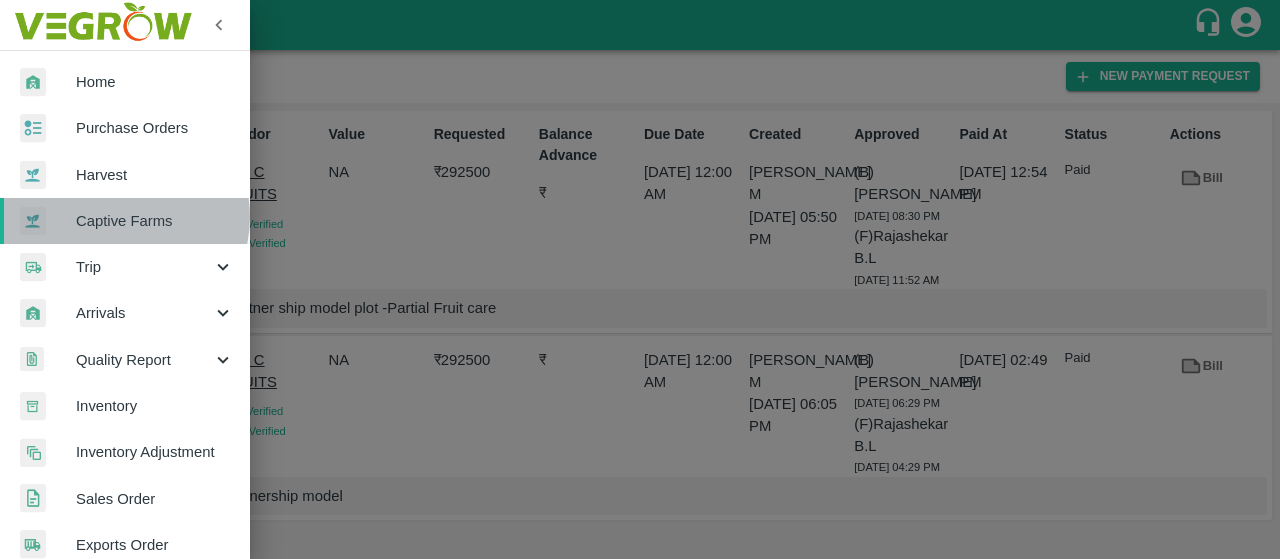 click on "Captive Farms" at bounding box center (155, 221) 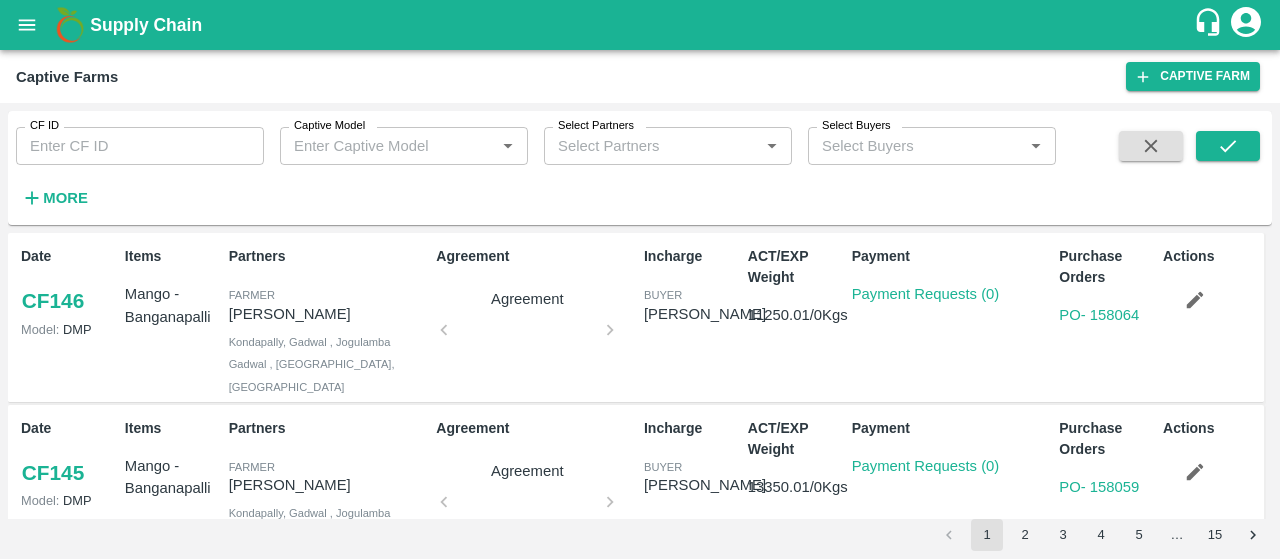 drag, startPoint x: 353, startPoint y: 129, endPoint x: 337, endPoint y: 143, distance: 21.260292 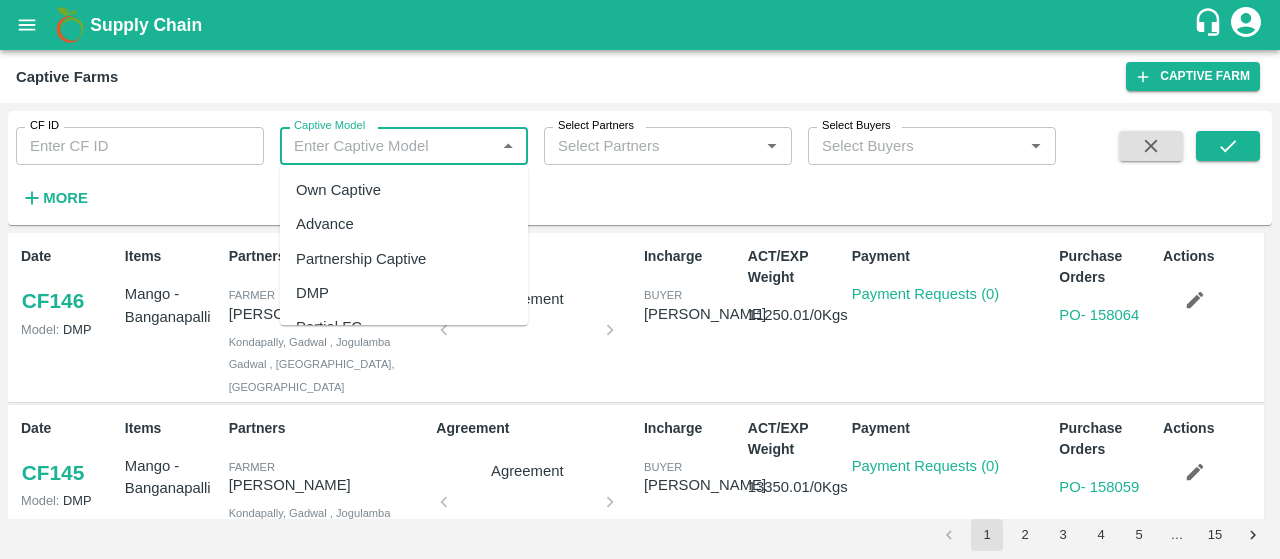 click on "Captive Model" at bounding box center [387, 146] 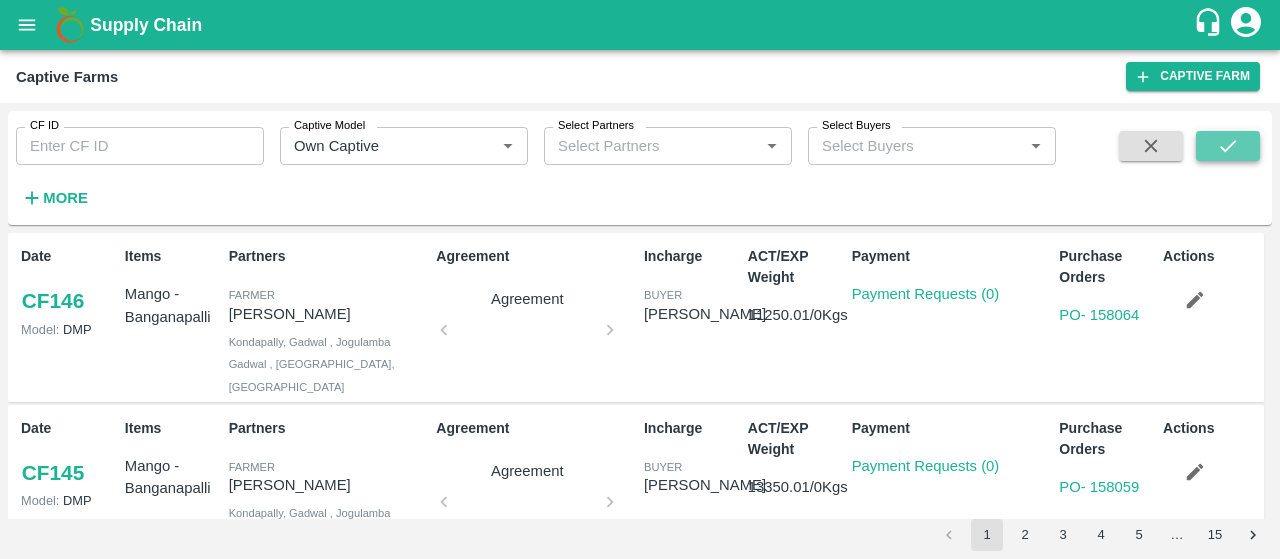 click 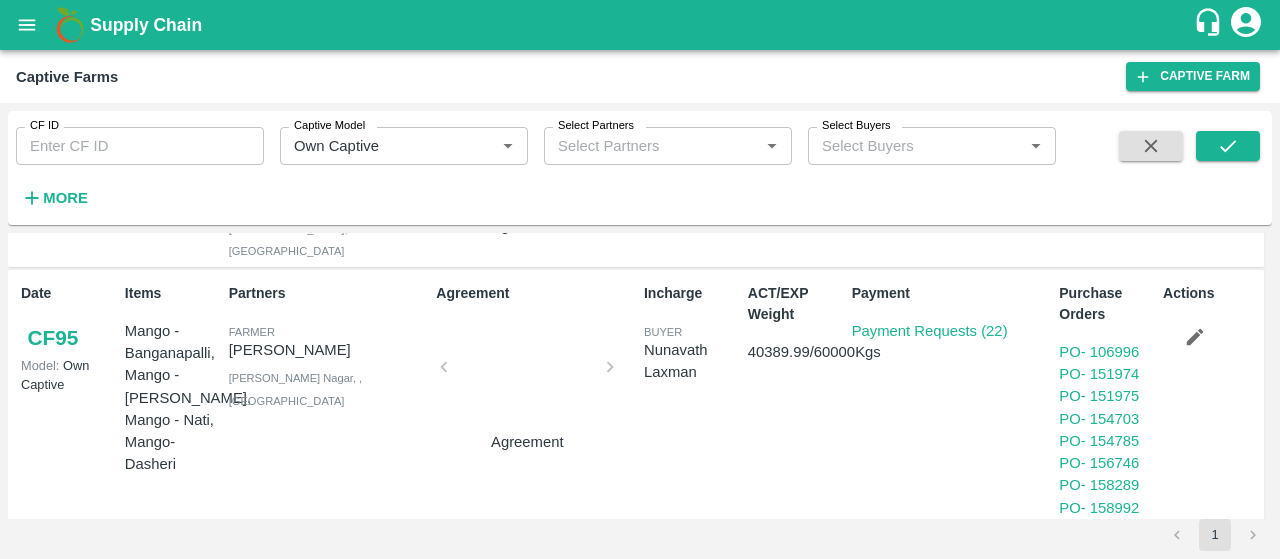 scroll, scrollTop: 895, scrollLeft: 0, axis: vertical 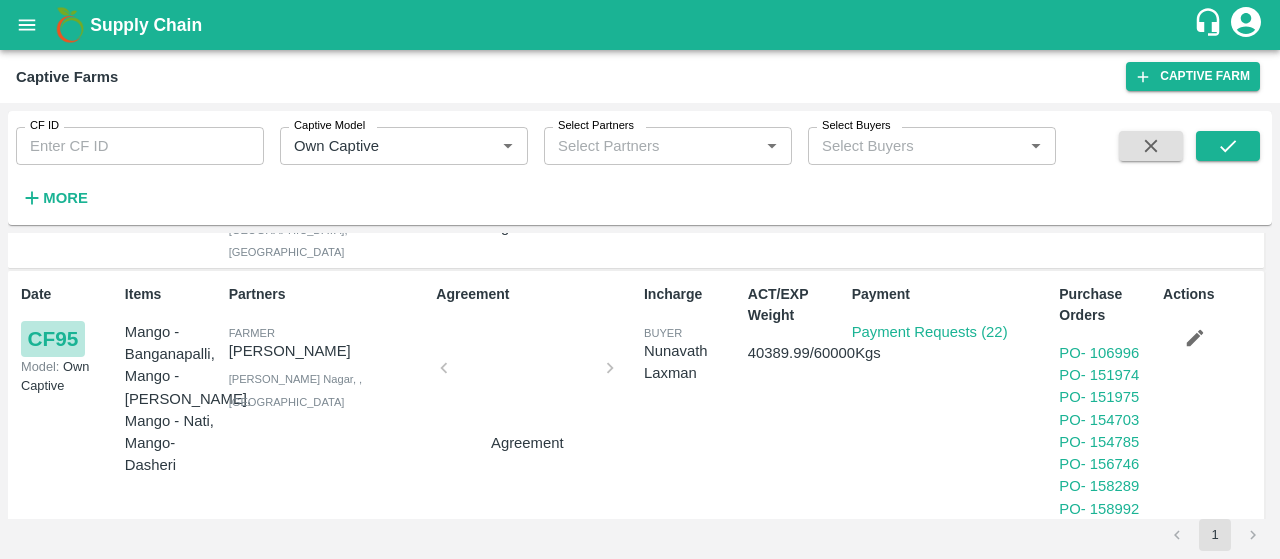 click on "CF  95" at bounding box center [53, 339] 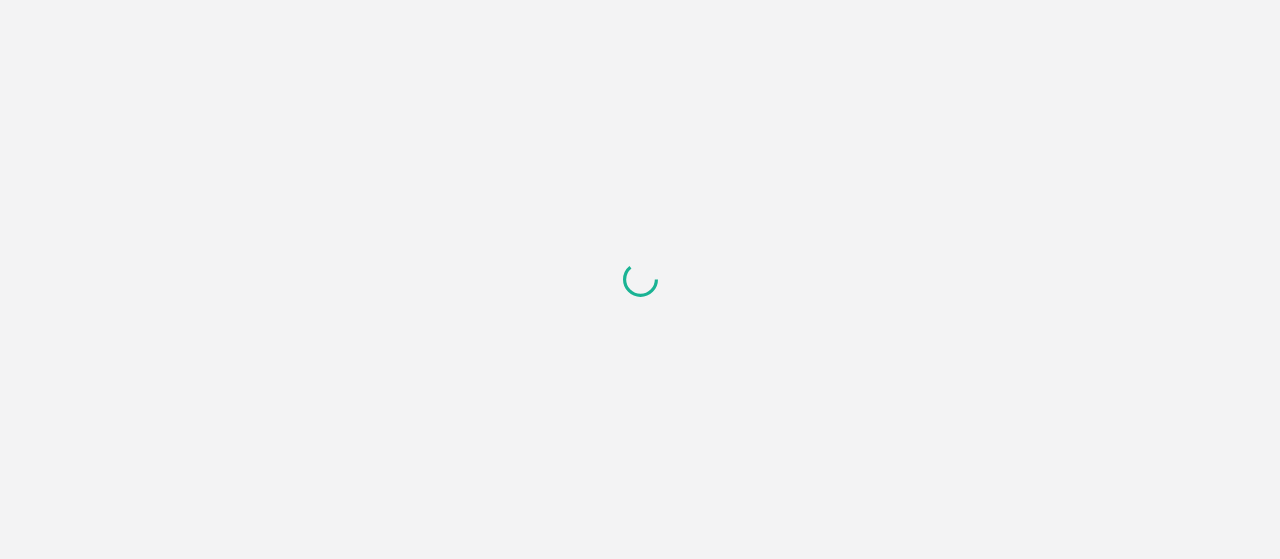 scroll, scrollTop: 0, scrollLeft: 0, axis: both 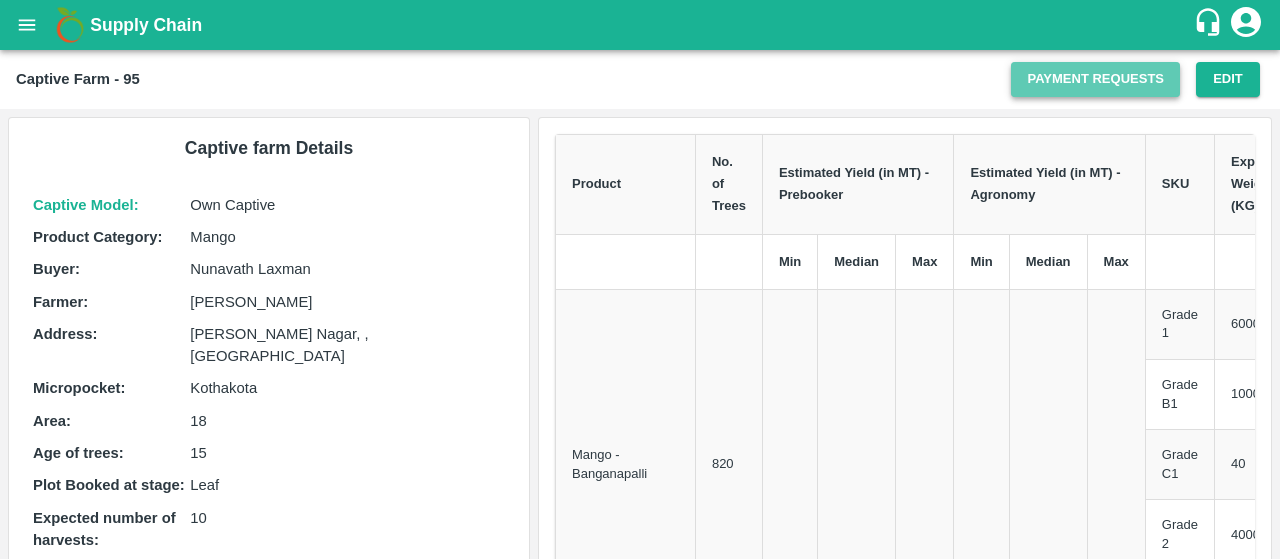 click on "Payment Requests" at bounding box center (1095, 79) 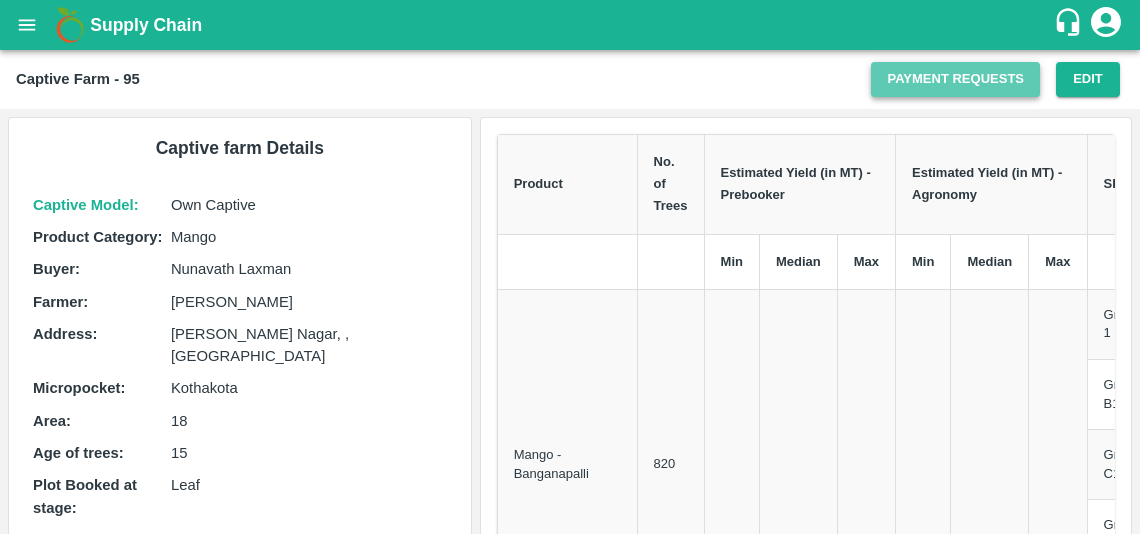 click on "Payment Requests" at bounding box center (955, 79) 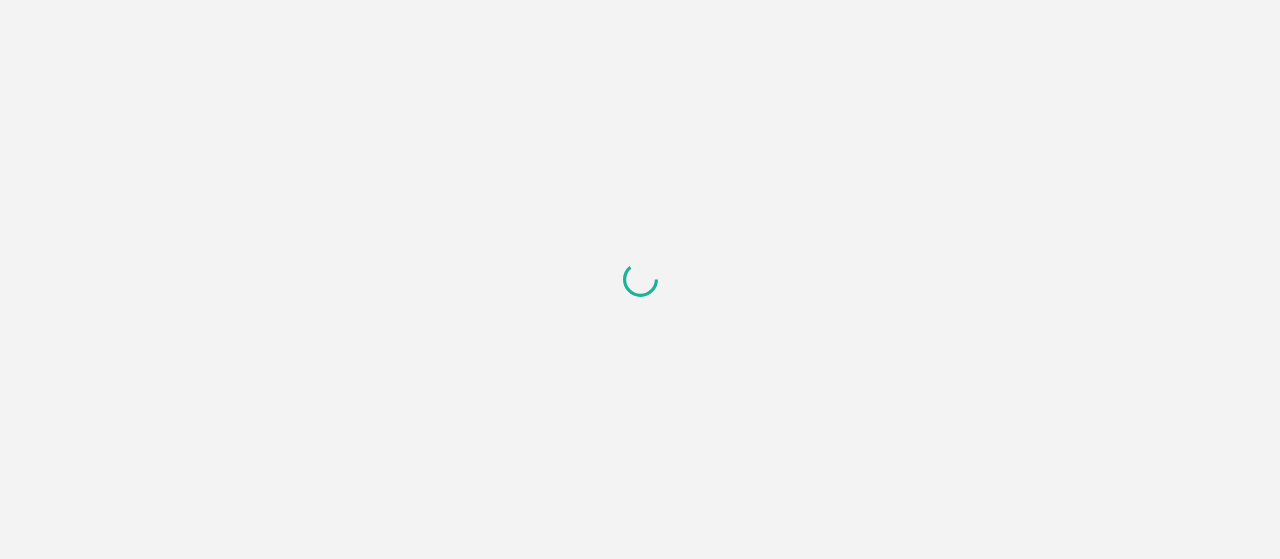 scroll, scrollTop: 0, scrollLeft: 0, axis: both 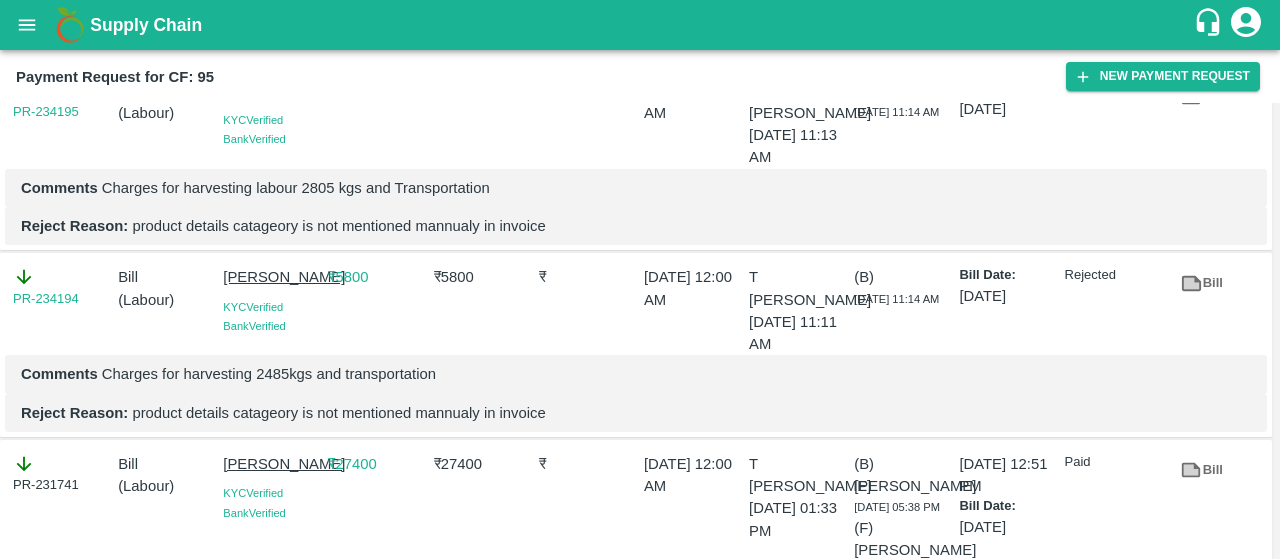 click on "Reject Reason:   product details catageory is not mentioned mannualy in invoice" at bounding box center [636, 413] 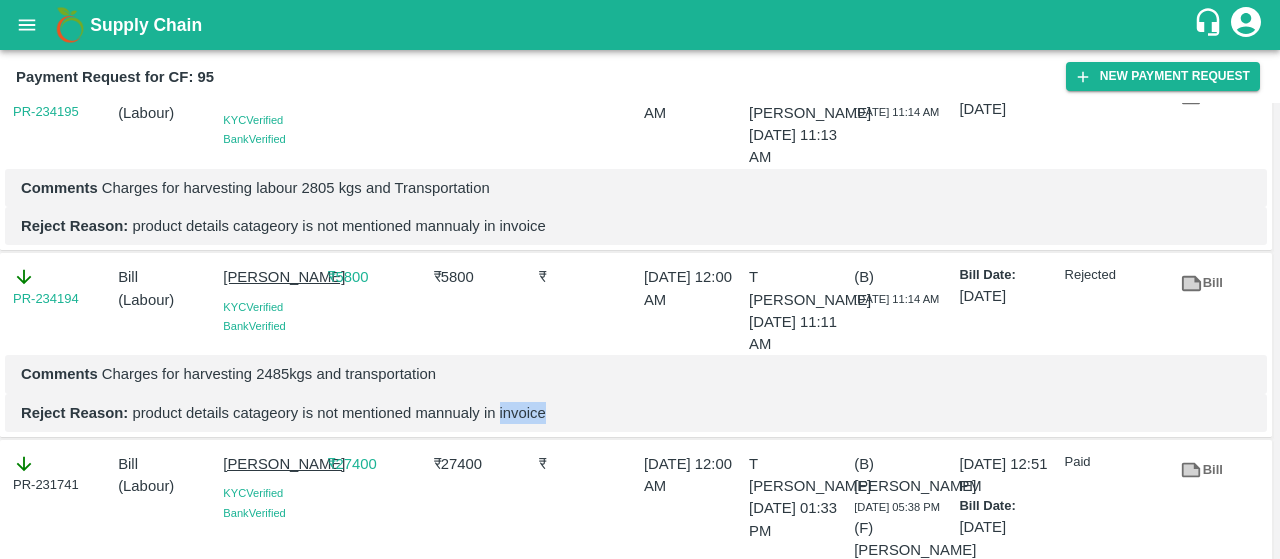 click on "Reject Reason:   product details catageory is not mentioned mannualy in invoice" at bounding box center [636, 413] 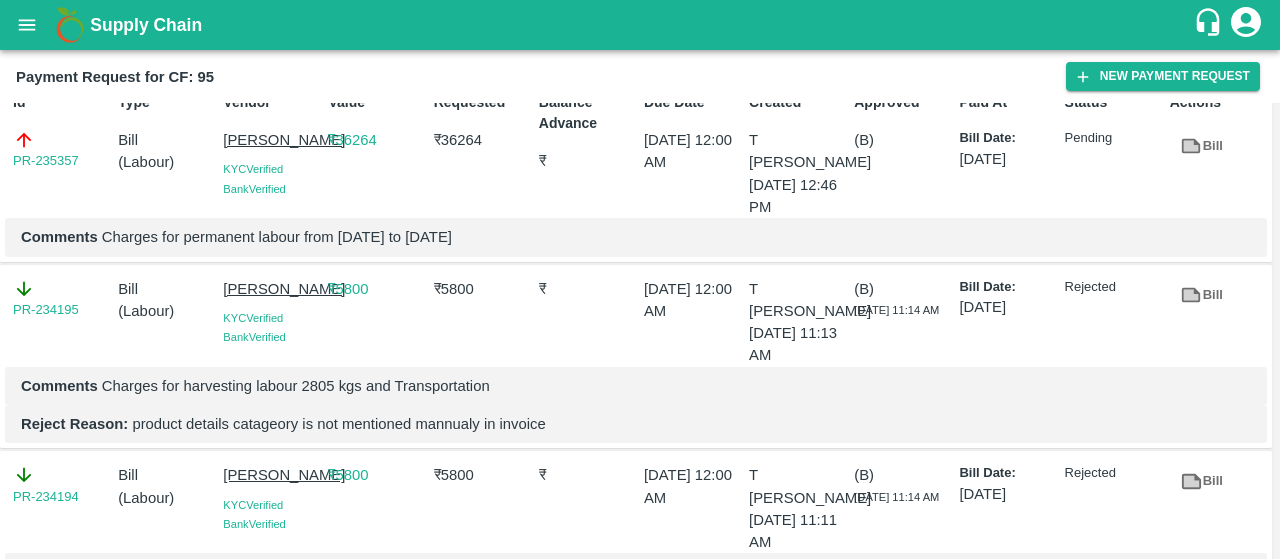 scroll, scrollTop: 0, scrollLeft: 0, axis: both 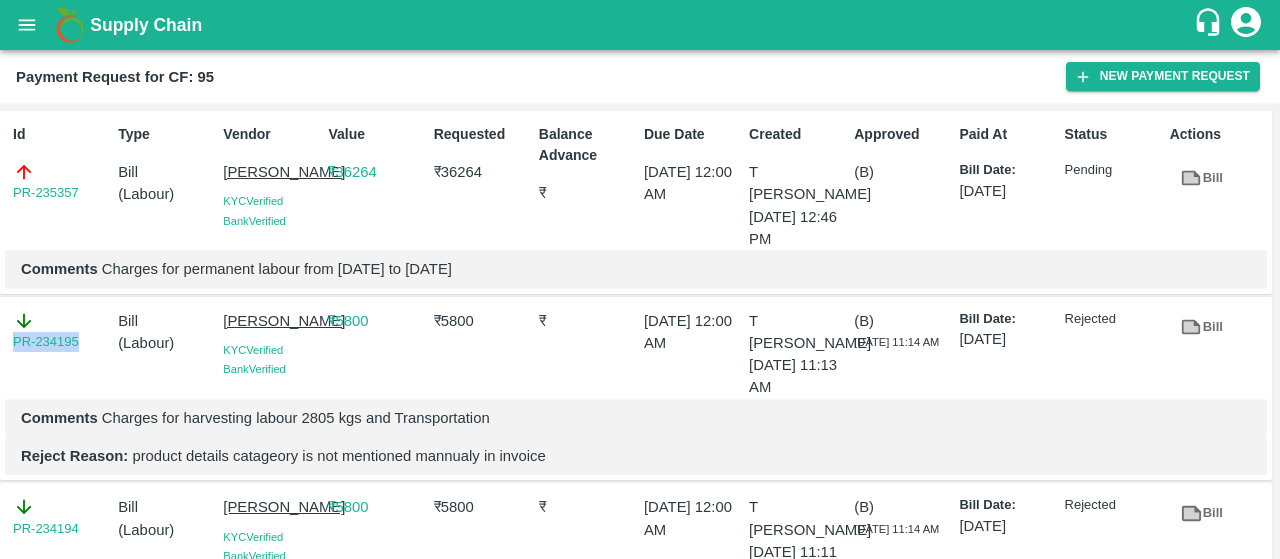 drag, startPoint x: 2, startPoint y: 345, endPoint x: 96, endPoint y: 349, distance: 94.08507 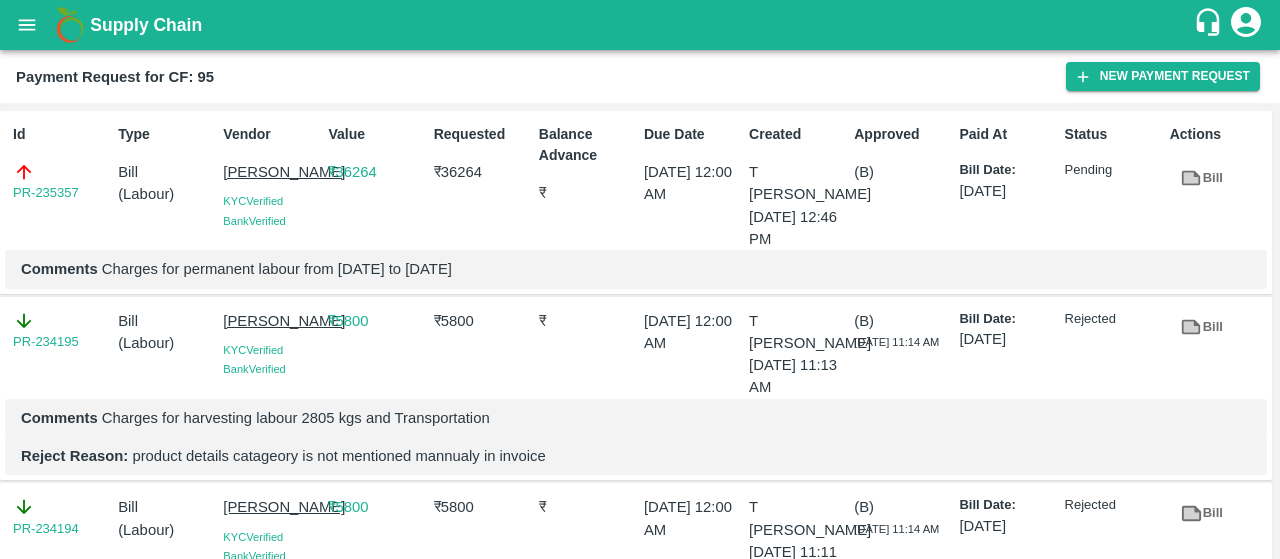 click on "Reject Reason:   product details catageory is not mentioned mannualy in invoice" at bounding box center [636, 456] 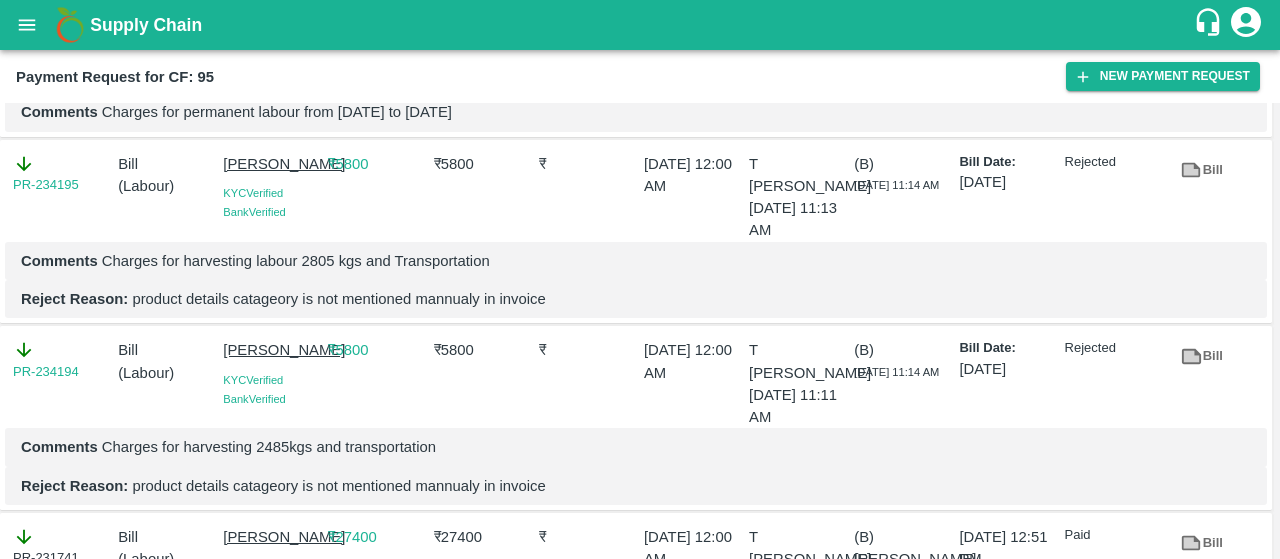 scroll, scrollTop: 158, scrollLeft: 0, axis: vertical 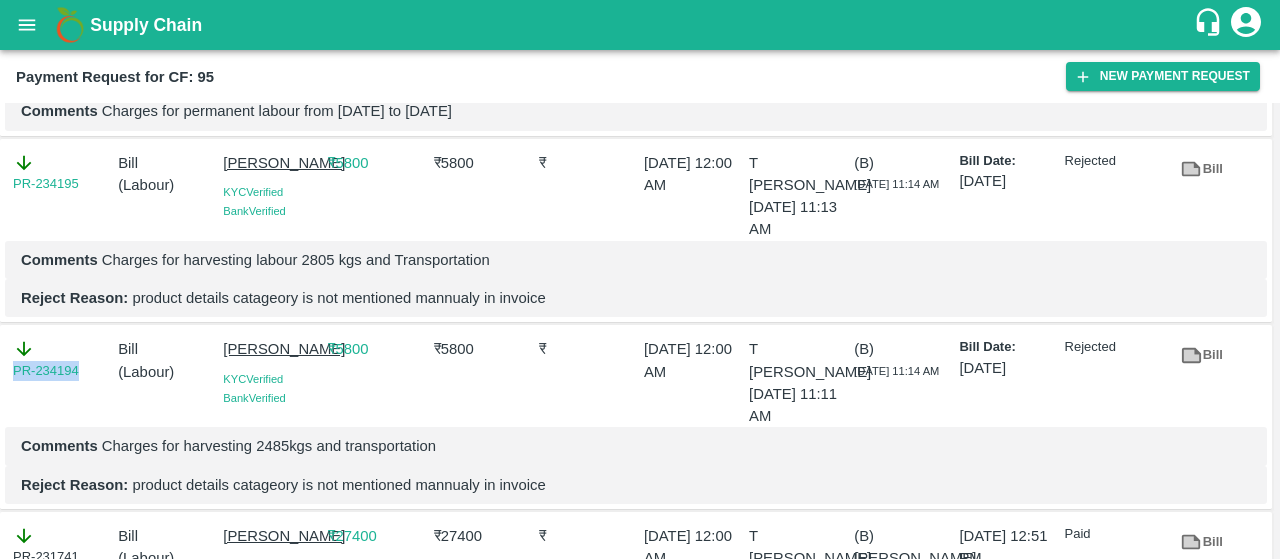 drag, startPoint x: 88, startPoint y: 373, endPoint x: 4, endPoint y: 373, distance: 84 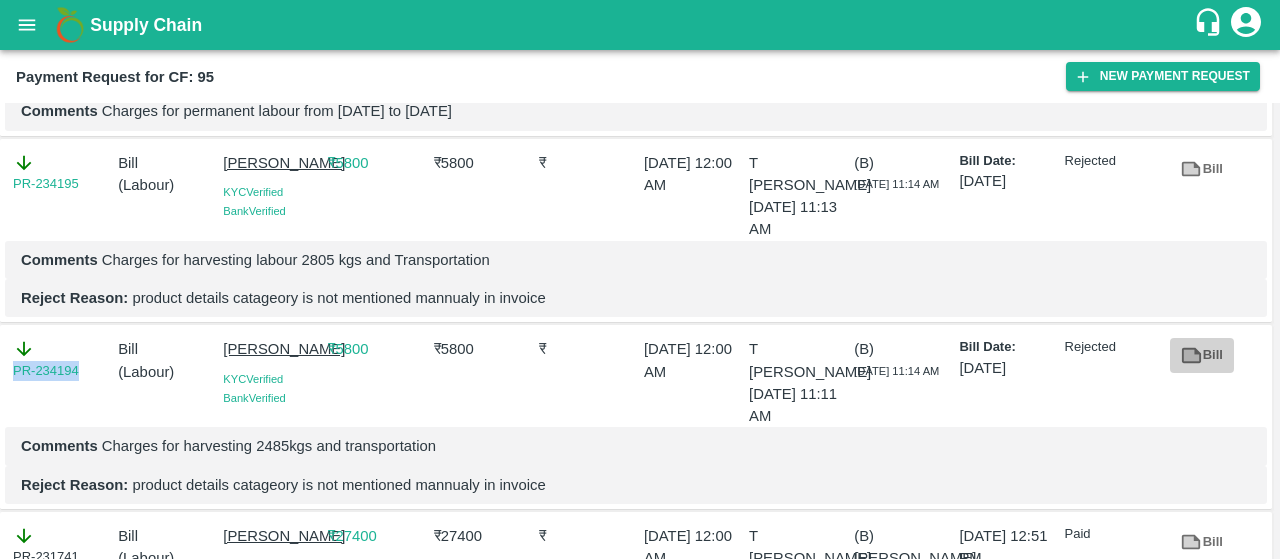 click on "Bill" at bounding box center (1202, 355) 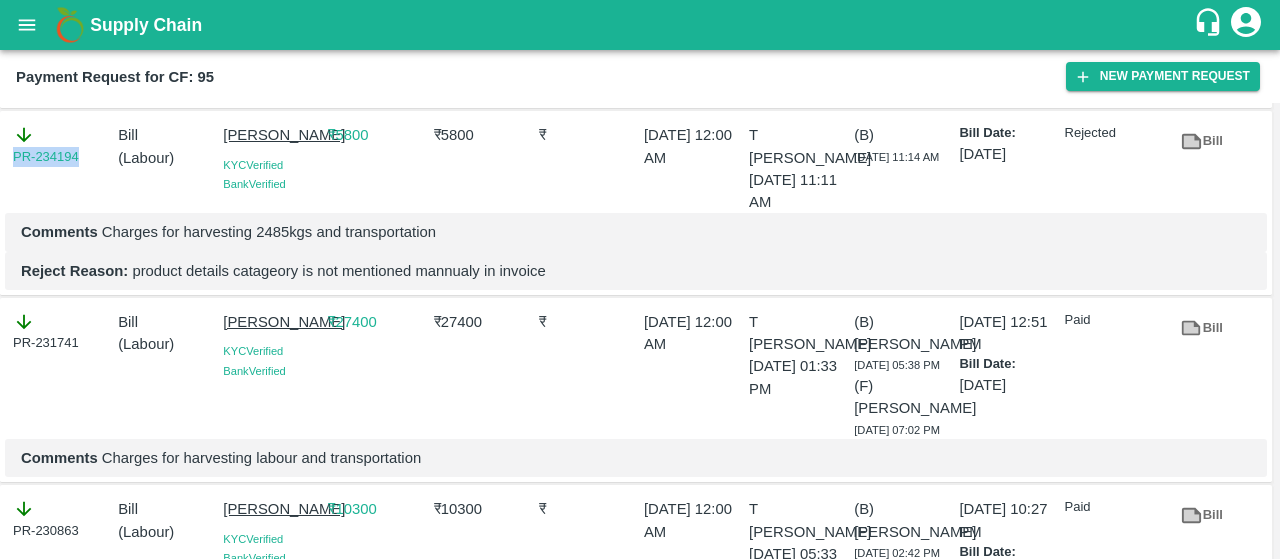 scroll, scrollTop: 474, scrollLeft: 0, axis: vertical 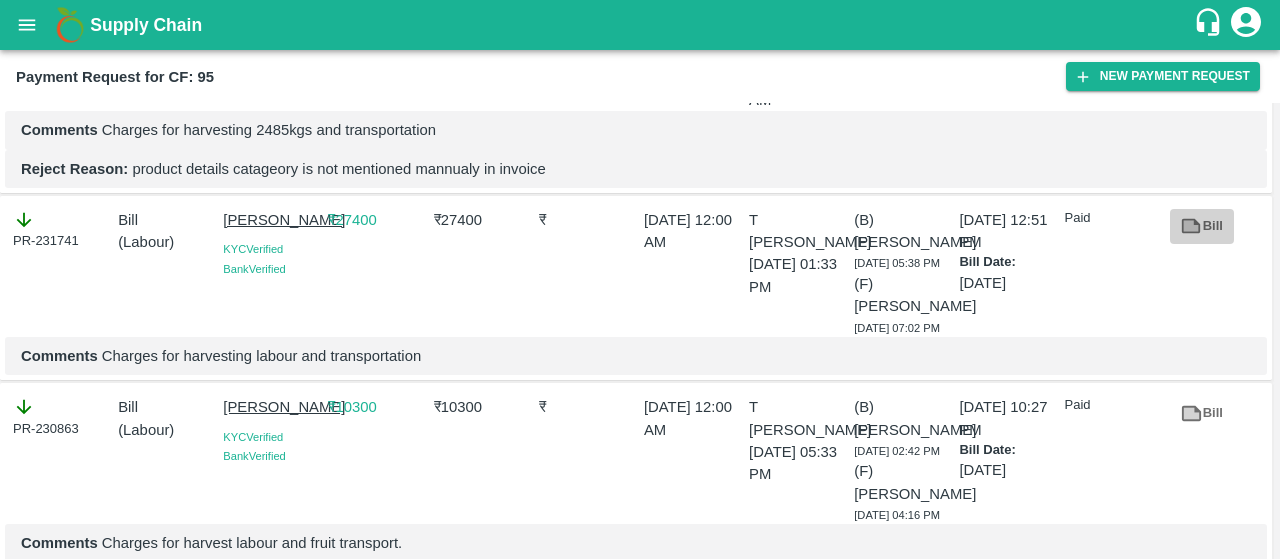 click 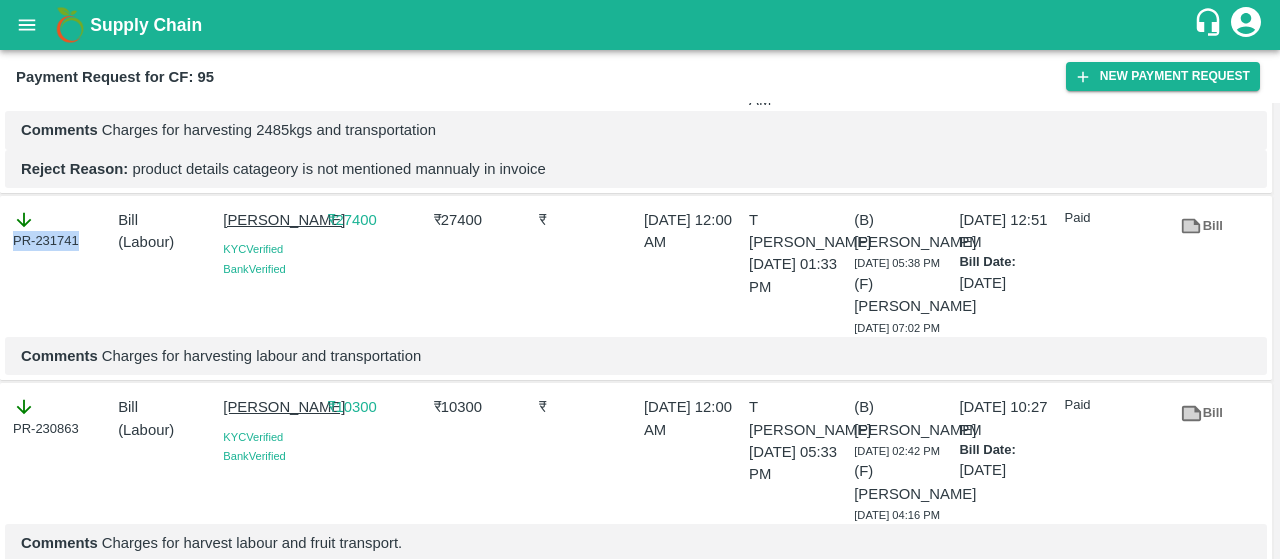 drag, startPoint x: 91, startPoint y: 255, endPoint x: 0, endPoint y: 241, distance: 92.070625 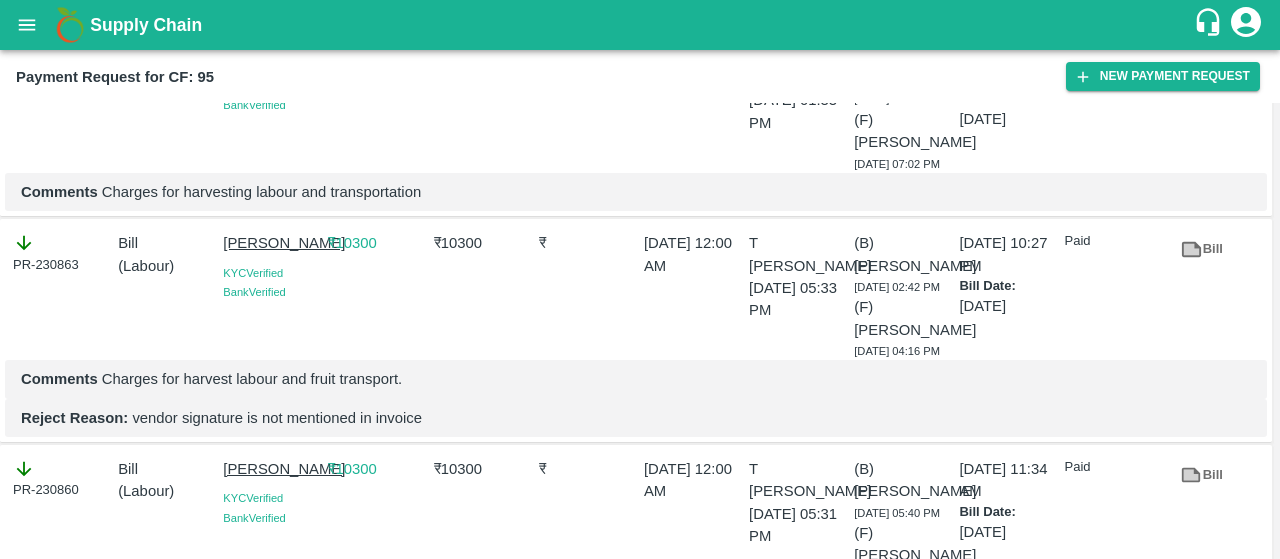 scroll, scrollTop: 646, scrollLeft: 0, axis: vertical 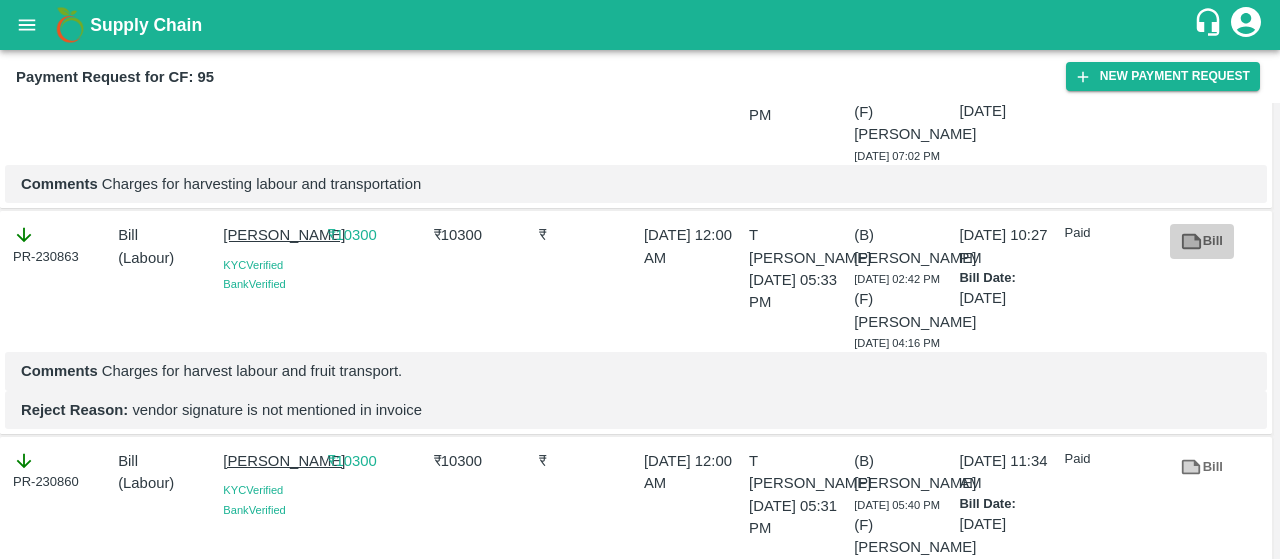 click 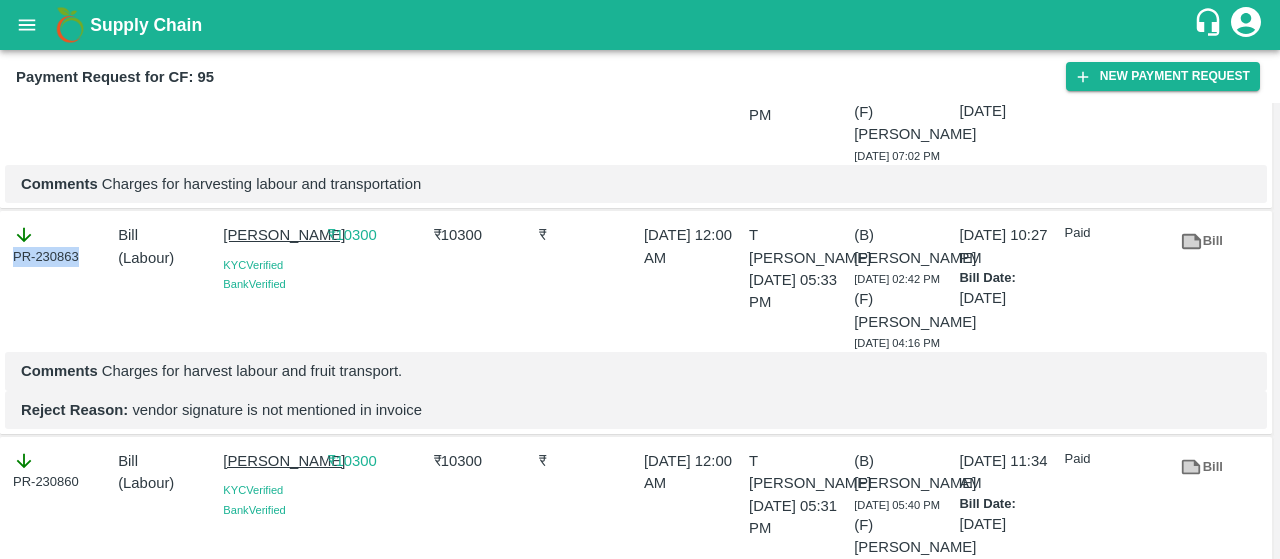 drag, startPoint x: 76, startPoint y: 261, endPoint x: 4, endPoint y: 258, distance: 72.06247 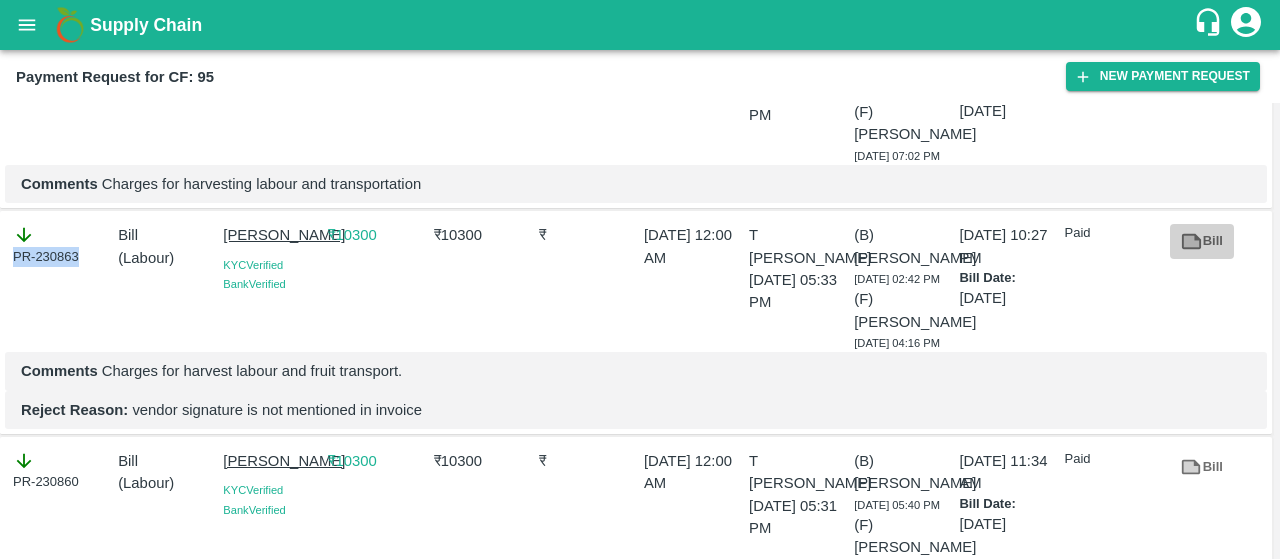click 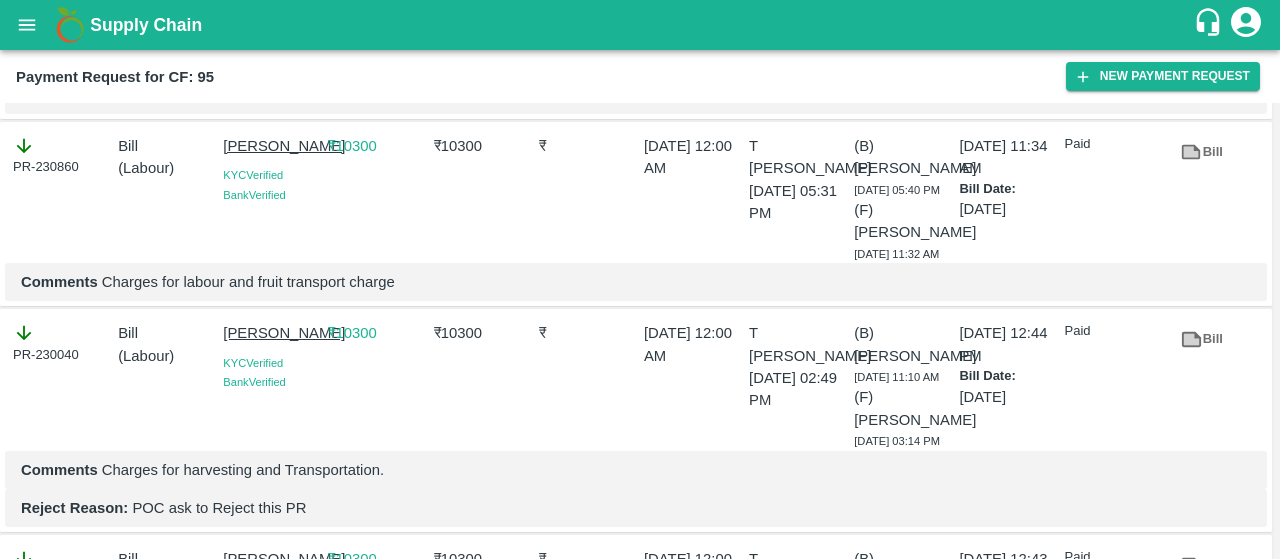 scroll, scrollTop: 960, scrollLeft: 0, axis: vertical 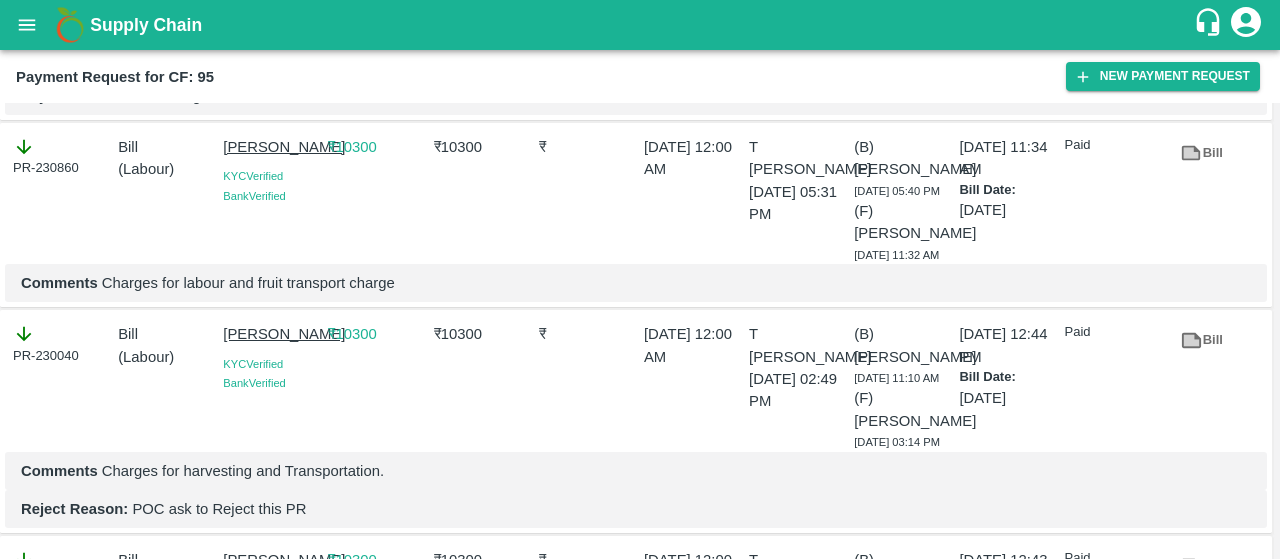 click on "Bill" at bounding box center [1202, 153] 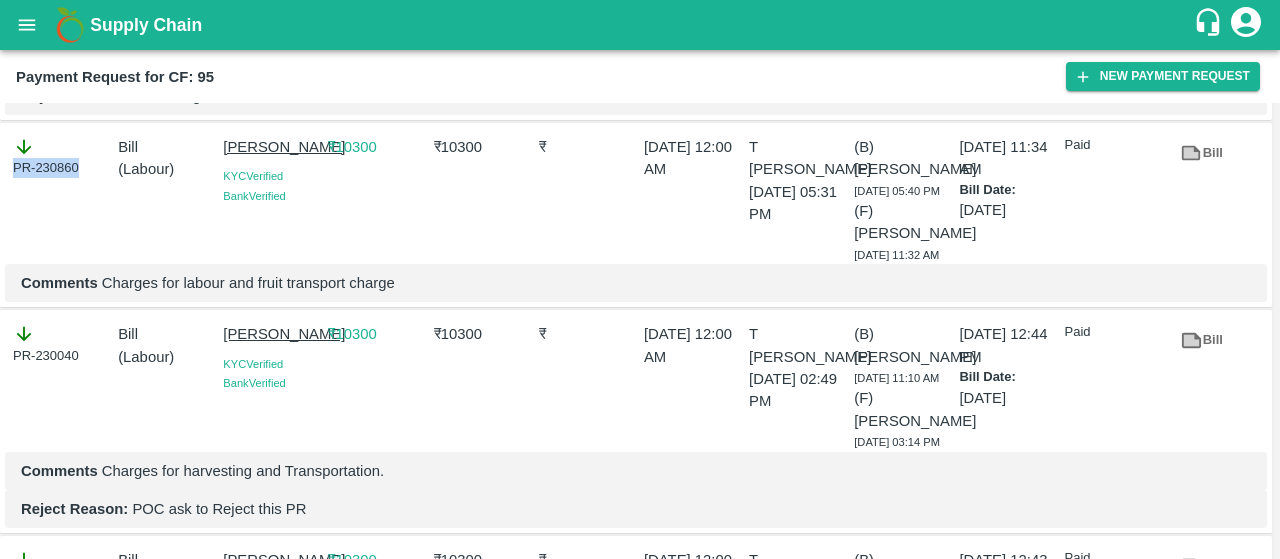 drag, startPoint x: 84, startPoint y: 170, endPoint x: 0, endPoint y: 172, distance: 84.0238 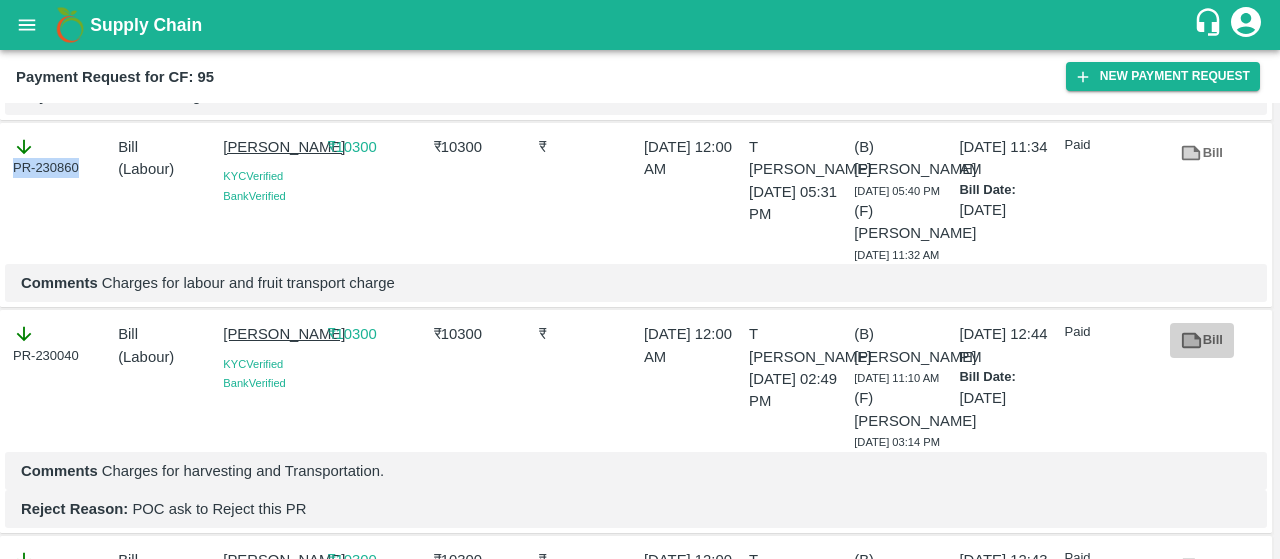click on "Bill" at bounding box center [1202, 340] 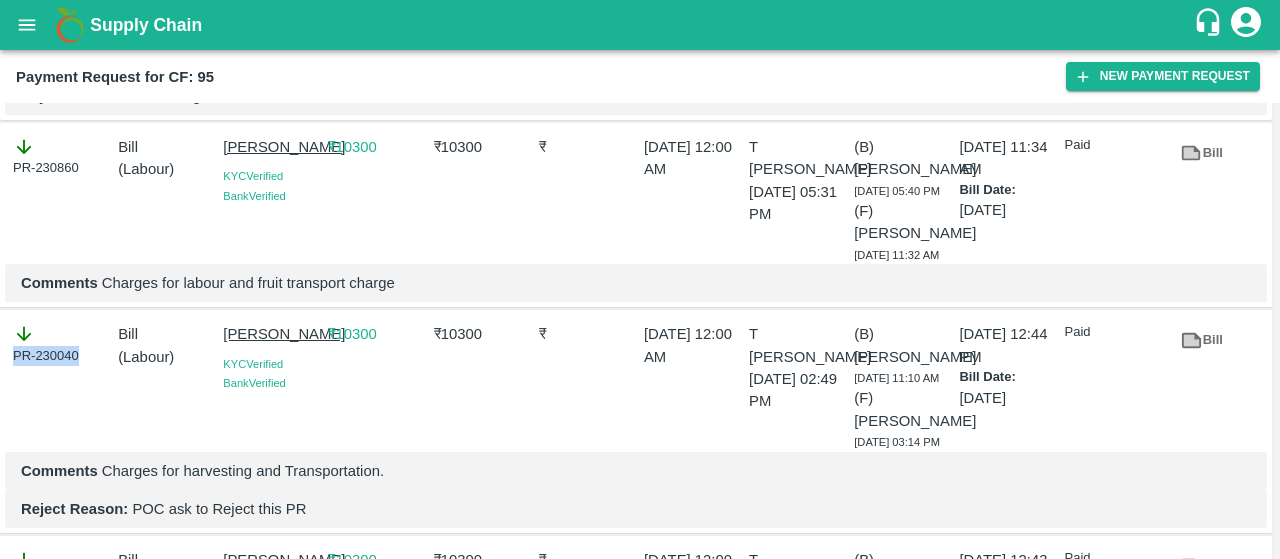 drag, startPoint x: 78, startPoint y: 349, endPoint x: 0, endPoint y: 351, distance: 78.025635 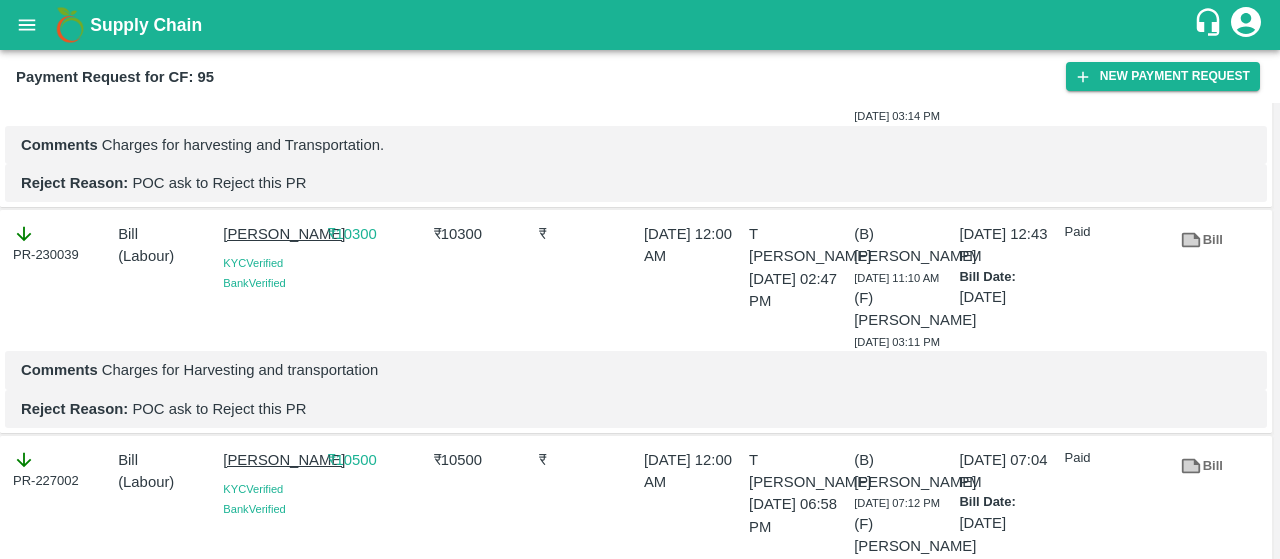 scroll, scrollTop: 1262, scrollLeft: 0, axis: vertical 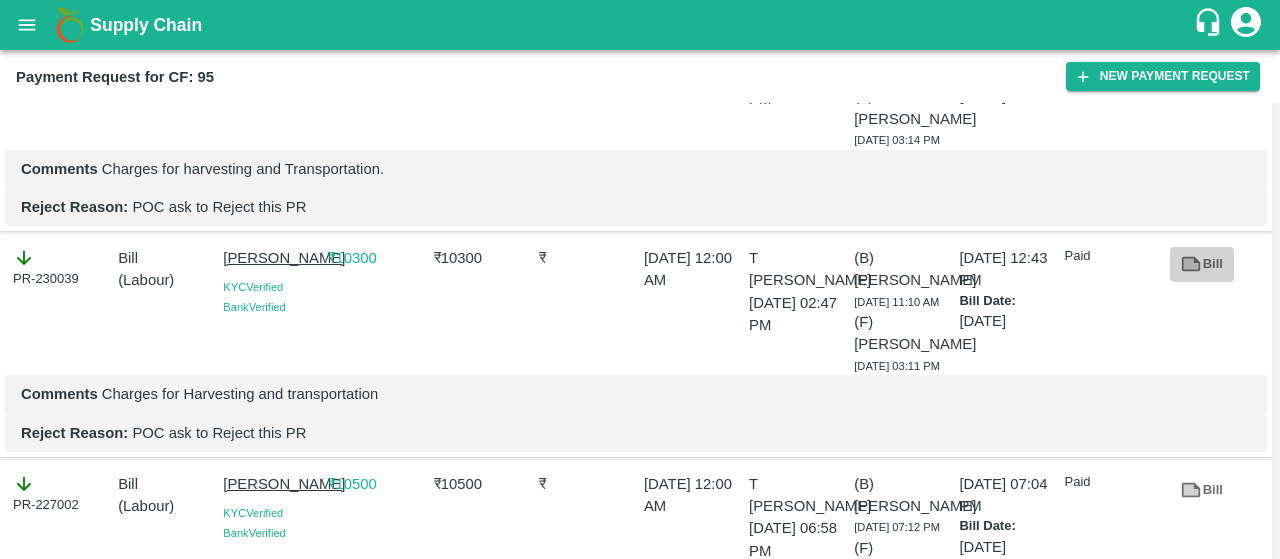 click on "Bill" at bounding box center (1202, 264) 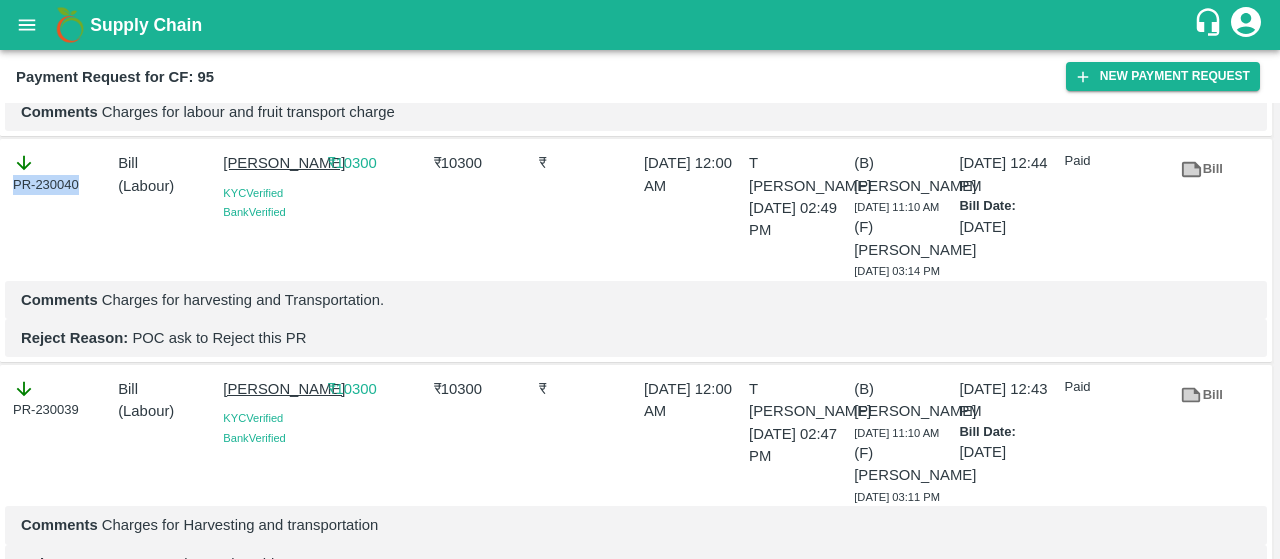 scroll, scrollTop: 1132, scrollLeft: 0, axis: vertical 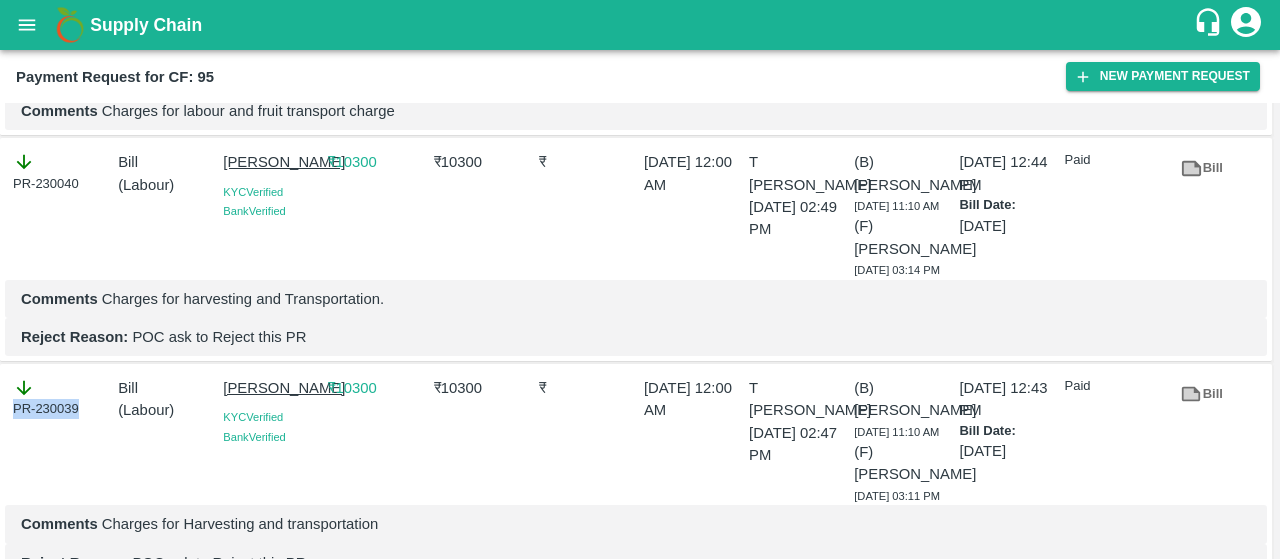 drag, startPoint x: 82, startPoint y: 399, endPoint x: 0, endPoint y: 407, distance: 82.38932 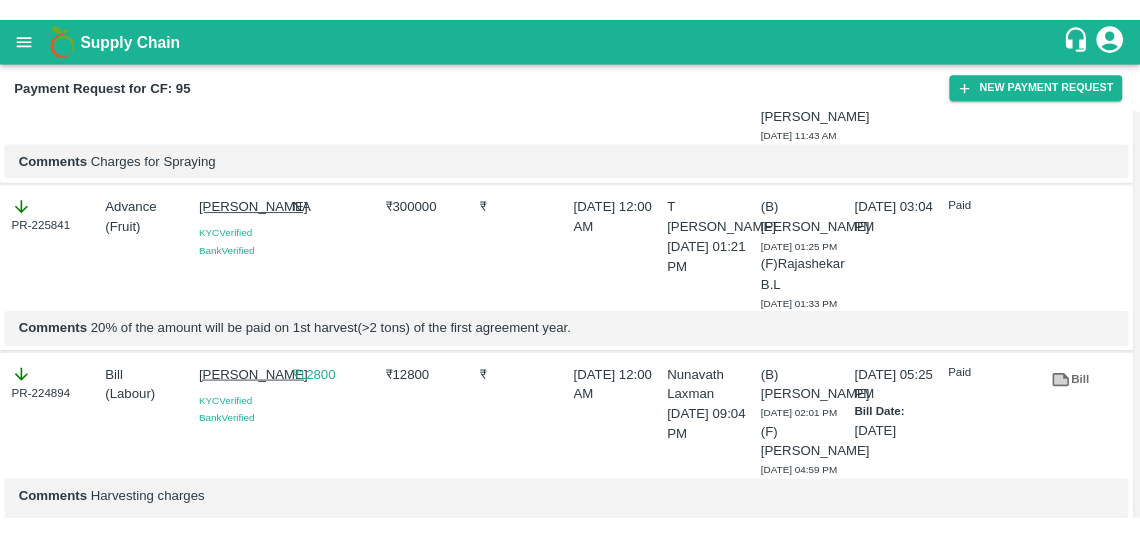 scroll, scrollTop: 1846, scrollLeft: 0, axis: vertical 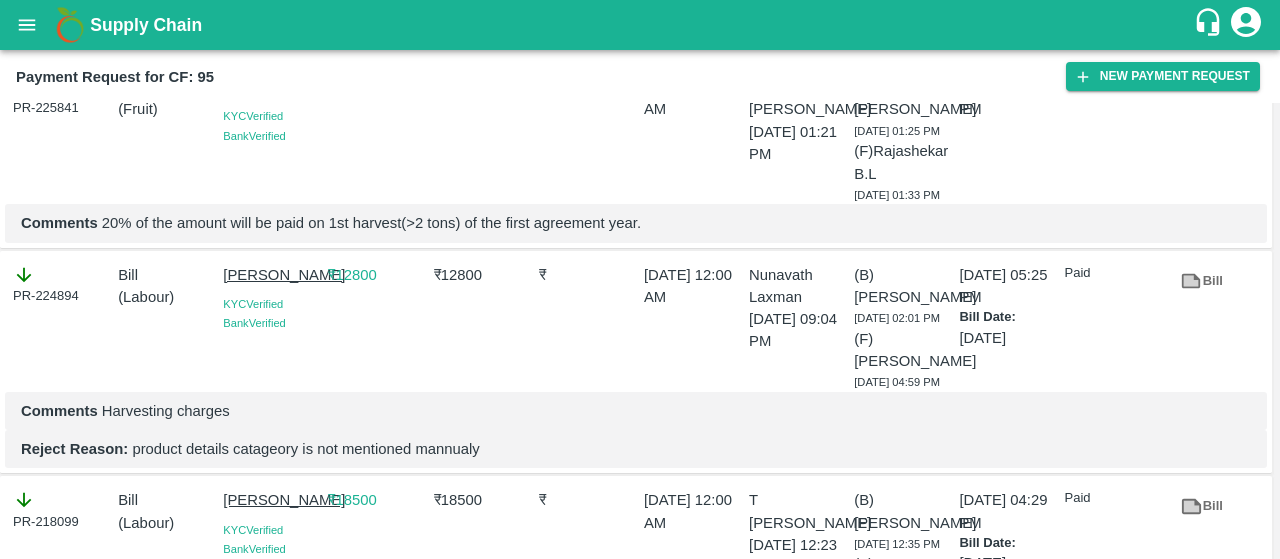 click on "Bill" at bounding box center (1202, 281) 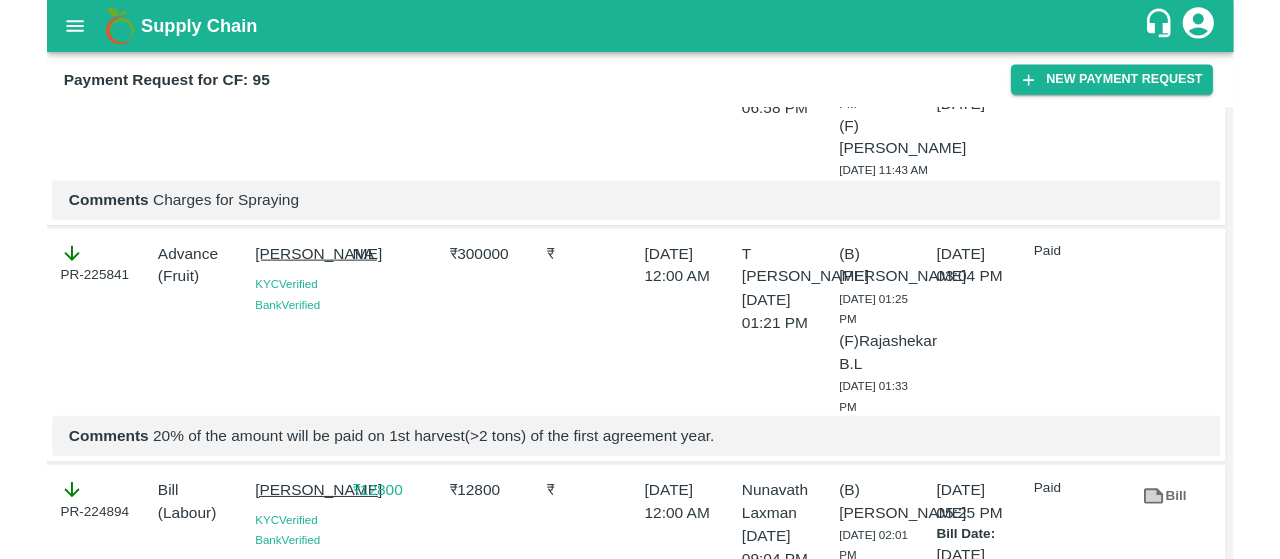 scroll, scrollTop: 1688, scrollLeft: 0, axis: vertical 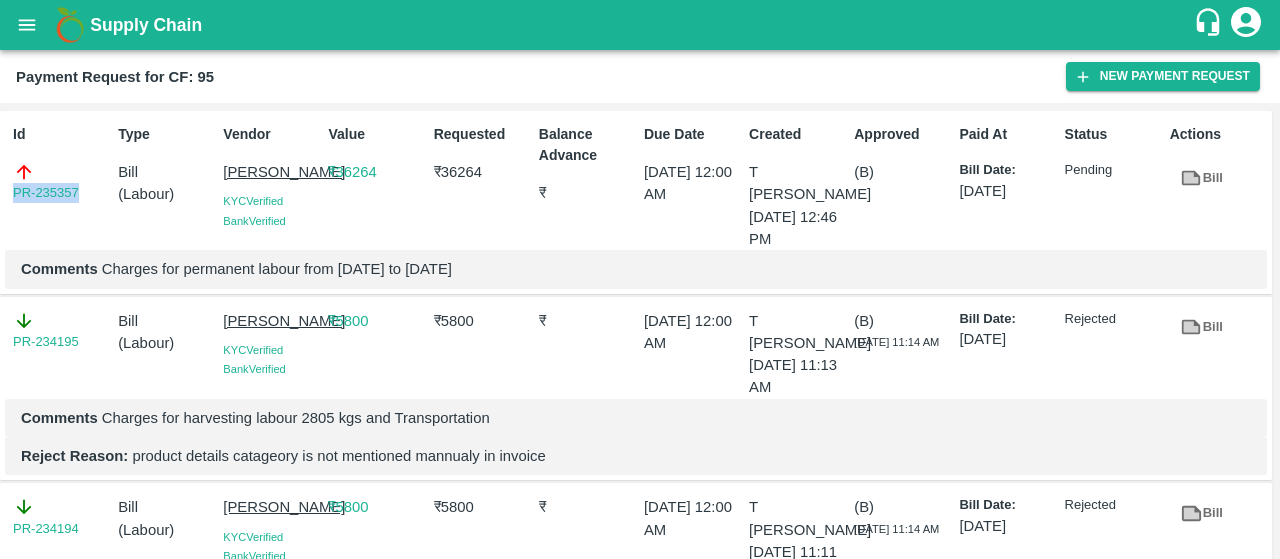 drag, startPoint x: 98, startPoint y: 193, endPoint x: 0, endPoint y: 185, distance: 98.32599 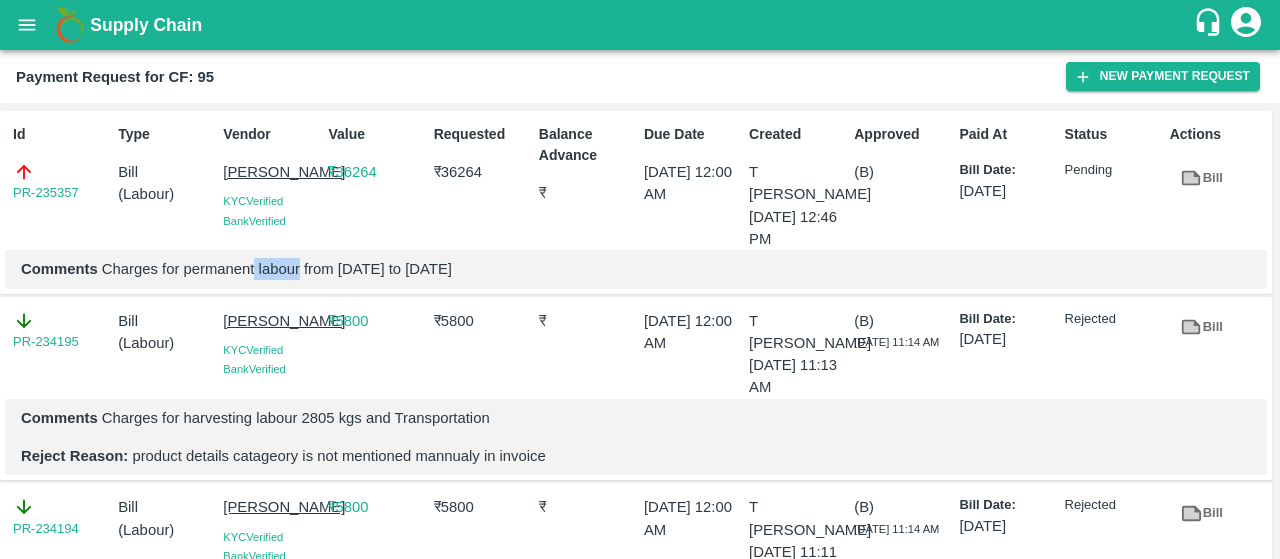 drag, startPoint x: 256, startPoint y: 272, endPoint x: 298, endPoint y: 268, distance: 42.190044 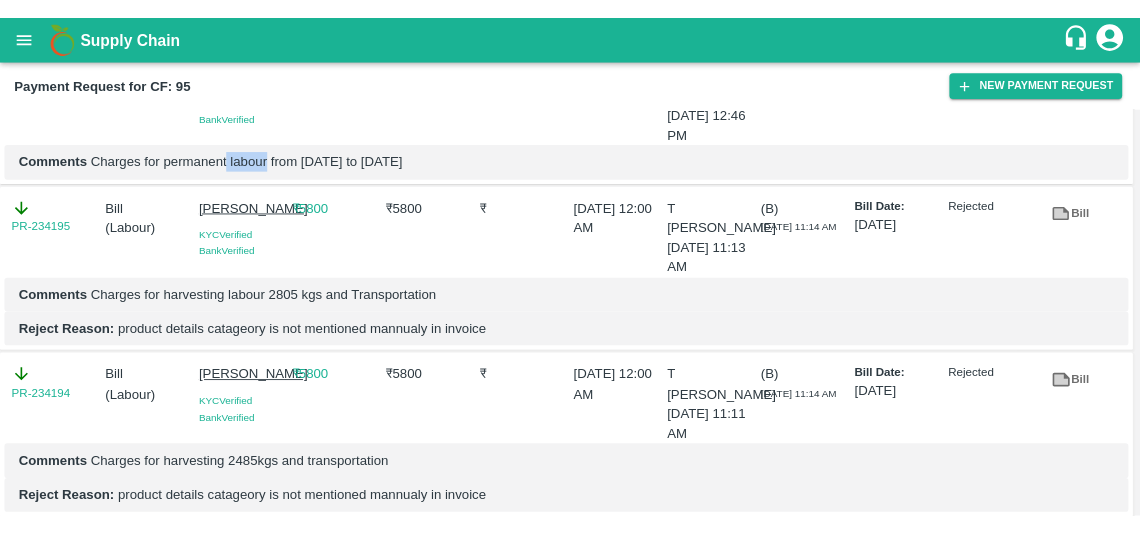 scroll, scrollTop: 0, scrollLeft: 0, axis: both 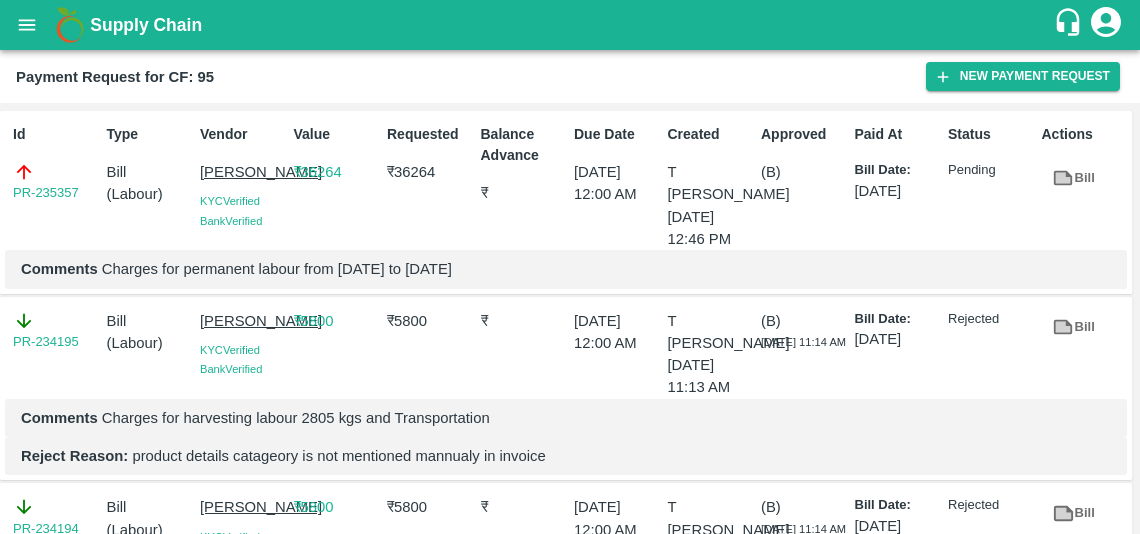 click on "₹  5800" at bounding box center (426, 350) 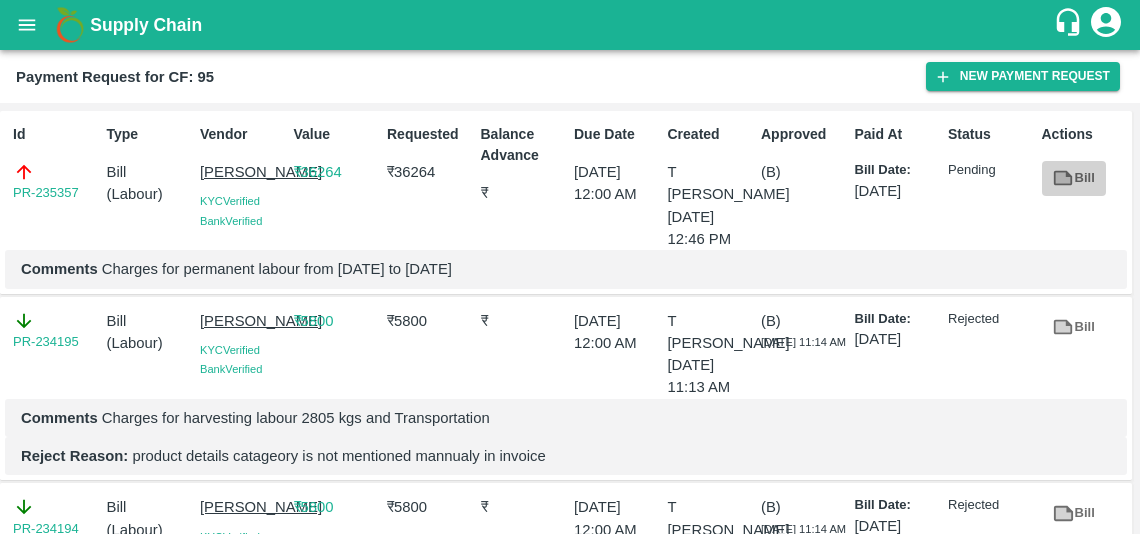 click 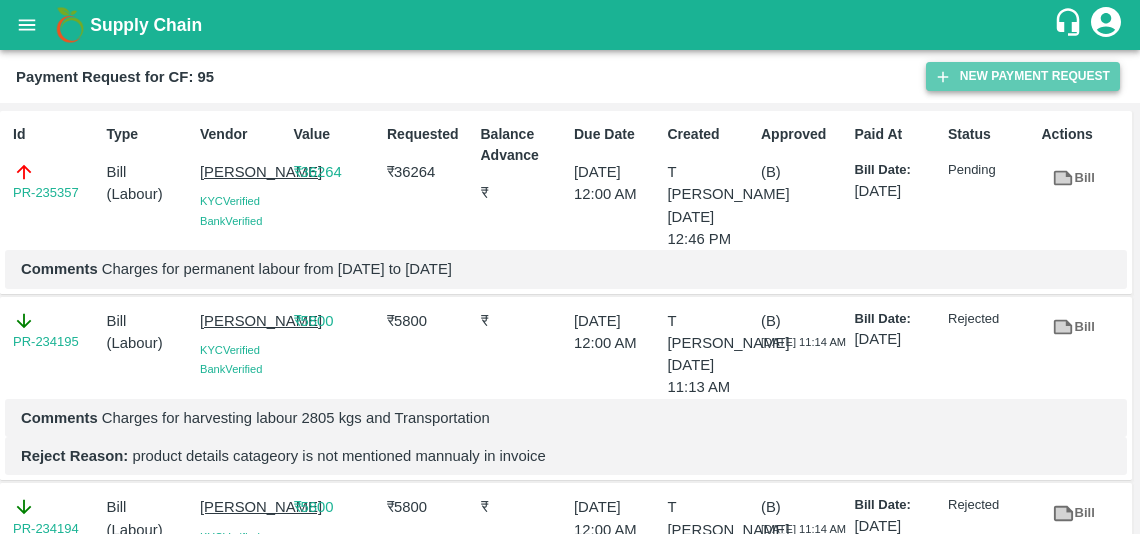 click on "New Payment Request" at bounding box center (1023, 76) 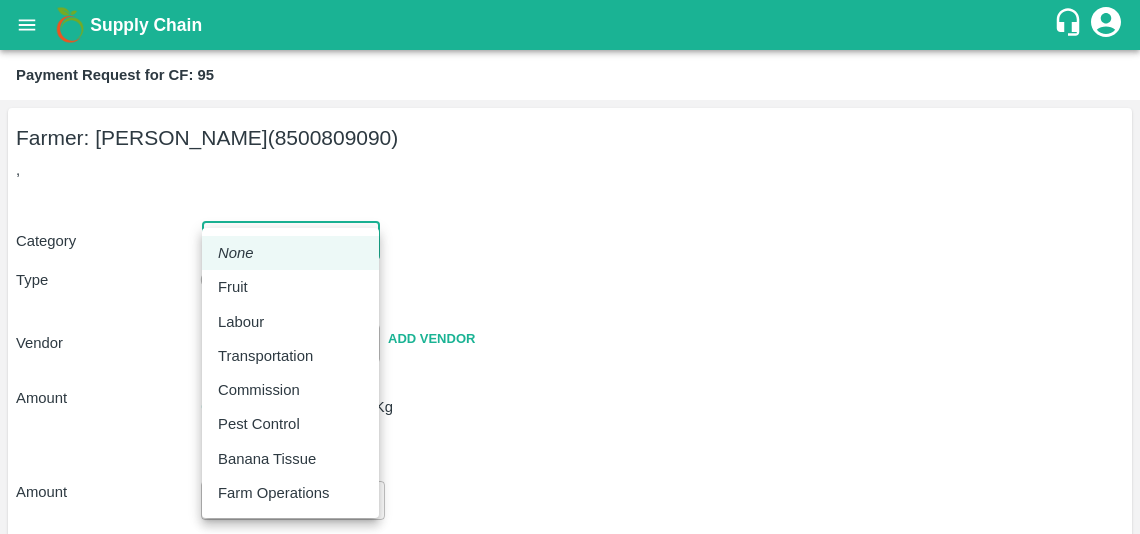 click on "Supply Chain Payment Request for CF: 95 Farmer:    Tandra Pratab Reddy  (8500809090) ,  Category ​ ​ Type Advance Bill Vendor ​ Add Vendor Amount Total value Per Kg ​ Amount ​ Approver ​ Due Date ​  Priority  Low  High Comment x ​ Attach bill Cancel Save Bangalore DC Direct Customer Hyderabad DC B2R Bangalore  Tembhurni Virtual Captive PH Ananthapur Virtual Captive PH Kothakota Virtual Captive PH Chittoor Virtual Captive PH Vavilala Himalekya Logout None Fruit Labour Transportation Commission Pest Control Banana Tissue Farm Operations" at bounding box center (570, 267) 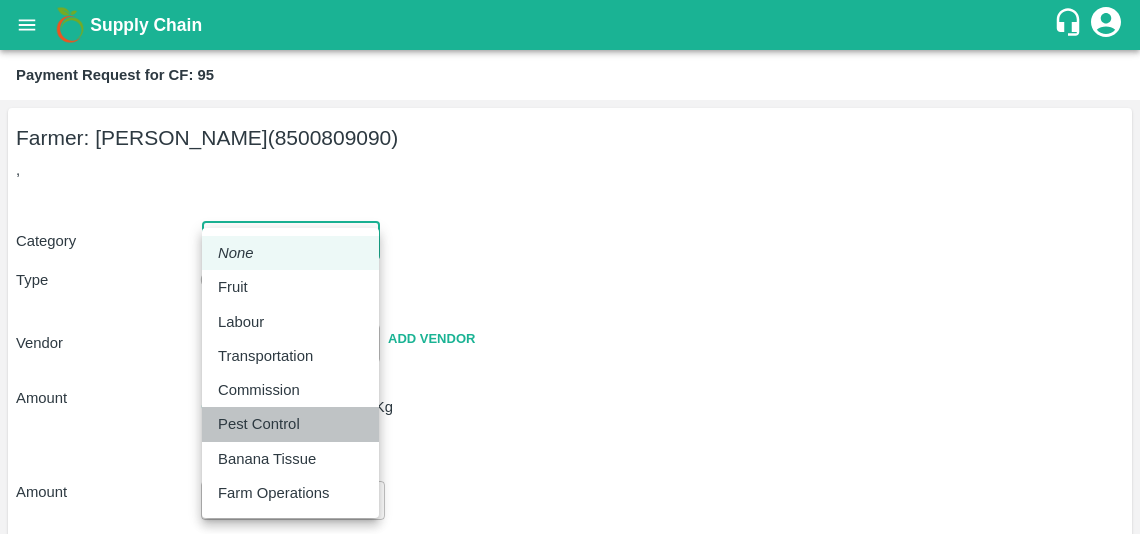 click on "Pest Control" at bounding box center [259, 424] 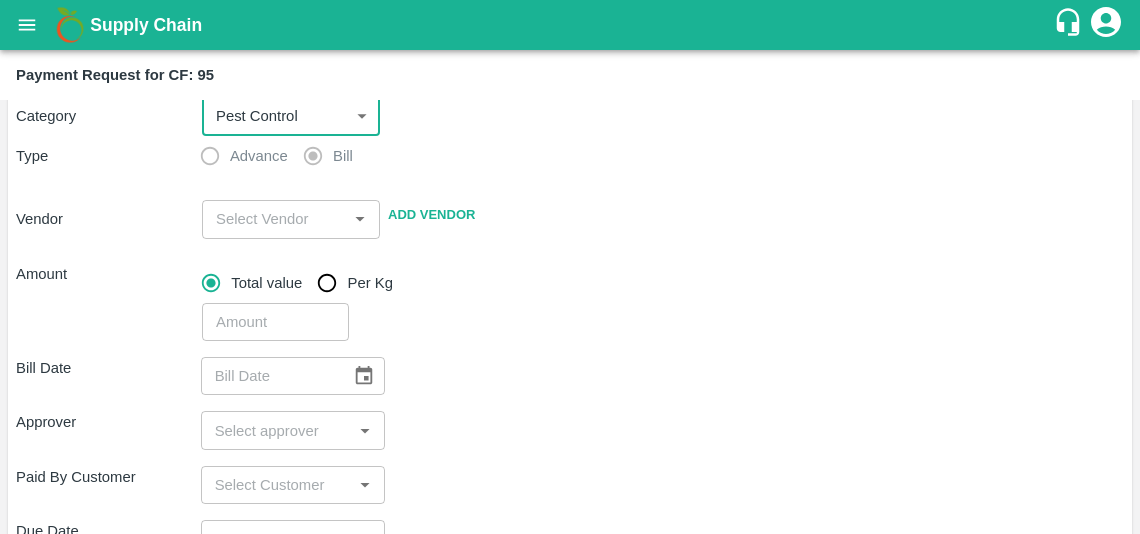 scroll, scrollTop: 126, scrollLeft: 0, axis: vertical 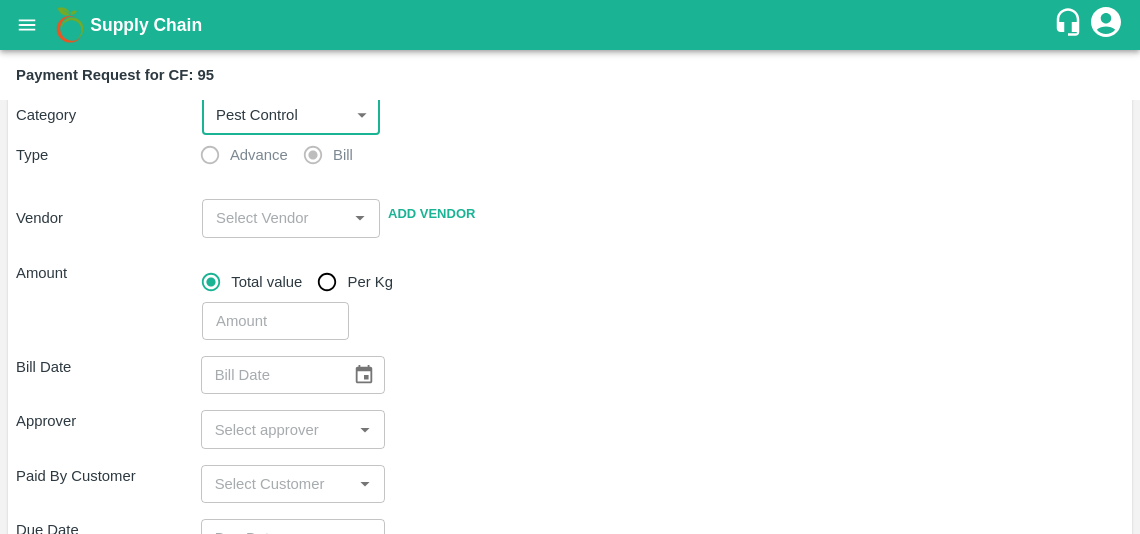 click at bounding box center (274, 218) 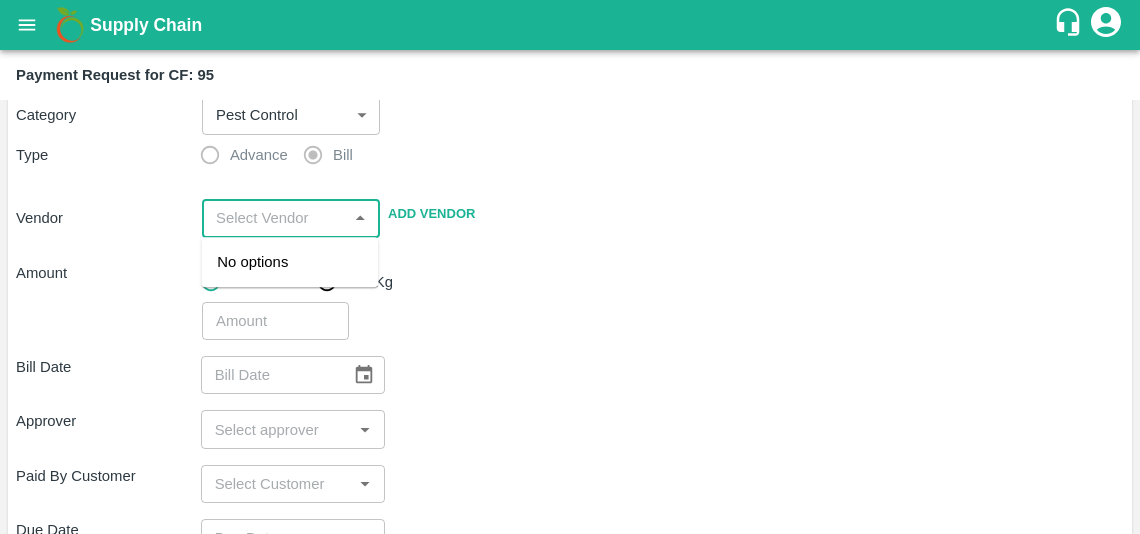 paste on "Vadithyavath Mallikarjun" 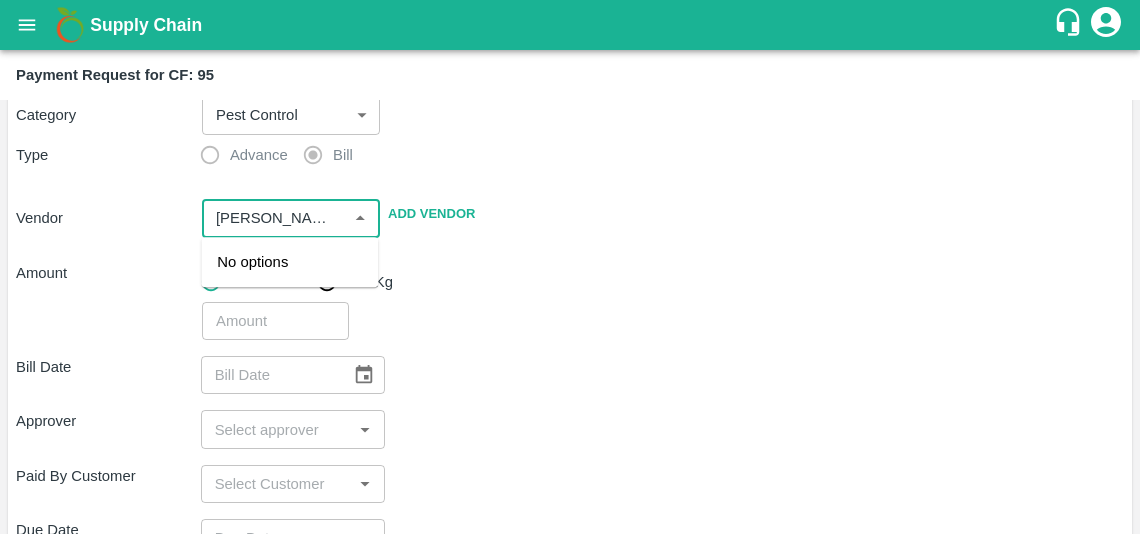 scroll, scrollTop: 0, scrollLeft: 39, axis: horizontal 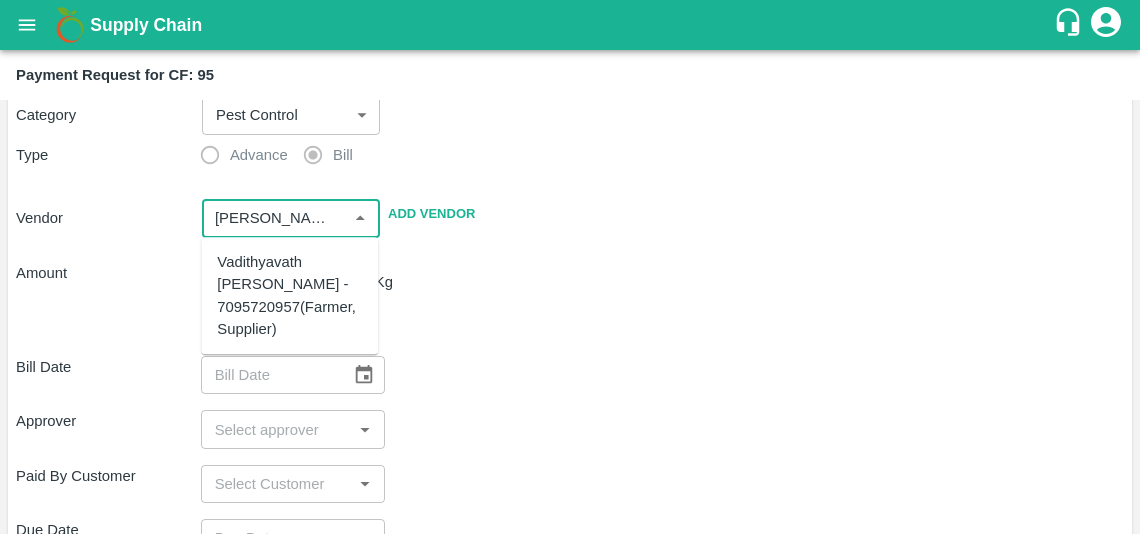 click on "Vadithyavath Mallikarjun - 7095720957(Farmer, Supplier)" at bounding box center [289, 295] 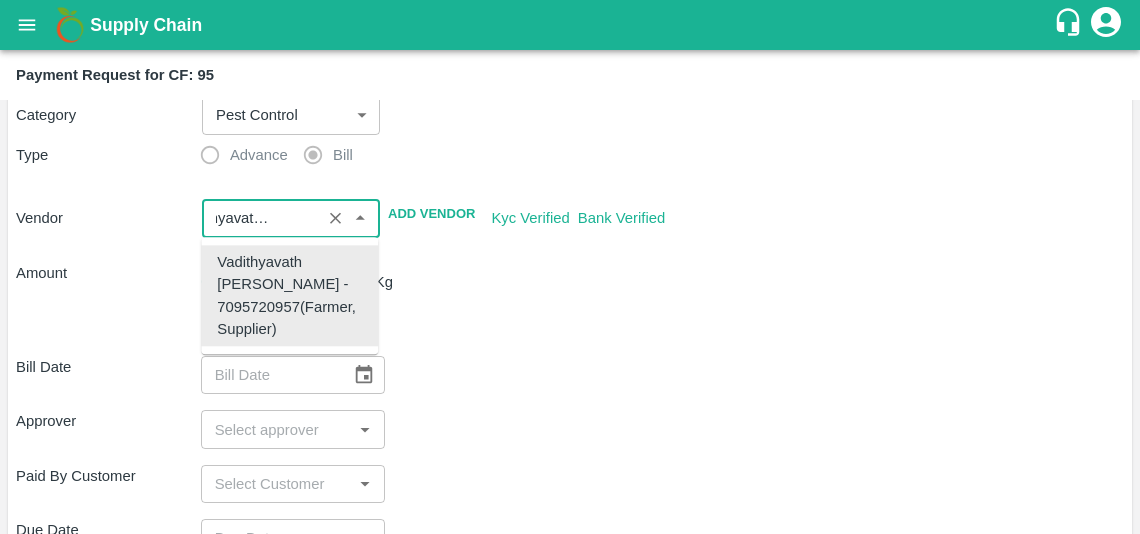 type on "Vadithyavath Mallikarjun - 7095720957(Farmer, Supplier)" 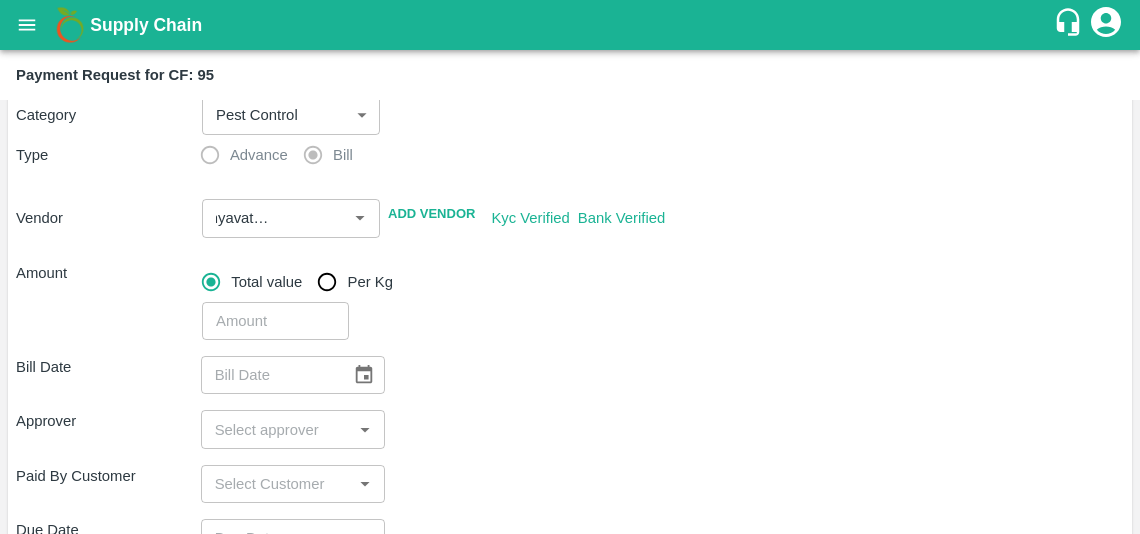 scroll, scrollTop: 0, scrollLeft: 0, axis: both 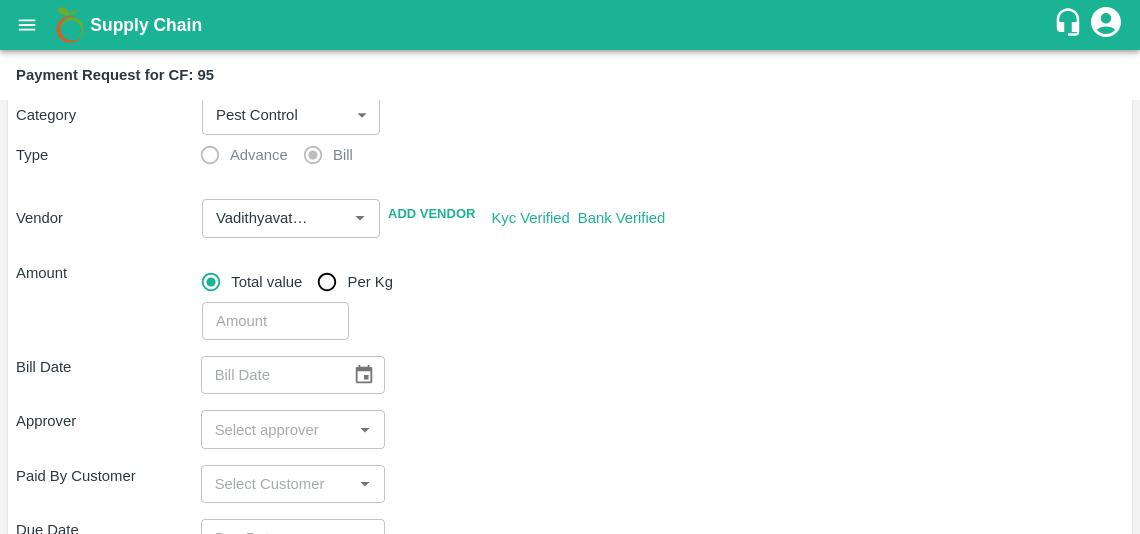 click on "Bill Date ​ Approver ​ Paid By Customer ​ Due Date ​  Priority  Low  High comments x ​ Attach bill Cancel Save" at bounding box center [570, 572] 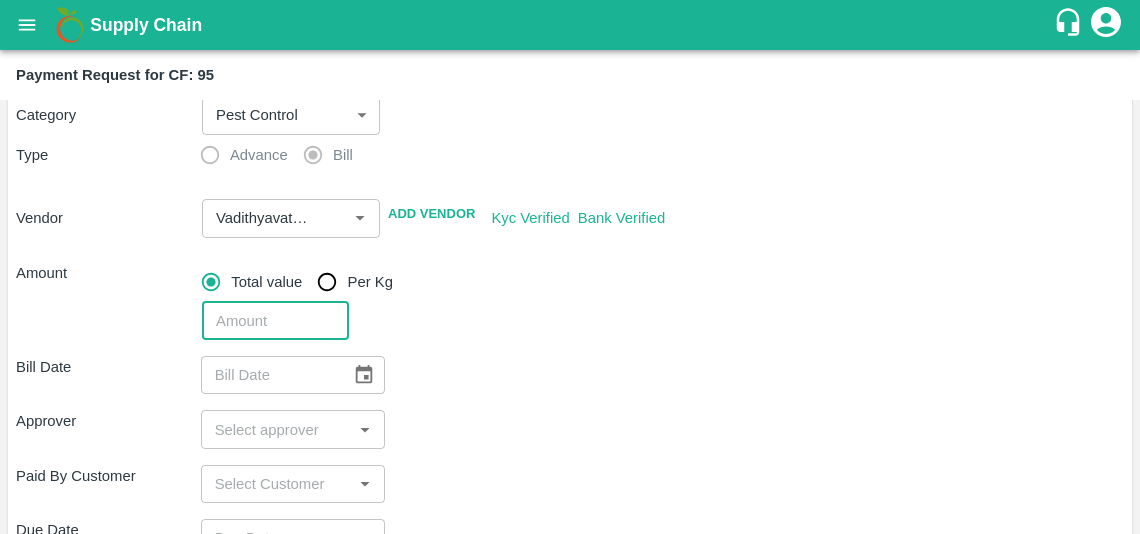 click at bounding box center (275, 321) 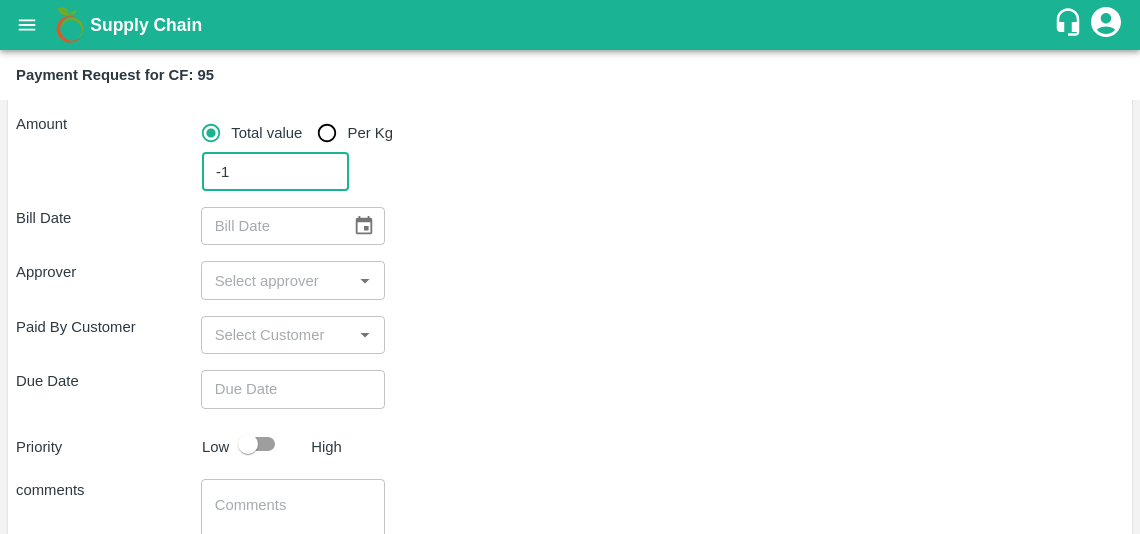 scroll, scrollTop: 276, scrollLeft: 0, axis: vertical 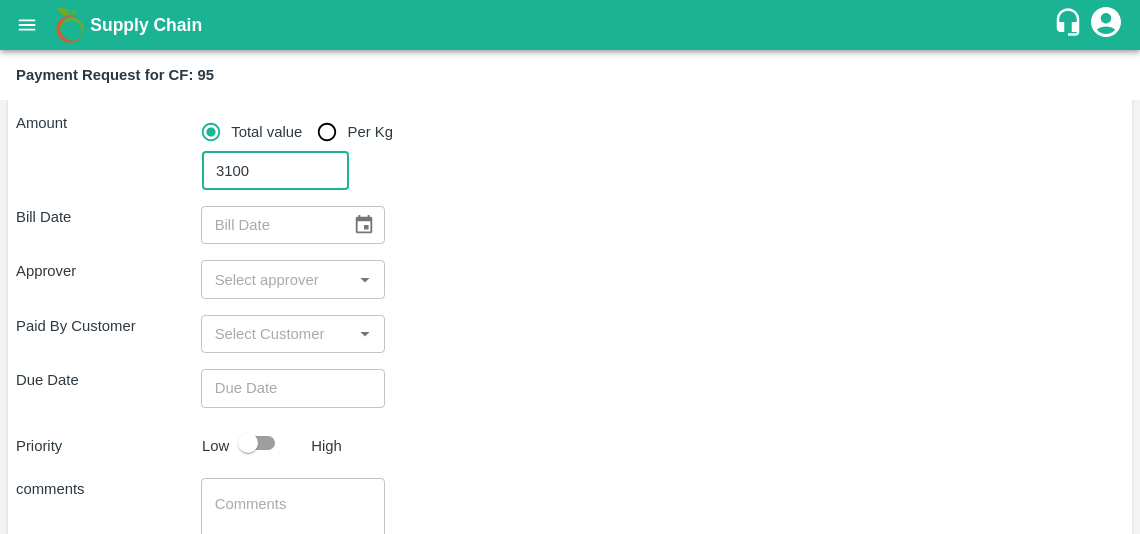 type on "3100" 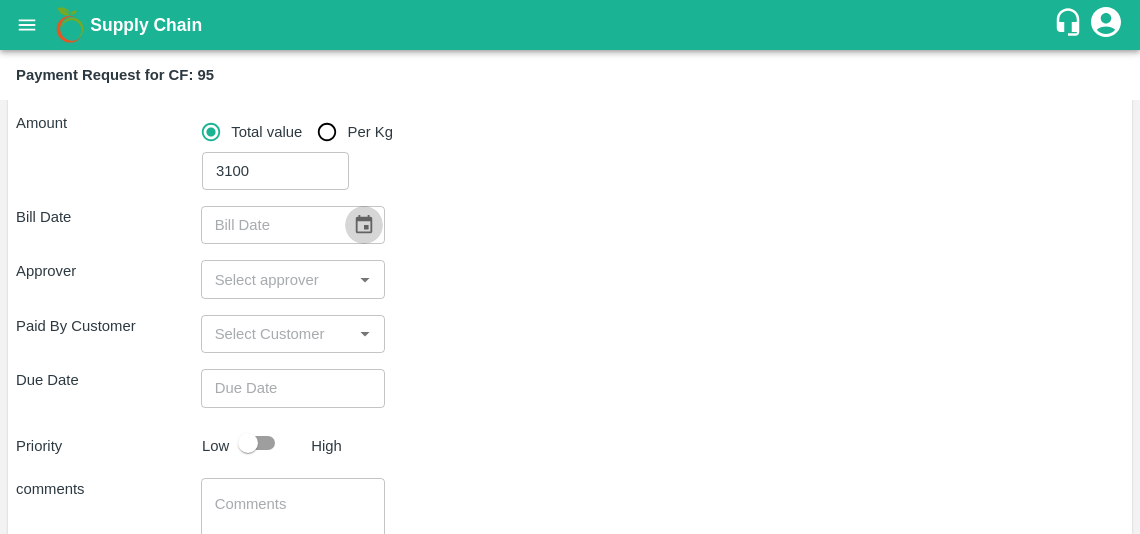 click 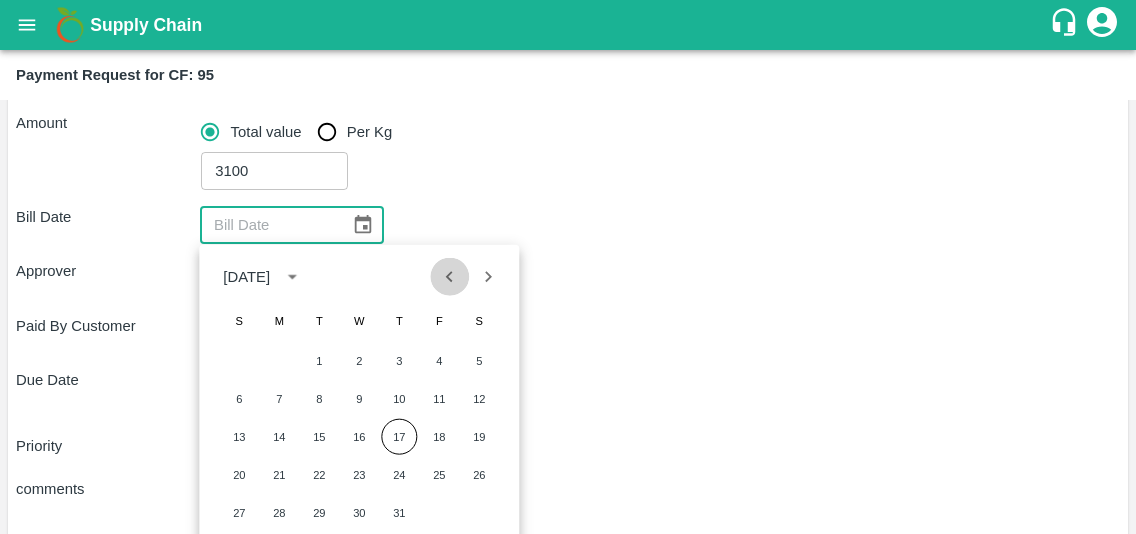 click at bounding box center [450, 277] 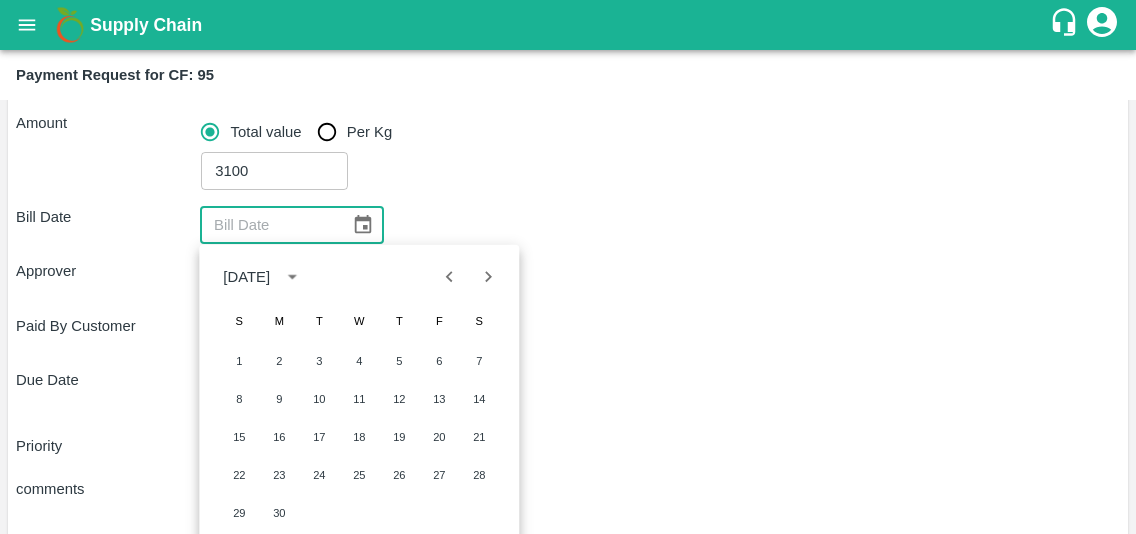 click at bounding box center [450, 277] 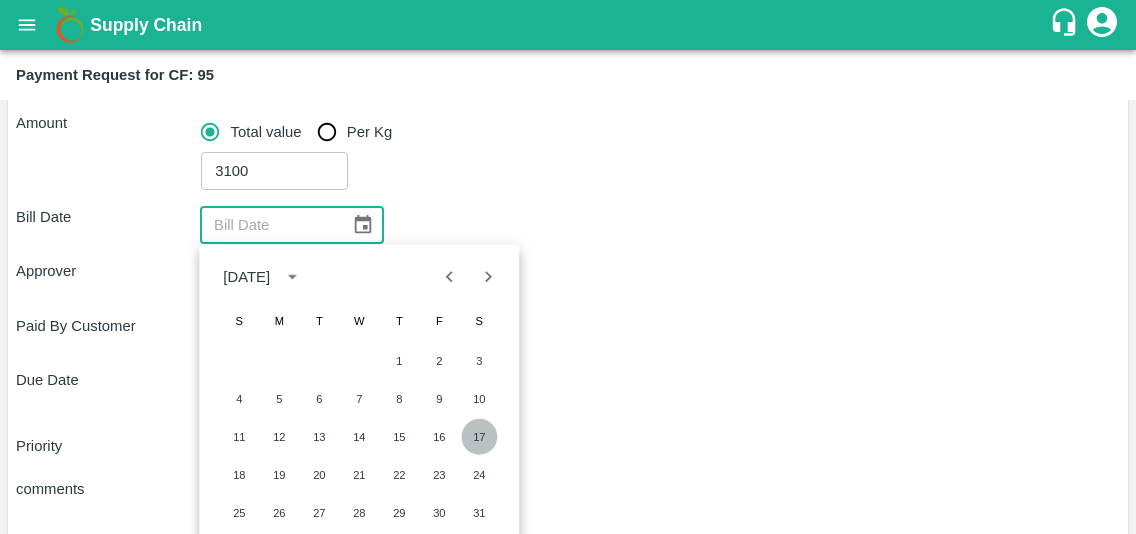 click on "17" at bounding box center (479, 437) 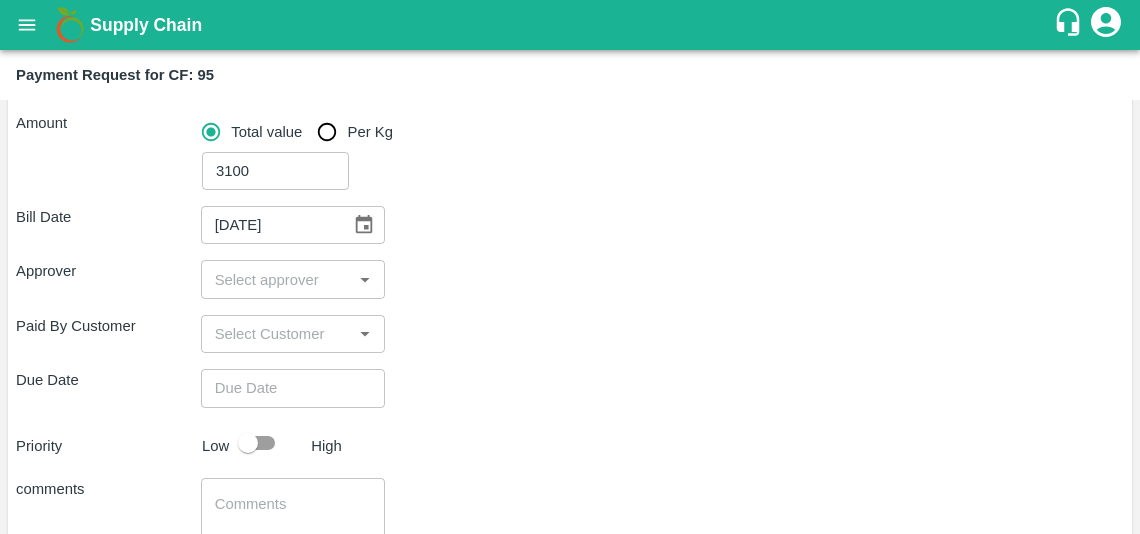 click at bounding box center [364, 225] 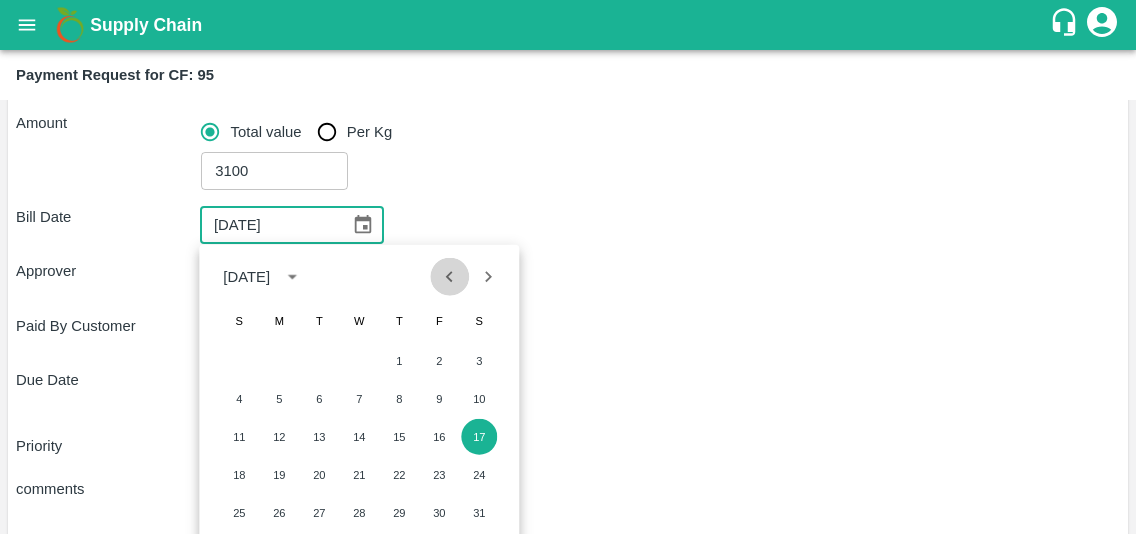 click 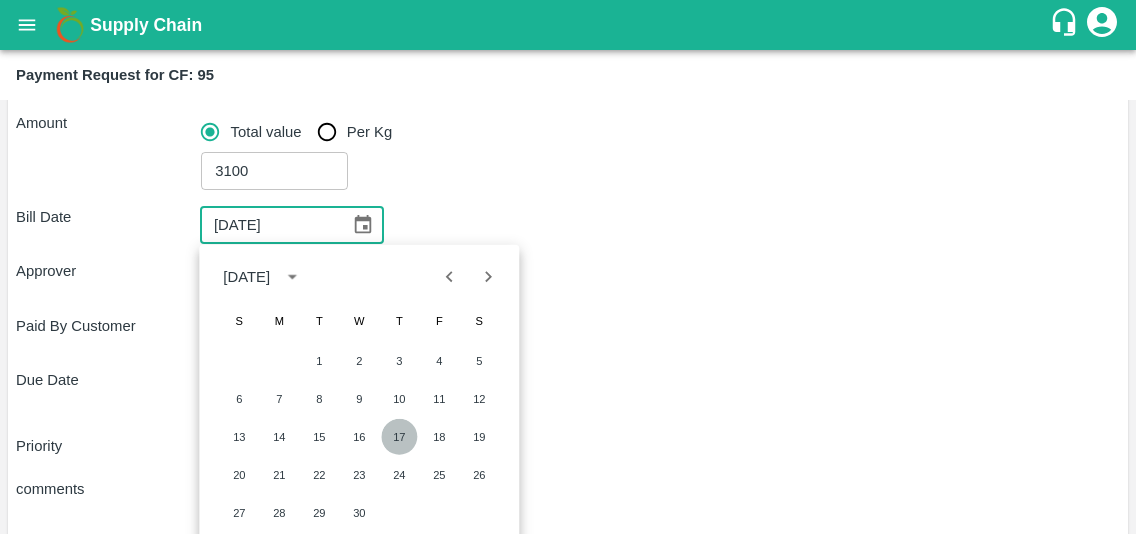 click on "17" at bounding box center (399, 437) 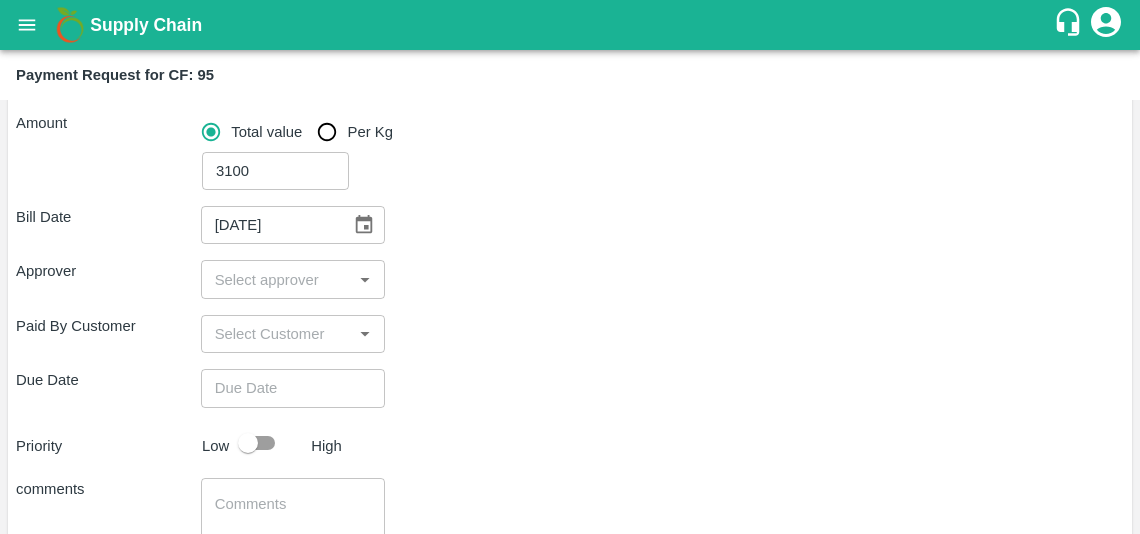 click on "Due Date ​" at bounding box center [570, 388] 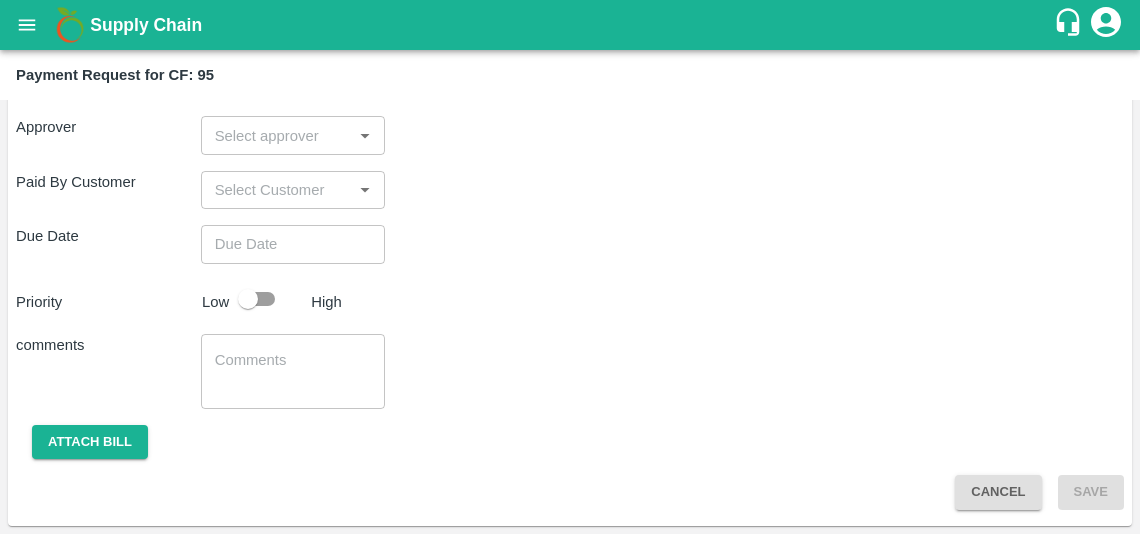 scroll, scrollTop: 344, scrollLeft: 0, axis: vertical 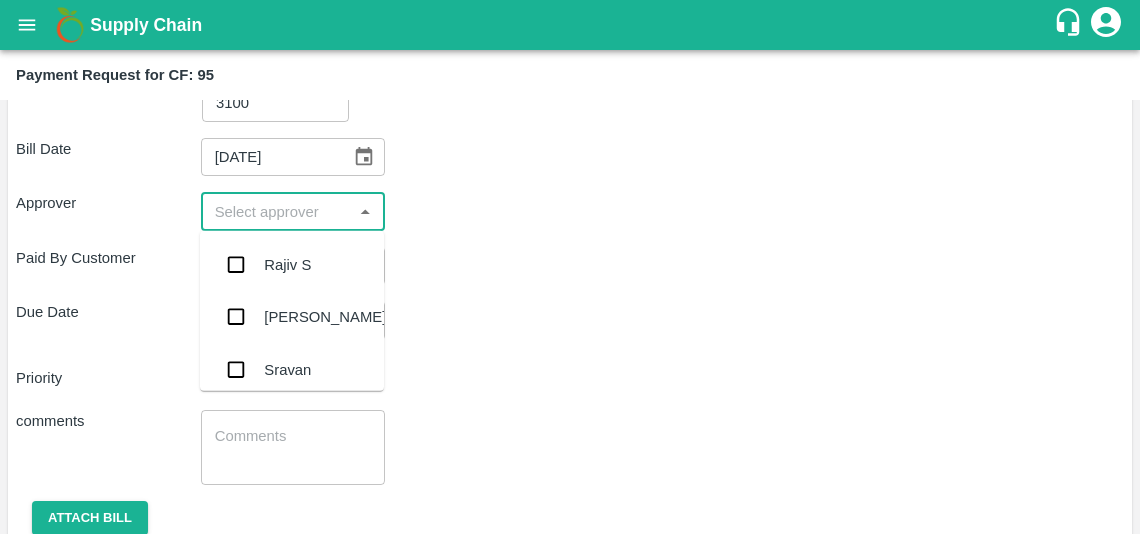 click at bounding box center [277, 211] 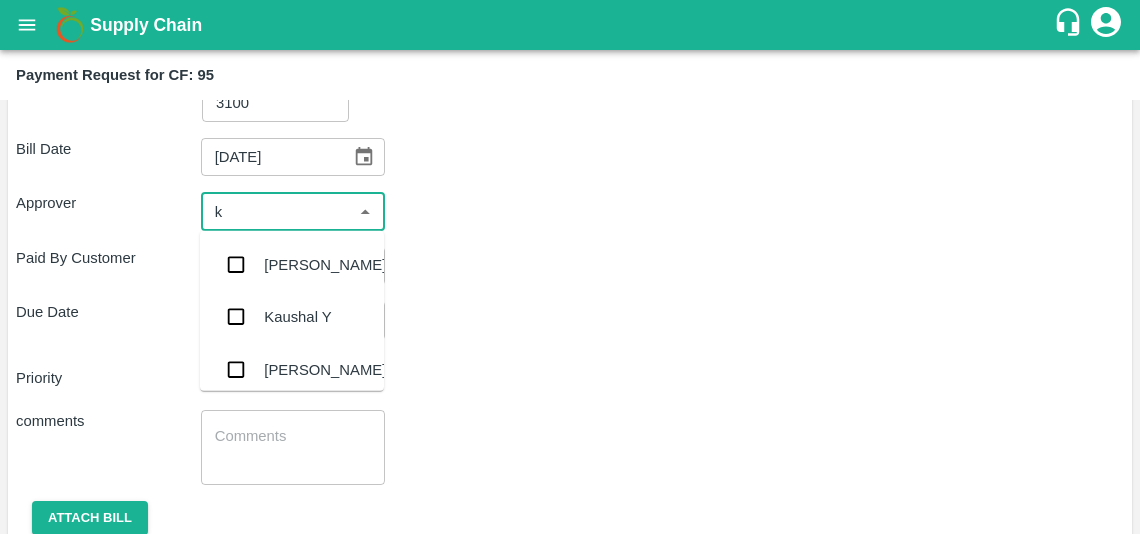 type on "ki" 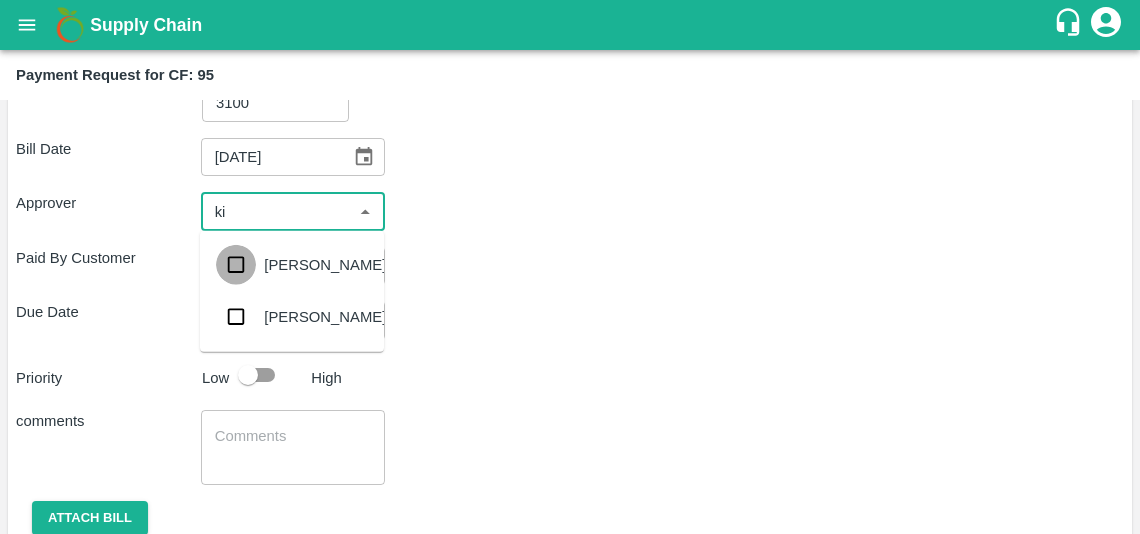 click at bounding box center (236, 265) 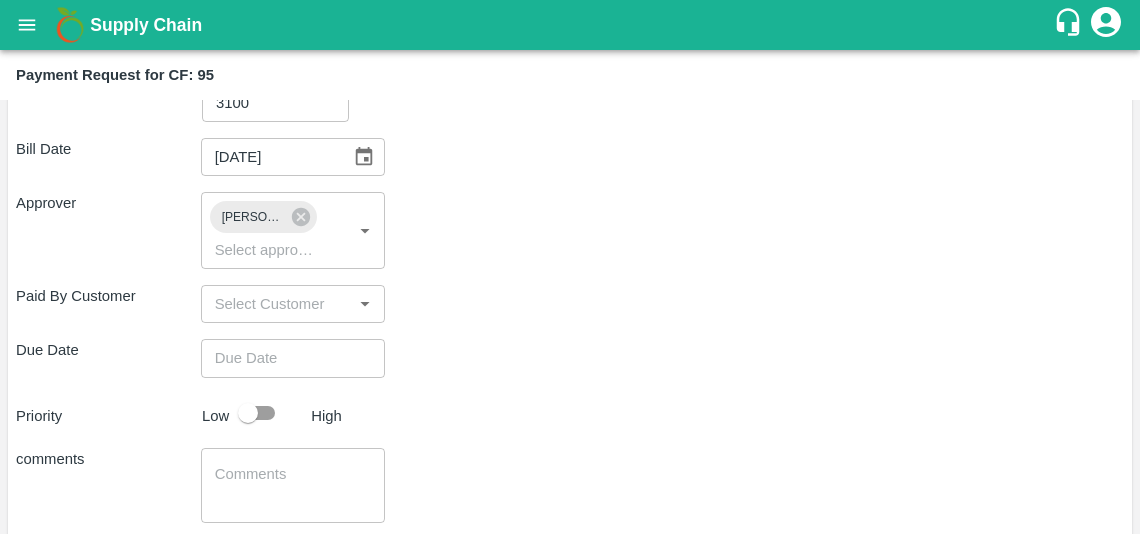 click on "Bill Date 17/04/2025 ​ Approver Kiran Naik ​ Paid By Customer ​ Due Date ​  Priority  Low  High comments x ​ Attach bill Cancel Save" at bounding box center (570, 373) 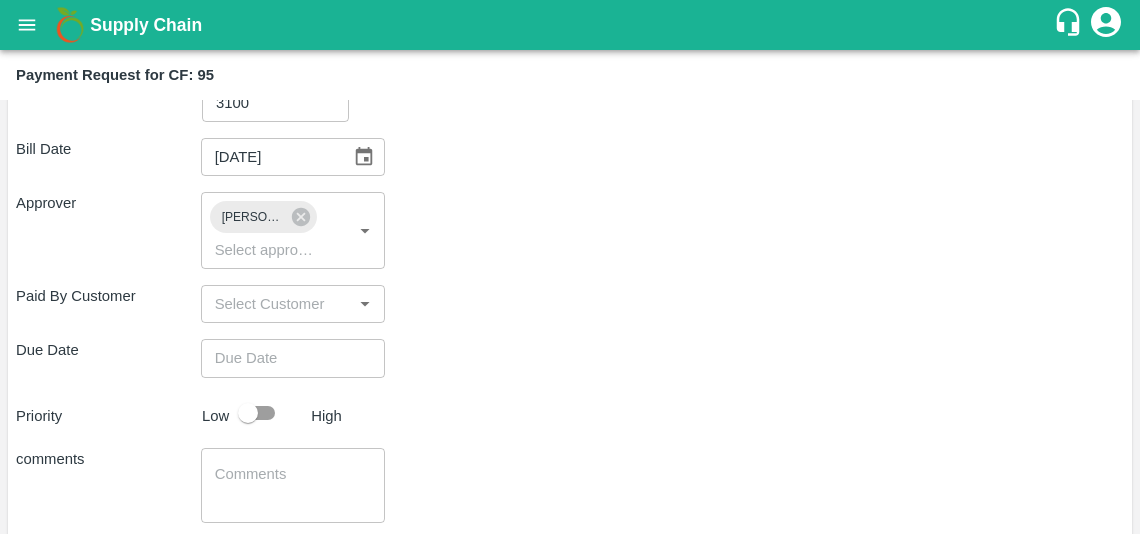 scroll, scrollTop: 443, scrollLeft: 0, axis: vertical 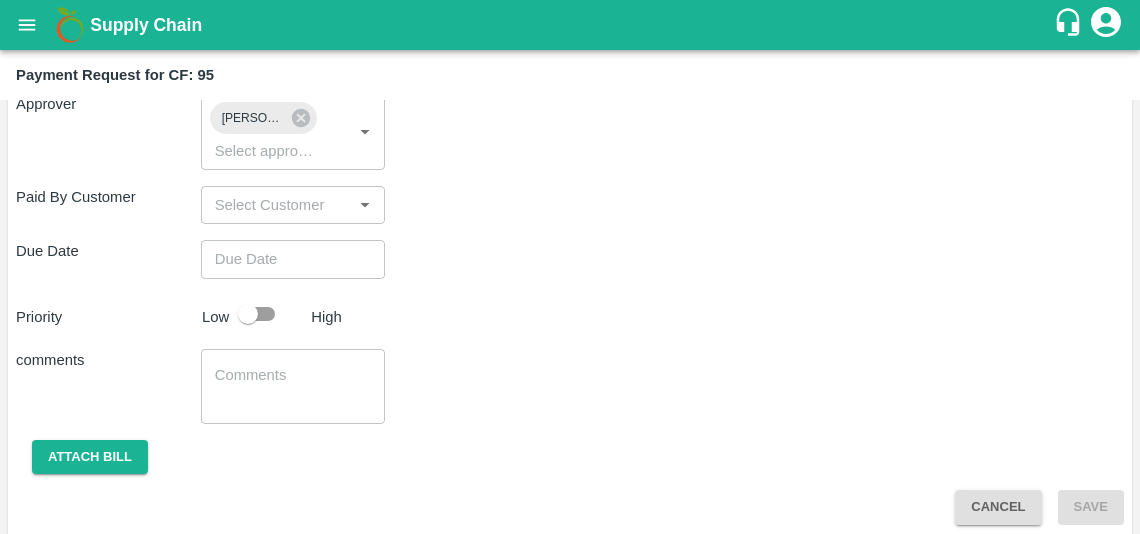 type on "DD/MM/YYYY hh:mm aa" 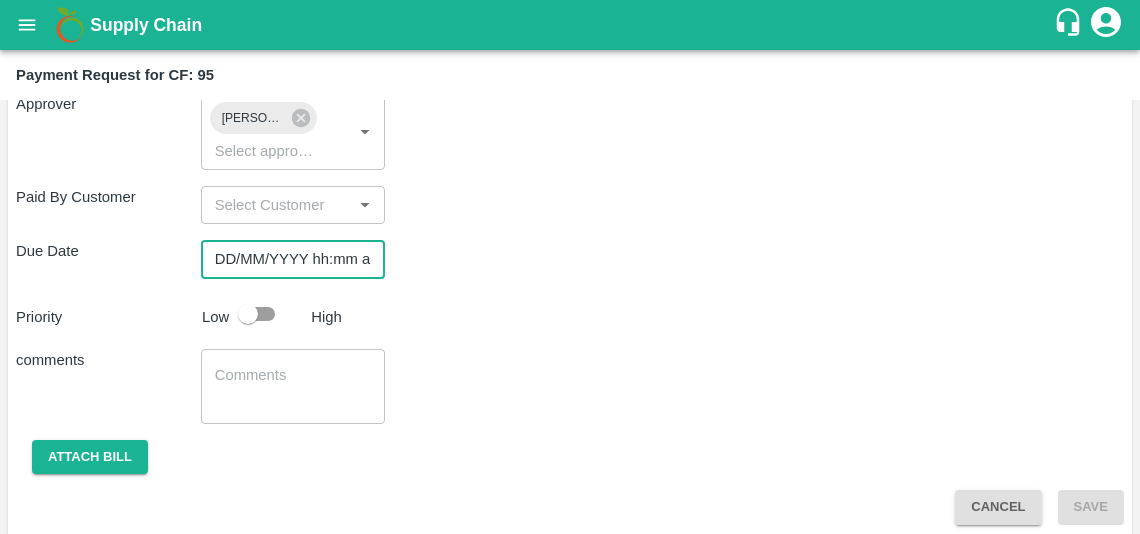 click on "DD/MM/YYYY hh:mm aa" at bounding box center (286, 259) 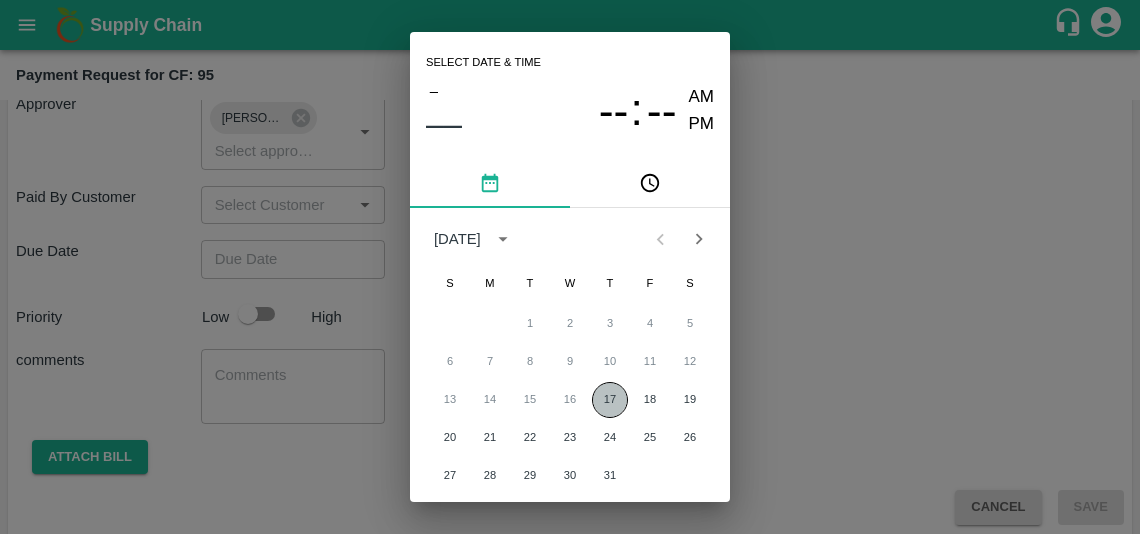 click on "17" at bounding box center (610, 400) 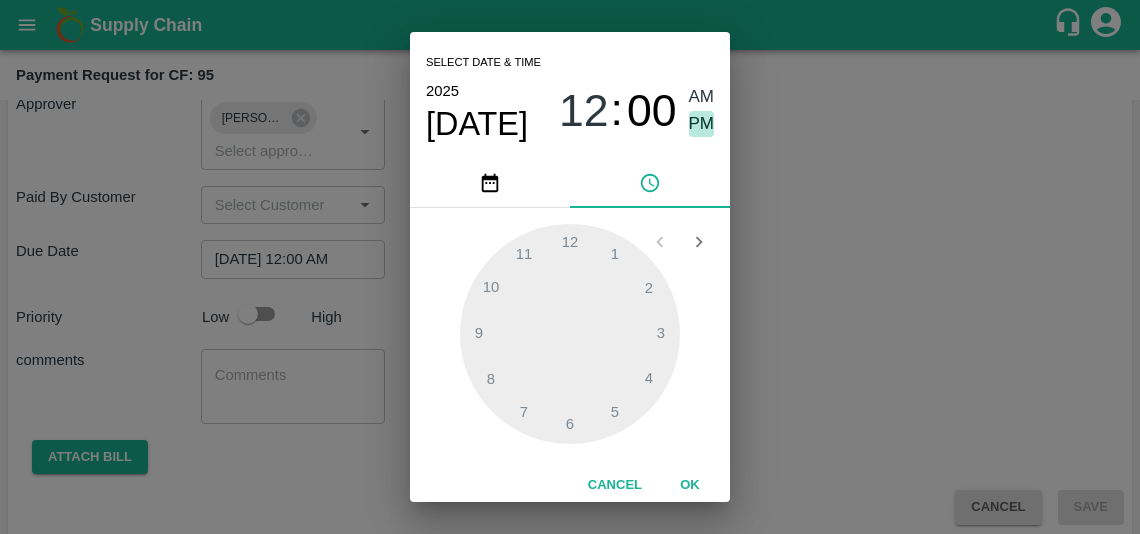 click on "PM" at bounding box center (702, 124) 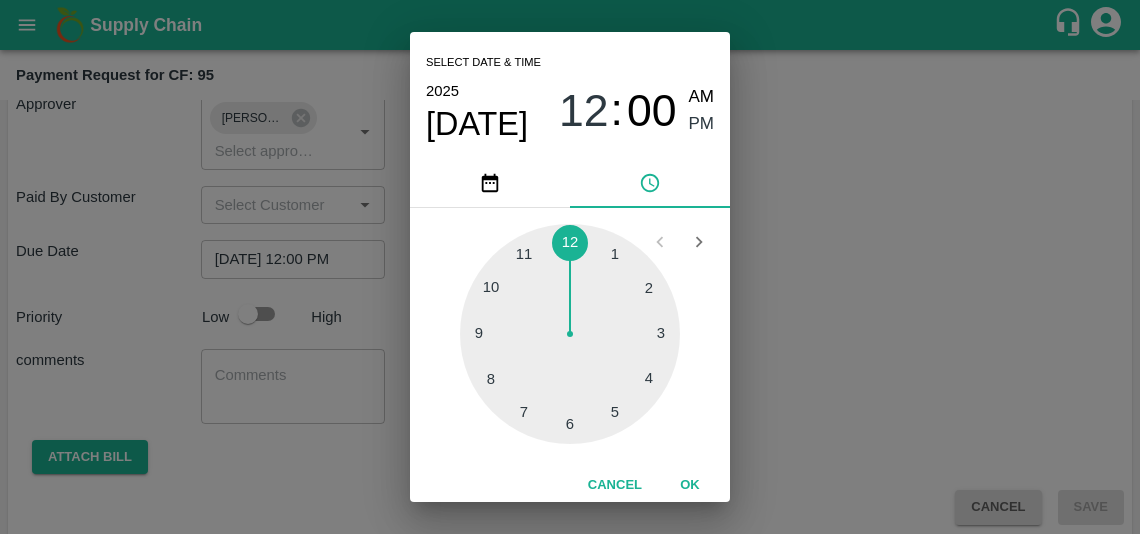 click at bounding box center [570, 334] 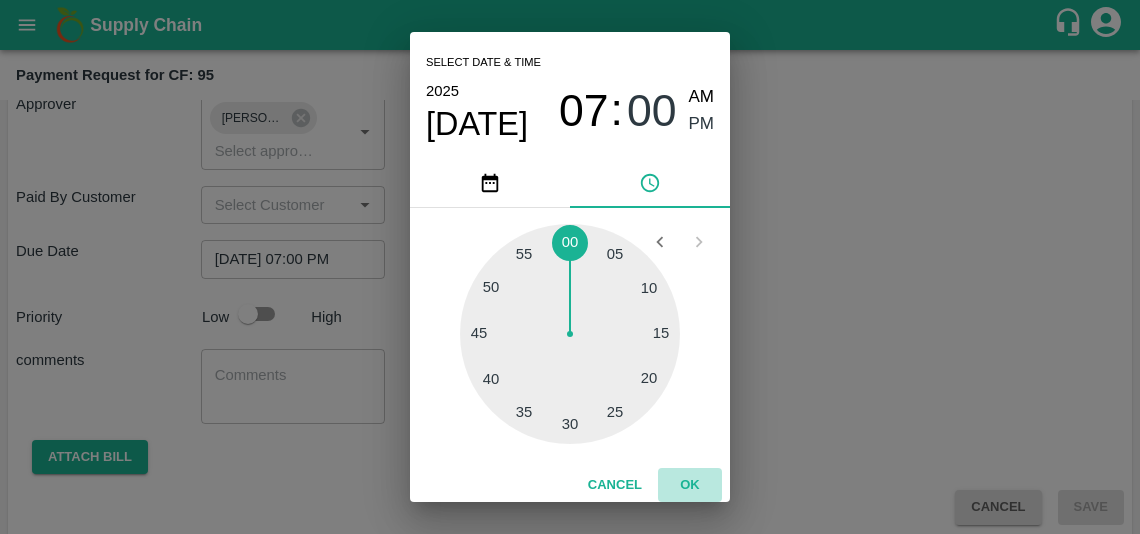 click on "OK" at bounding box center [690, 485] 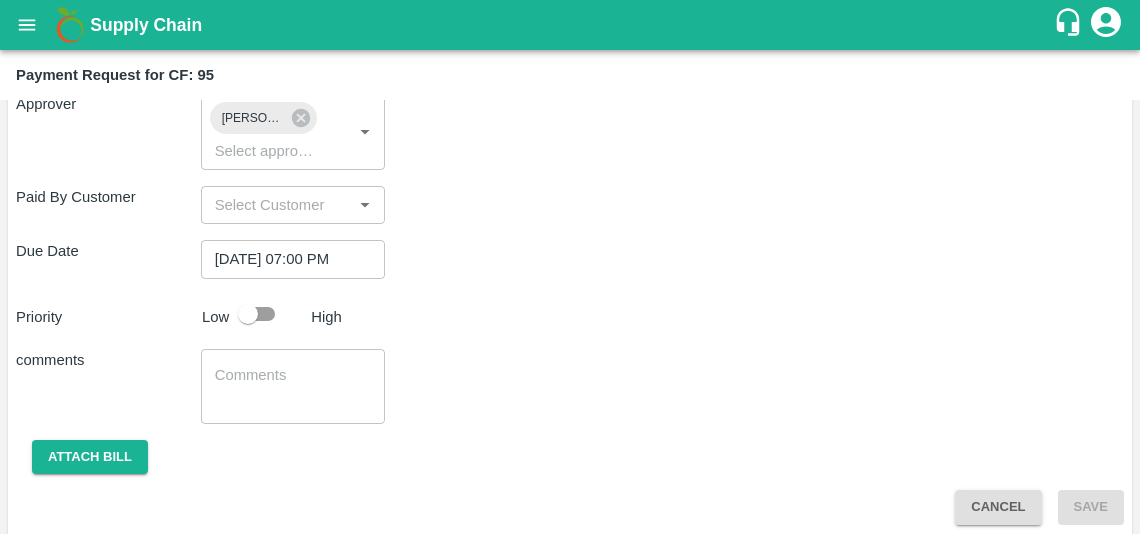 click on "comments x ​" at bounding box center (570, 386) 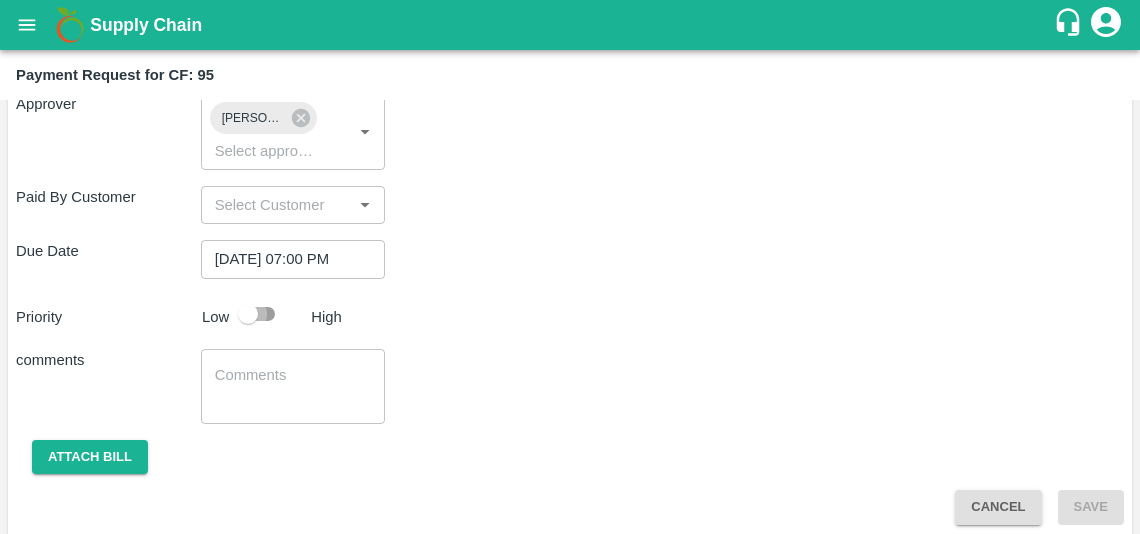 click at bounding box center [248, 314] 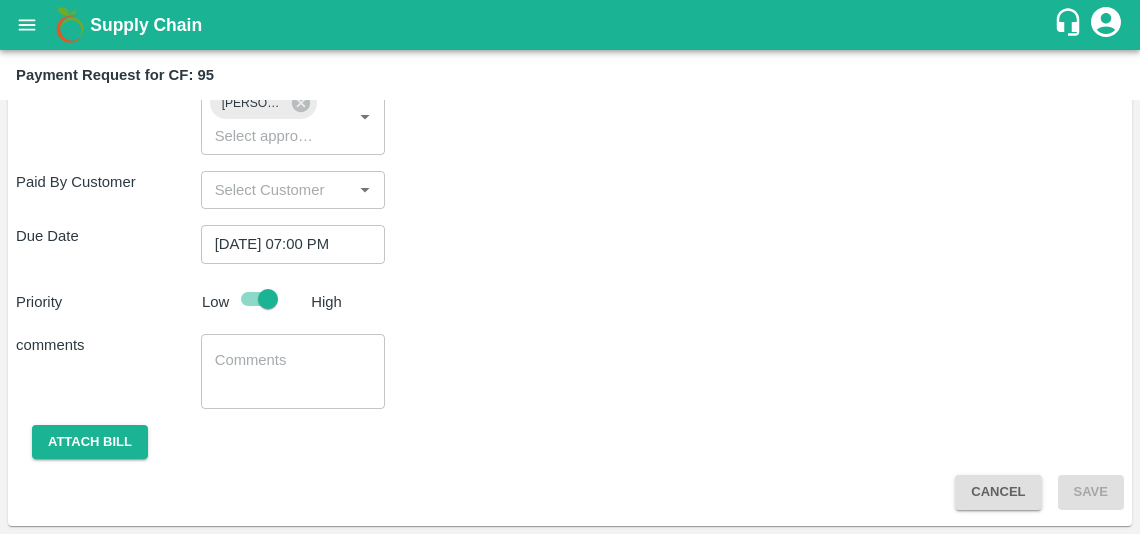 scroll, scrollTop: 492, scrollLeft: 0, axis: vertical 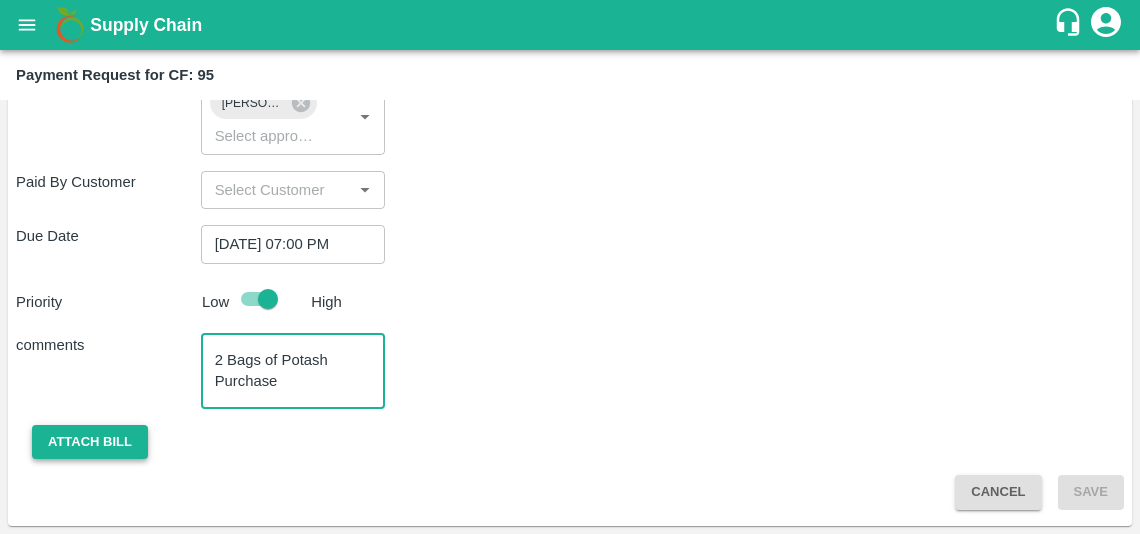 type on "2 Bags of Potash Purchase" 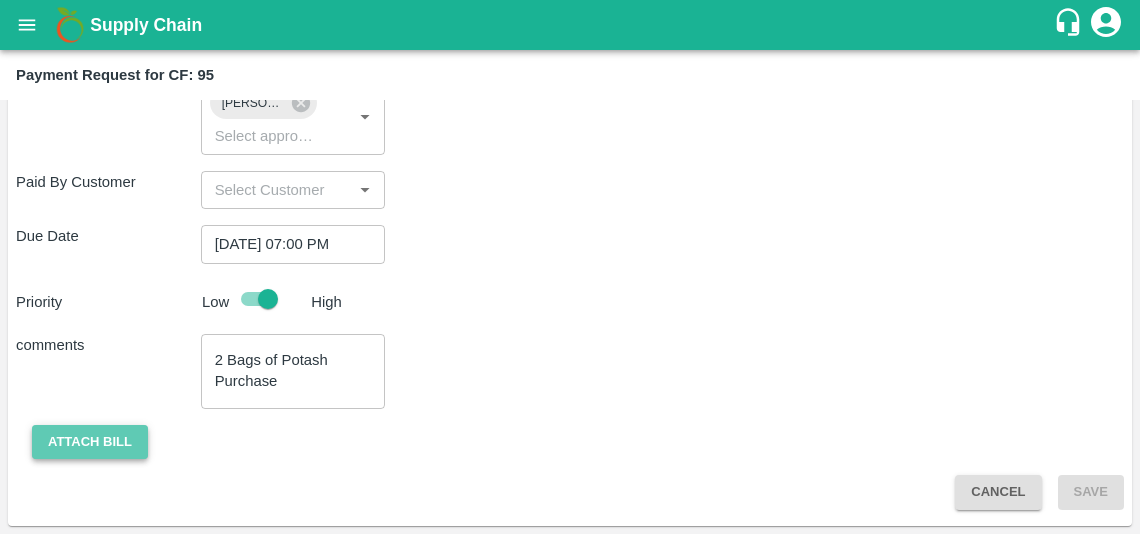 click on "Attach bill" at bounding box center [90, 442] 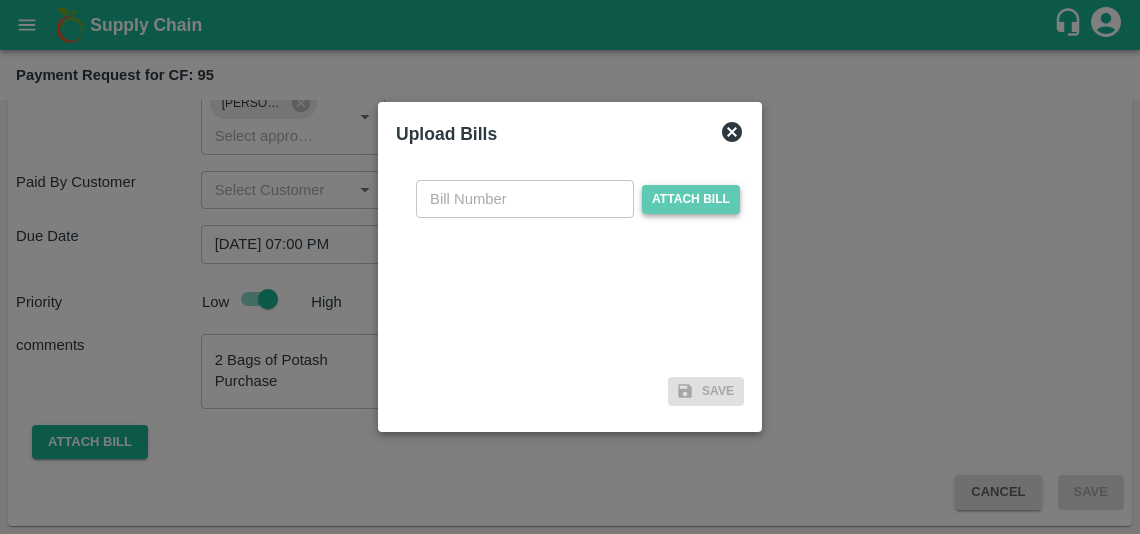 click on "Attach bill" at bounding box center (691, 199) 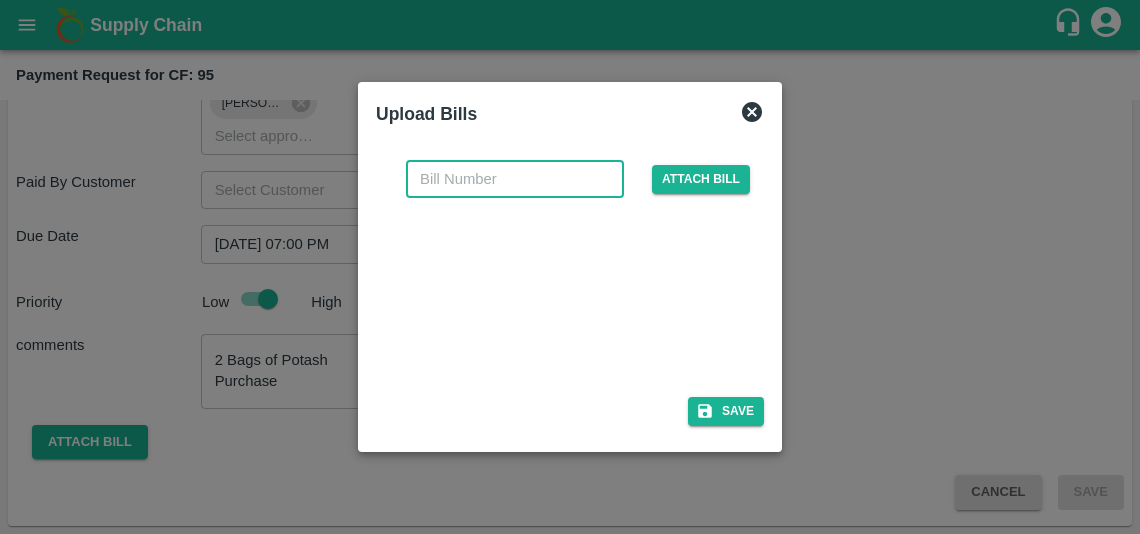 click at bounding box center (515, 179) 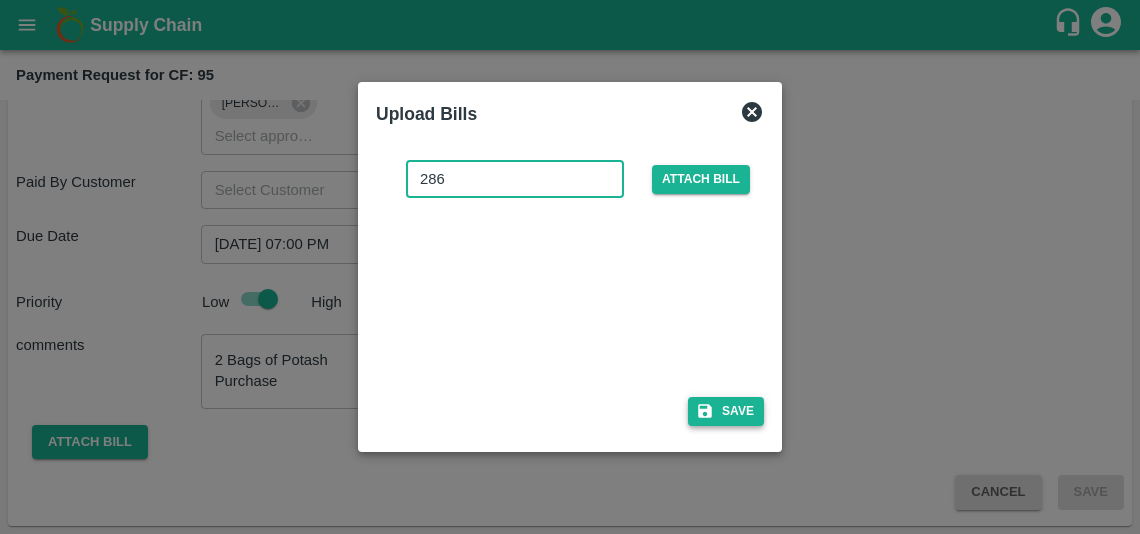 type on "286" 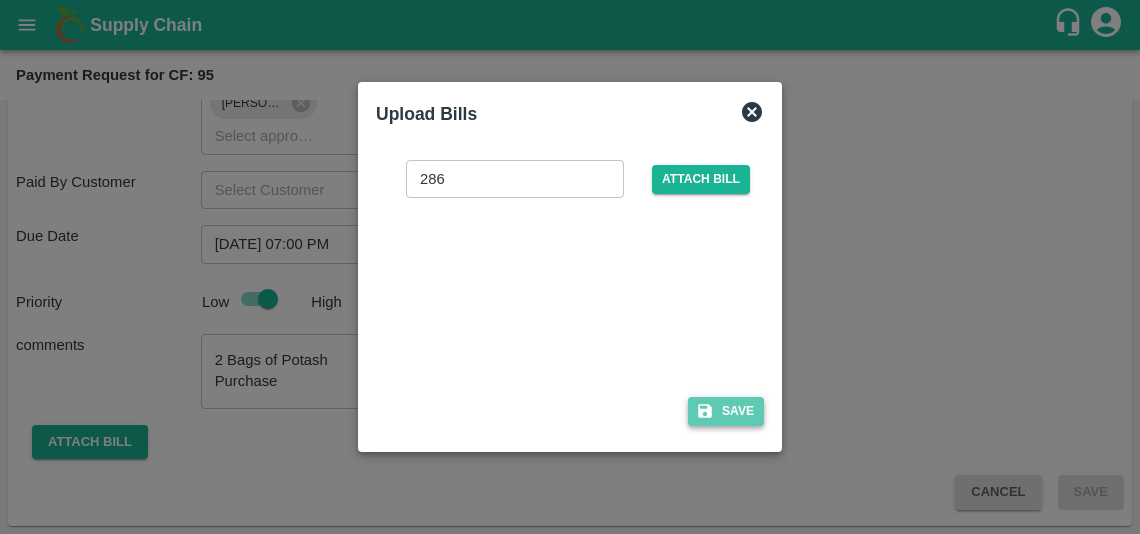 click on "Save" at bounding box center (726, 411) 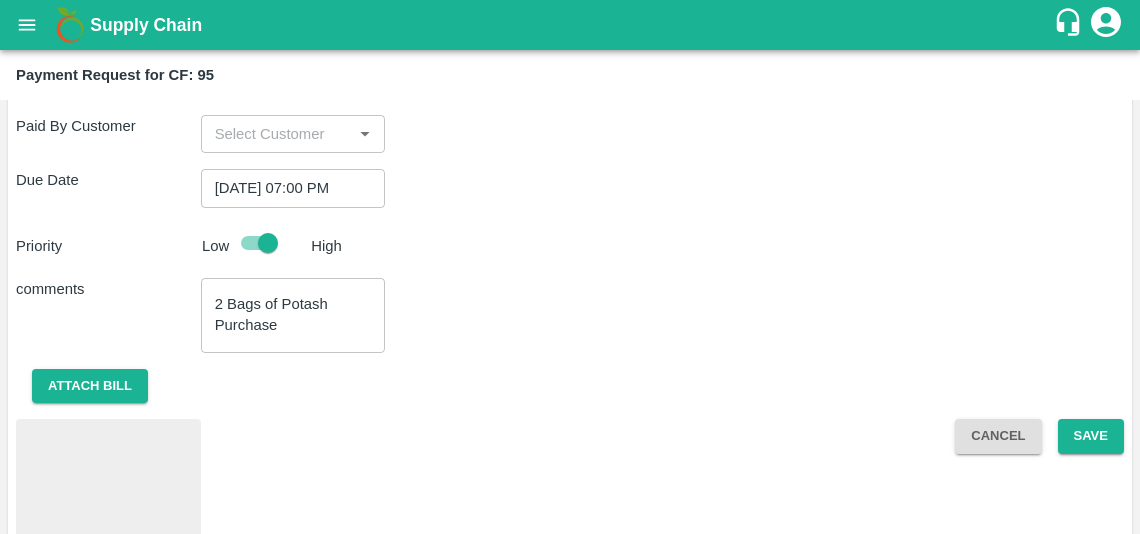 scroll, scrollTop: 564, scrollLeft: 0, axis: vertical 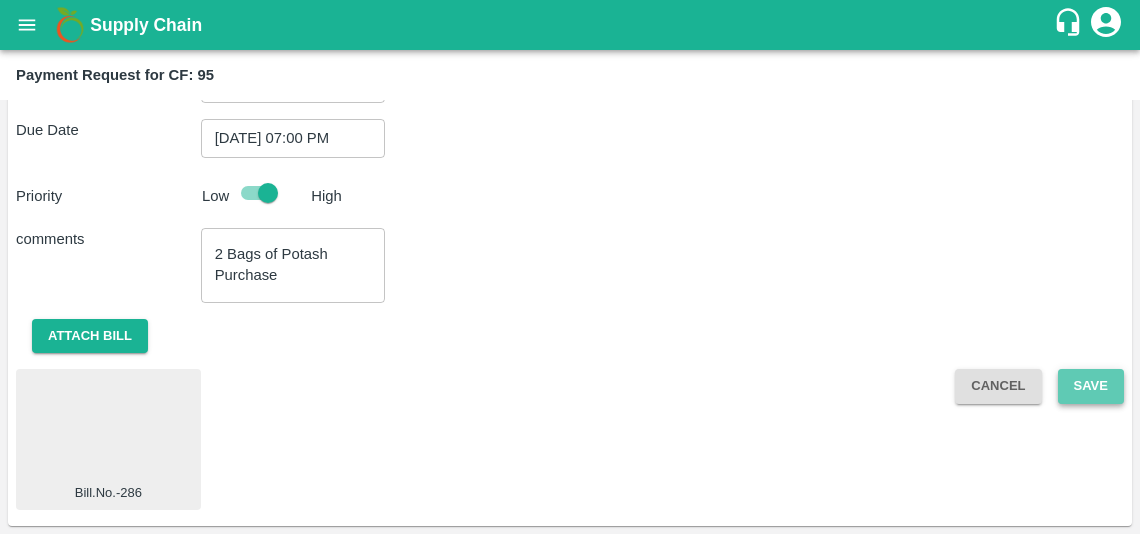 click on "Save" at bounding box center [1091, 386] 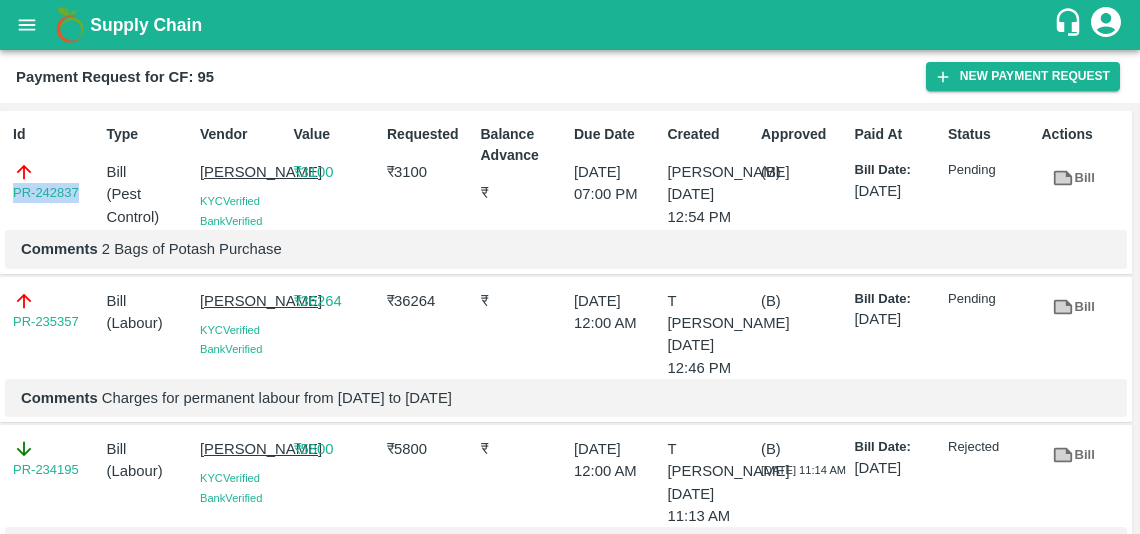 drag, startPoint x: 84, startPoint y: 192, endPoint x: 8, endPoint y: 192, distance: 76 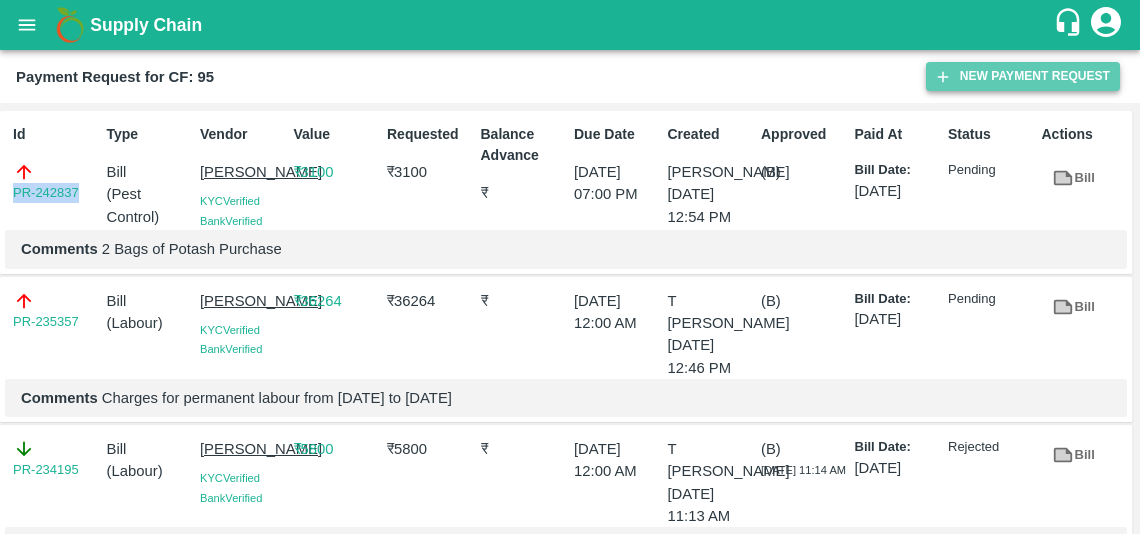 click on "New Payment Request" at bounding box center (1023, 76) 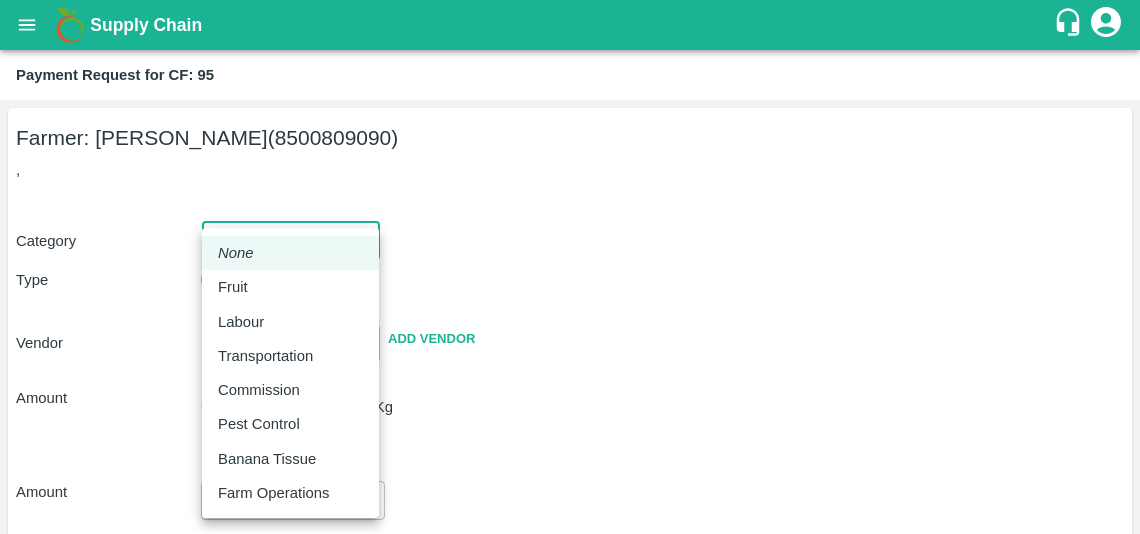 click on "Supply Chain Payment Request for CF: 95 Farmer:    Tandra Pratab Reddy  (8500809090) ,  Category ​ ​ Type Advance Bill Vendor ​ Add Vendor Amount Total value Per Kg ​ Amount ​ Approver ​ Due Date ​  Priority  Low  High Comment x ​ Attach bill Cancel Save Bangalore DC Direct Customer Hyderabad DC B2R Bangalore  Tembhurni Virtual Captive PH Ananthapur Virtual Captive PH Kothakota Virtual Captive PH Chittoor Virtual Captive PH Vavilala Himalekya Logout None Fruit Labour Transportation Commission Pest Control Banana Tissue Farm Operations" at bounding box center [570, 267] 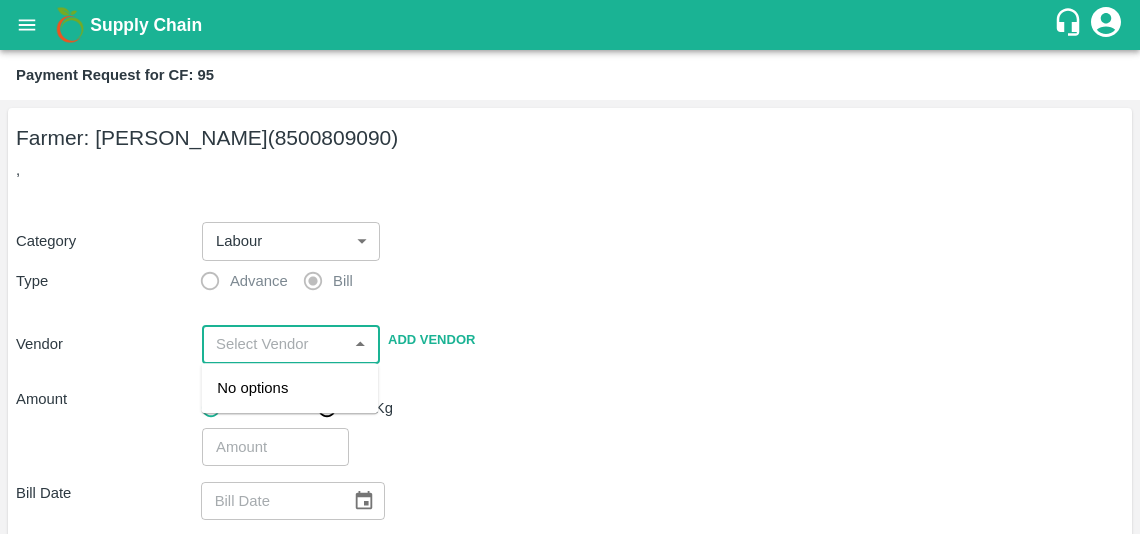 click at bounding box center (274, 344) 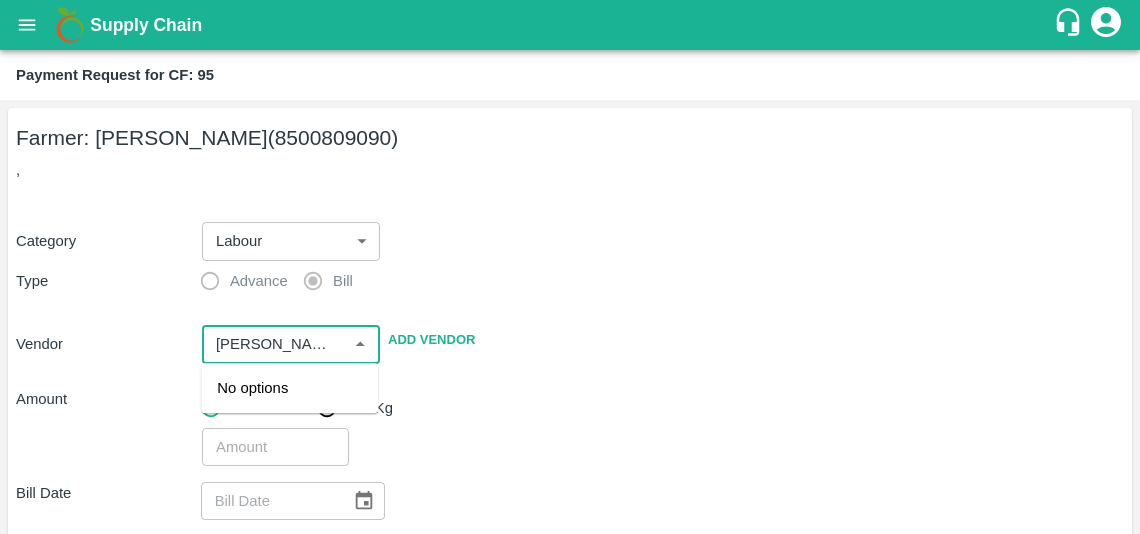 scroll, scrollTop: 0, scrollLeft: 39, axis: horizontal 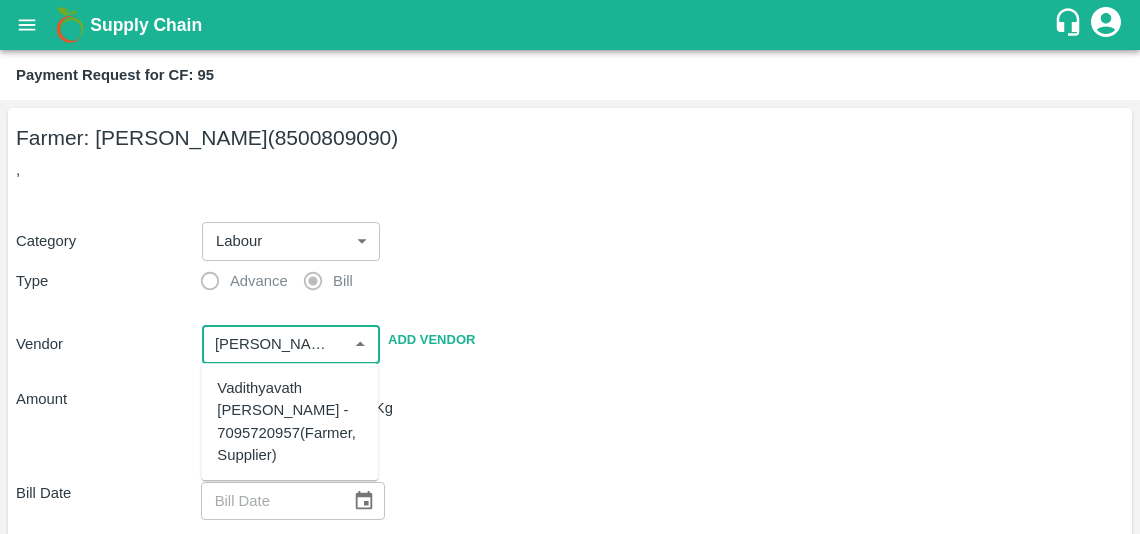 click on "Vadithyavath Mallikarjun - 7095720957(Farmer, Supplier)" at bounding box center (289, 421) 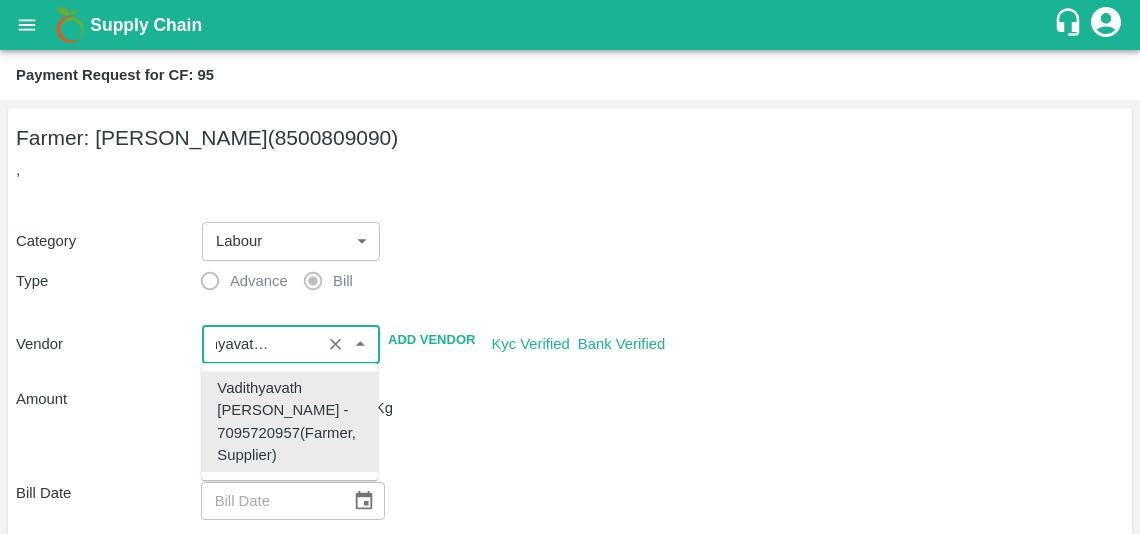 type on "Vadithyavath Mallikarjun - 7095720957(Farmer, Supplier)" 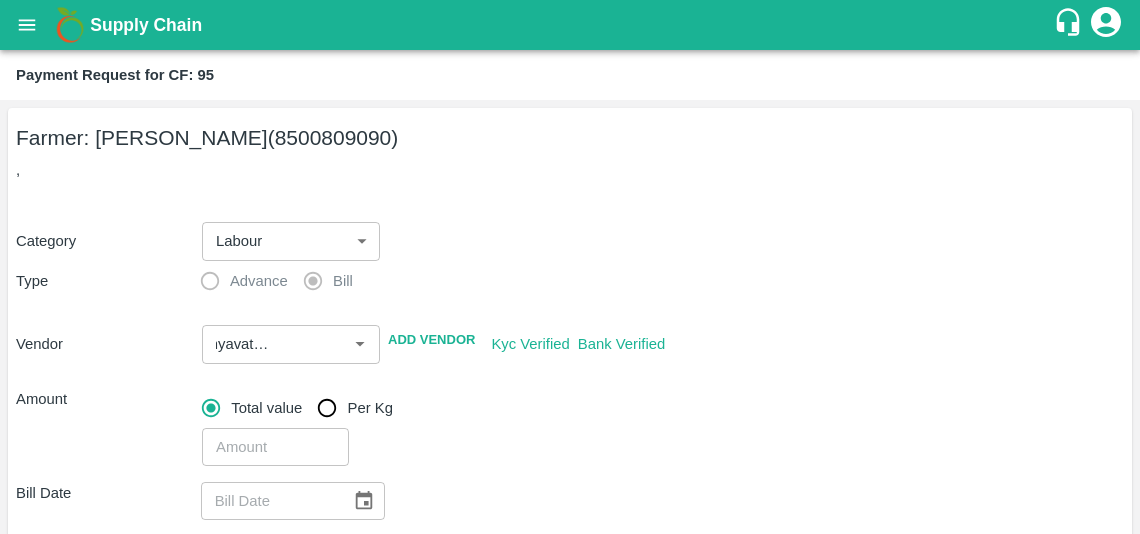 scroll, scrollTop: 0, scrollLeft: 0, axis: both 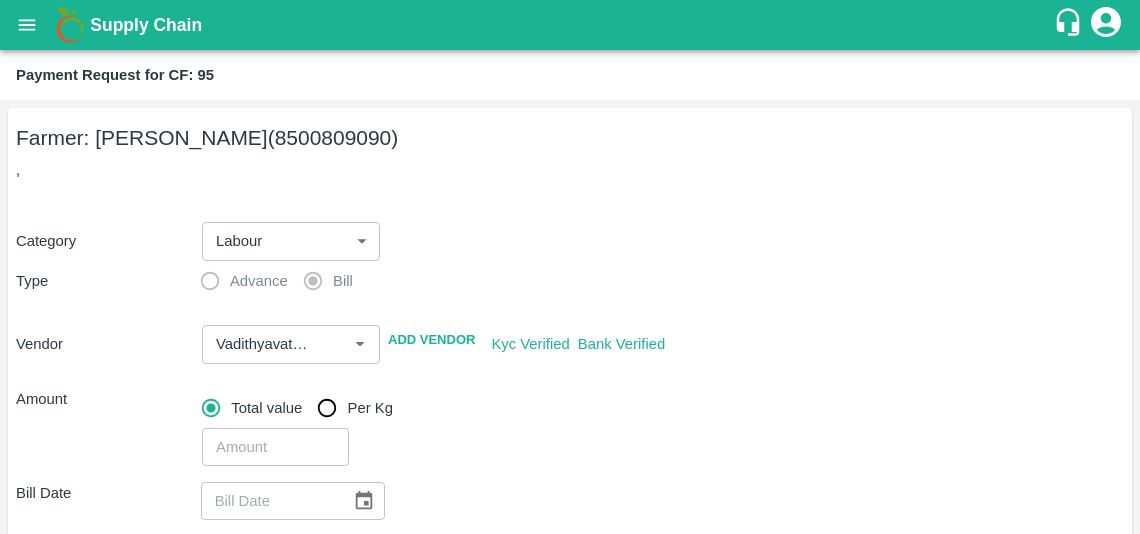 click on "​" at bounding box center (659, 443) 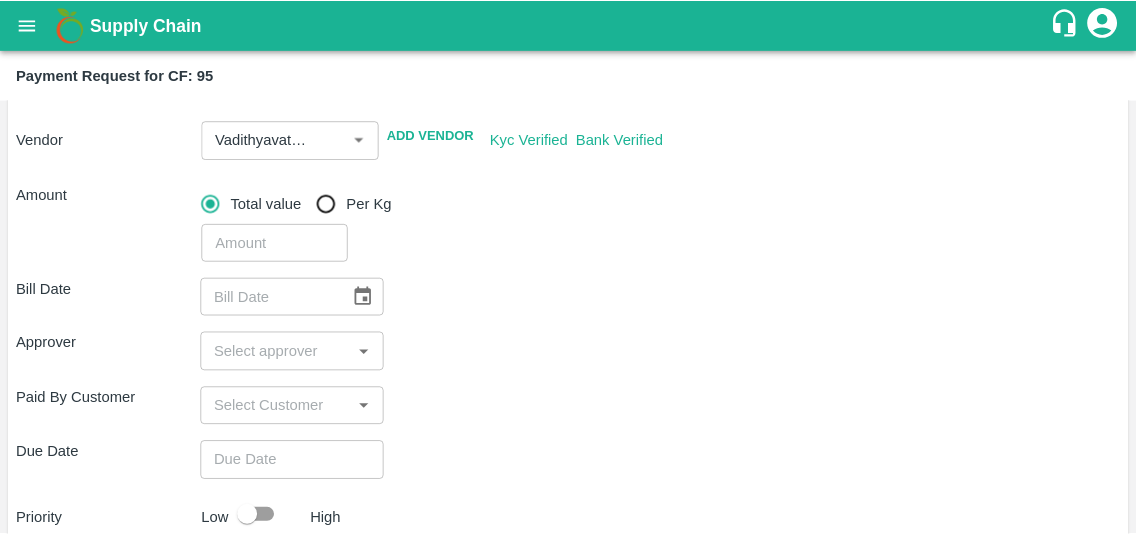 scroll, scrollTop: 205, scrollLeft: 0, axis: vertical 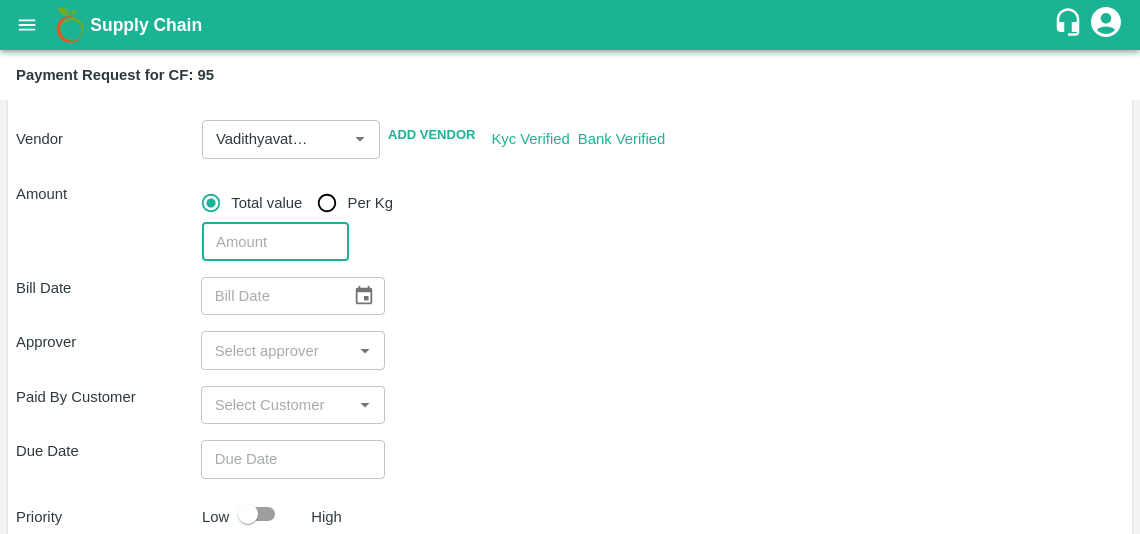 click at bounding box center (275, 242) 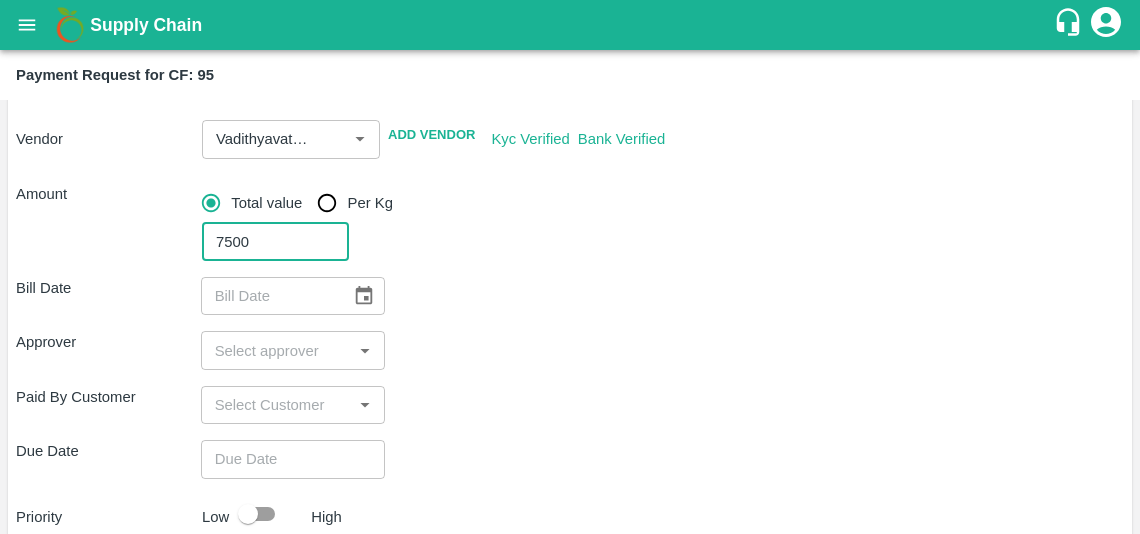 type on "7500" 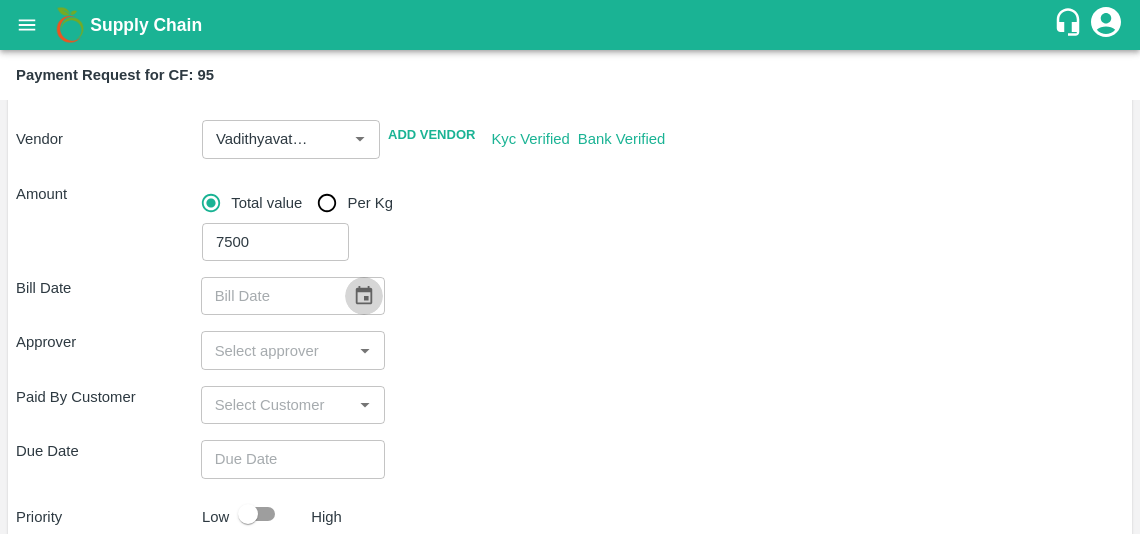 click 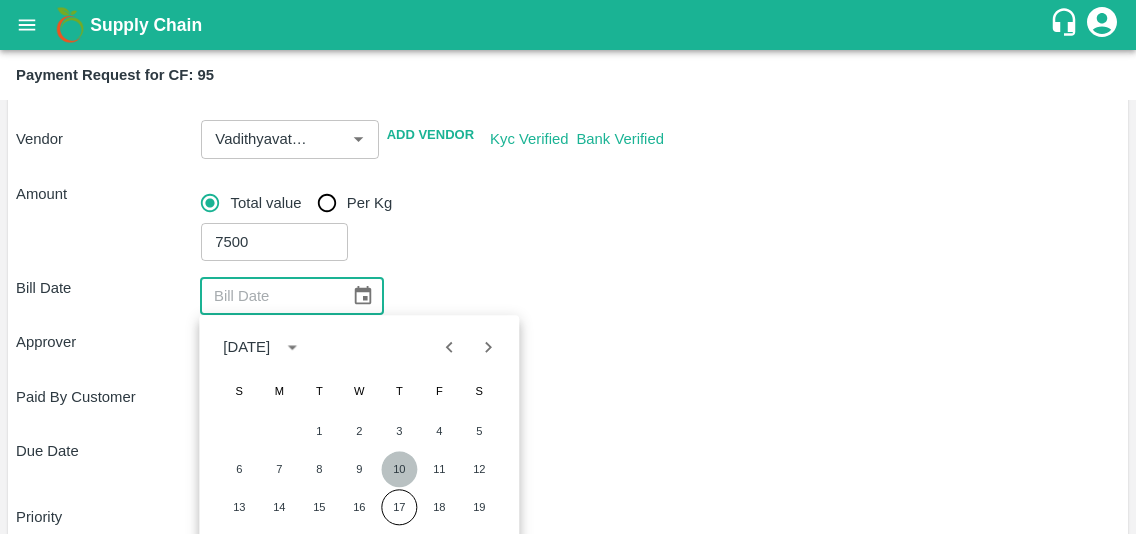 click on "10" at bounding box center [399, 469] 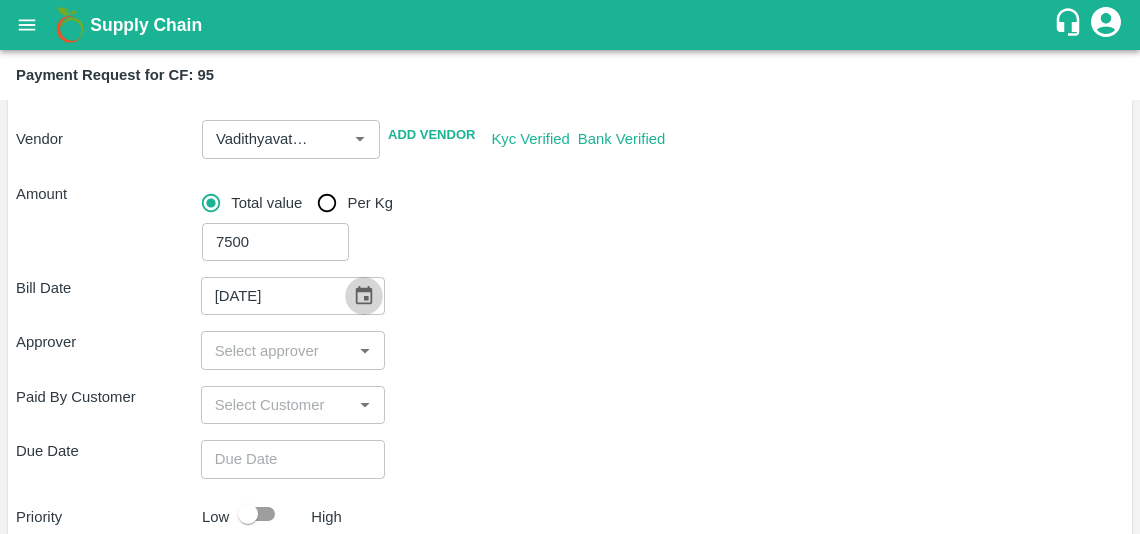 click 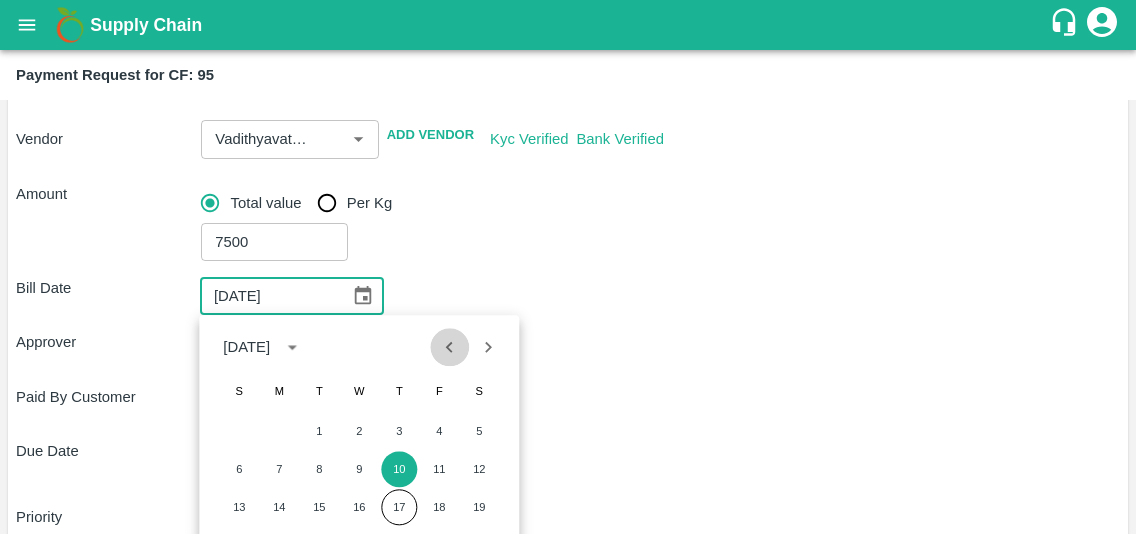 click 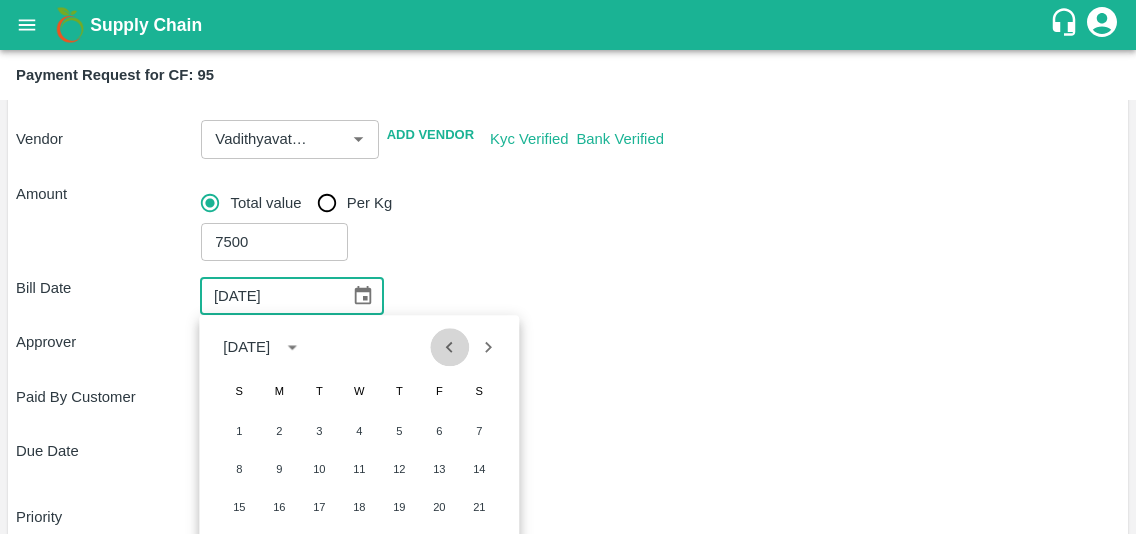 click 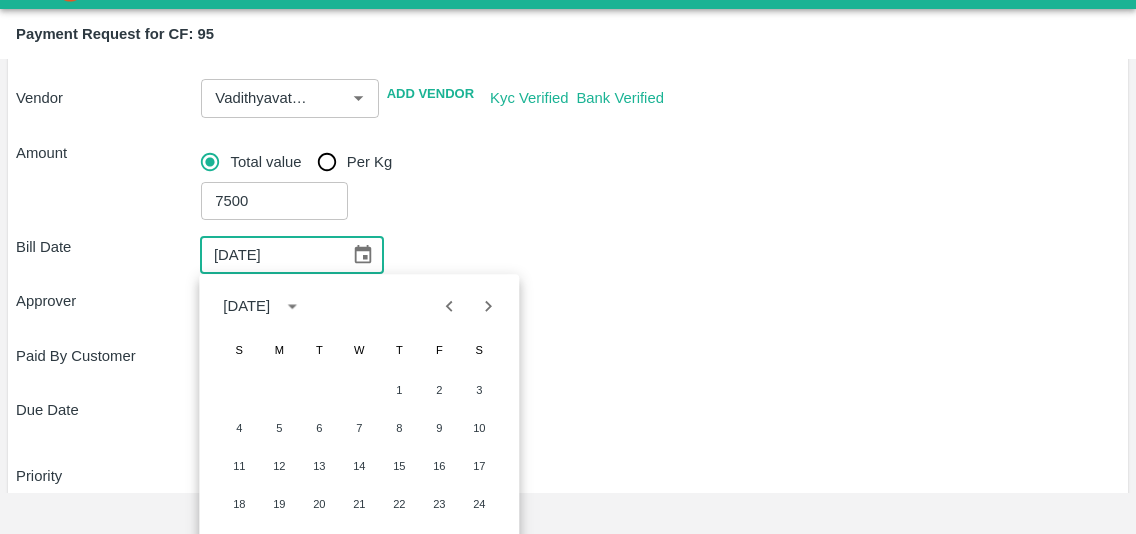 scroll, scrollTop: 42, scrollLeft: 0, axis: vertical 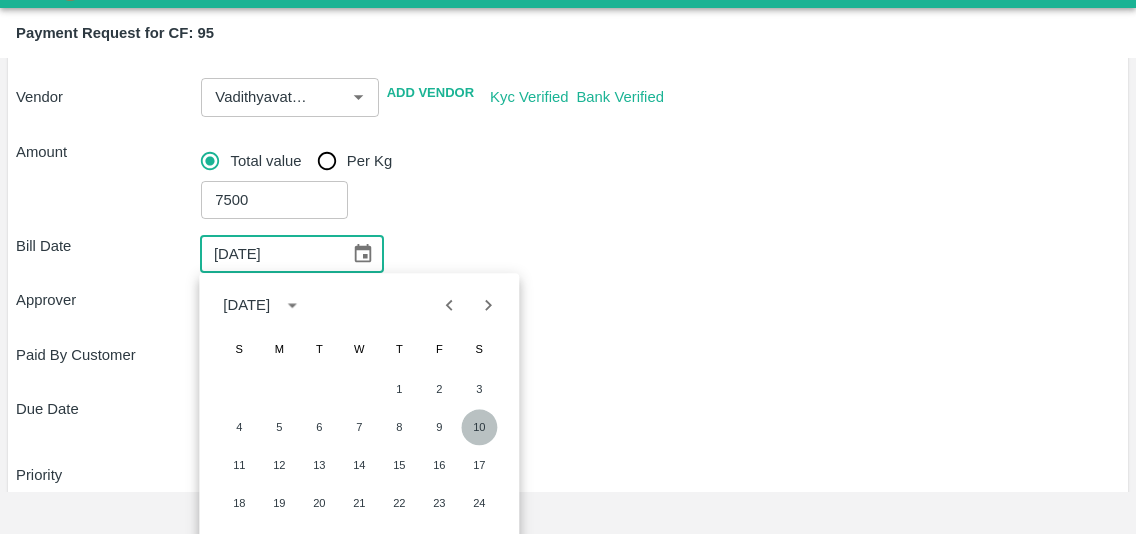 click on "10" at bounding box center (479, 427) 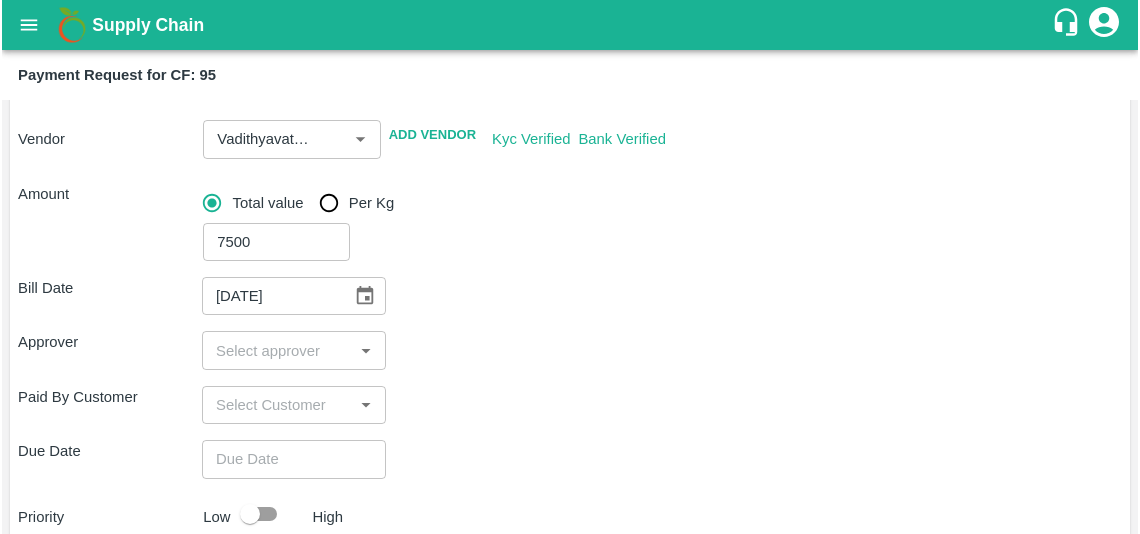 scroll, scrollTop: 0, scrollLeft: 0, axis: both 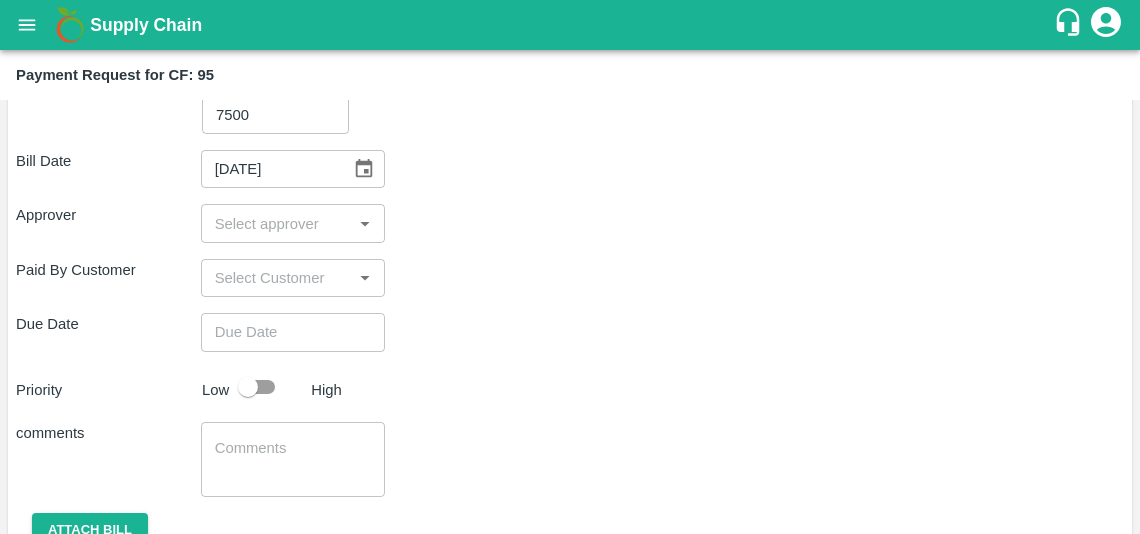 click on "​" at bounding box center [293, 223] 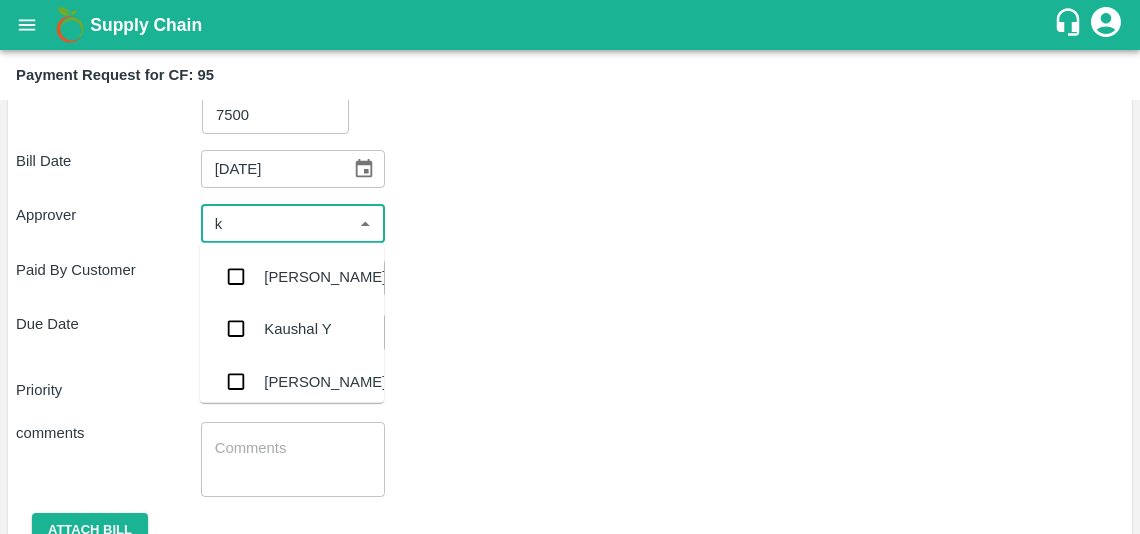 type on "ki" 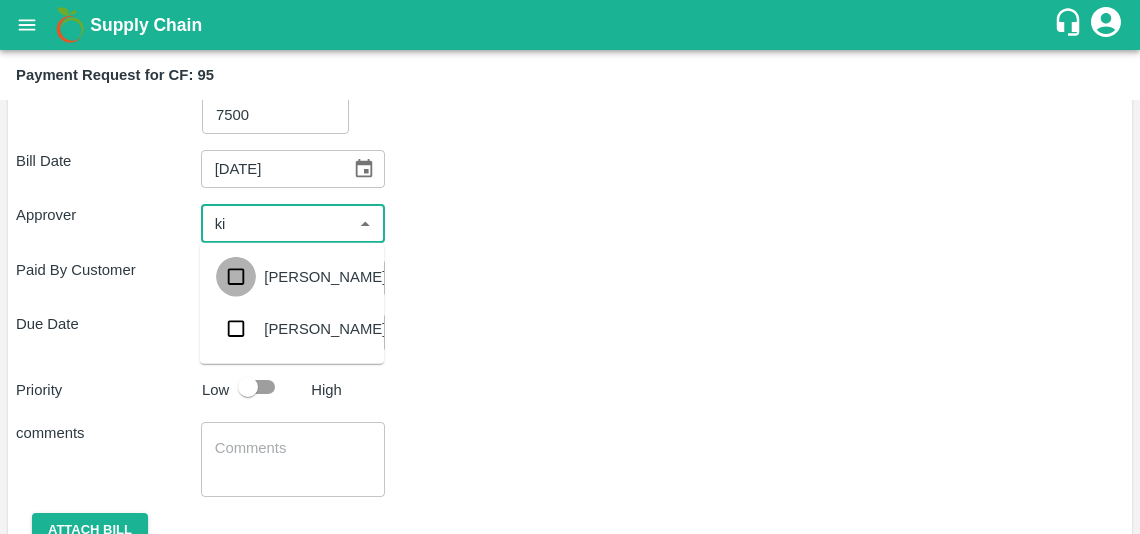 click at bounding box center (236, 277) 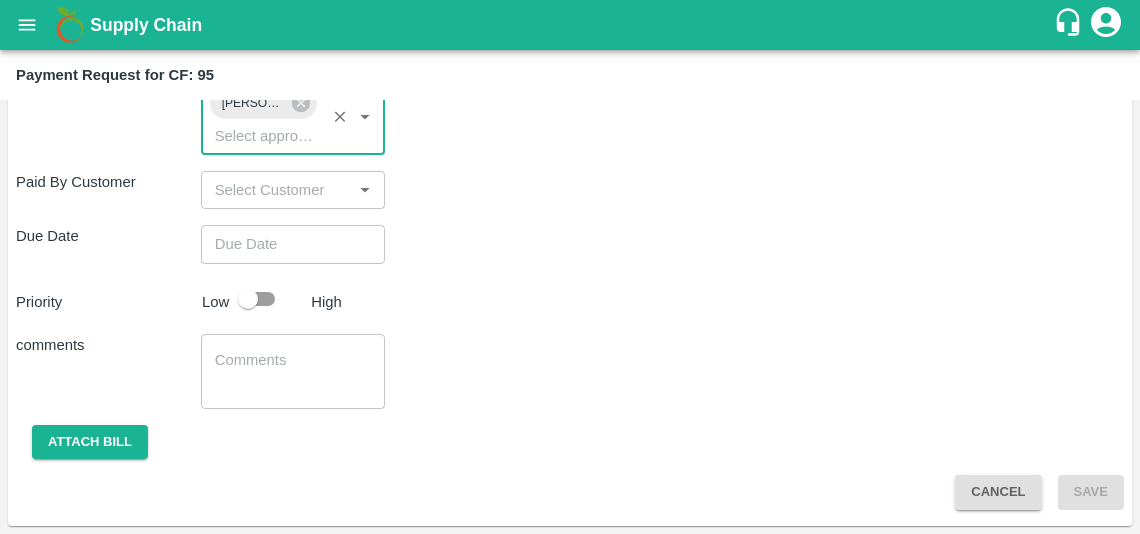 scroll, scrollTop: 492, scrollLeft: 0, axis: vertical 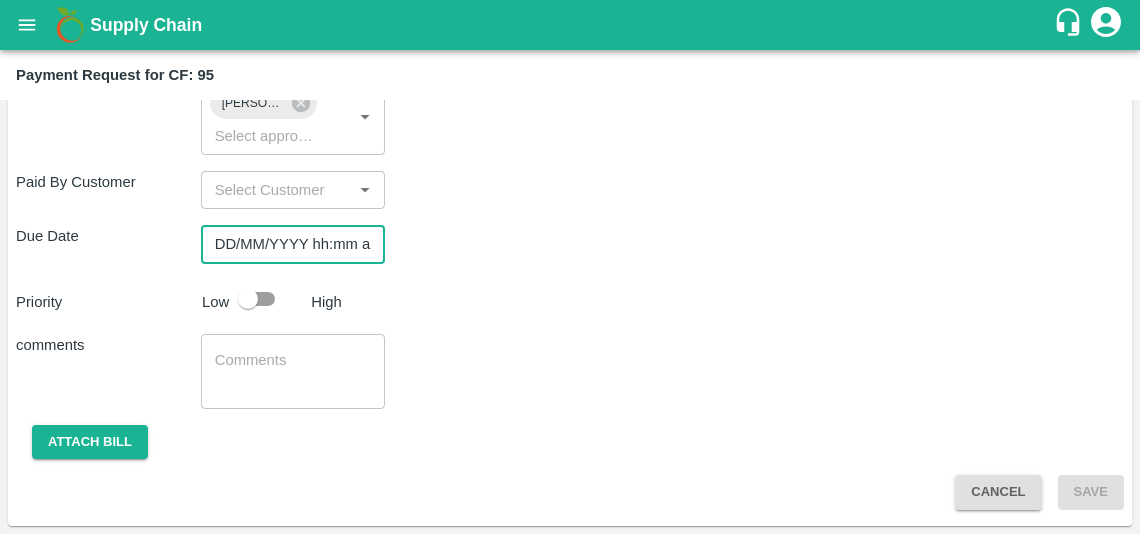 click on "DD/MM/YYYY hh:mm aa" at bounding box center [286, 244] 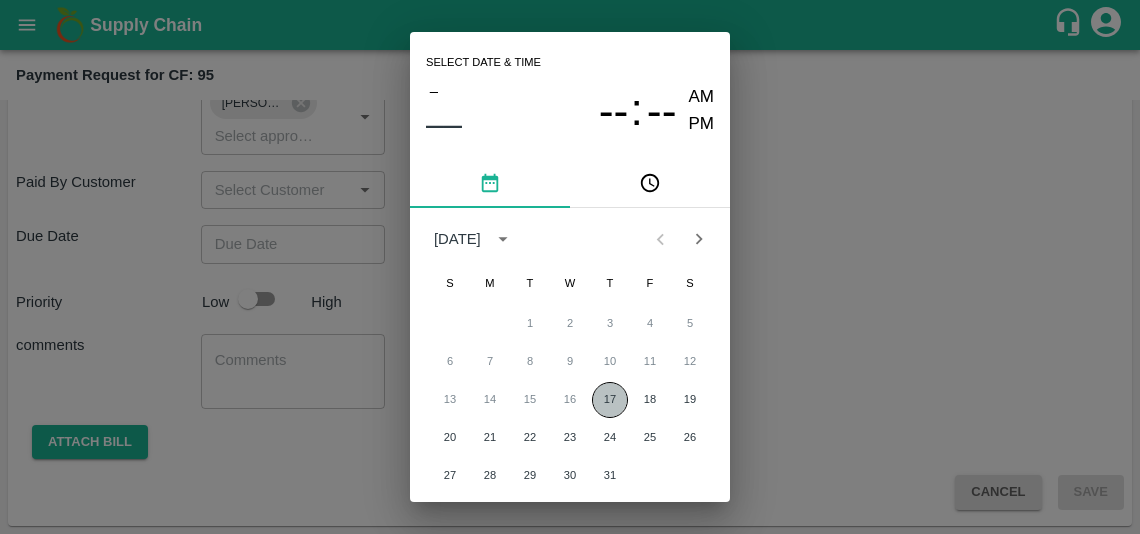 click on "17" at bounding box center (610, 400) 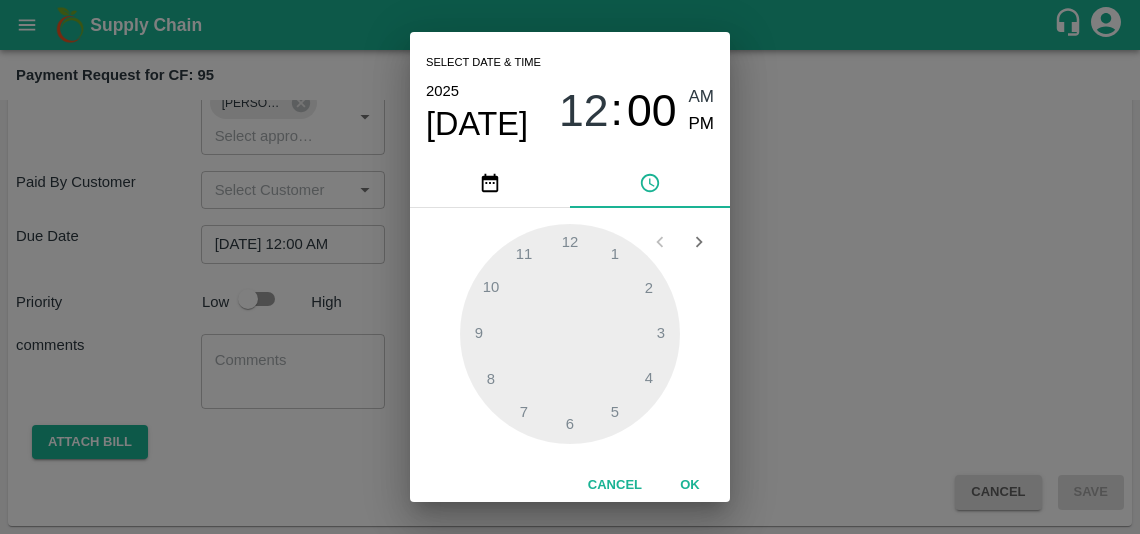 click on "PM" at bounding box center [702, 124] 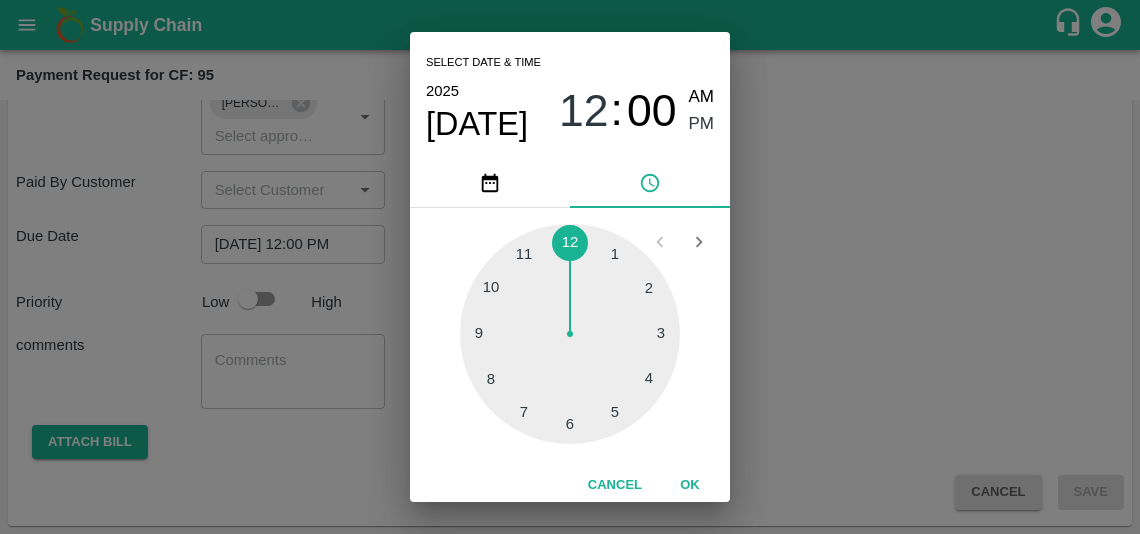 click at bounding box center [570, 334] 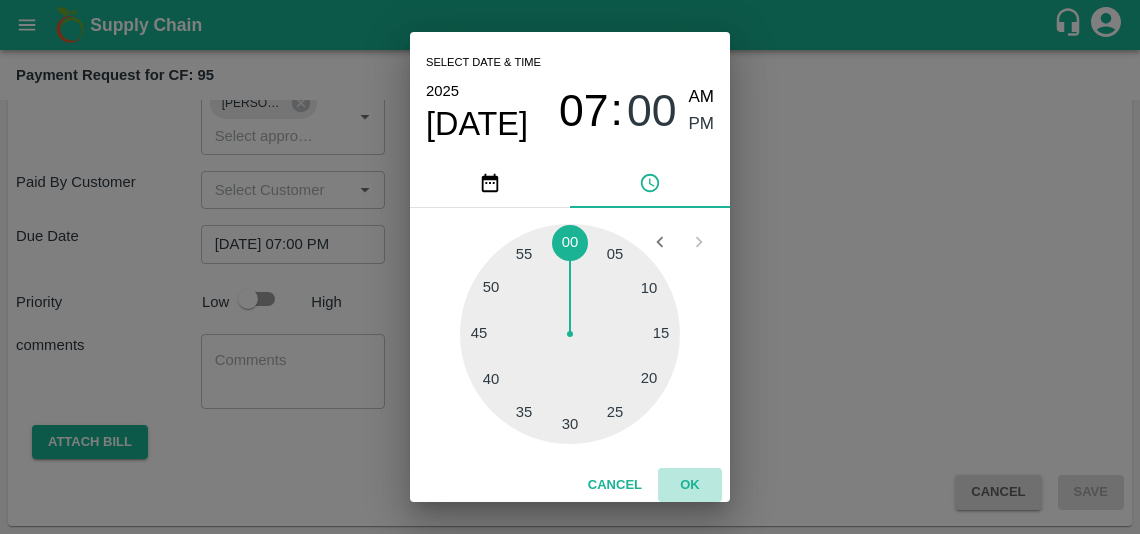 click on "OK" at bounding box center [690, 485] 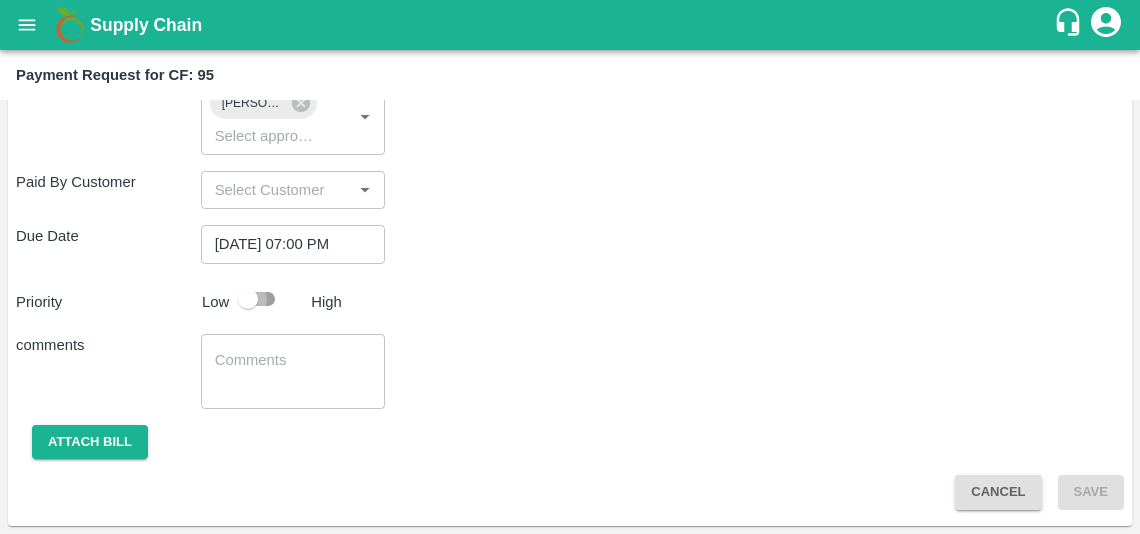 click at bounding box center [248, 299] 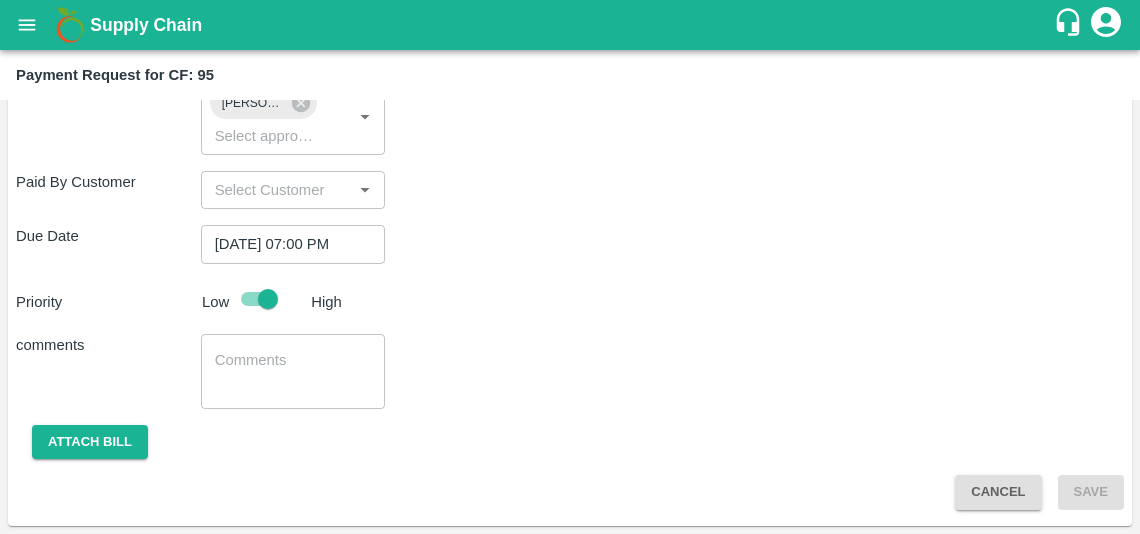 click on "x ​" at bounding box center (293, 371) 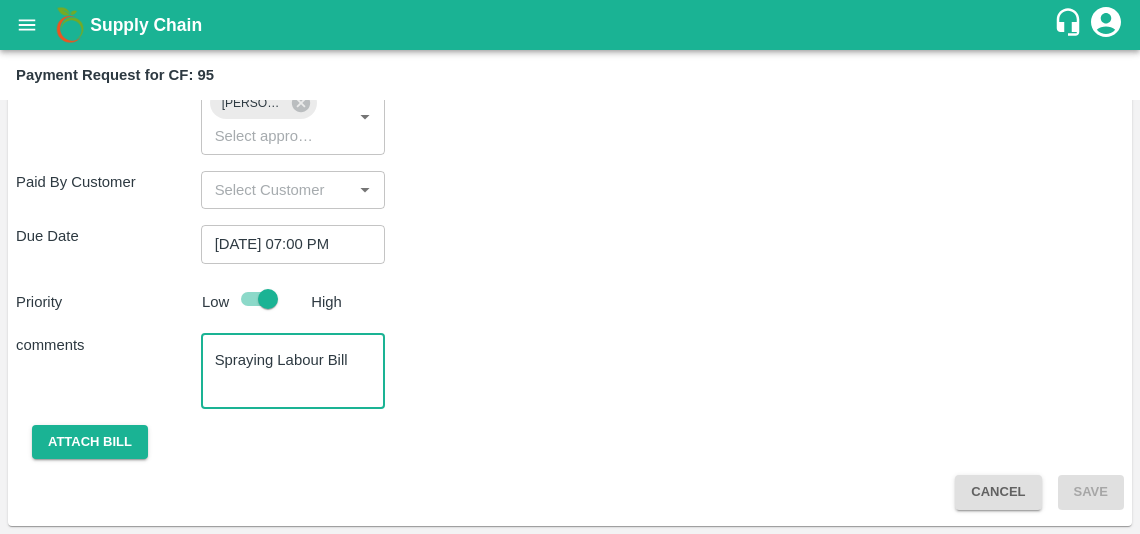 click on "Spraying Labour Bill" at bounding box center (293, 371) 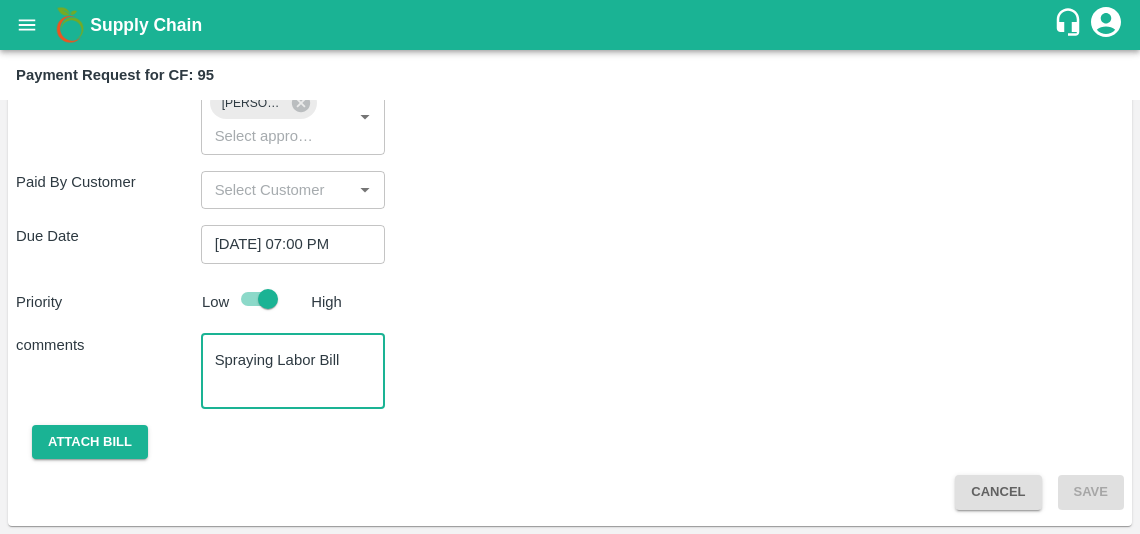 type on "Spraying Labor Bill" 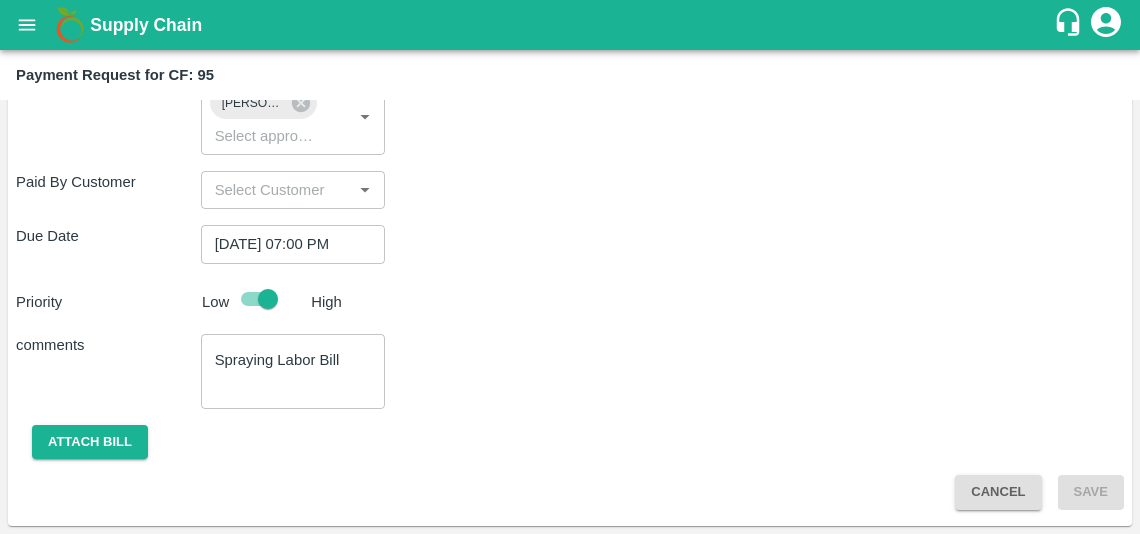 click on "Attach bill" at bounding box center (570, 442) 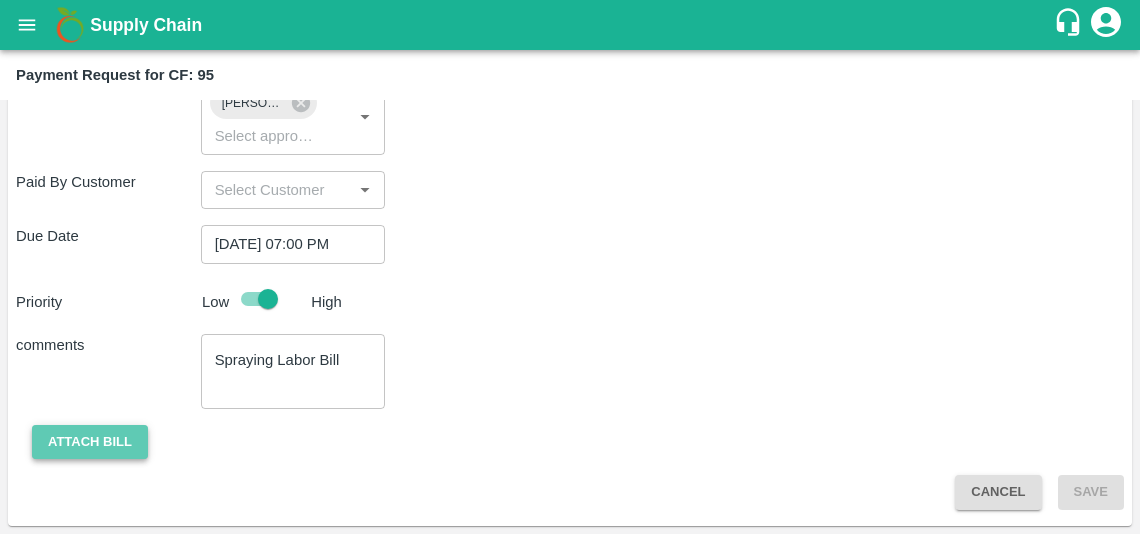 click on "Attach bill" at bounding box center (90, 442) 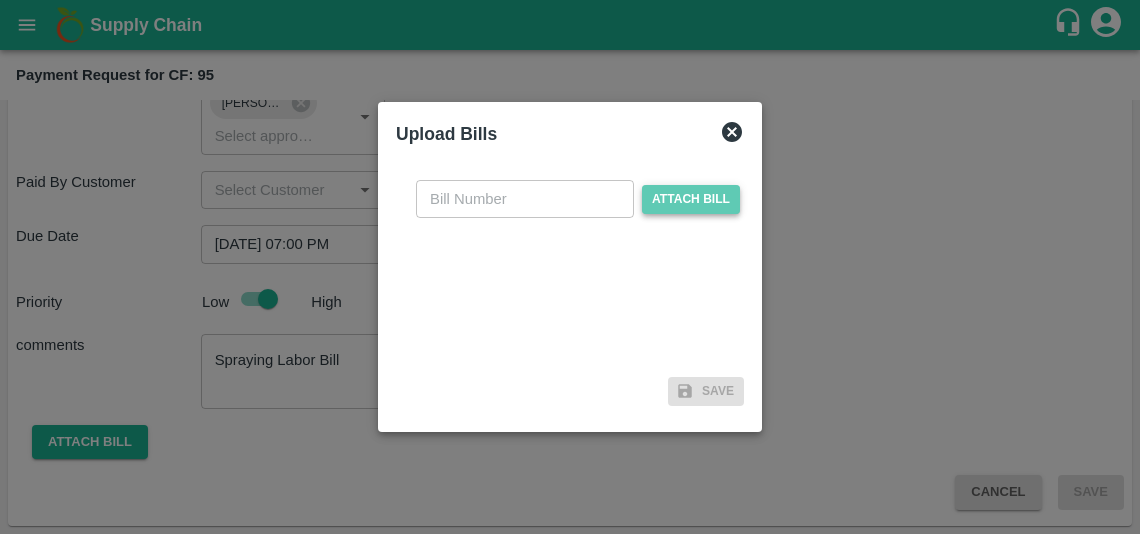 click on "Attach bill" at bounding box center (691, 199) 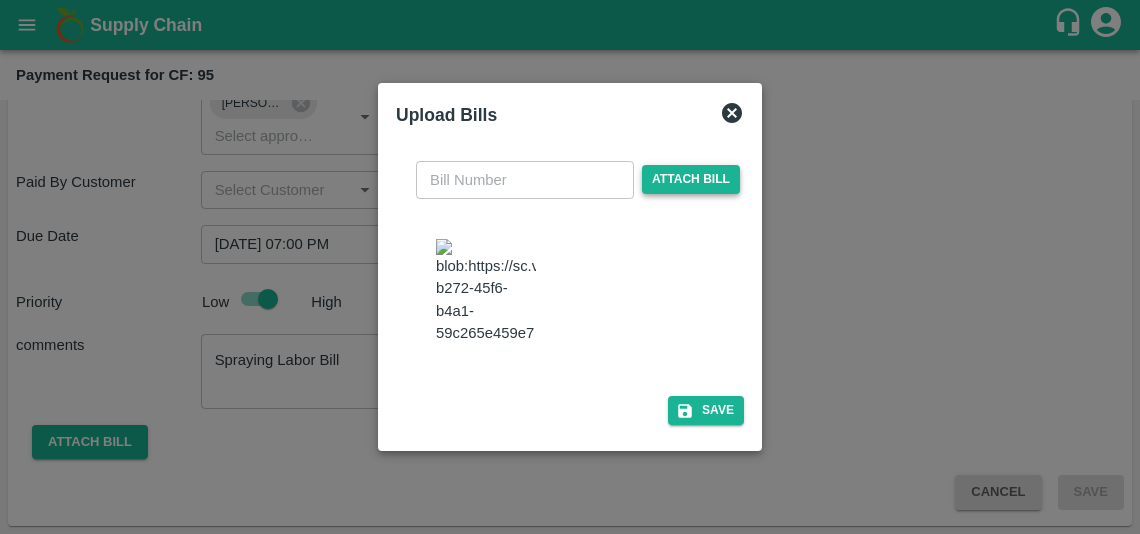 click at bounding box center [486, 291] 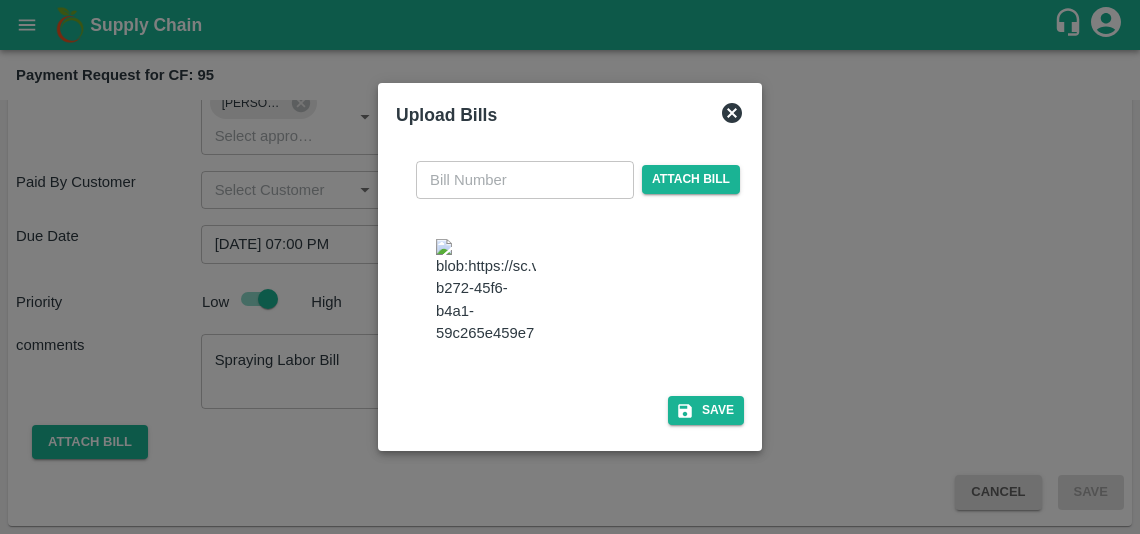 click at bounding box center (525, 180) 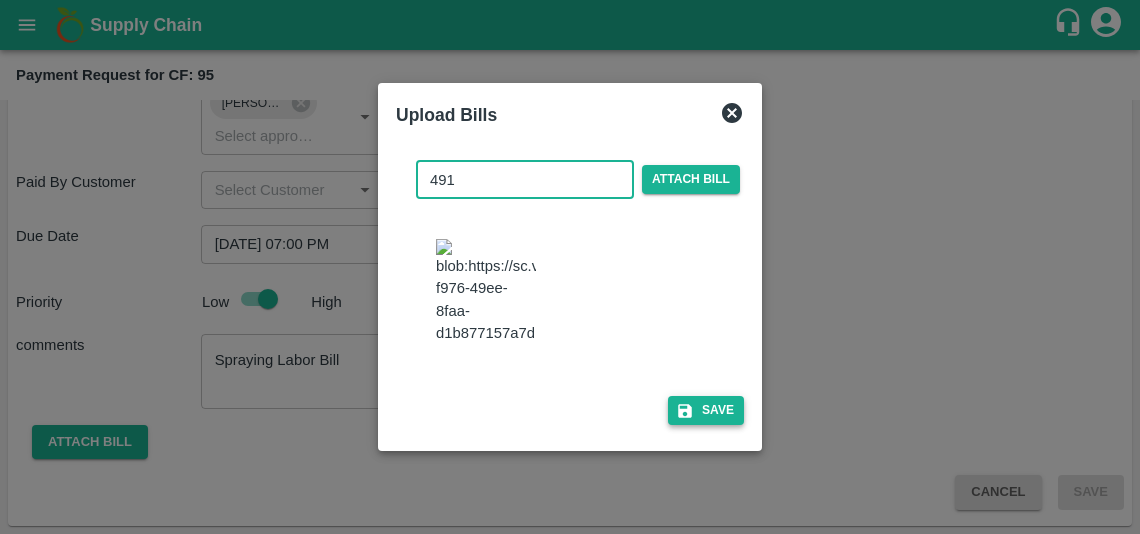 type on "491" 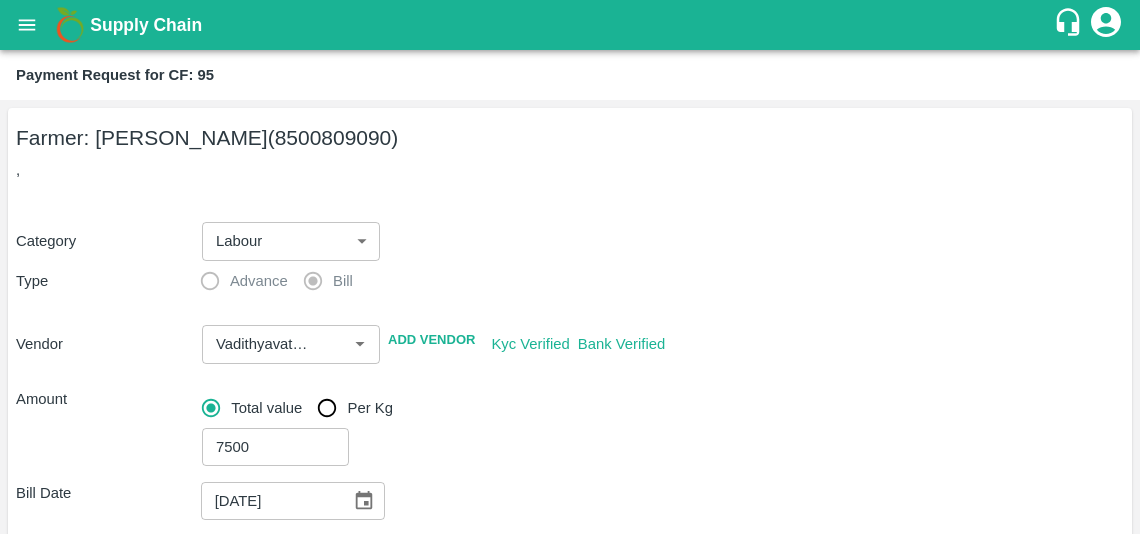 scroll, scrollTop: 682, scrollLeft: 0, axis: vertical 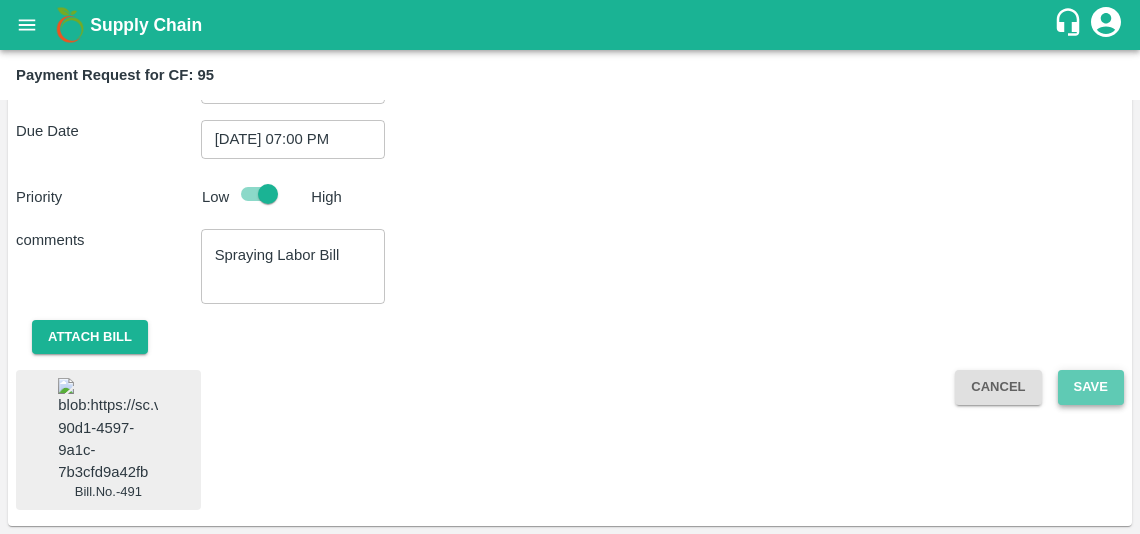 click on "Save" at bounding box center (1091, 387) 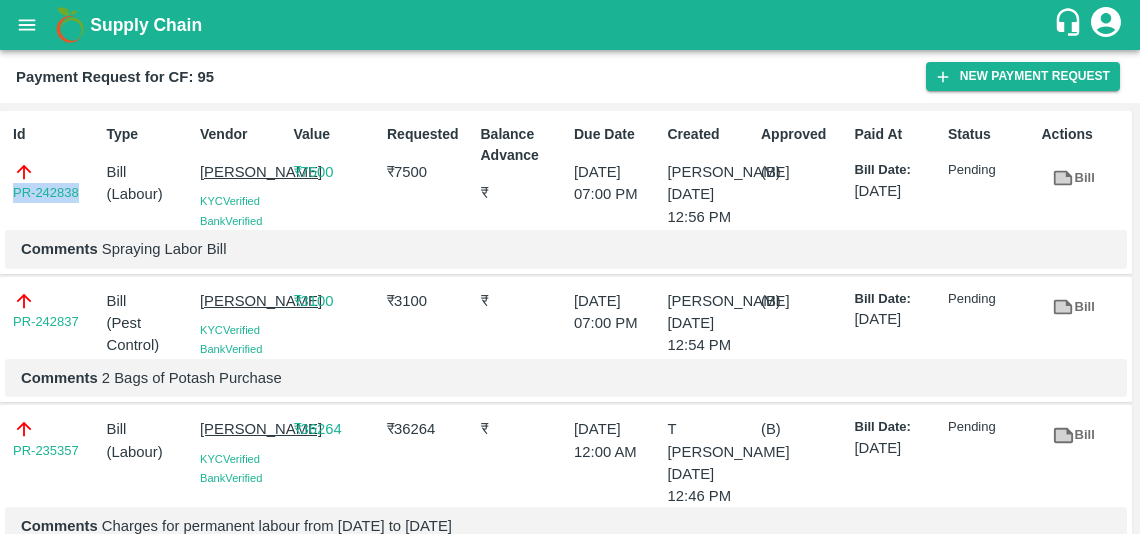 drag, startPoint x: 84, startPoint y: 192, endPoint x: -20, endPoint y: 180, distance: 104.69002 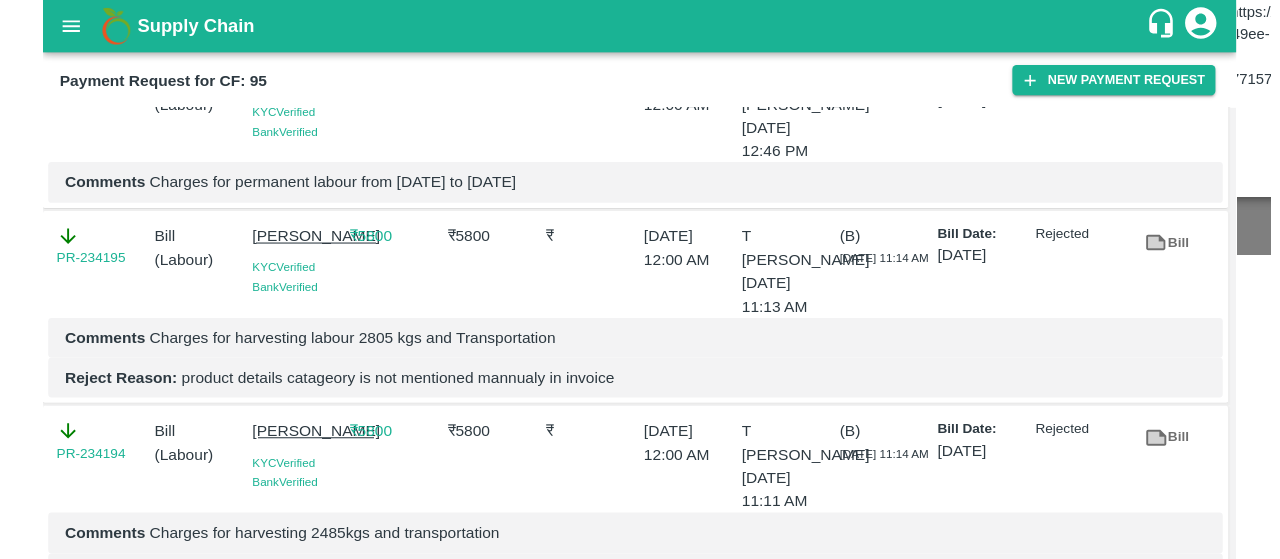 scroll, scrollTop: 470, scrollLeft: 0, axis: vertical 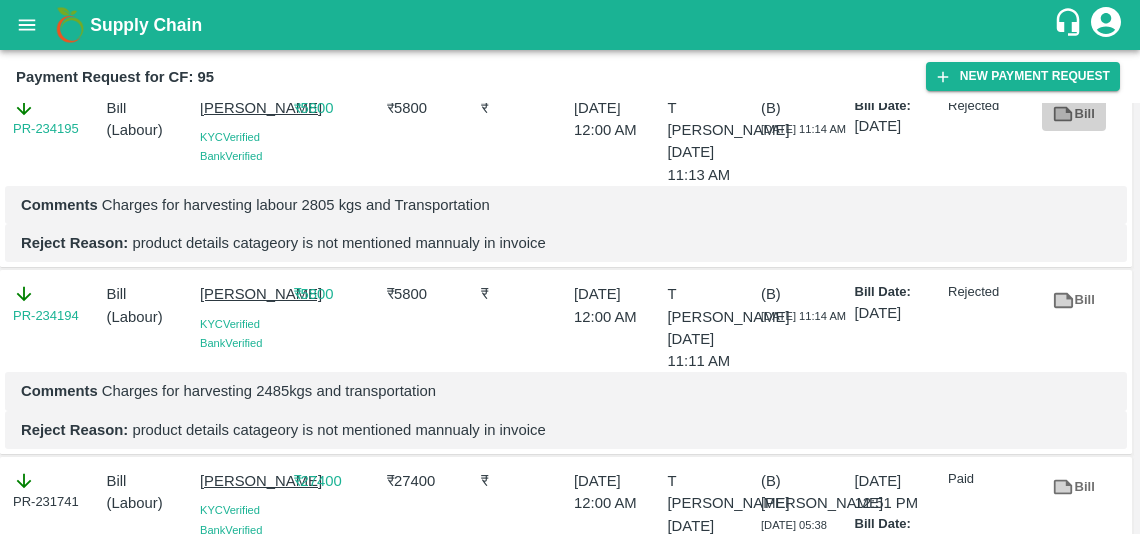click on "Bill" at bounding box center [1074, 114] 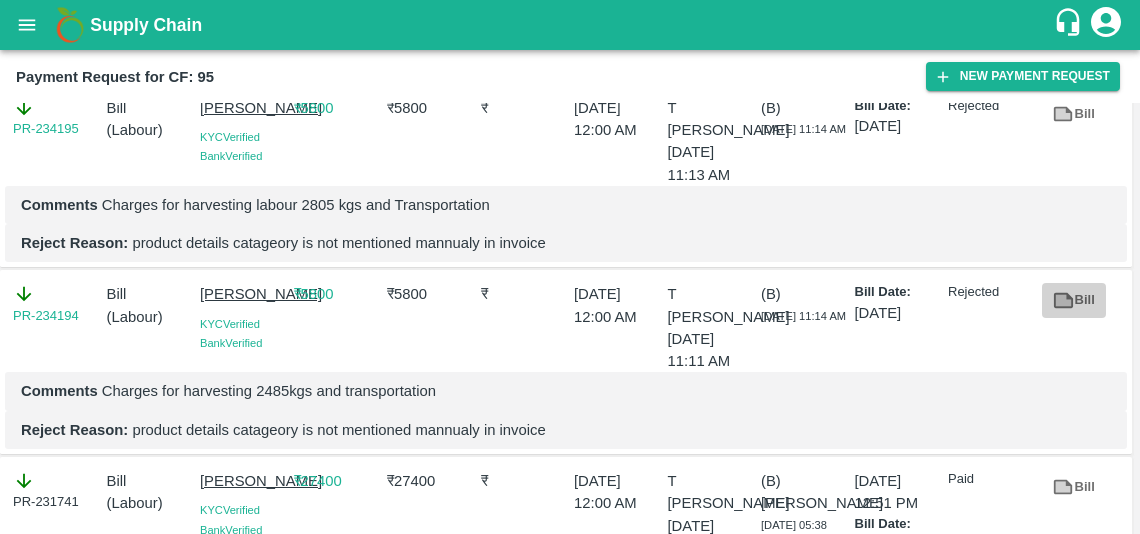 click 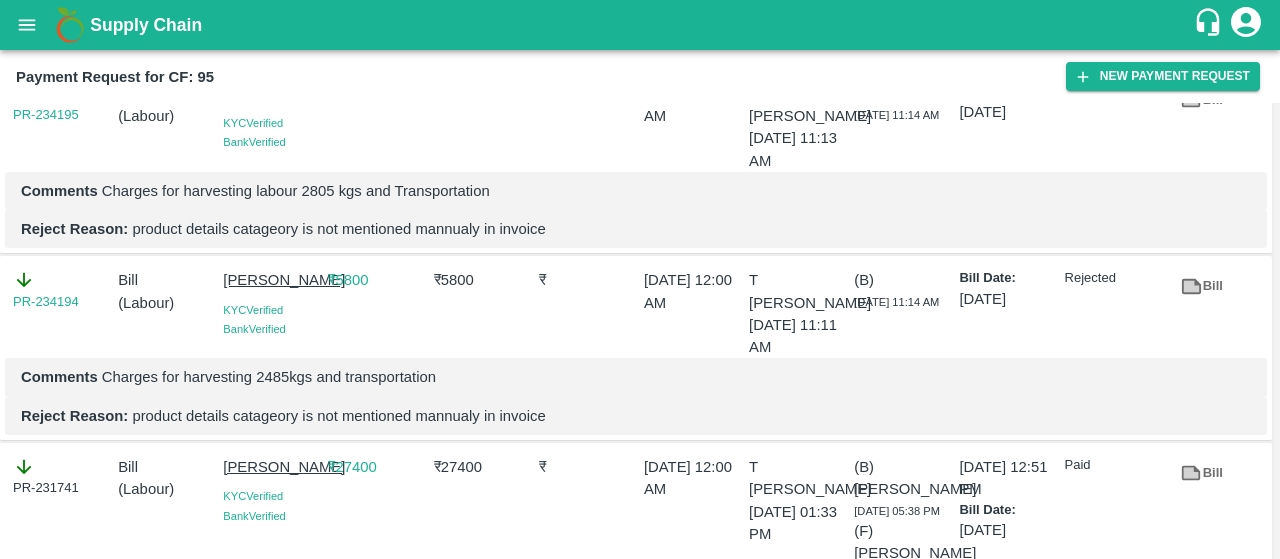 scroll, scrollTop: 482, scrollLeft: 0, axis: vertical 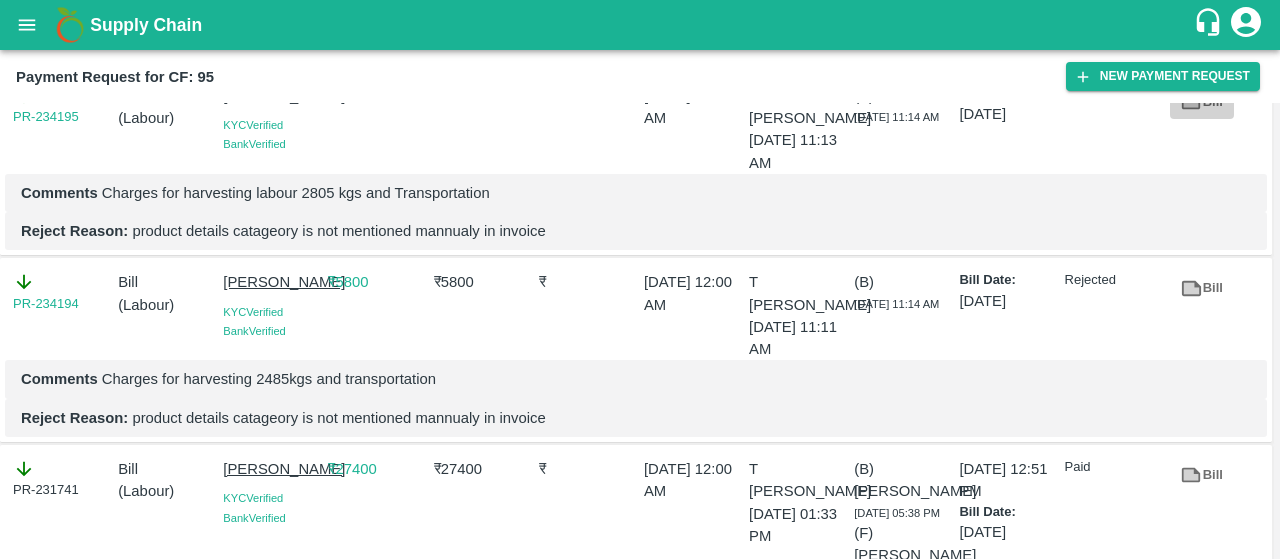 click on "Bill" at bounding box center [1202, 102] 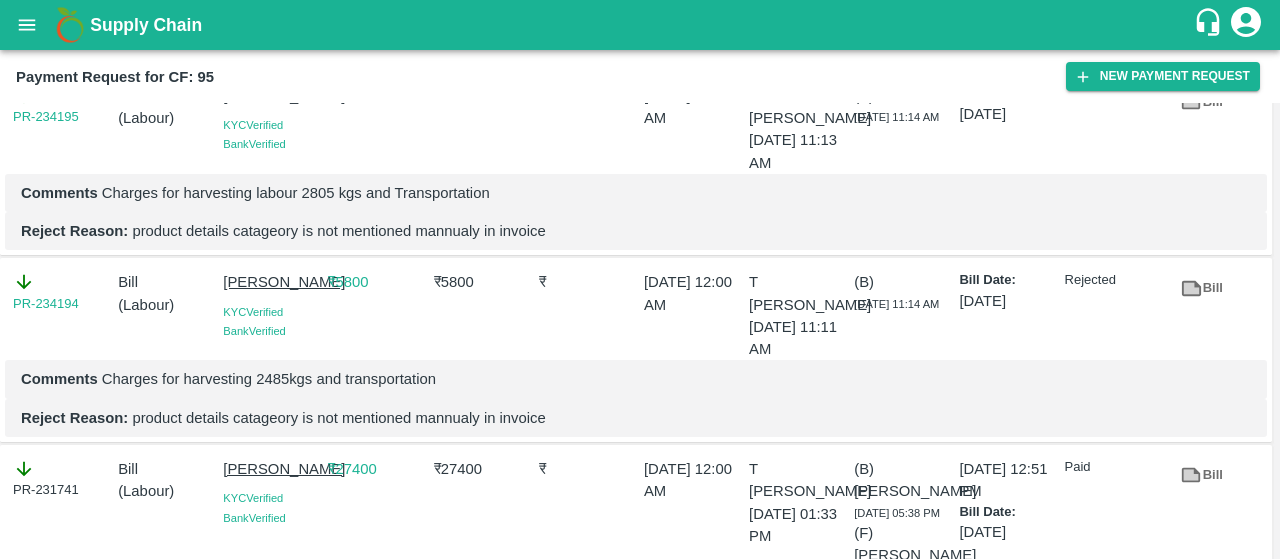 scroll, scrollTop: 0, scrollLeft: 0, axis: both 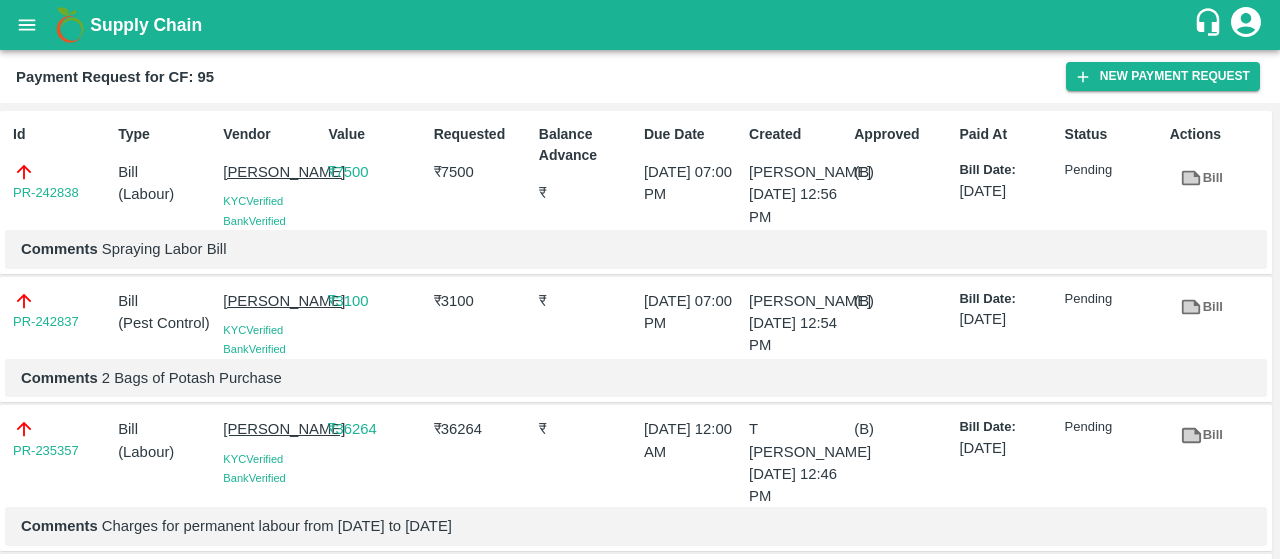 click on "Value ₹  7500" at bounding box center (372, 173) 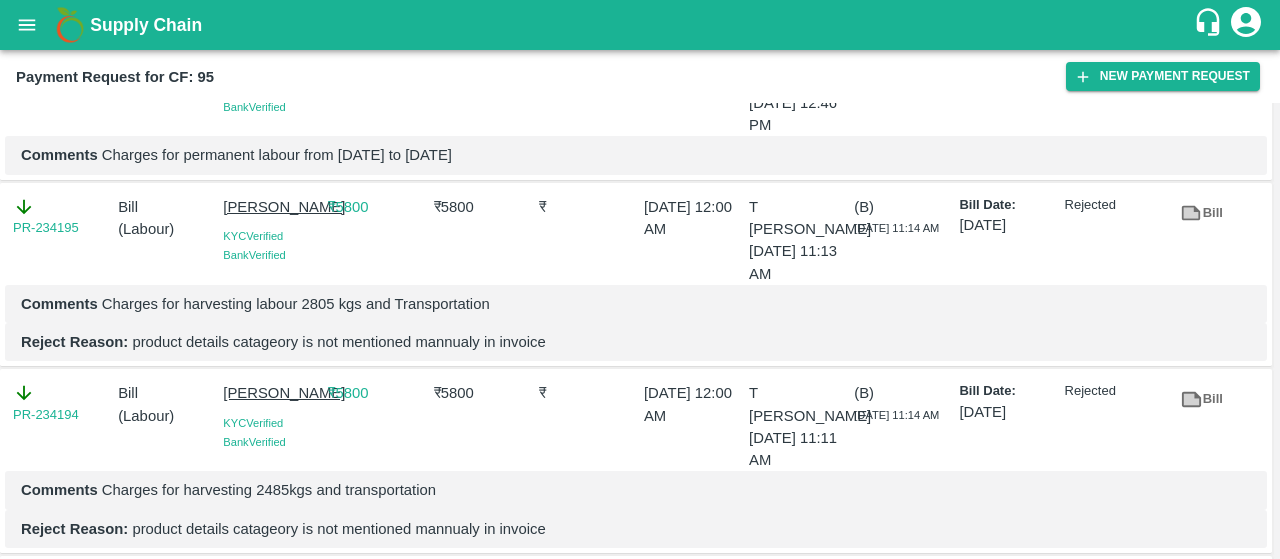 scroll, scrollTop: 366, scrollLeft: 0, axis: vertical 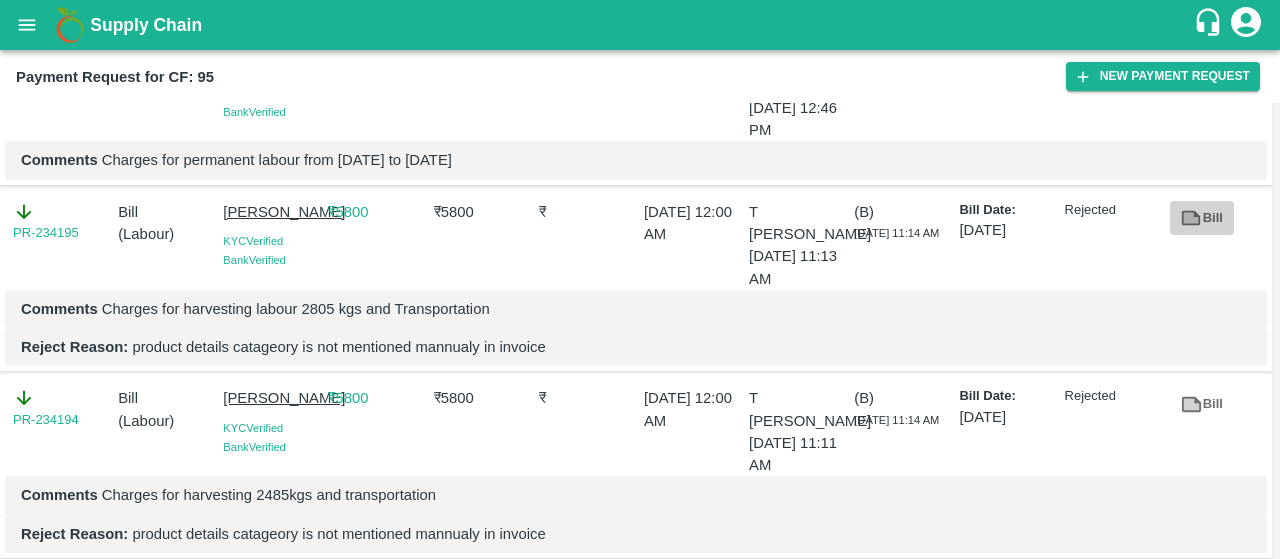 click on "Bill" at bounding box center [1202, 218] 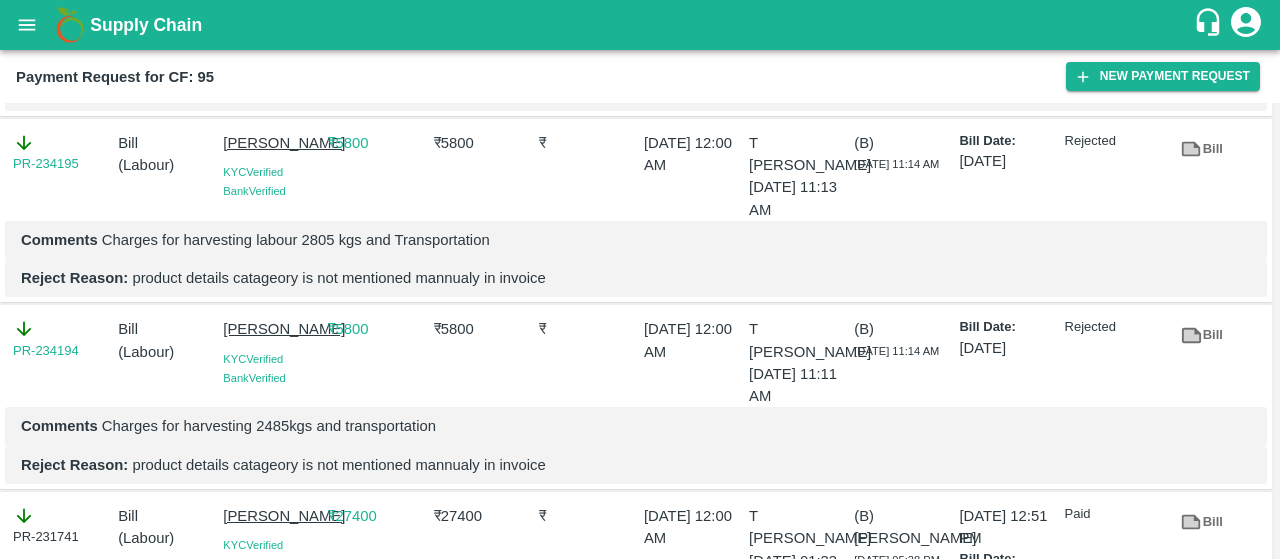 scroll, scrollTop: 463, scrollLeft: 0, axis: vertical 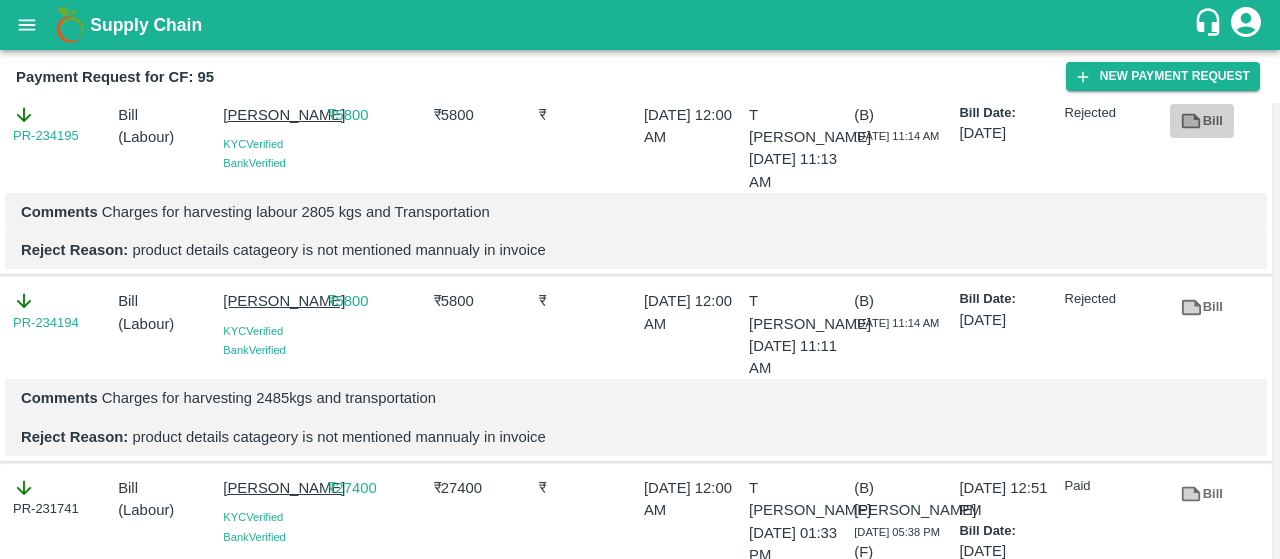 click on "Bill" at bounding box center [1202, 121] 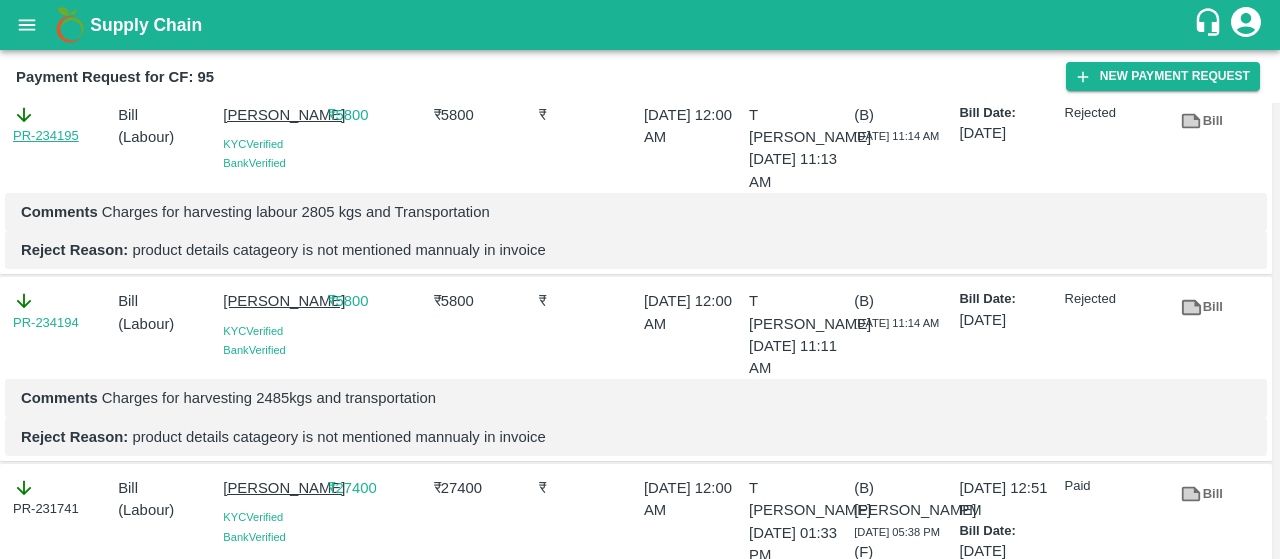 click on "PR-234195" at bounding box center [46, 136] 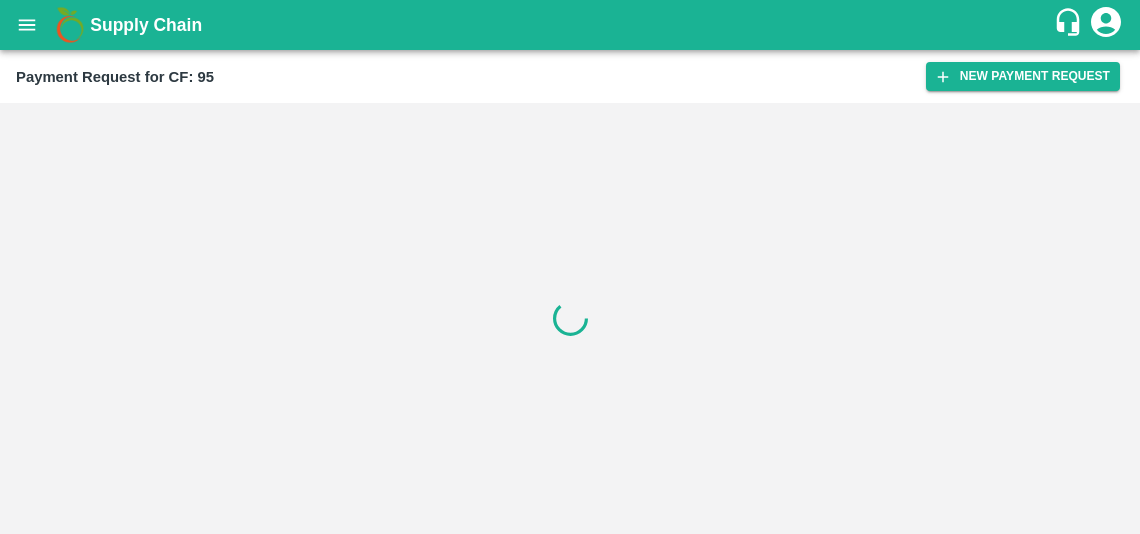 scroll, scrollTop: 0, scrollLeft: 0, axis: both 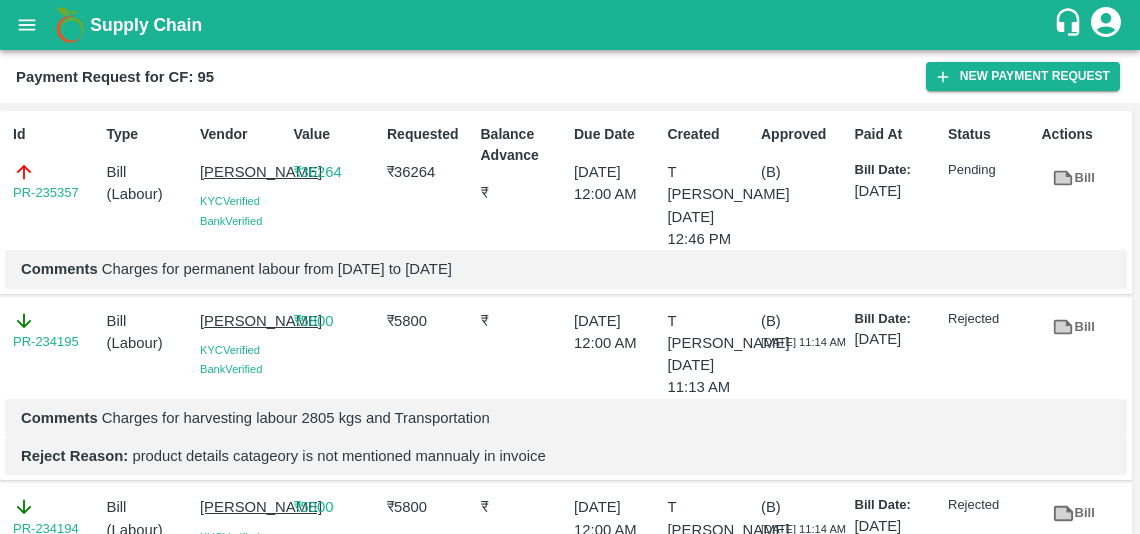 drag, startPoint x: 189, startPoint y: 170, endPoint x: 258, endPoint y: 191, distance: 72.12489 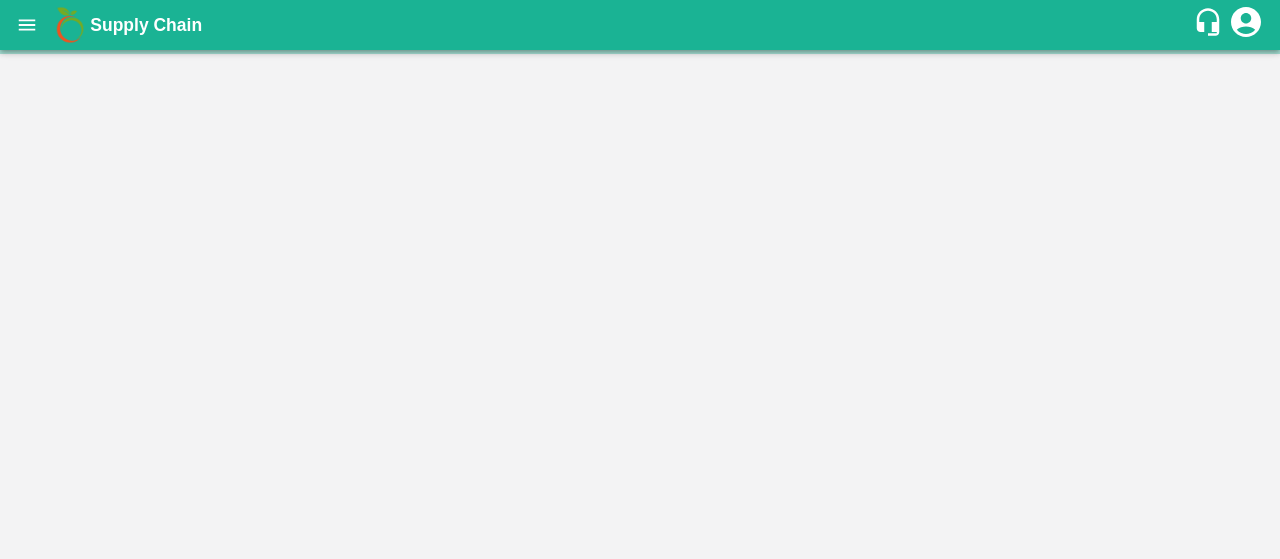 scroll, scrollTop: 0, scrollLeft: 0, axis: both 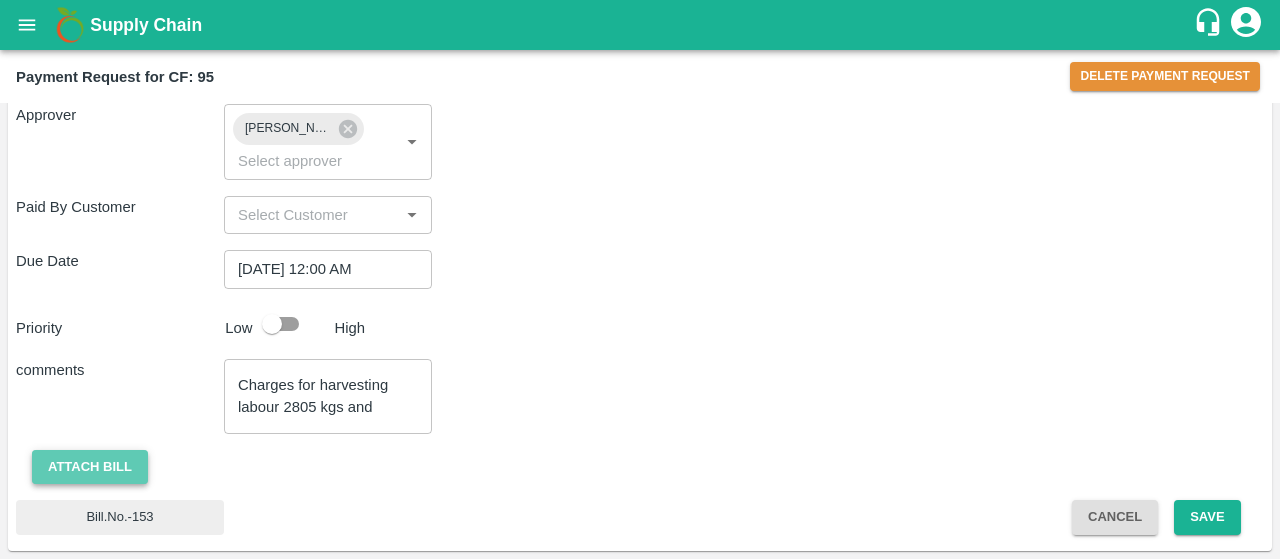 click on "Attach bill" at bounding box center (90, 467) 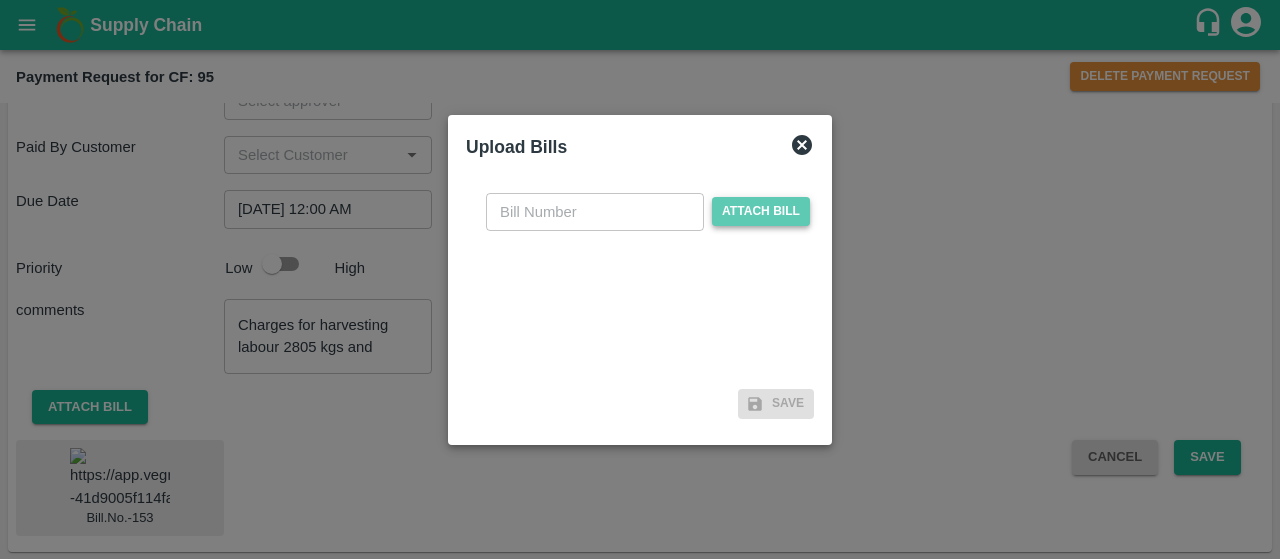 click on "Attach bill" at bounding box center [761, 211] 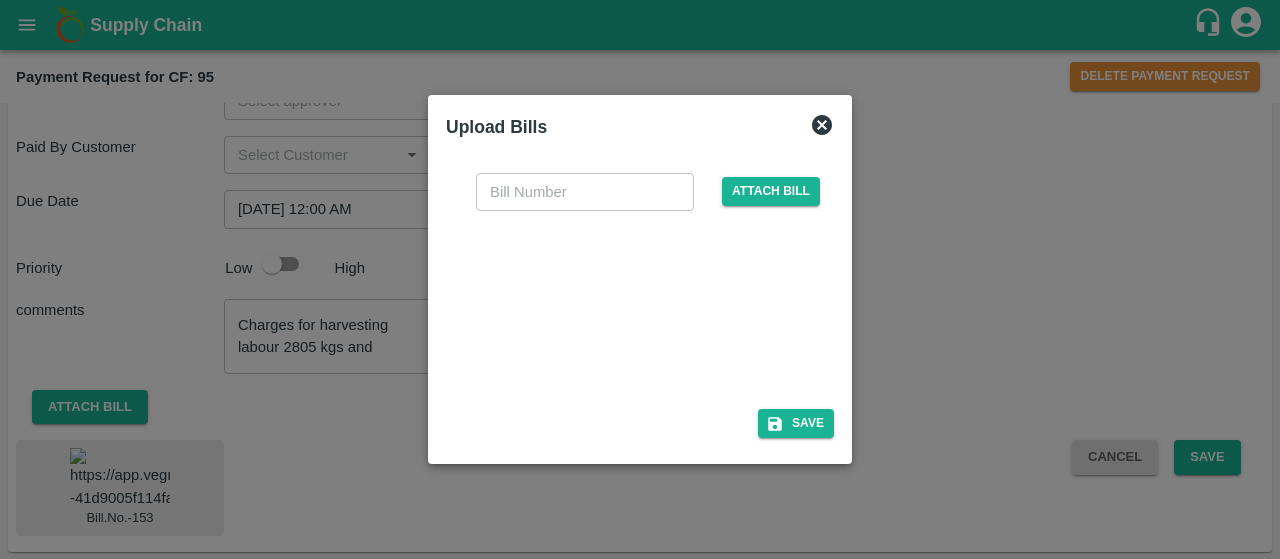 click at bounding box center [636, 304] 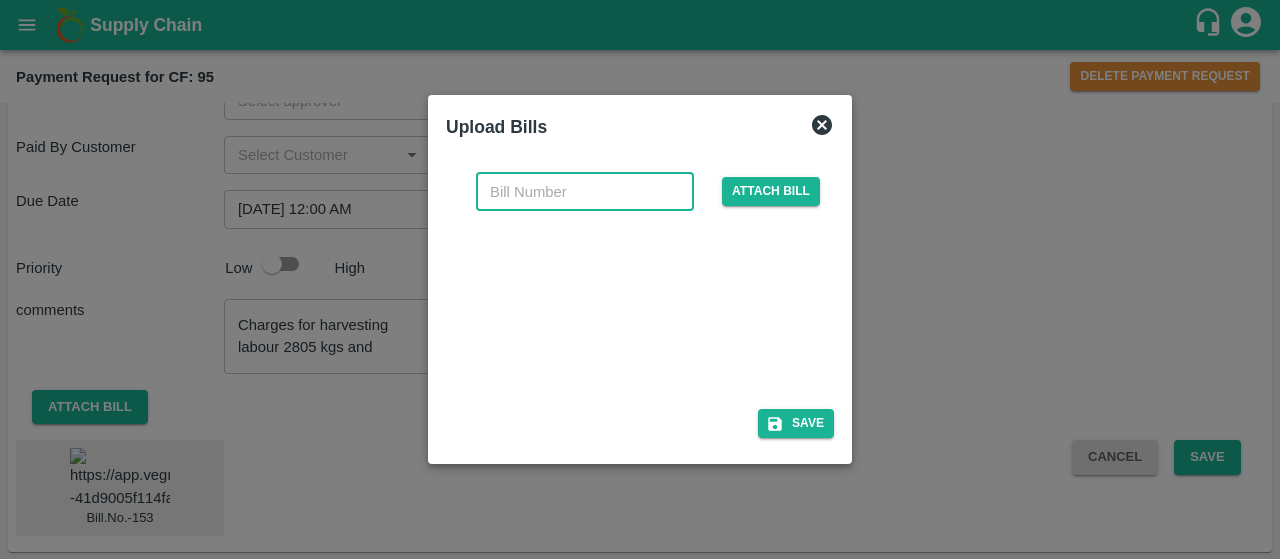 click at bounding box center [585, 192] 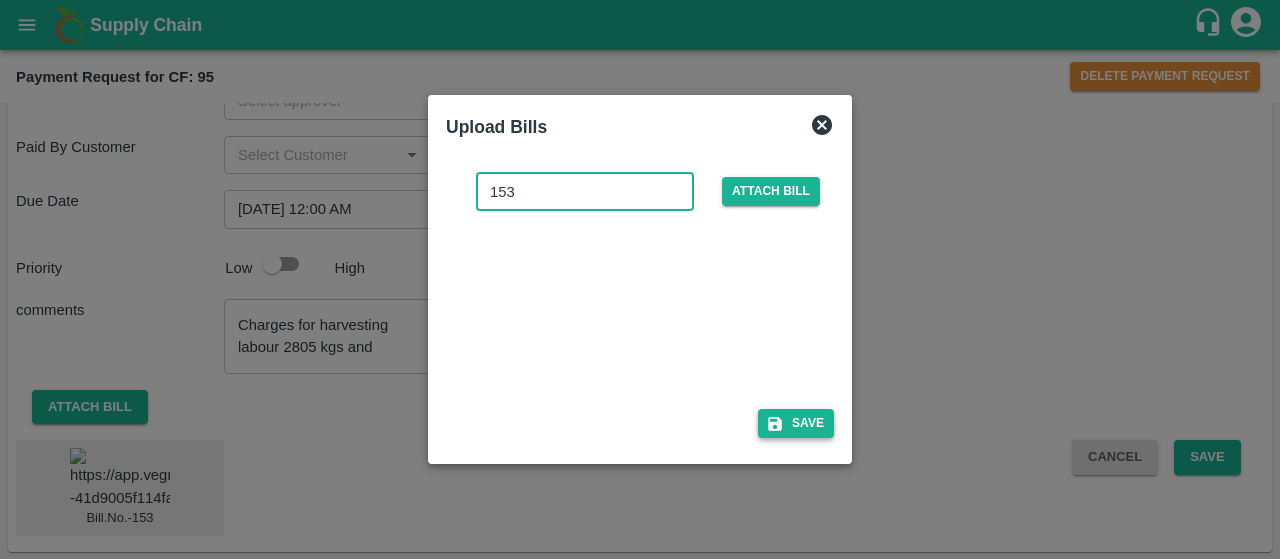 type on "153" 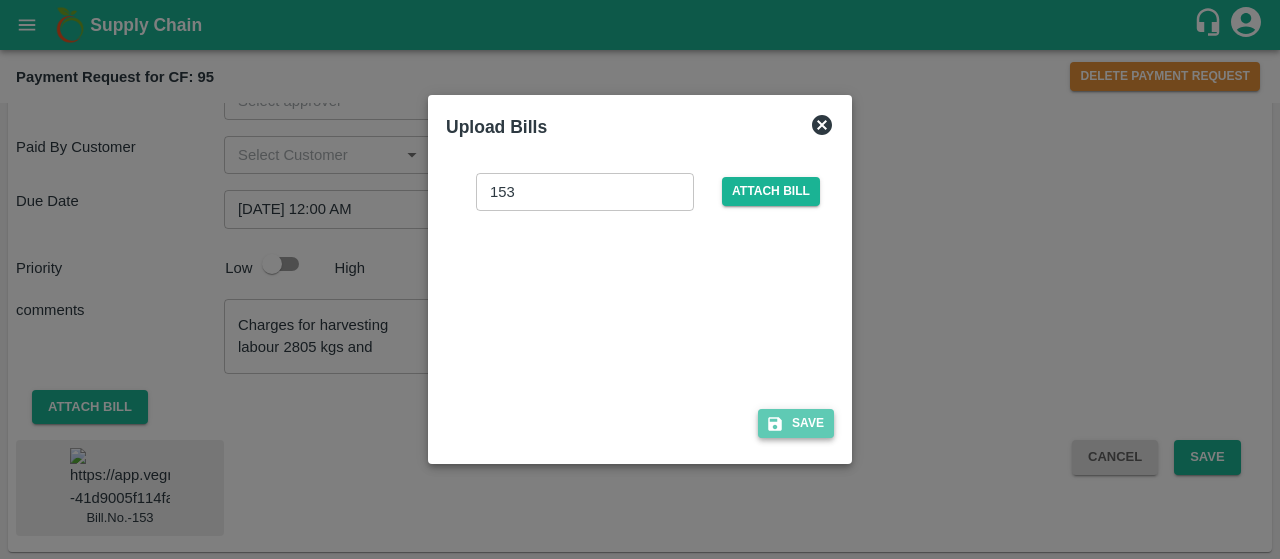 click 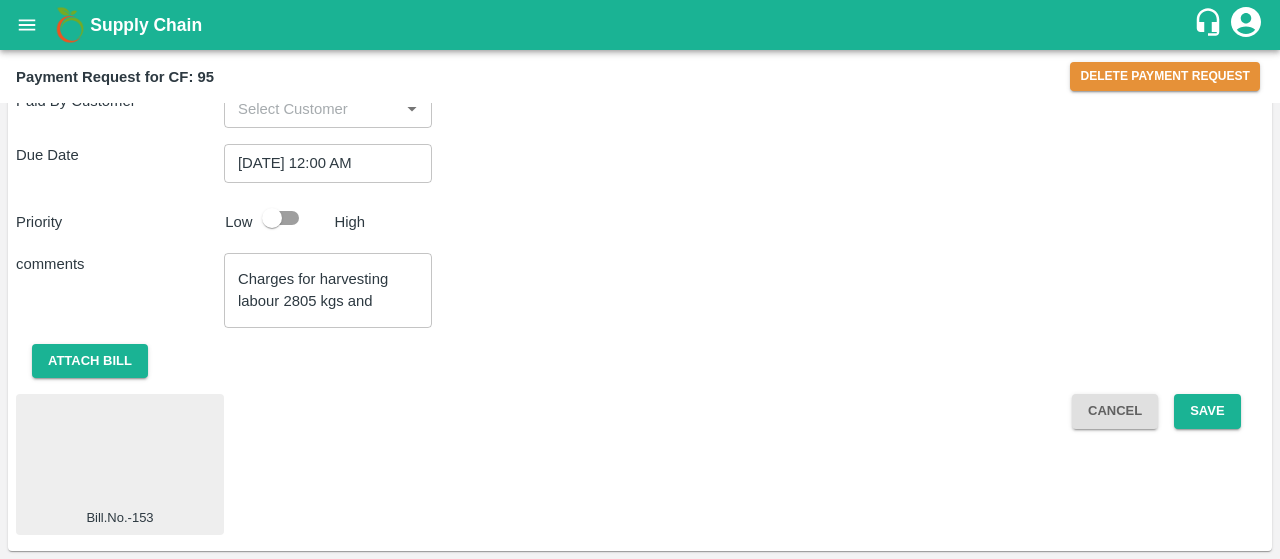 scroll, scrollTop: 542, scrollLeft: 0, axis: vertical 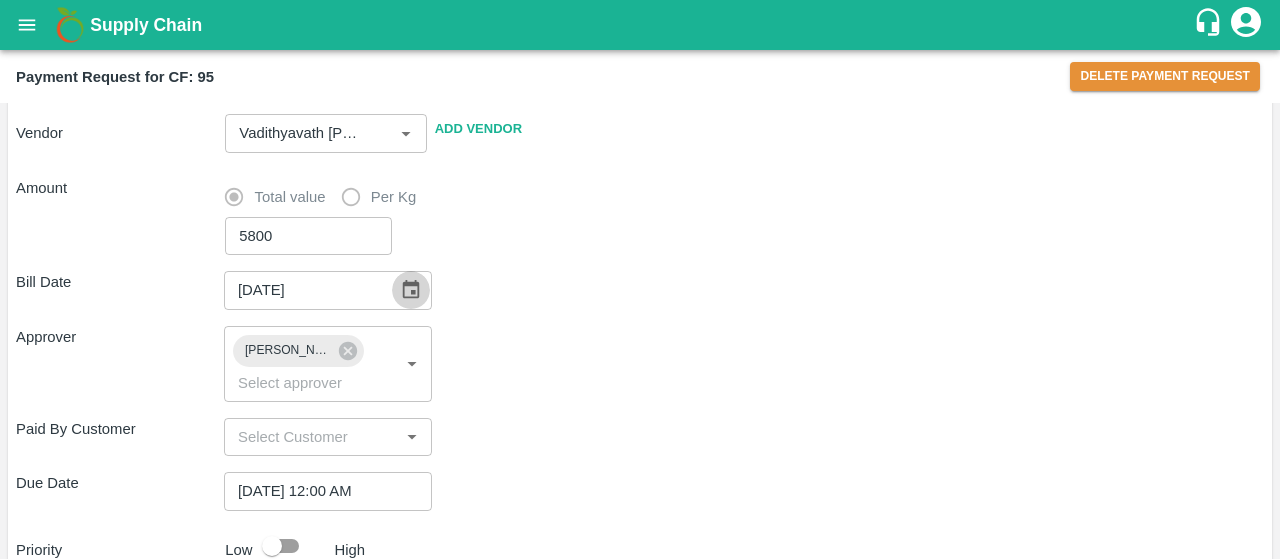click 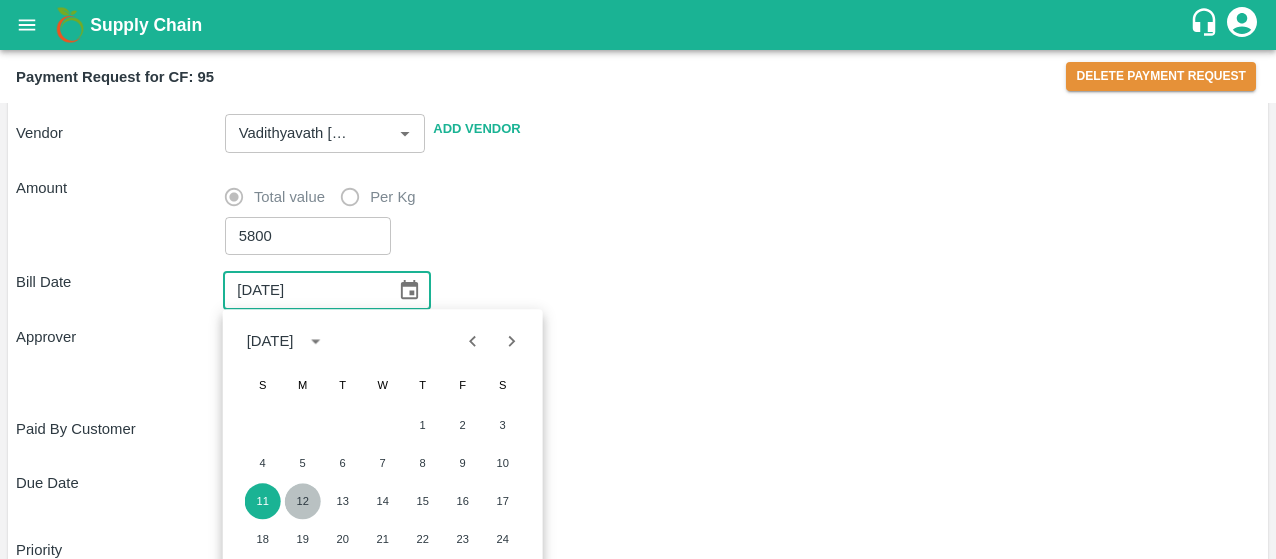 click on "12" at bounding box center (303, 501) 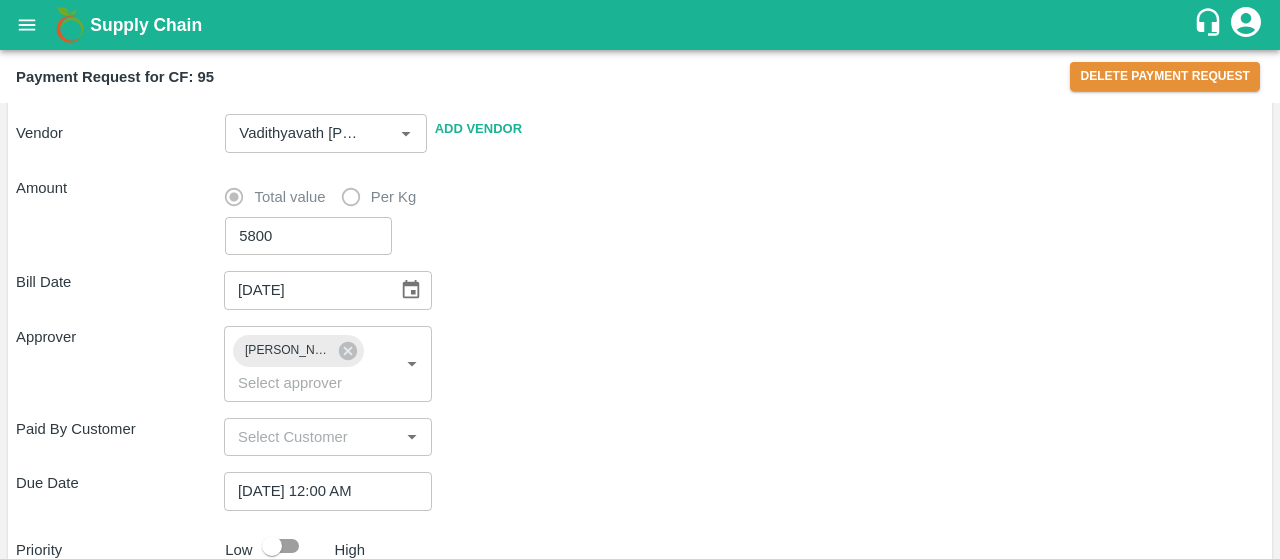 click on "Approver [PERSON_NAME] ​" at bounding box center [640, 364] 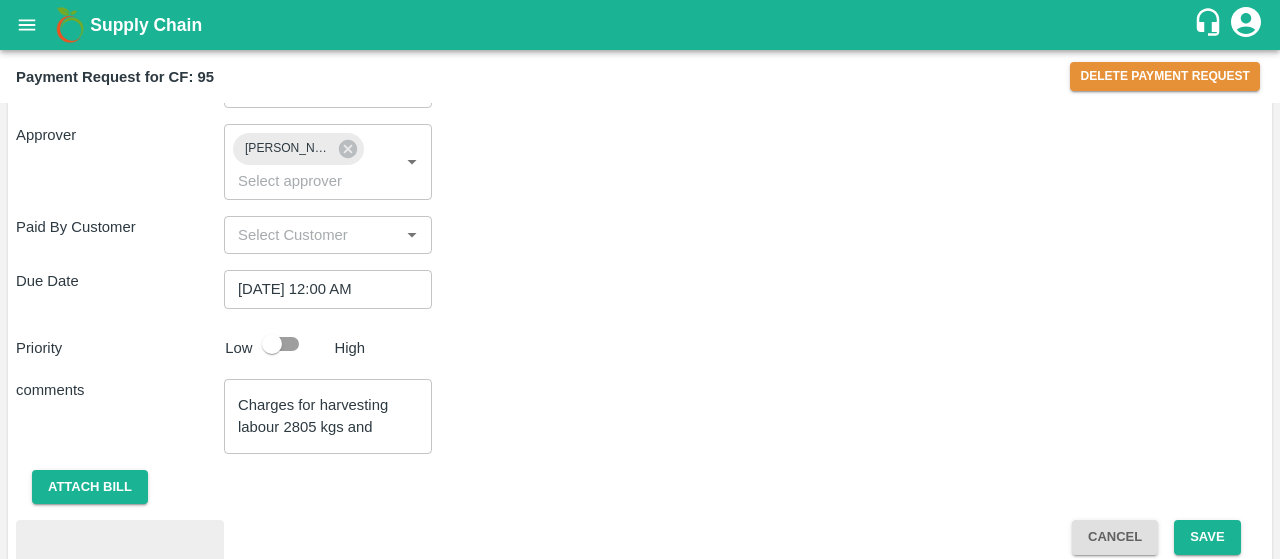 scroll, scrollTop: 542, scrollLeft: 0, axis: vertical 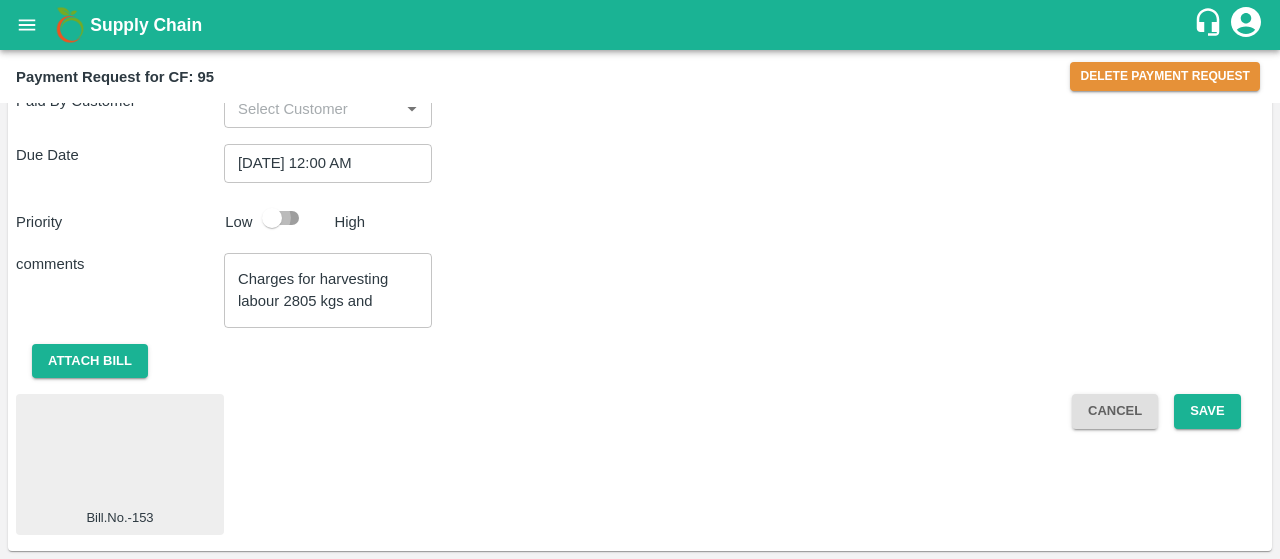 click at bounding box center (272, 218) 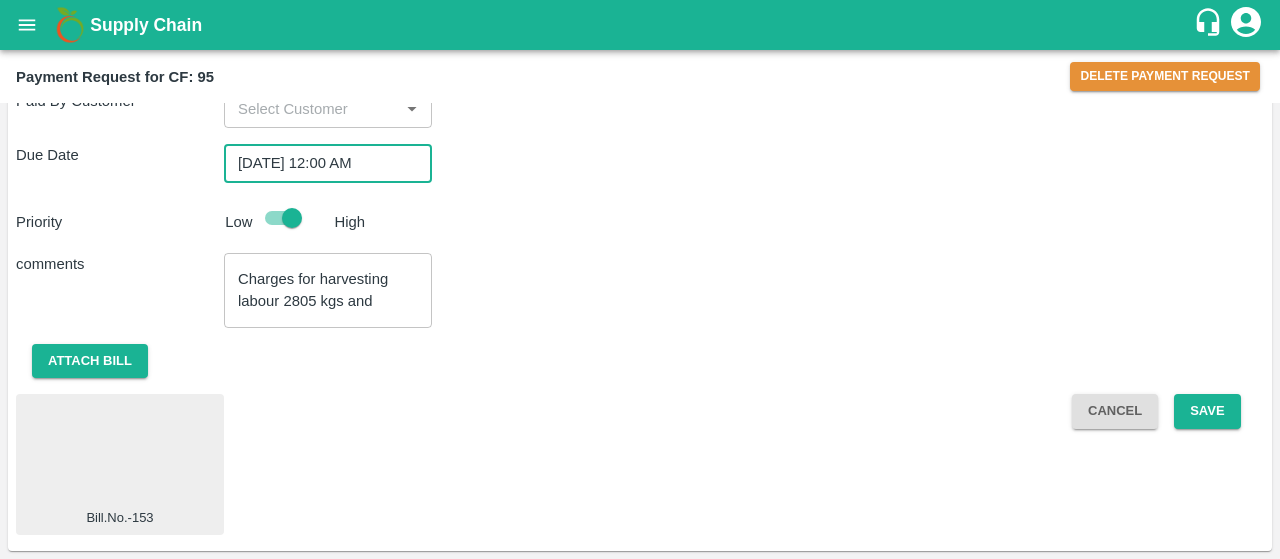 click on "[DATE] 12:00 AM" at bounding box center (321, 163) 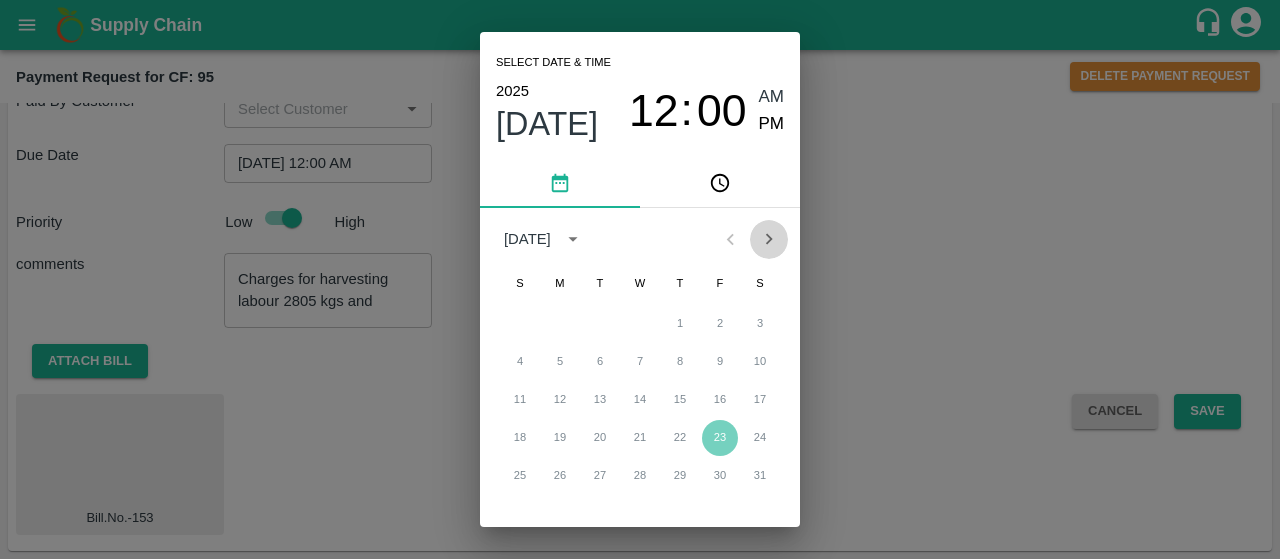 click at bounding box center (769, 239) 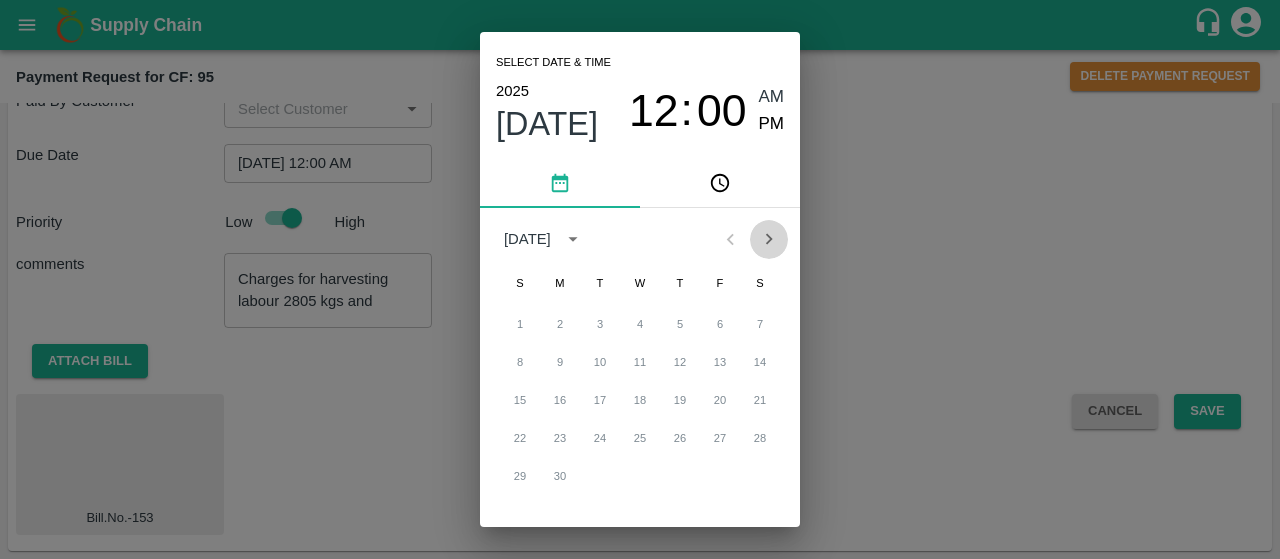 click at bounding box center [769, 239] 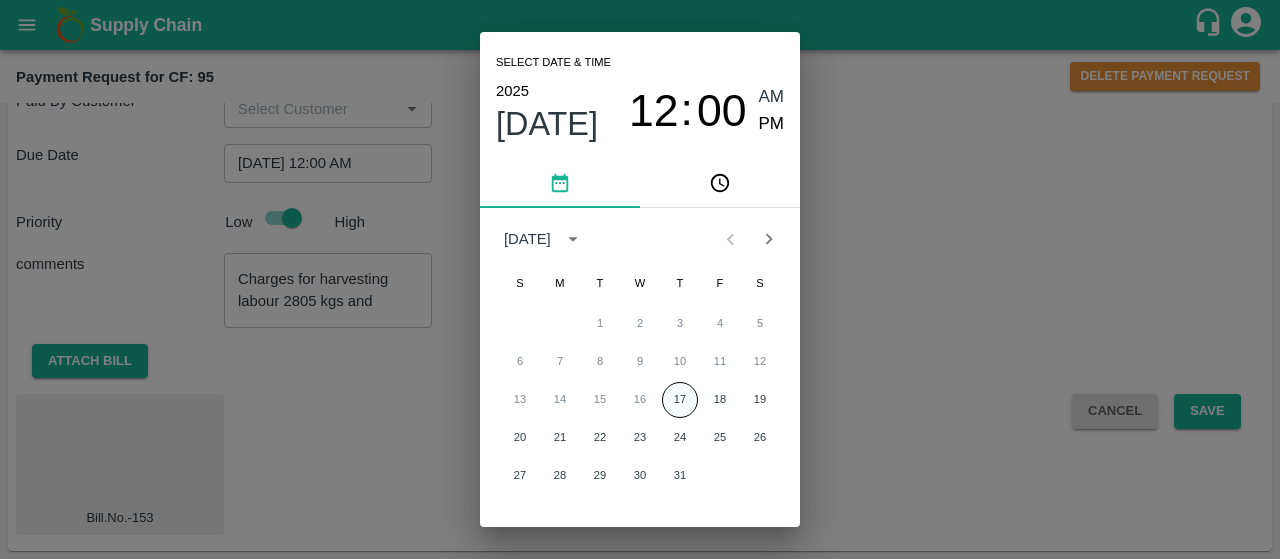 click on "17" at bounding box center [680, 400] 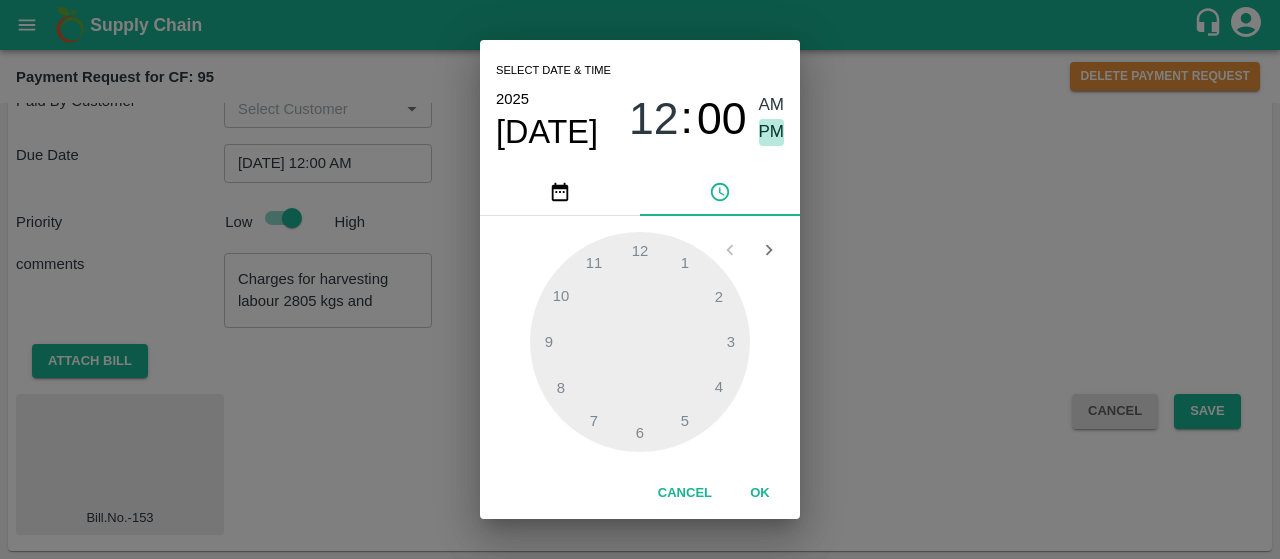 click on "PM" at bounding box center [772, 132] 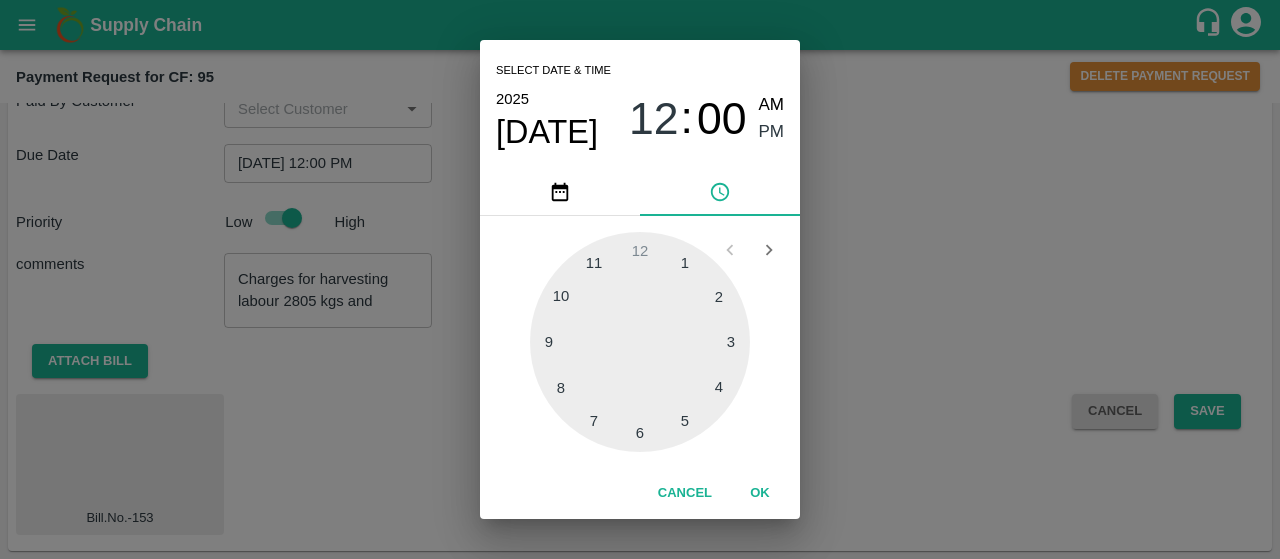 click at bounding box center [640, 342] 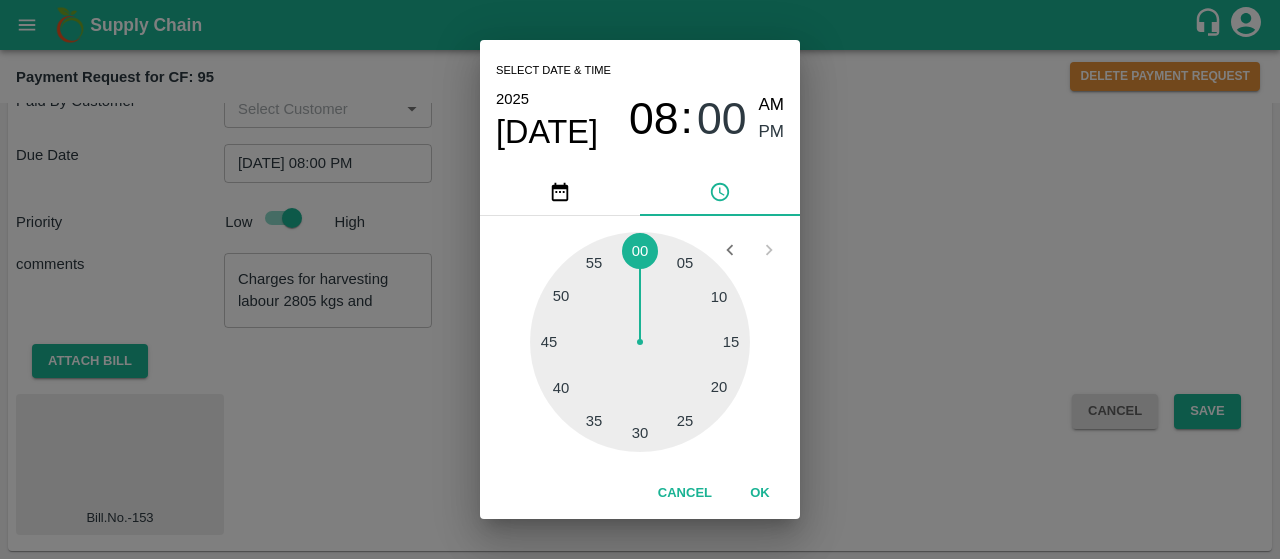 click on "OK" at bounding box center [760, 493] 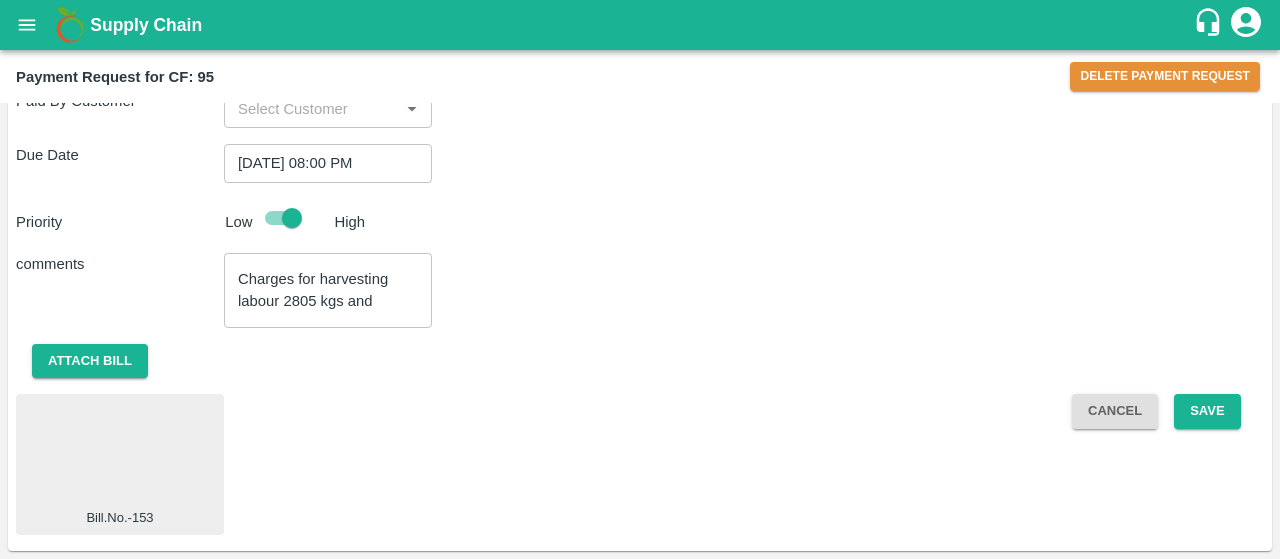 click on "Bill.No.-153 Cancel Save" at bounding box center [640, 464] 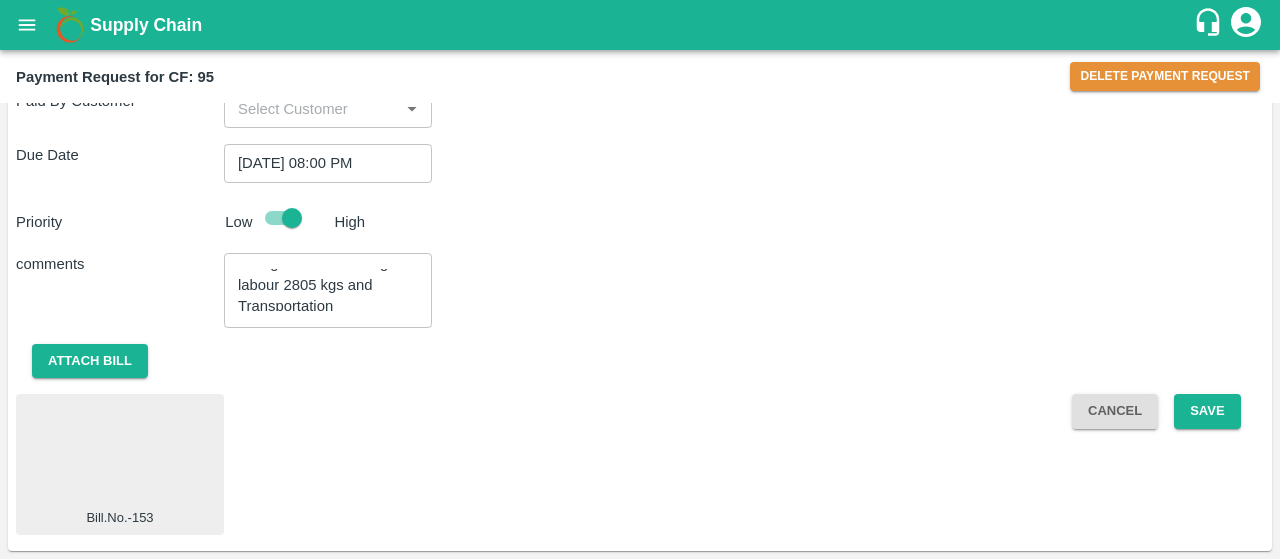 scroll, scrollTop: 22, scrollLeft: 0, axis: vertical 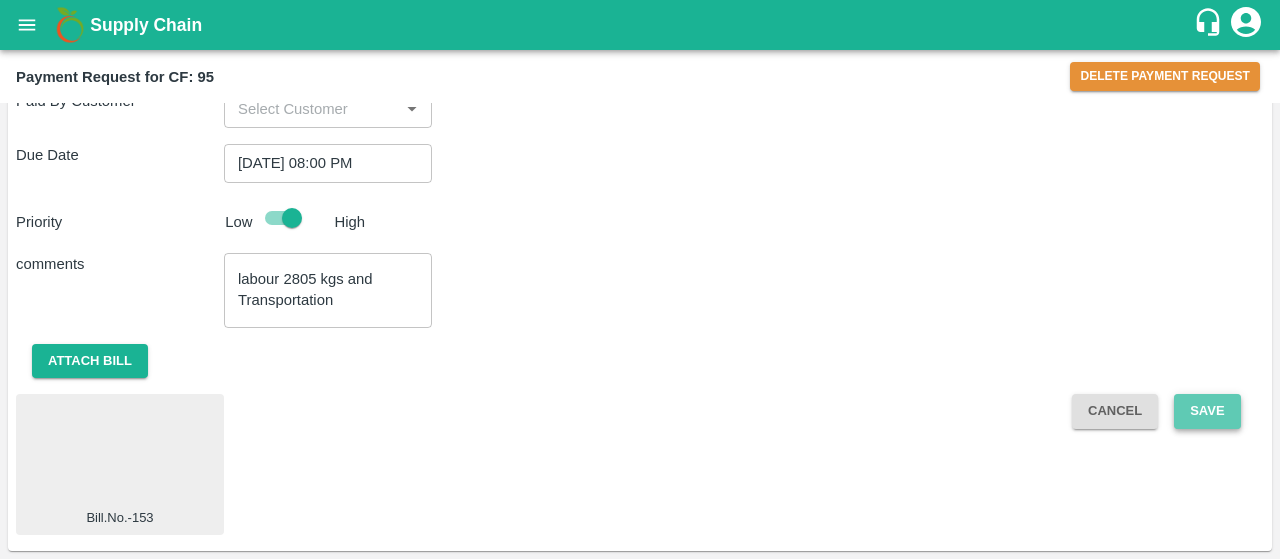 click on "Save" at bounding box center (1207, 411) 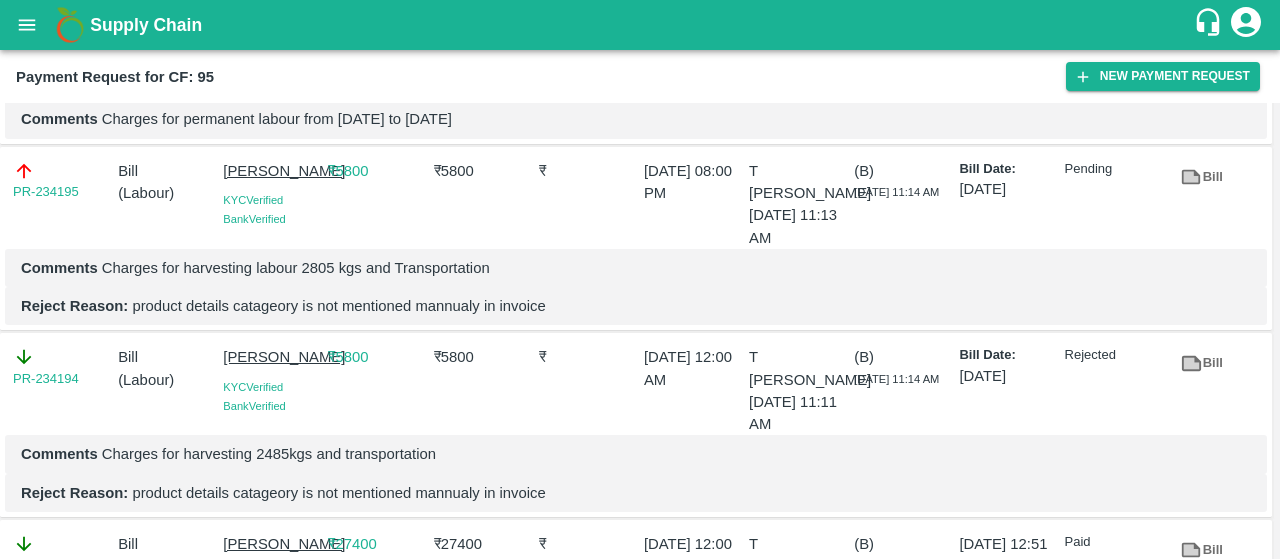 scroll, scrollTop: 408, scrollLeft: 0, axis: vertical 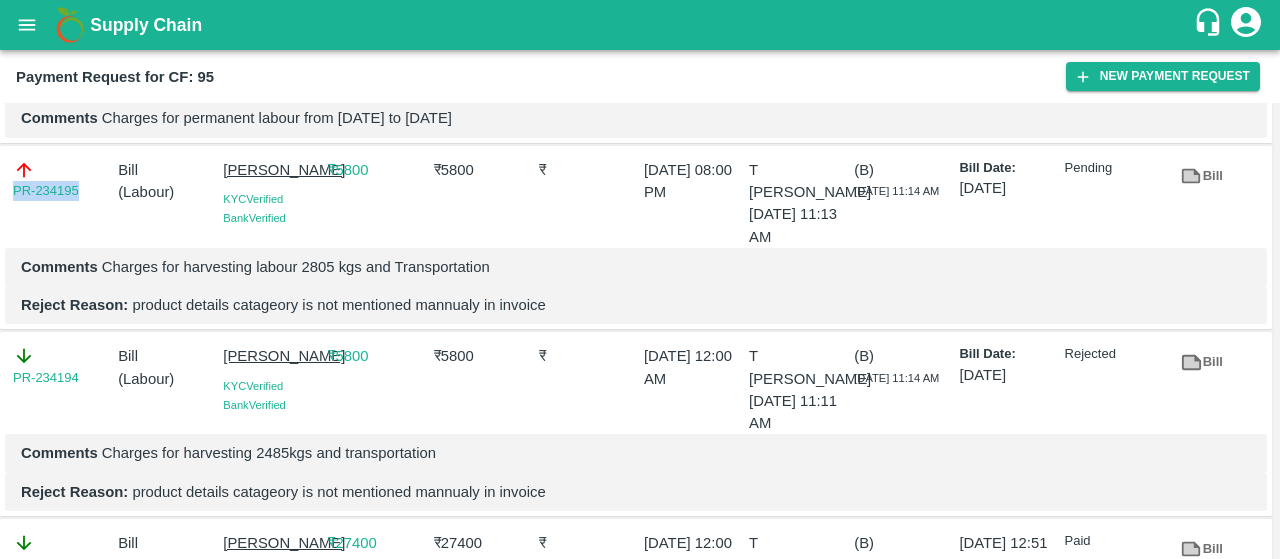drag, startPoint x: 86, startPoint y: 240, endPoint x: 0, endPoint y: 245, distance: 86.145226 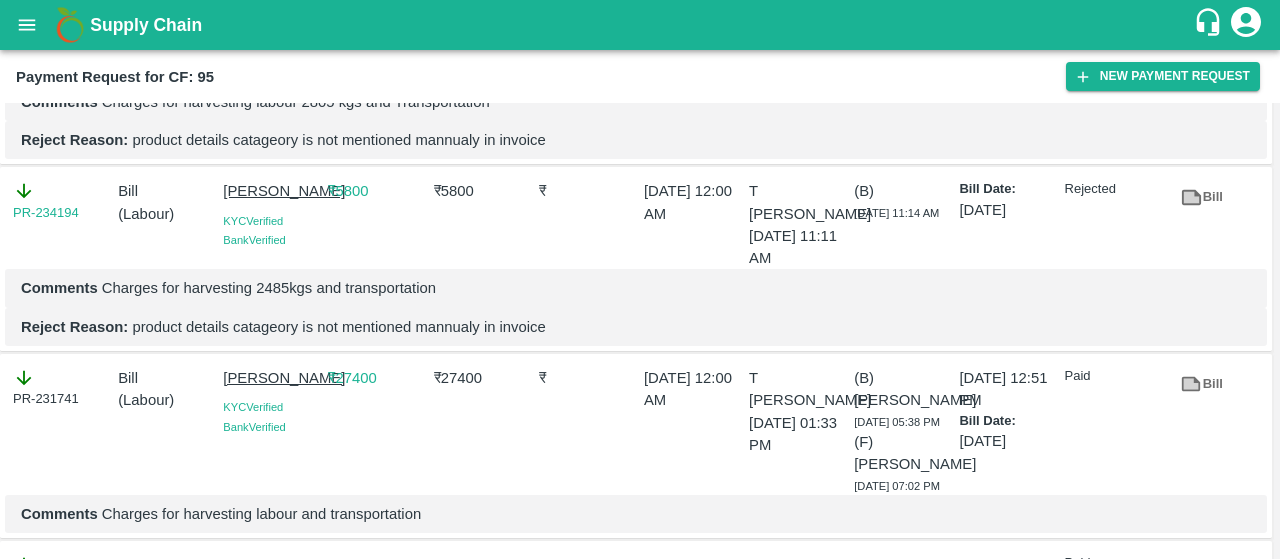 click 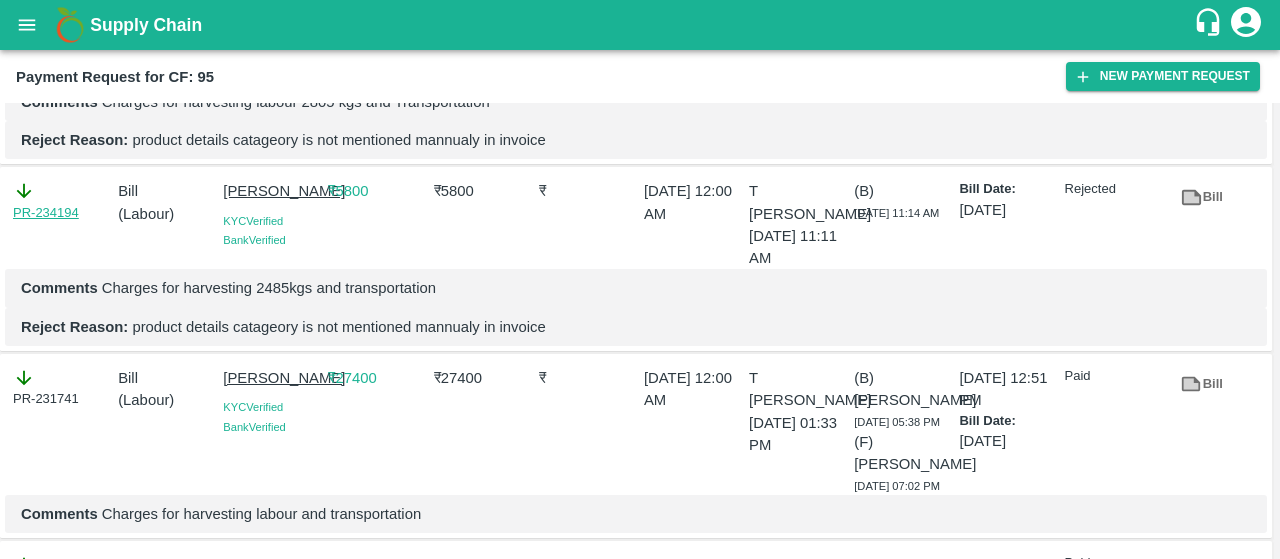 click on "PR-234194" at bounding box center (46, 213) 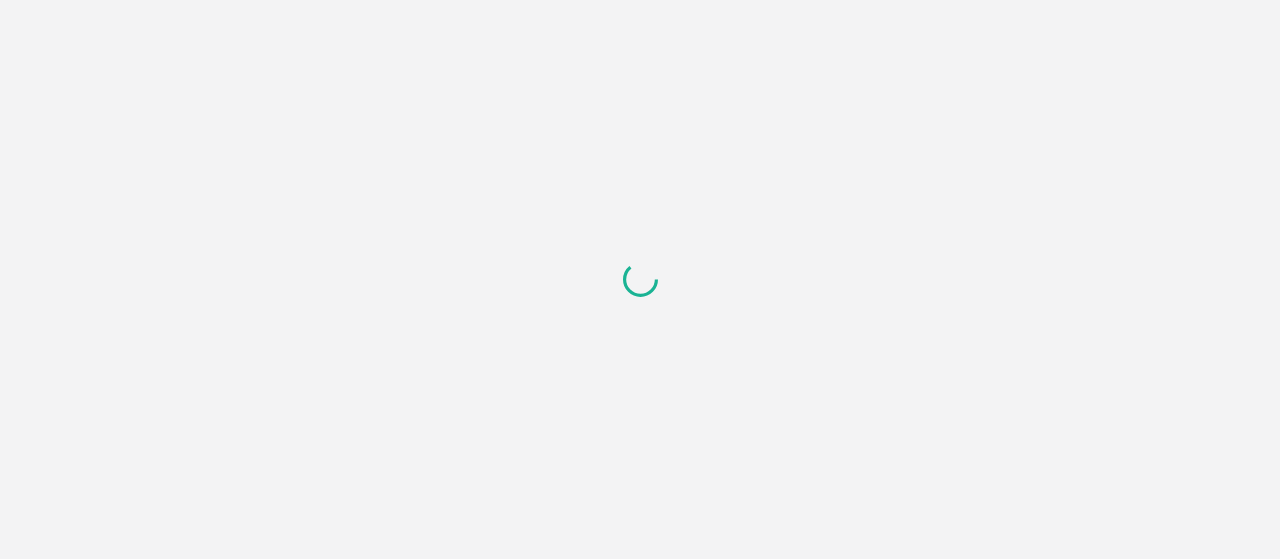 scroll, scrollTop: 0, scrollLeft: 0, axis: both 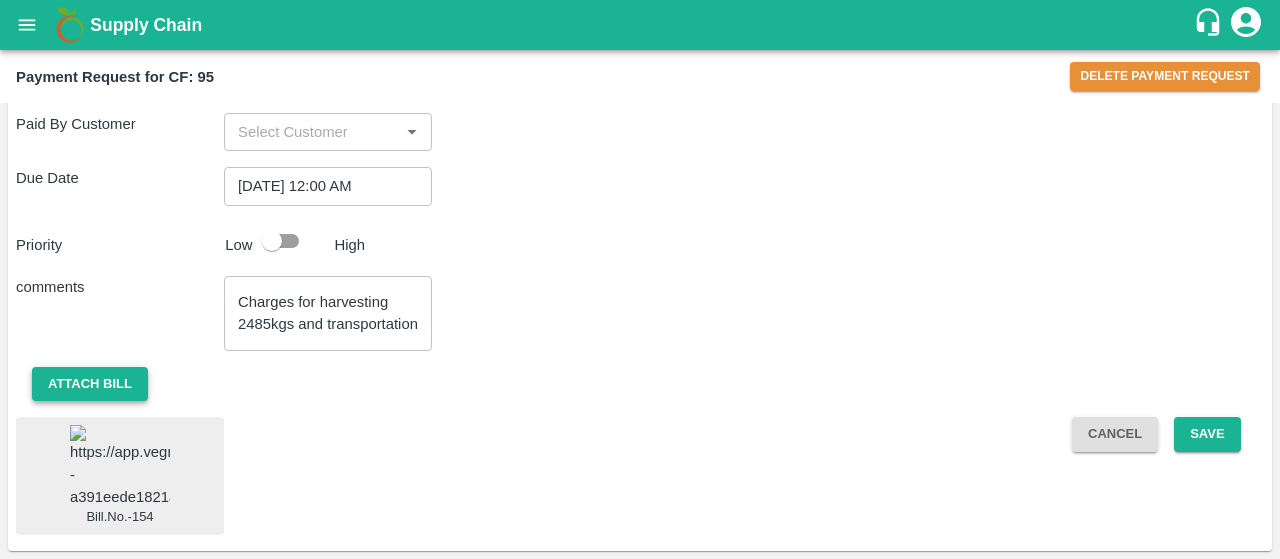 click on "Attach bill" at bounding box center [90, 384] 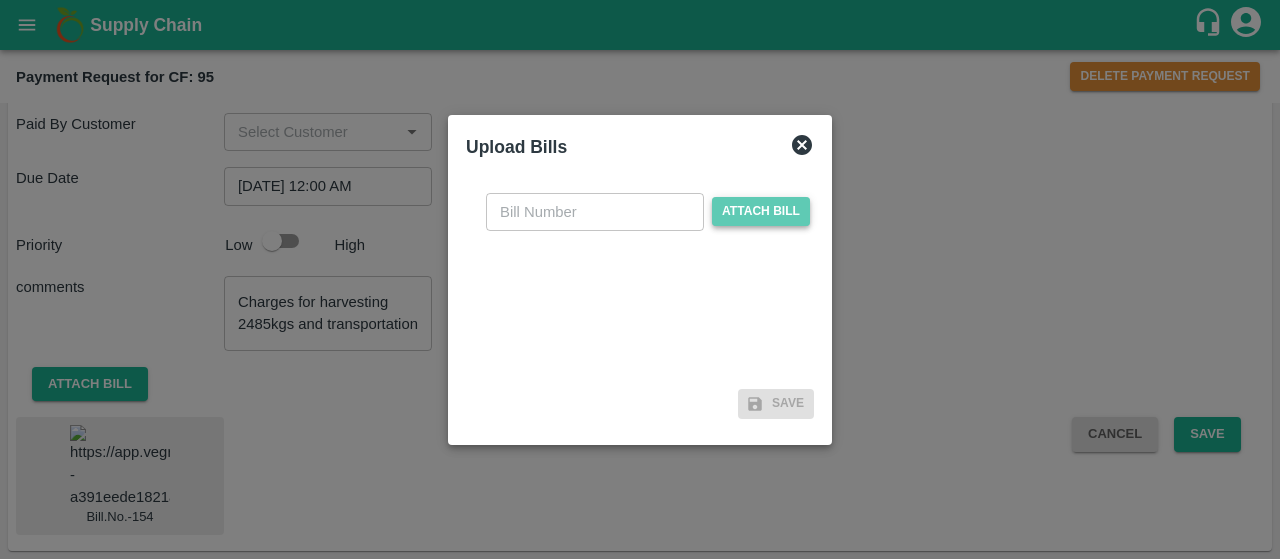 click on "Attach bill" at bounding box center (761, 211) 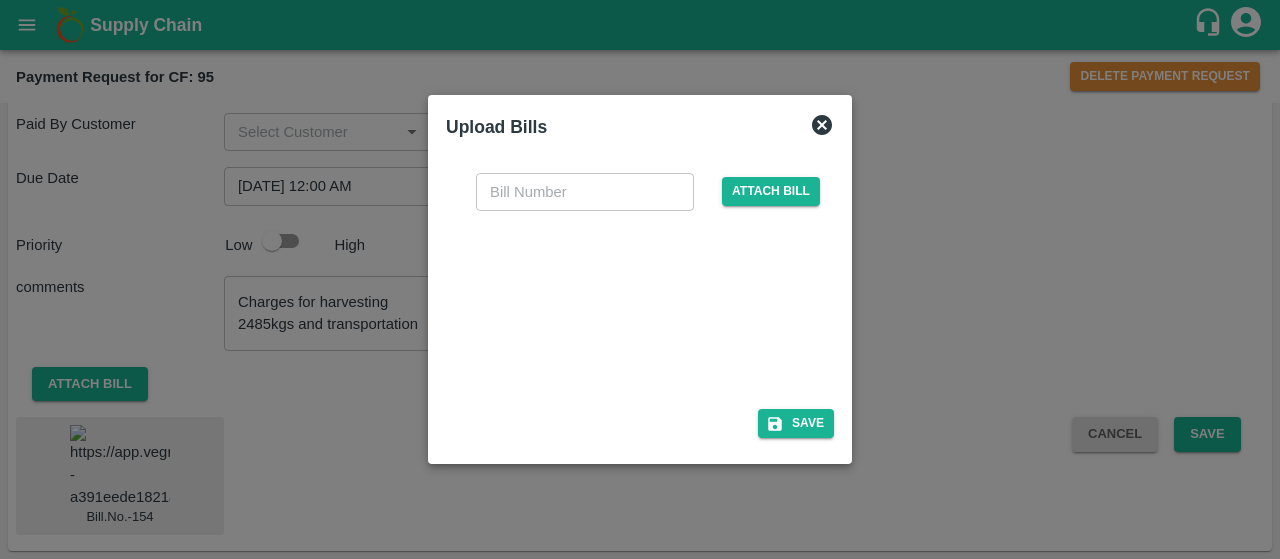 click at bounding box center (636, 304) 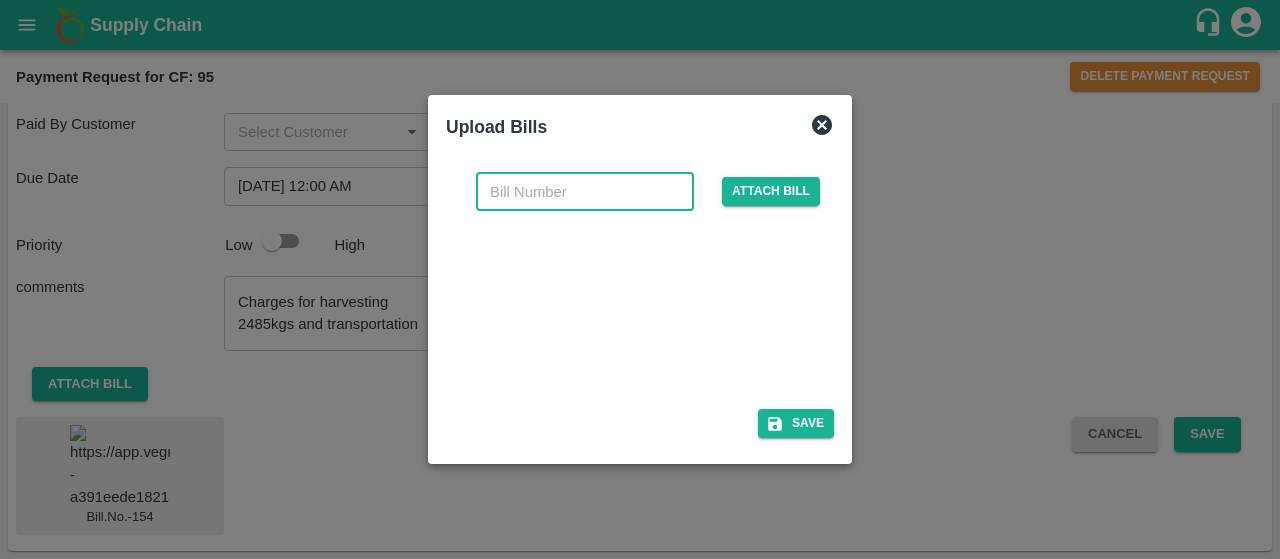 click at bounding box center (585, 192) 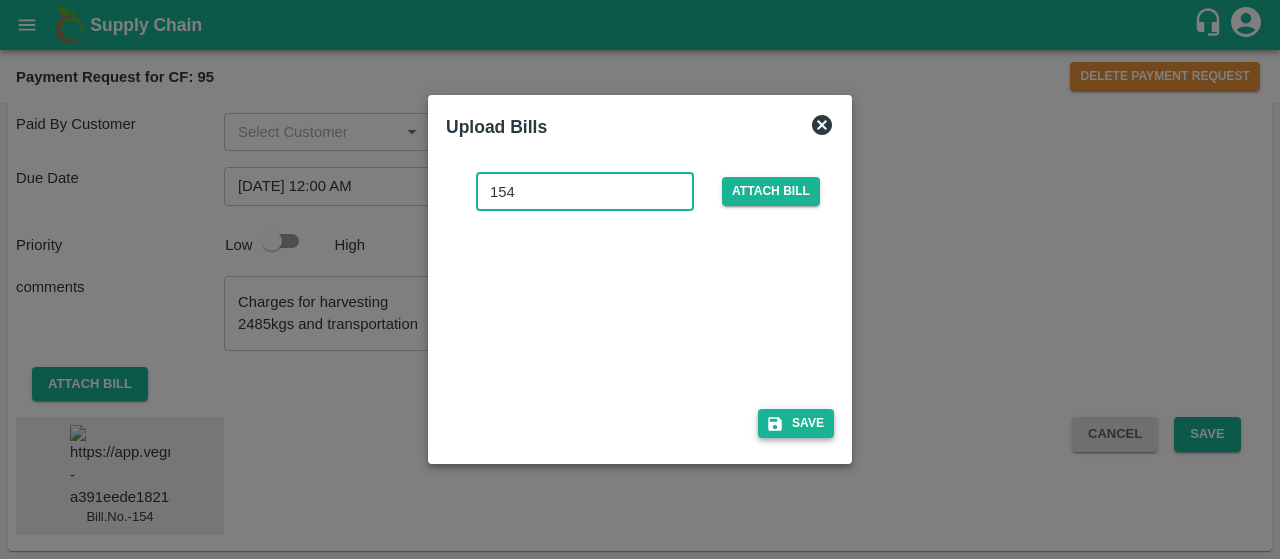 type on "154" 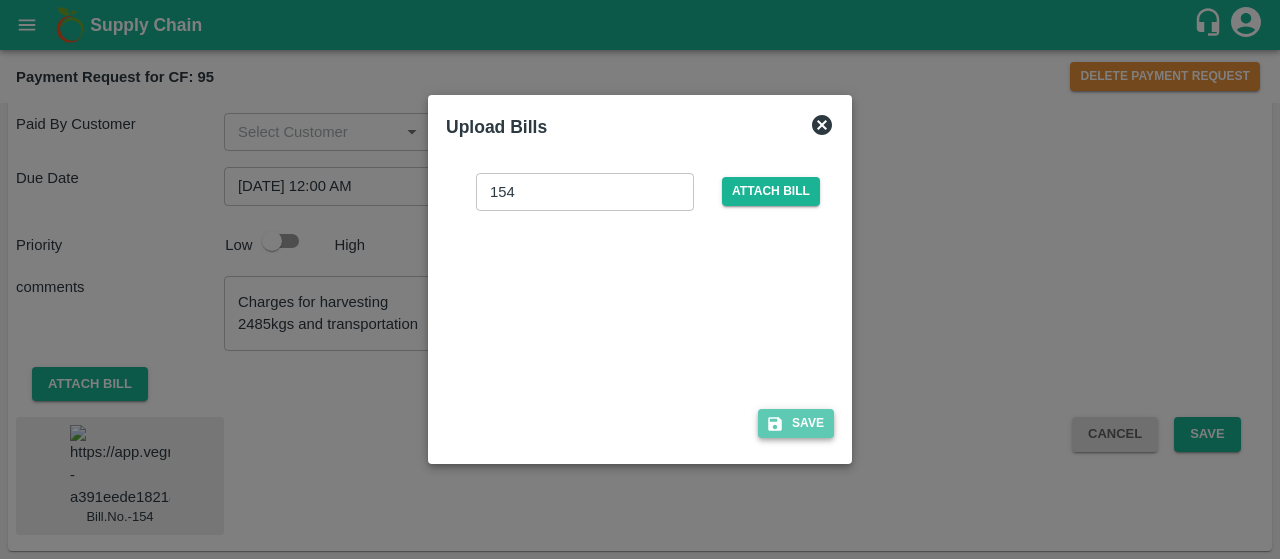click on "Save" at bounding box center [796, 423] 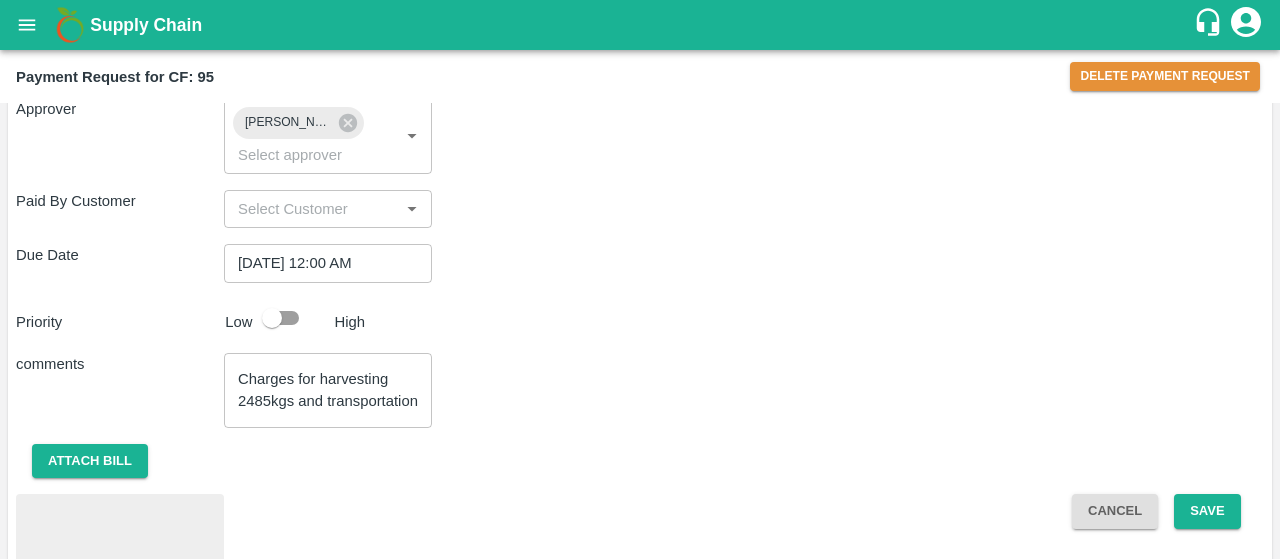 scroll, scrollTop: 442, scrollLeft: 0, axis: vertical 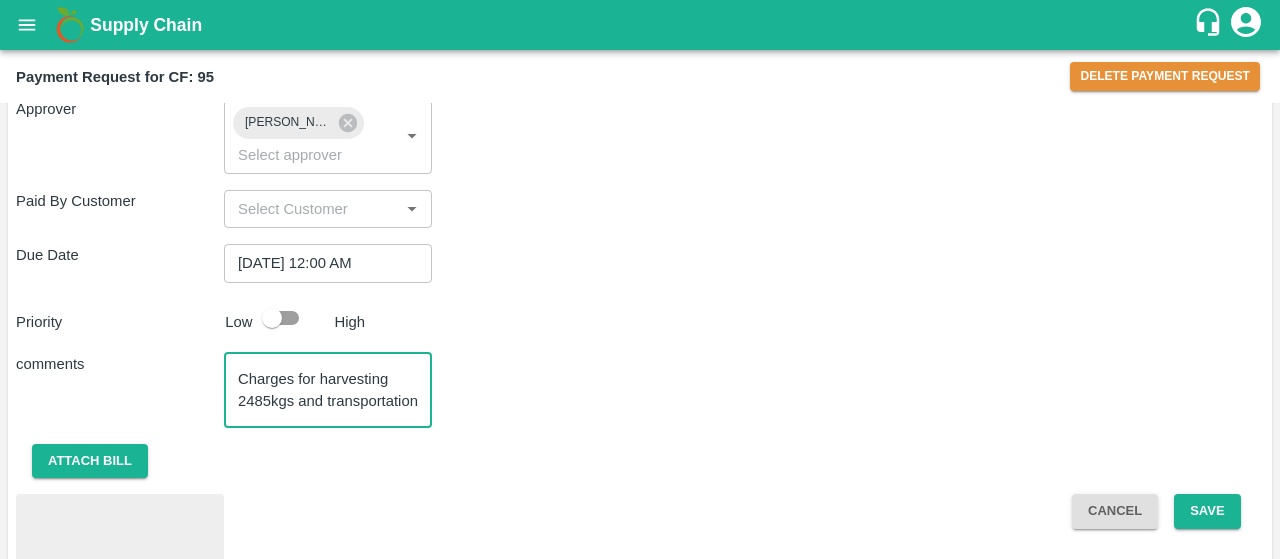click on "Charges for harvesting 2485kgs and transportation" at bounding box center (328, 390) 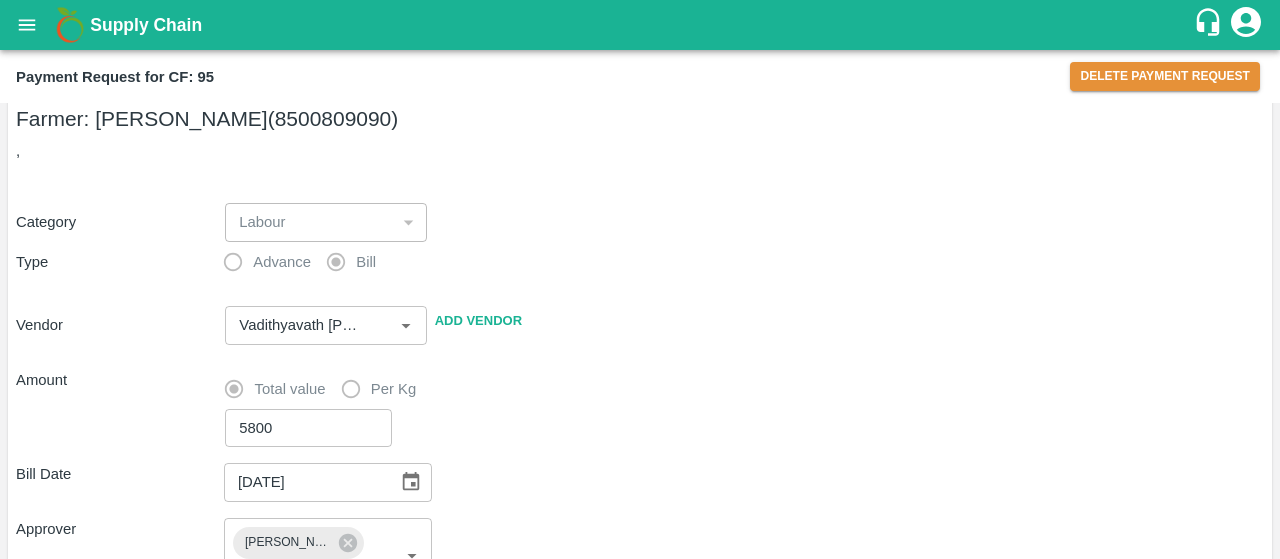 scroll, scrollTop: 0, scrollLeft: 0, axis: both 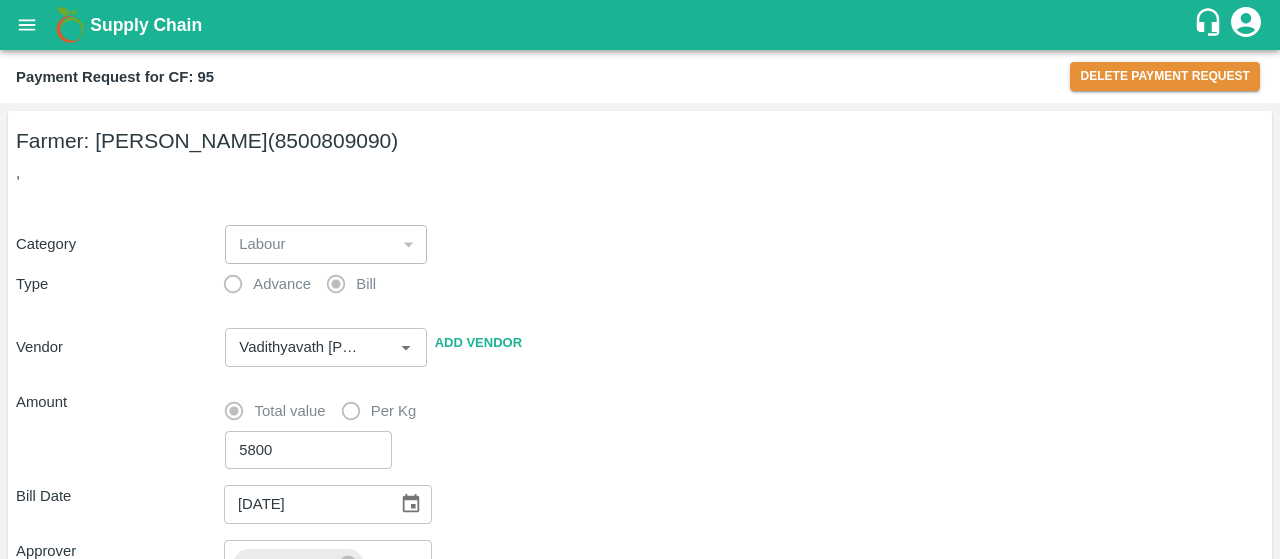 type on "Charges for harvesting 2845kgs and transportation" 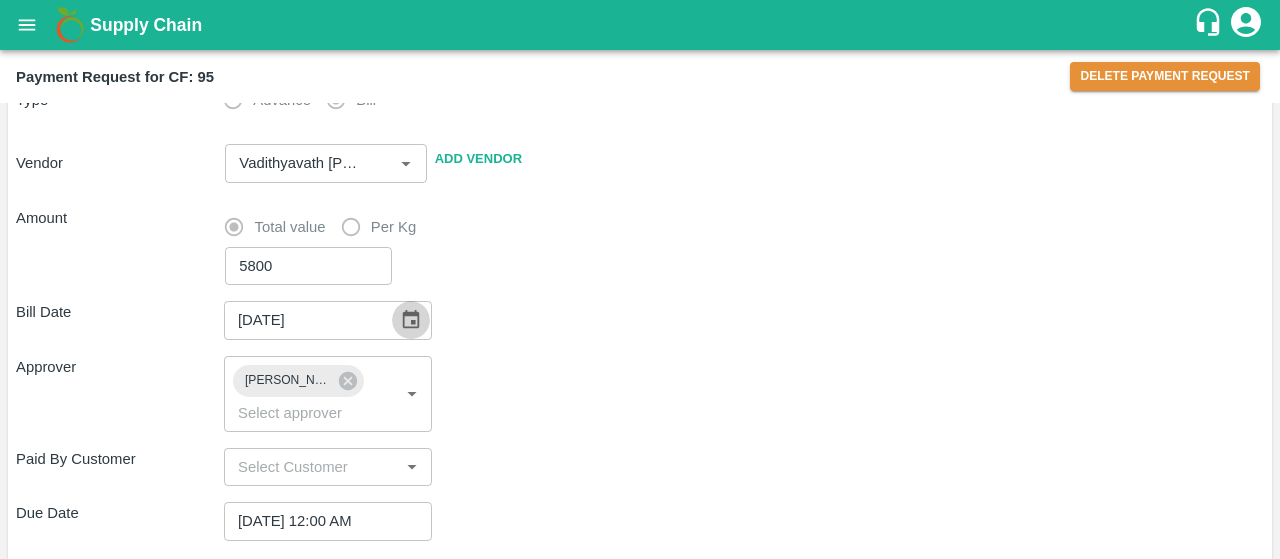 click 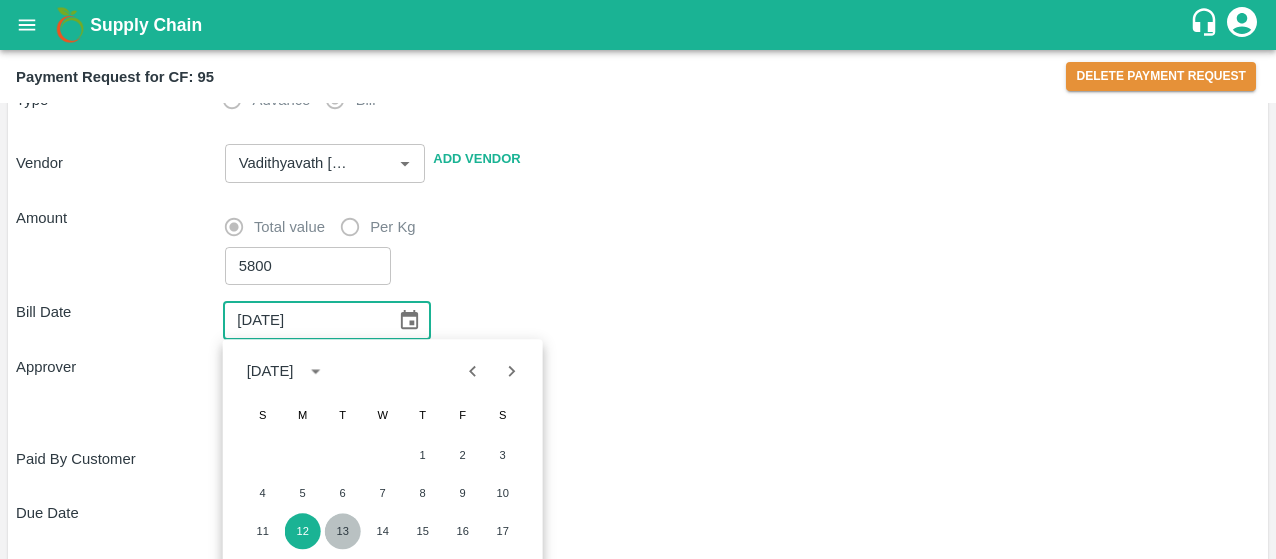 click on "13" at bounding box center [343, 531] 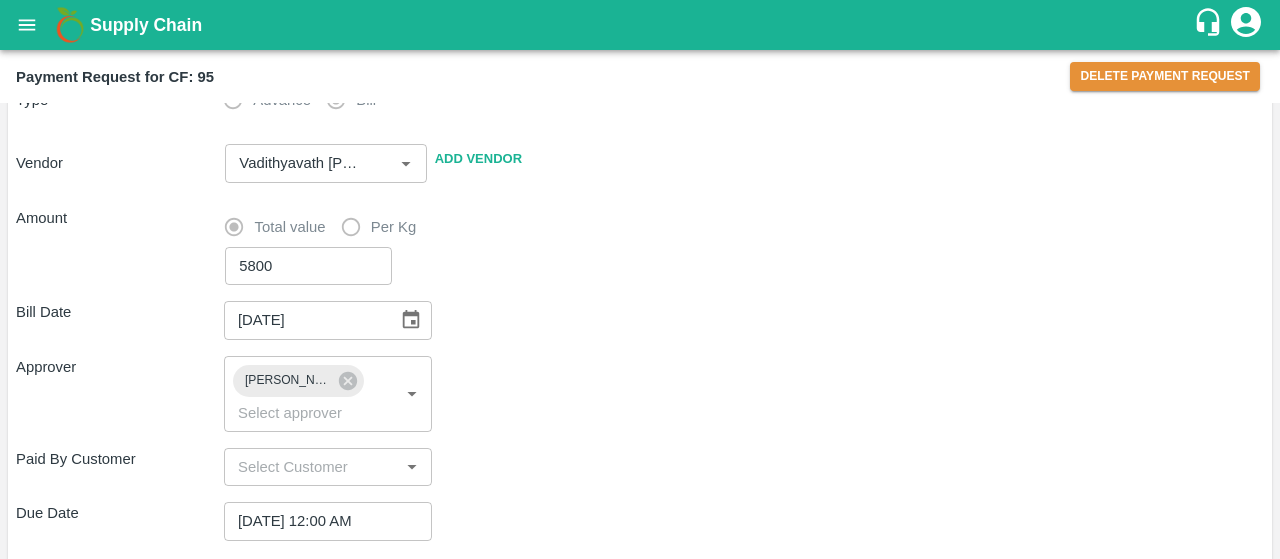 click on "Approver Kiran Naik ​" at bounding box center (640, 394) 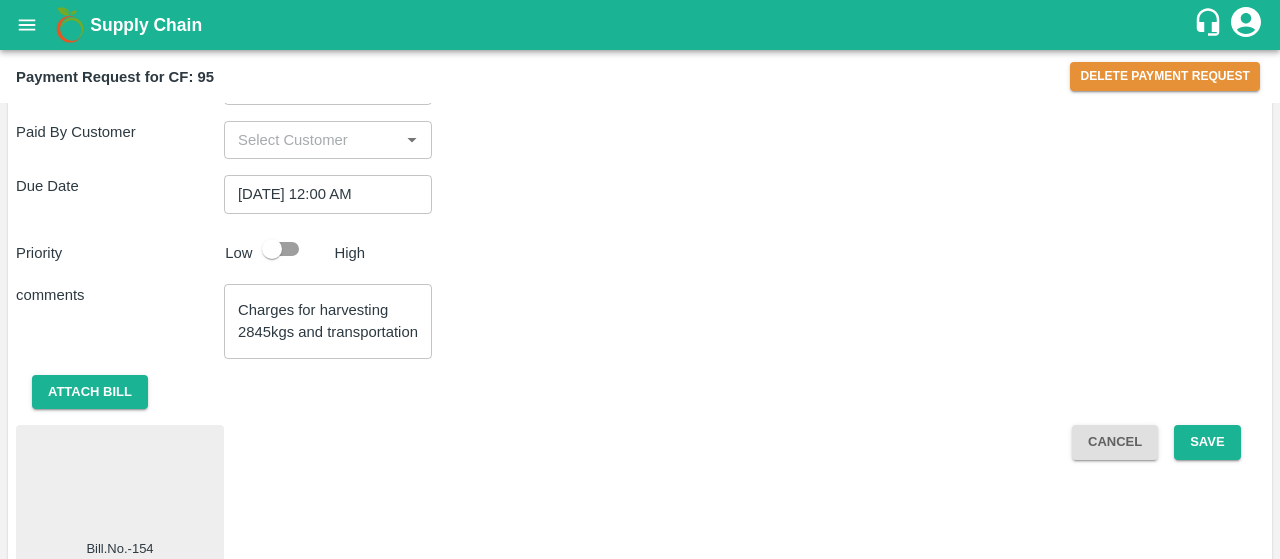 scroll, scrollTop: 514, scrollLeft: 0, axis: vertical 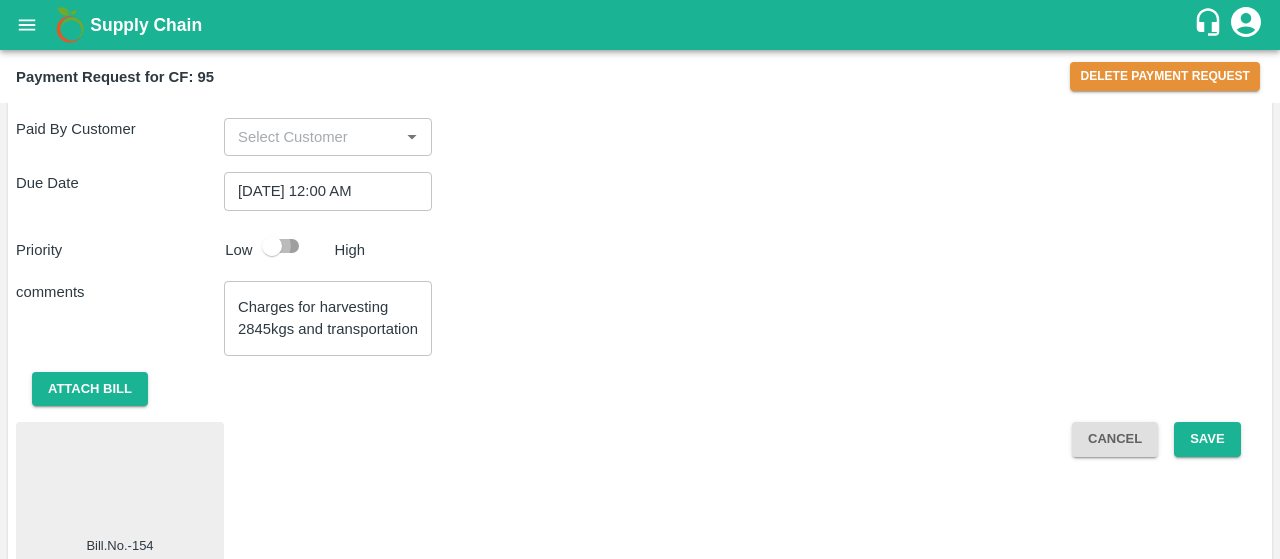 click at bounding box center (272, 246) 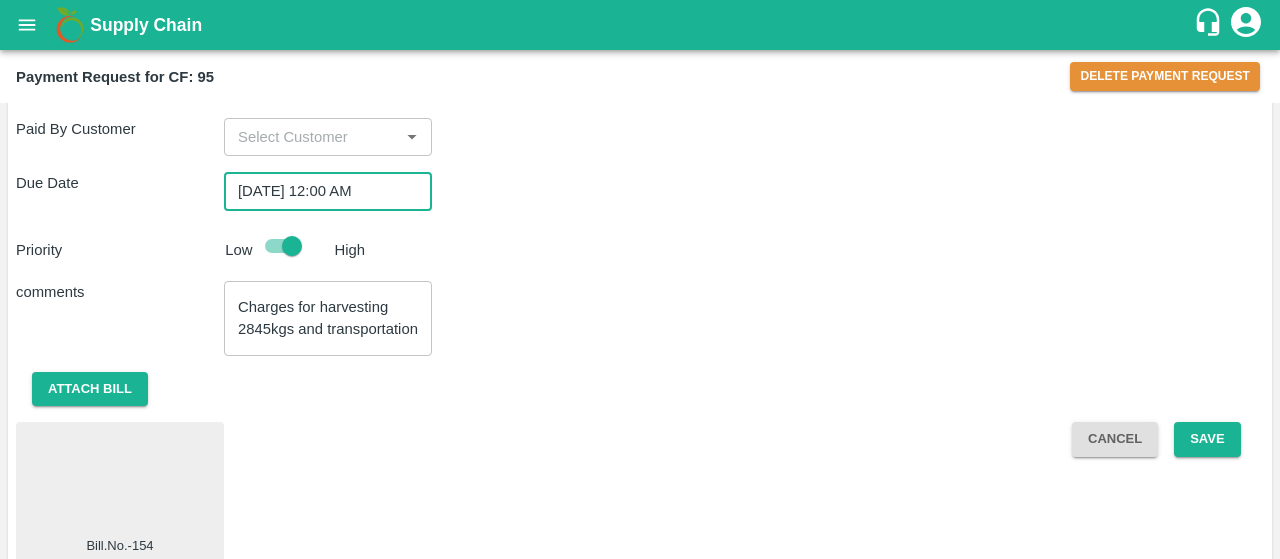 click on "23/05/2025 12:00 AM" at bounding box center (321, 191) 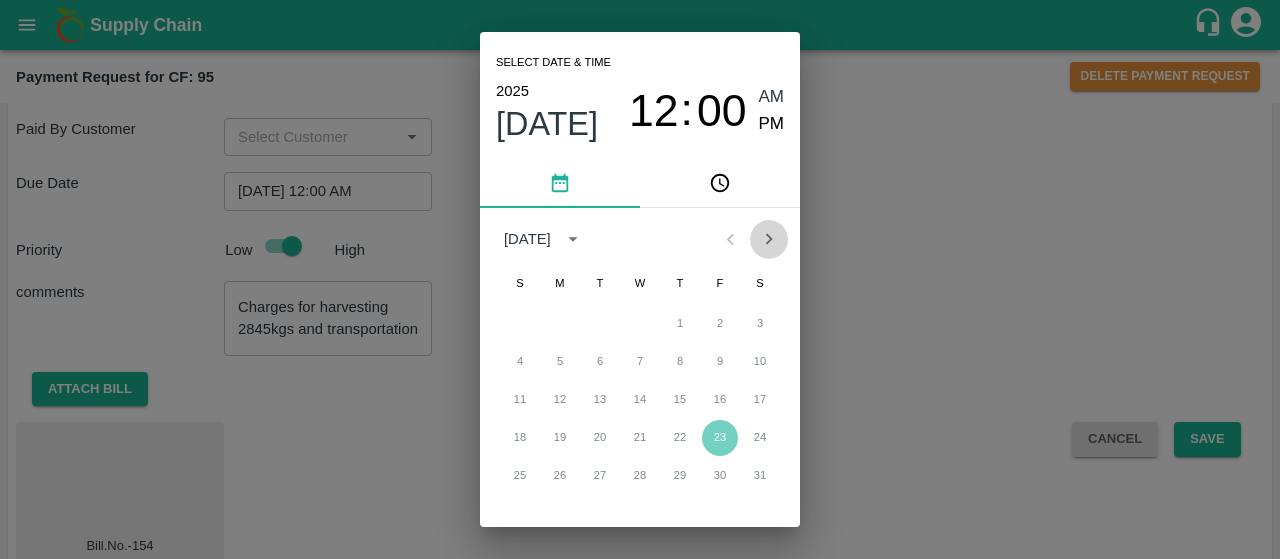 click 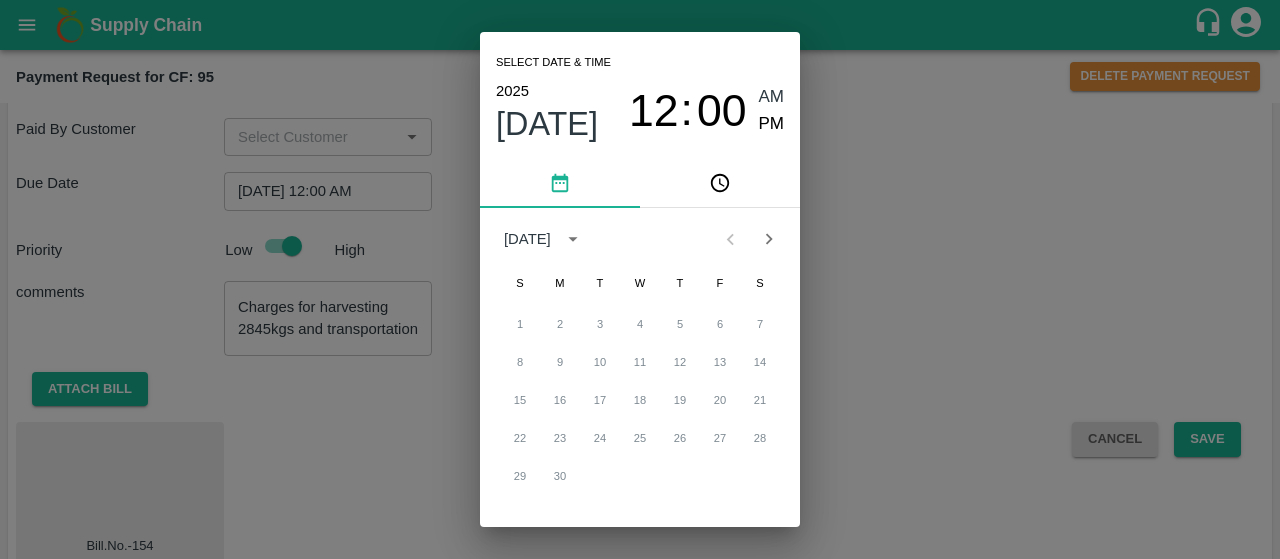 click 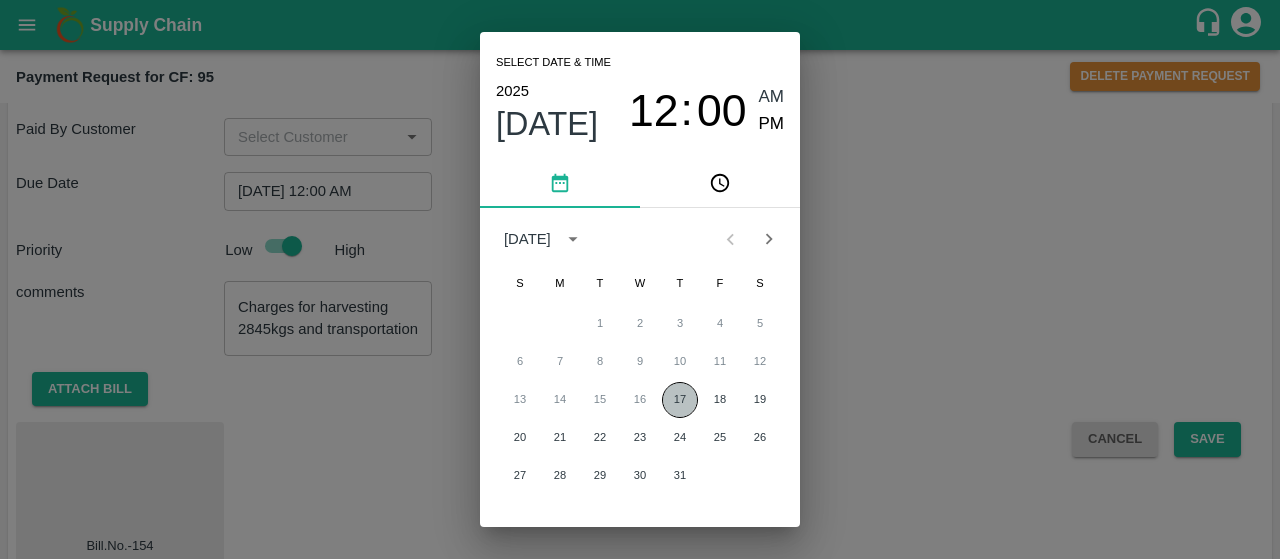 click on "17" at bounding box center (680, 400) 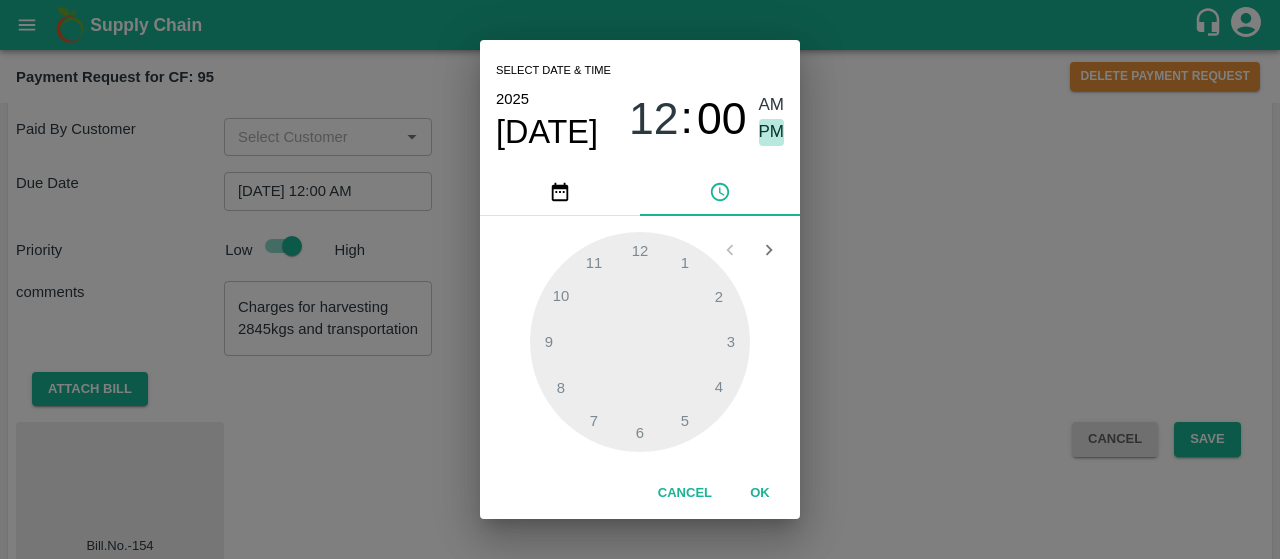 click on "PM" at bounding box center (772, 132) 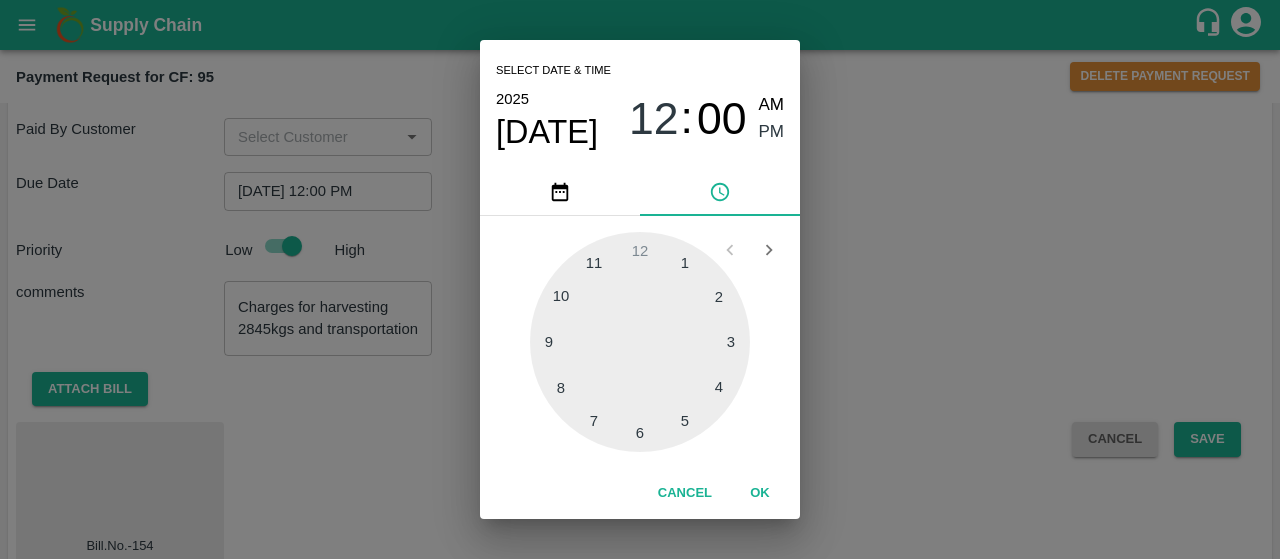 click at bounding box center (640, 342) 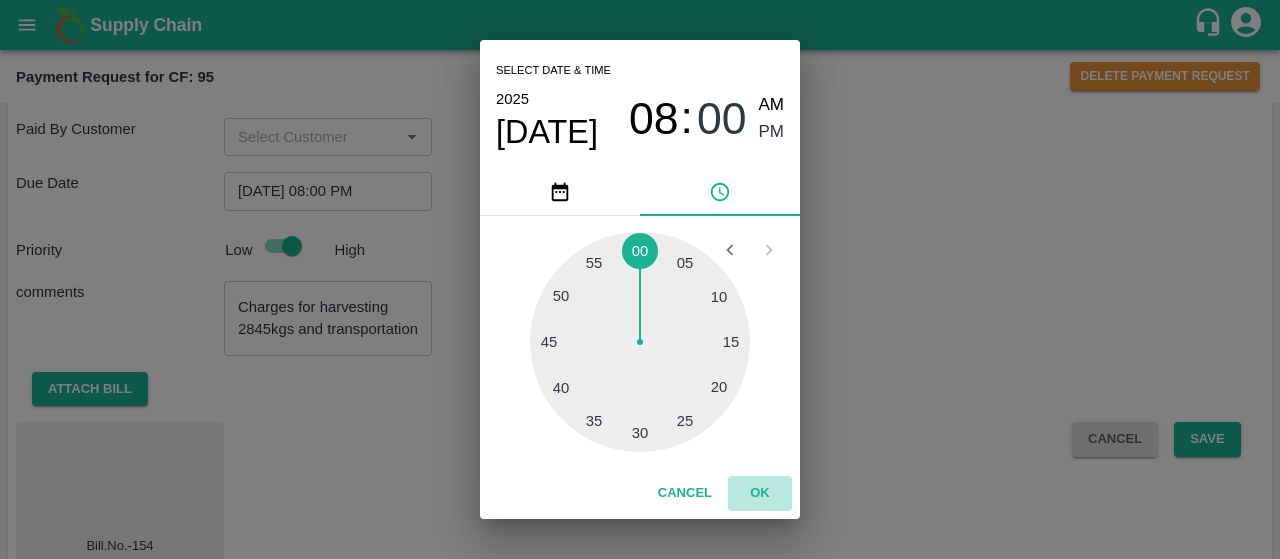 click on "OK" at bounding box center (760, 493) 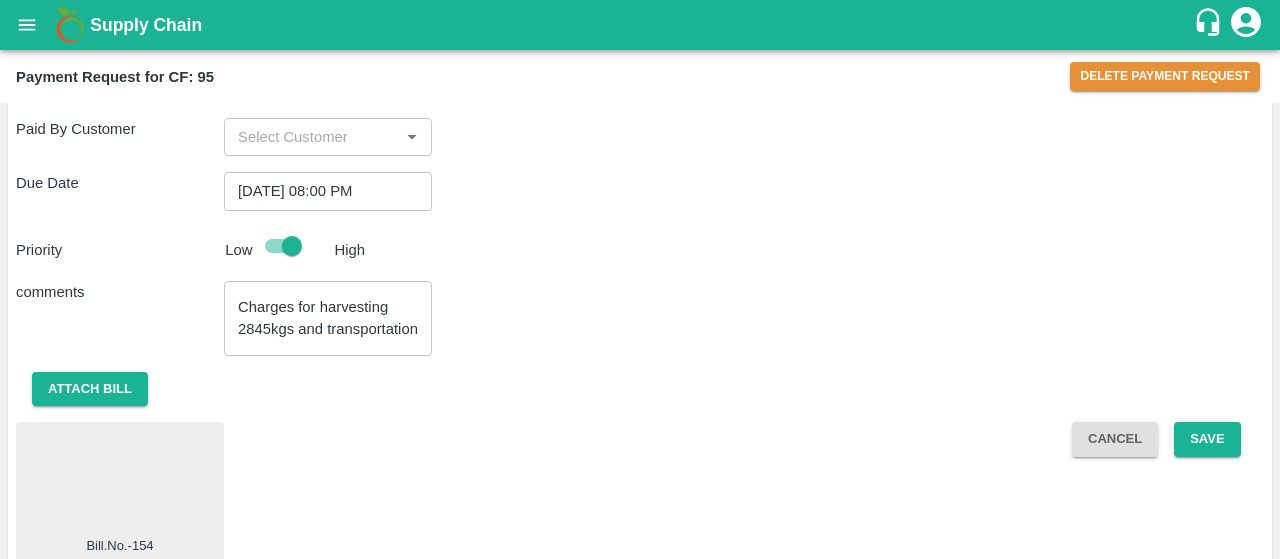 click on "Bill.No.-154 Cancel Save" at bounding box center (640, 492) 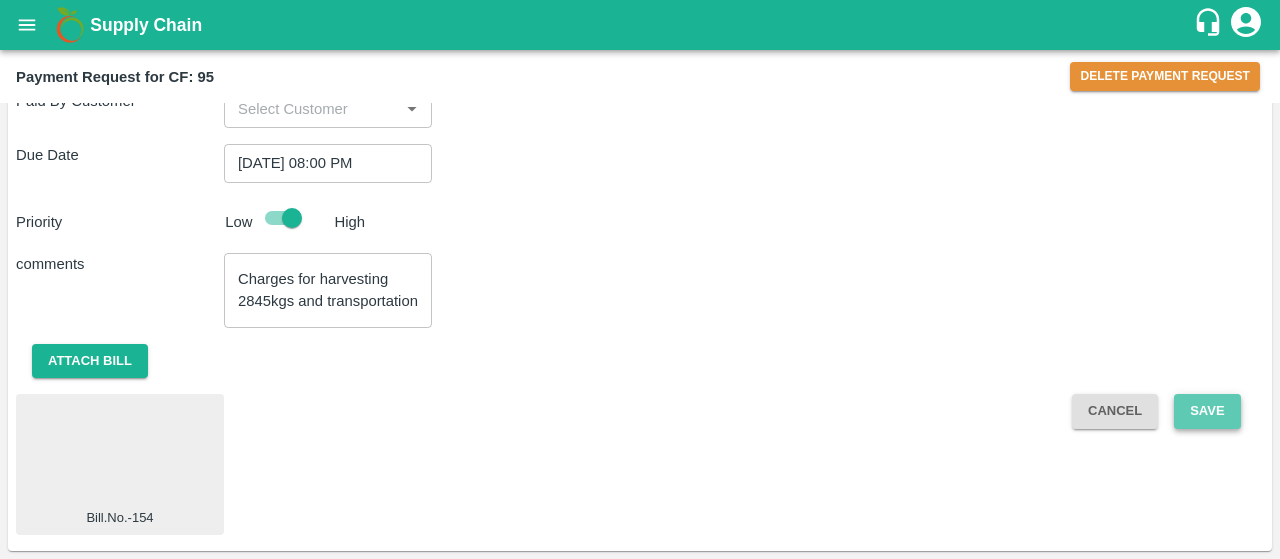 click on "Save" at bounding box center [1207, 411] 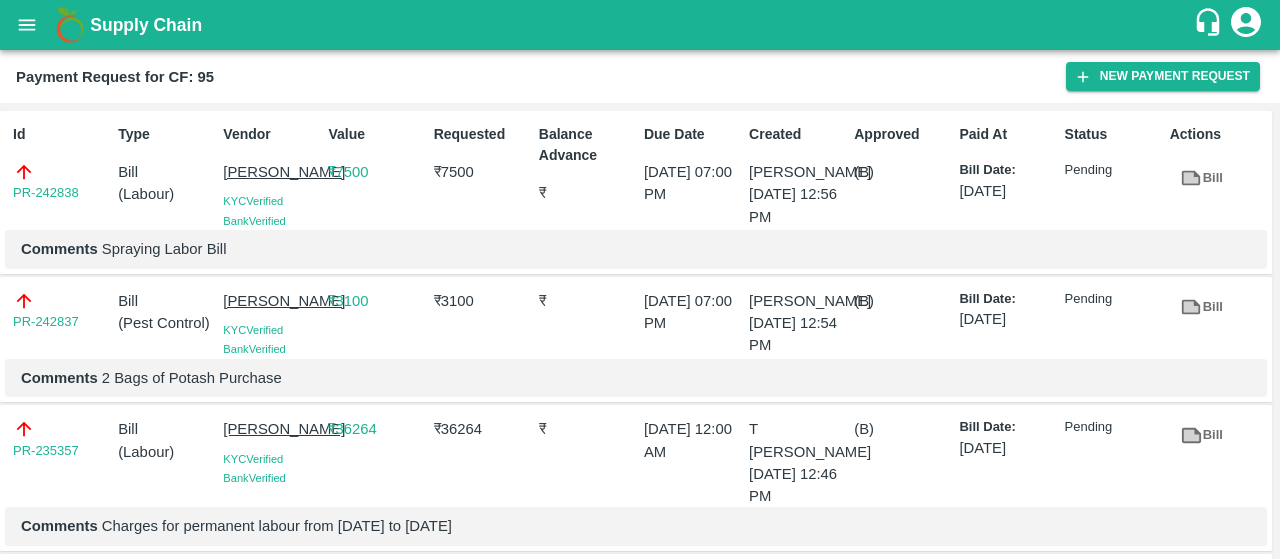 click on "[PERSON_NAME]" at bounding box center [797, 301] 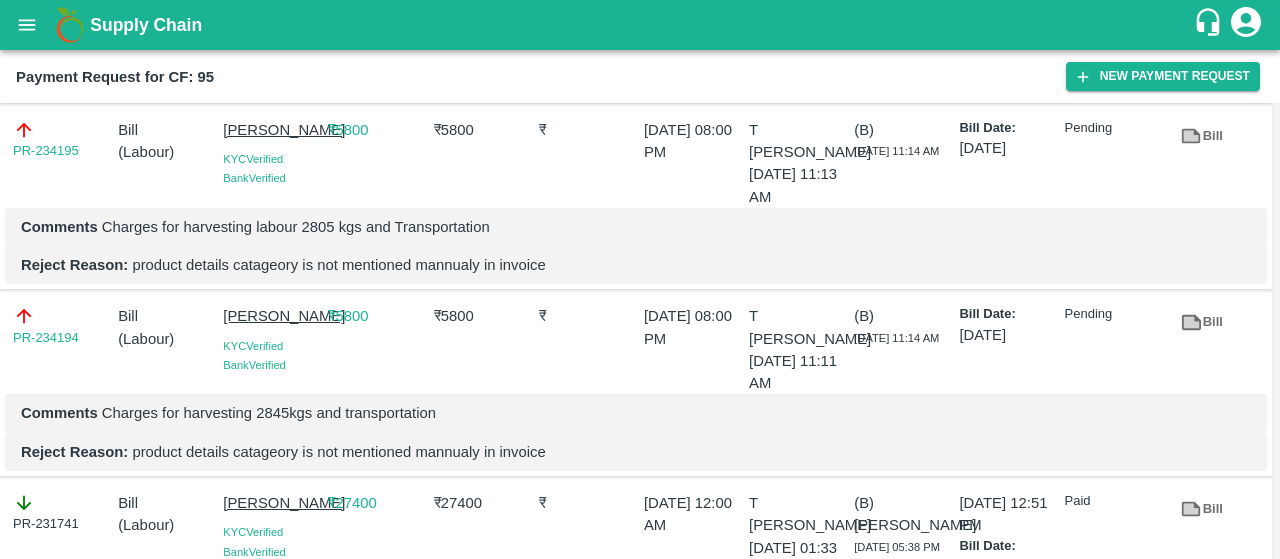 scroll, scrollTop: 490, scrollLeft: 0, axis: vertical 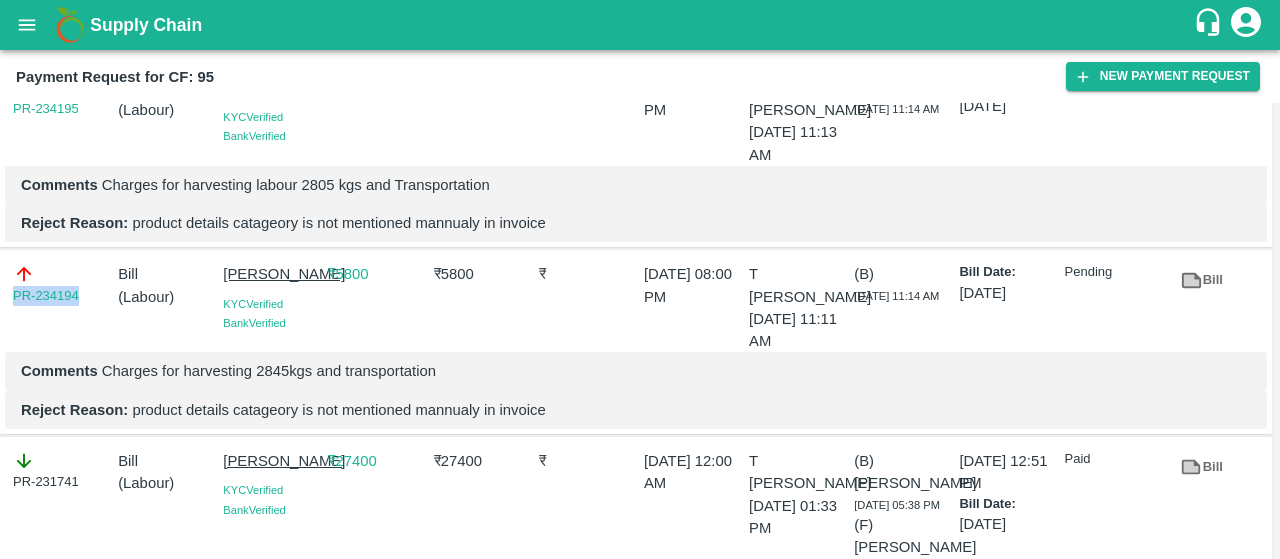 drag, startPoint x: 86, startPoint y: 349, endPoint x: 0, endPoint y: 343, distance: 86.209045 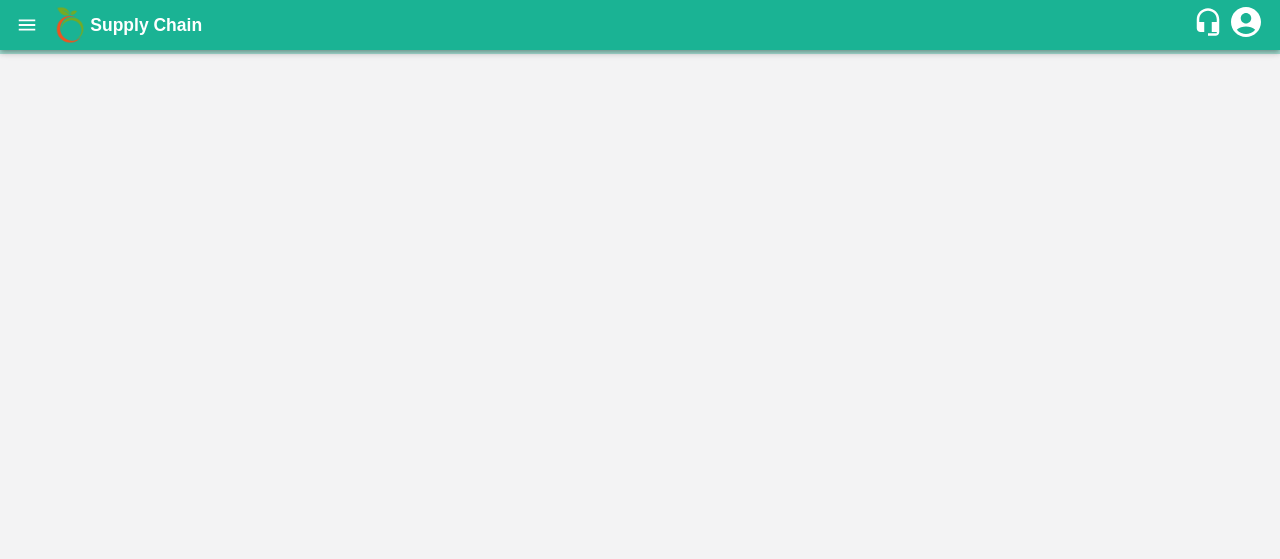scroll, scrollTop: 0, scrollLeft: 0, axis: both 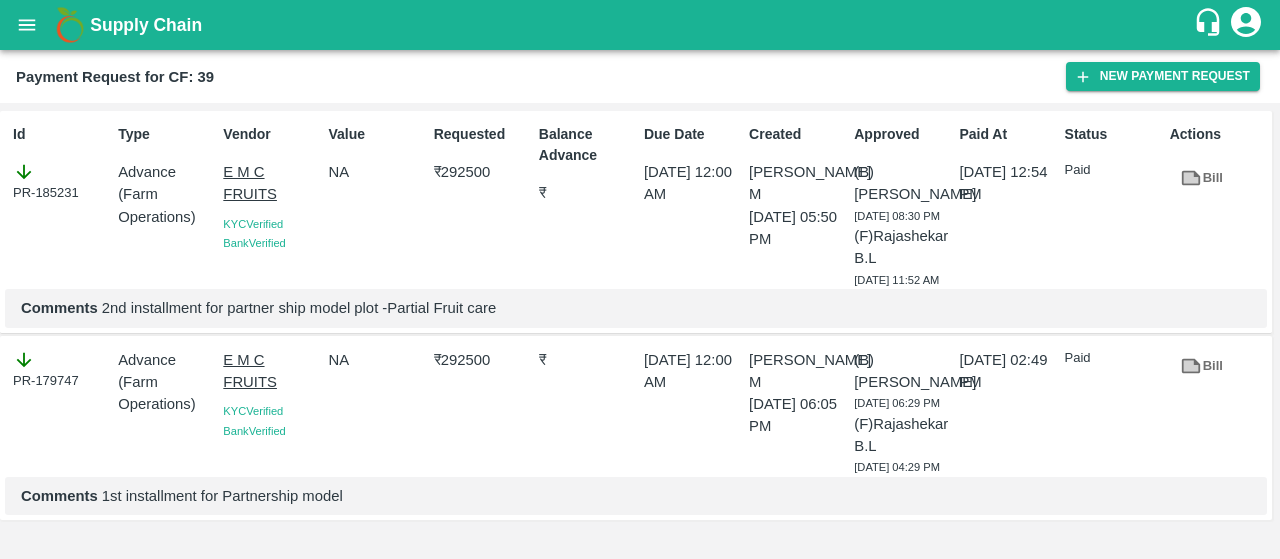click at bounding box center [27, 25] 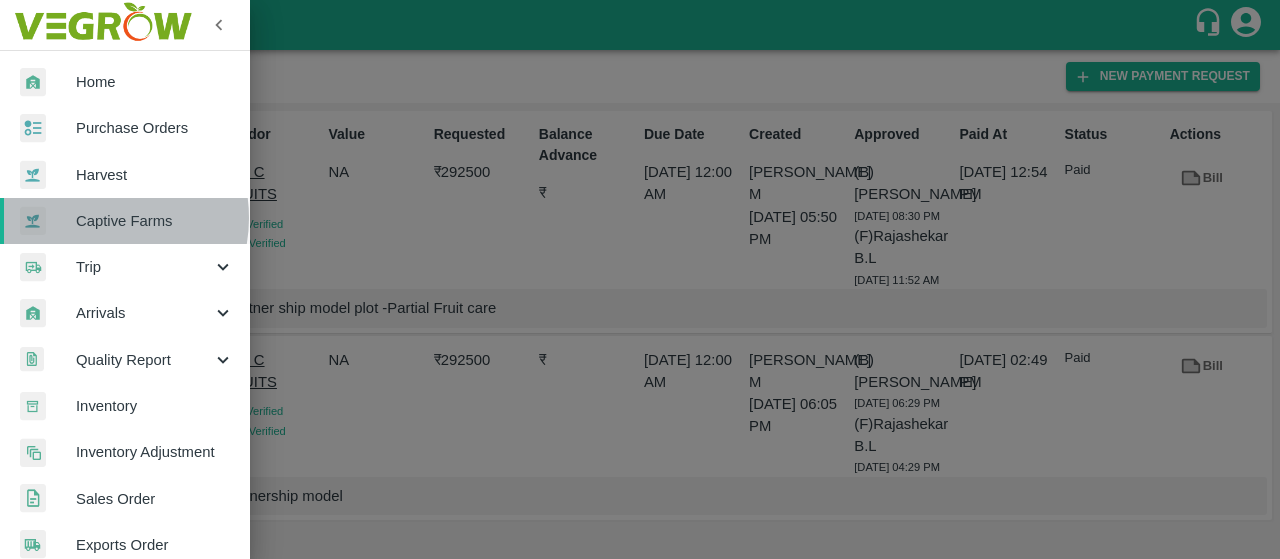 click on "Captive Farms" at bounding box center (155, 221) 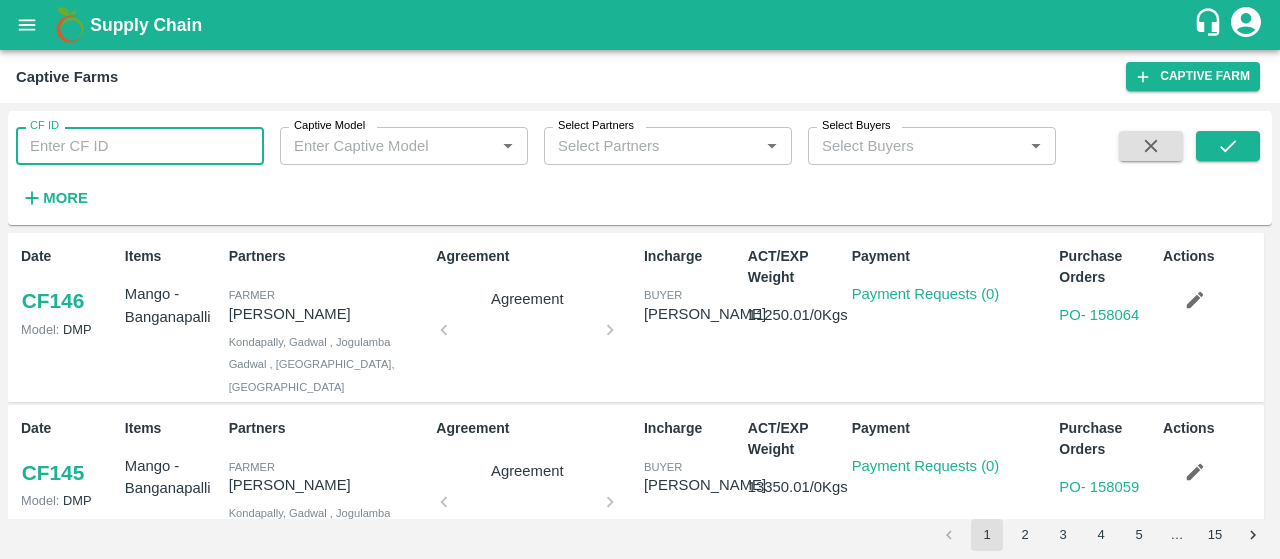 click on "CF ID" at bounding box center [140, 146] 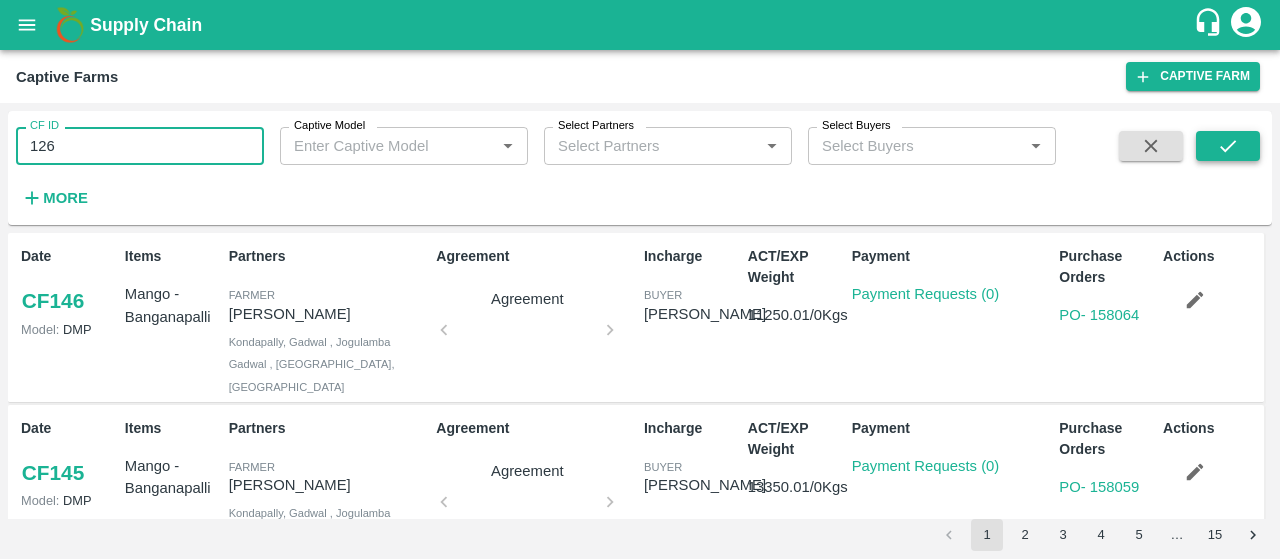 type on "126" 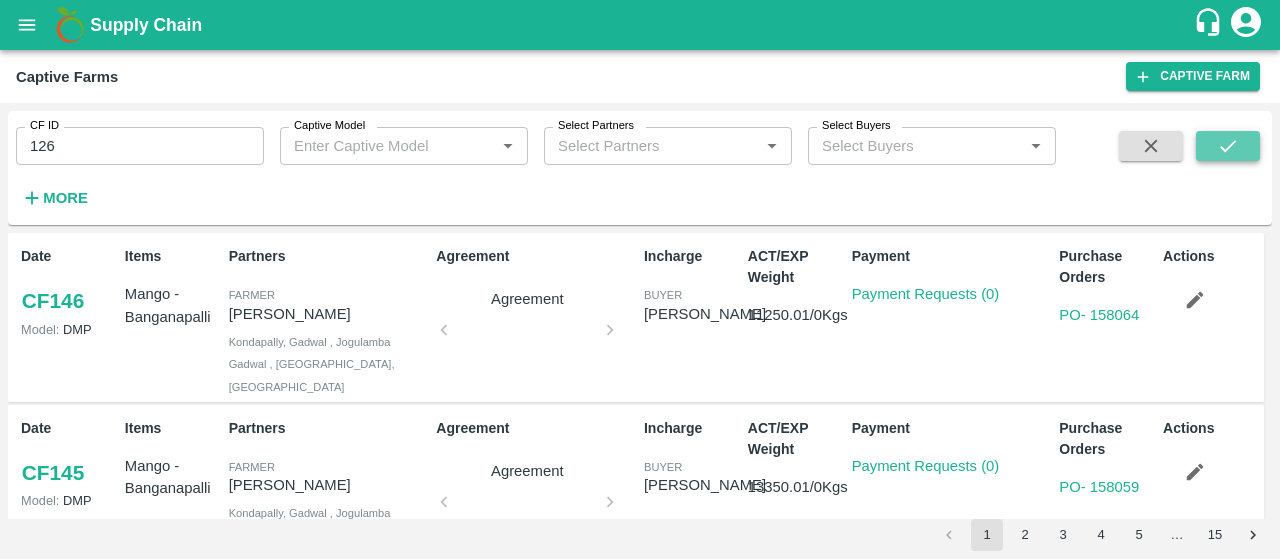 click 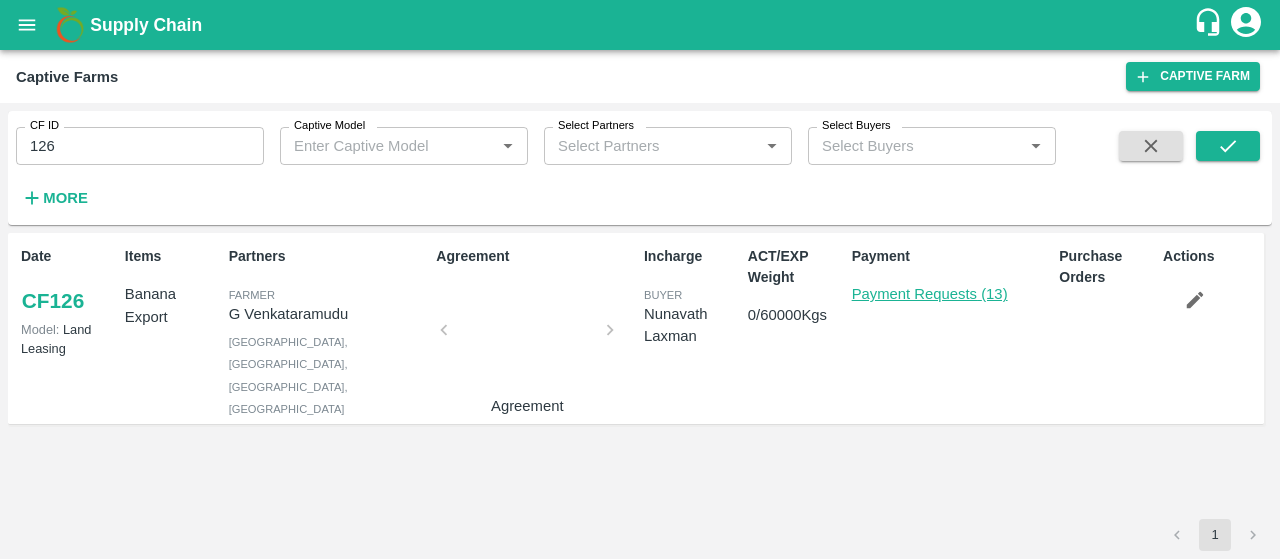 click on "Payment Requests   (13)" at bounding box center [930, 294] 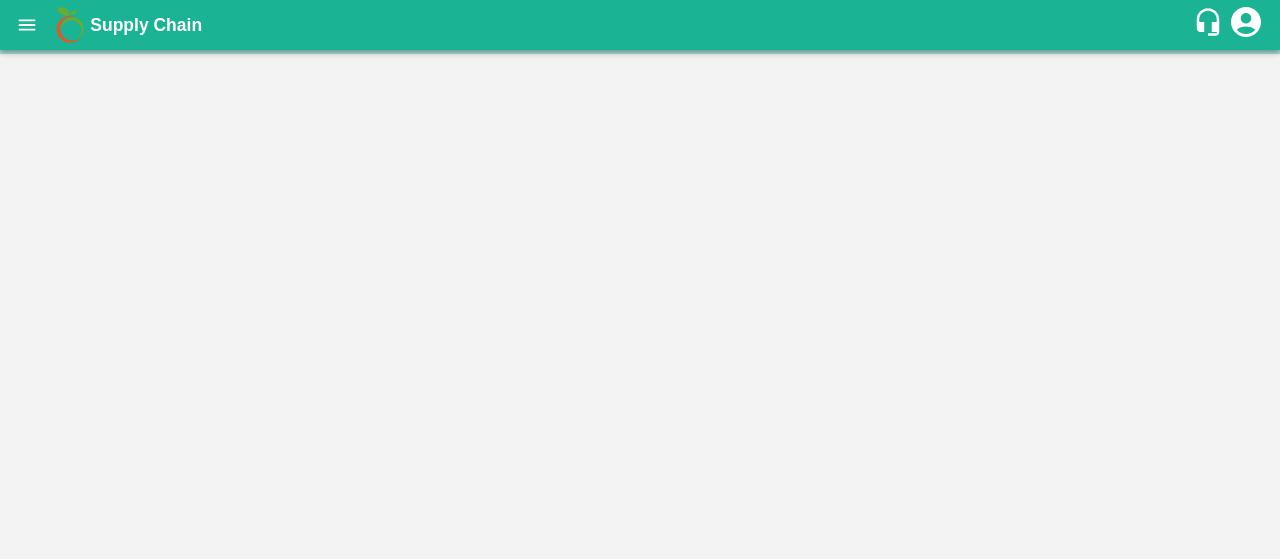 scroll, scrollTop: 0, scrollLeft: 0, axis: both 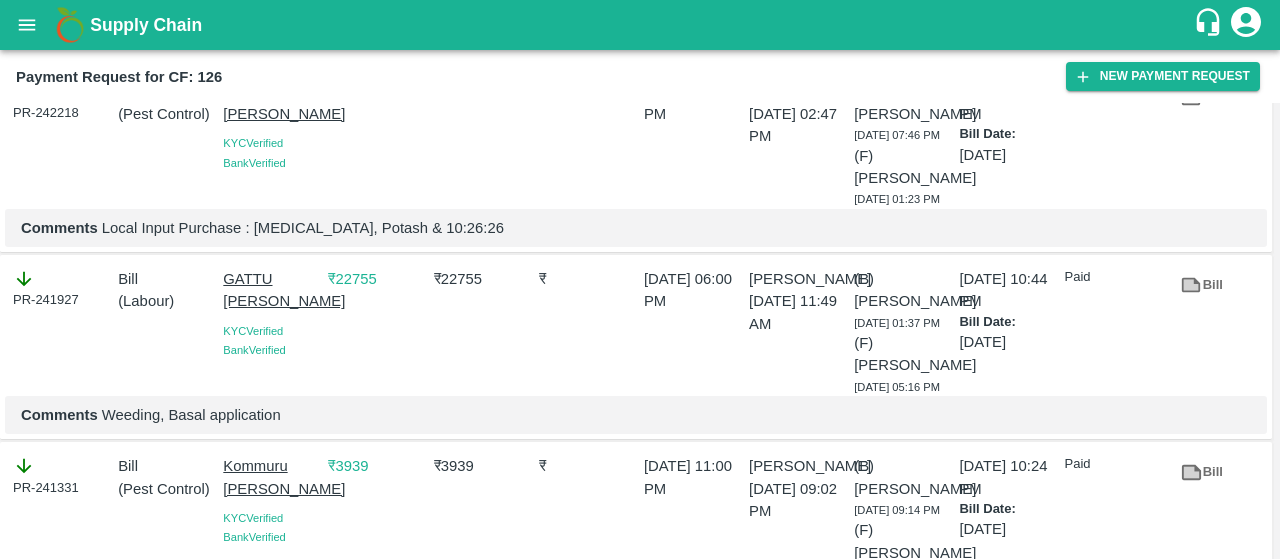 drag, startPoint x: 218, startPoint y: 264, endPoint x: 292, endPoint y: 313, distance: 88.752464 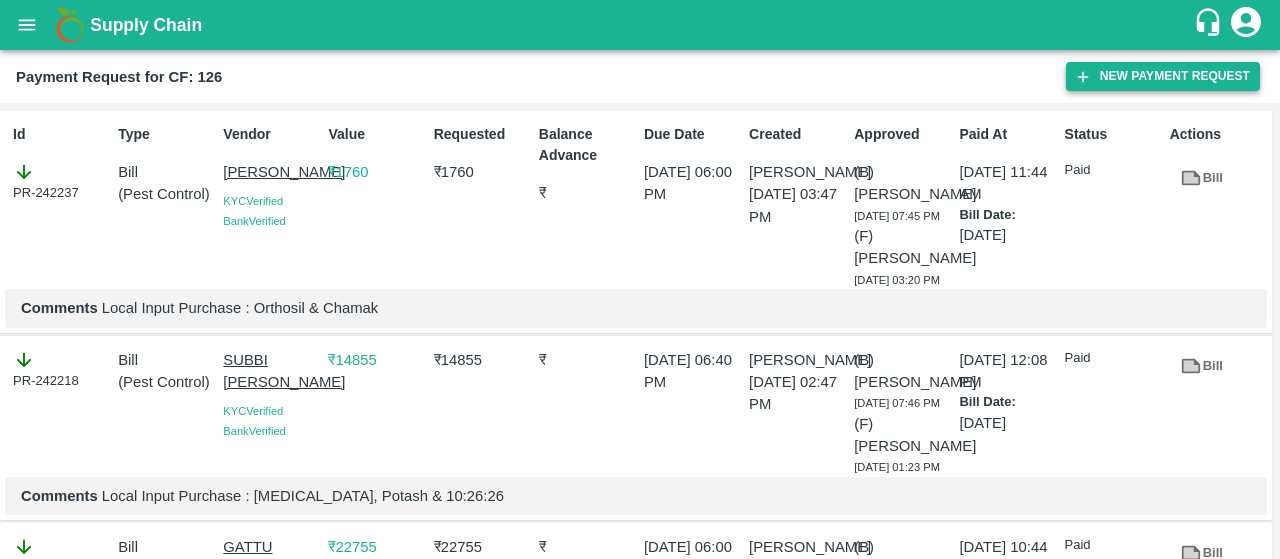 click on "New Payment Request" at bounding box center (1163, 76) 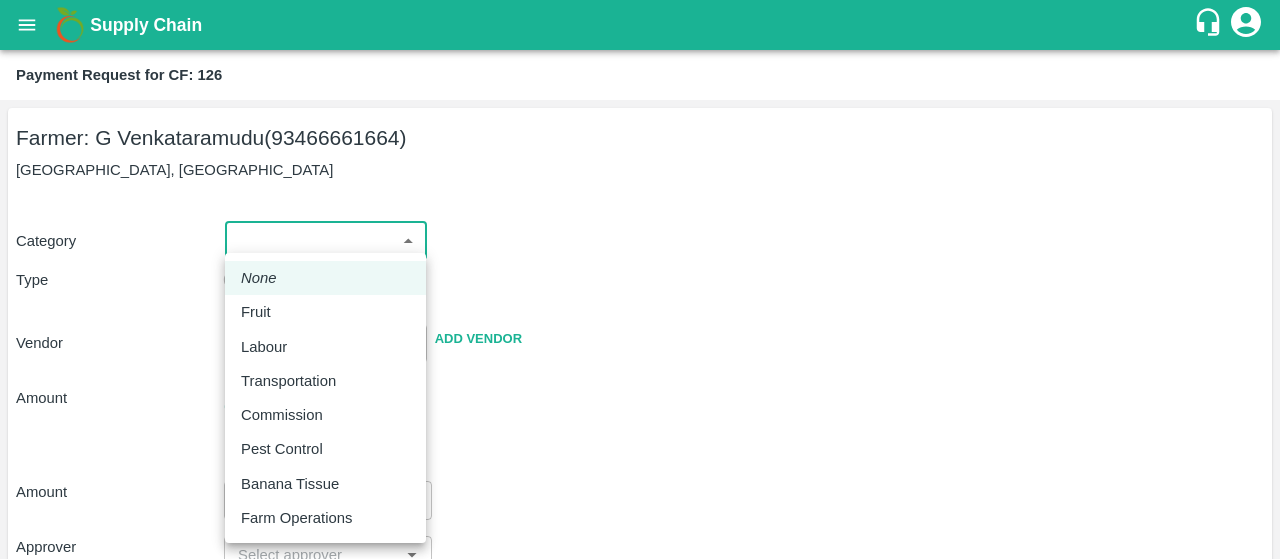 click on "Supply Chain Payment Request for CF: 126 Farmer:    G Venkataramudu  (93466661664) [GEOGRAPHIC_DATA] Category ​ ​ Type Advance Bill Vendor ​ Add Vendor Amount Total value Per Kg ​ Amount ​ Approver ​ Due Date ​  Priority  Low  High Comment x ​ Attach bill Cancel Save [GEOGRAPHIC_DATA] [GEOGRAPHIC_DATA] Direct Customer [GEOGRAPHIC_DATA] [GEOGRAPHIC_DATA] B2R [GEOGRAPHIC_DATA]  [GEOGRAPHIC_DATA] Virtual Captive PH Ananthapur Virtual Captive PH Kothakota Virtual Captive PH Chittoor Virtual Captive PH Vavilala Himalekya Logout None Fruit Labour Transportation Commission Pest Control Banana Tissue Farm Operations" at bounding box center [640, 279] 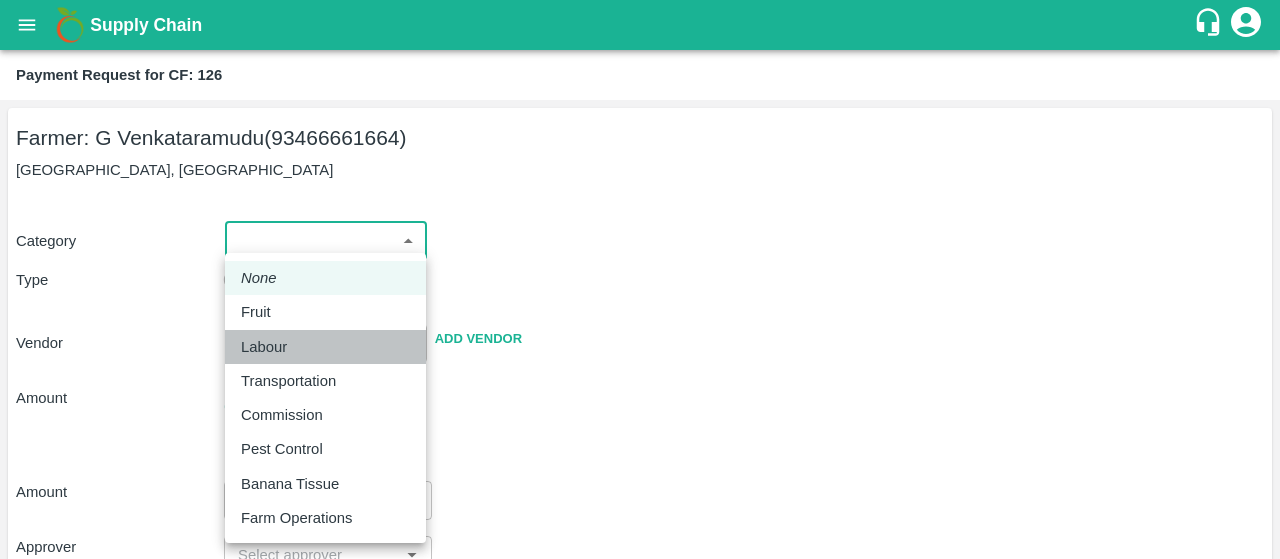 click on "Labour" at bounding box center (264, 347) 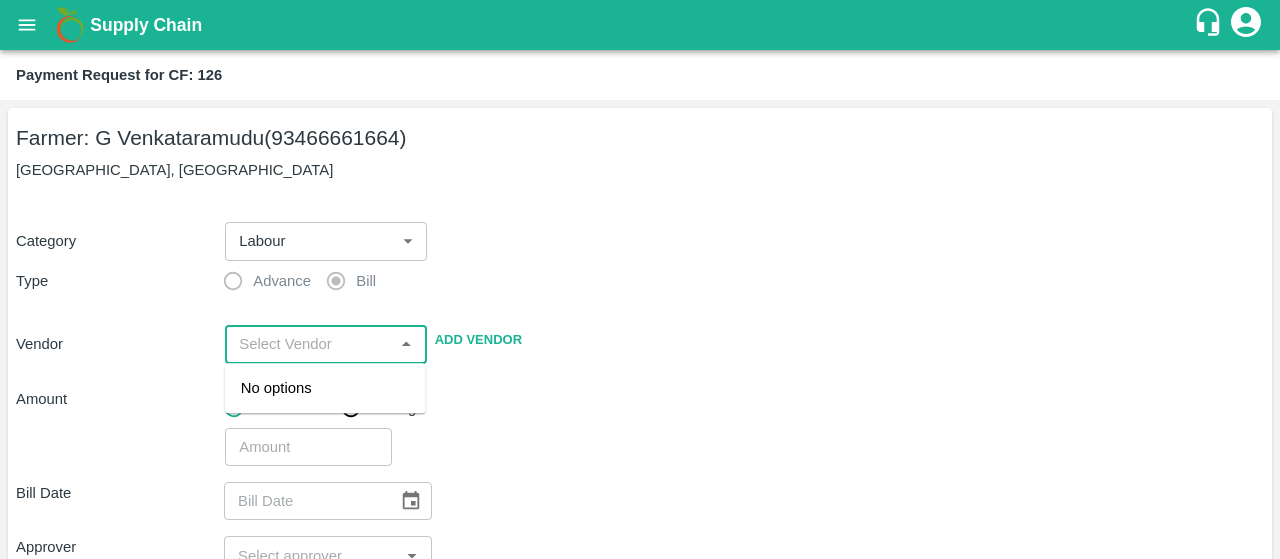 click at bounding box center [309, 344] 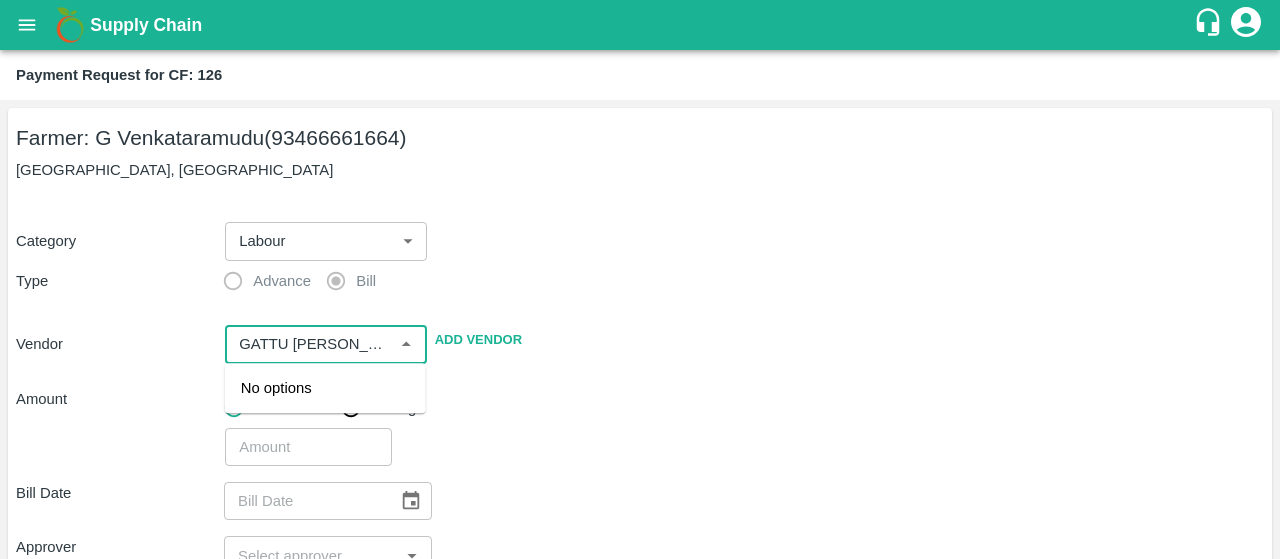 scroll, scrollTop: 0, scrollLeft: 45, axis: horizontal 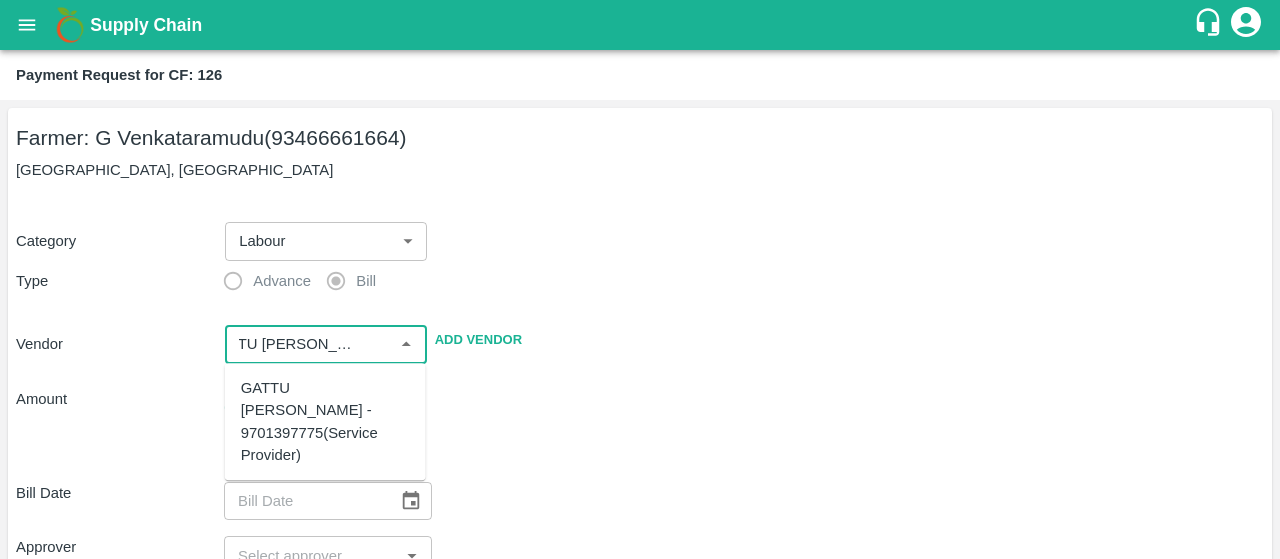 click on "GATTU BHASKARA REDDY - 9701397775(Service Provider)" at bounding box center (325, 421) 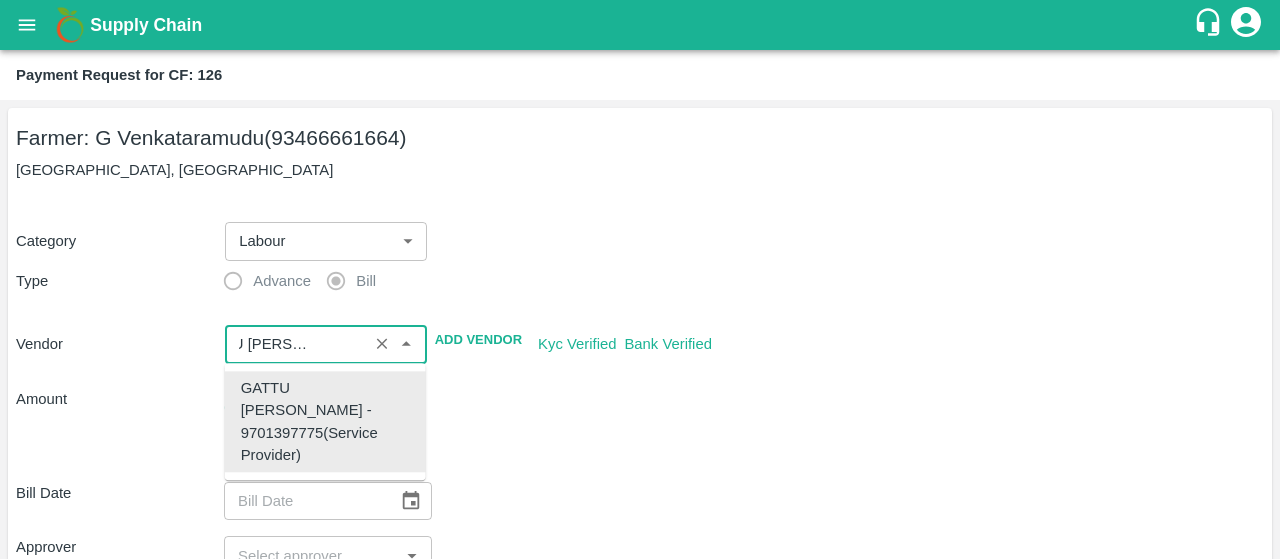 type on "GATTU BHASKARA REDDY - 9701397775(Service Provider)" 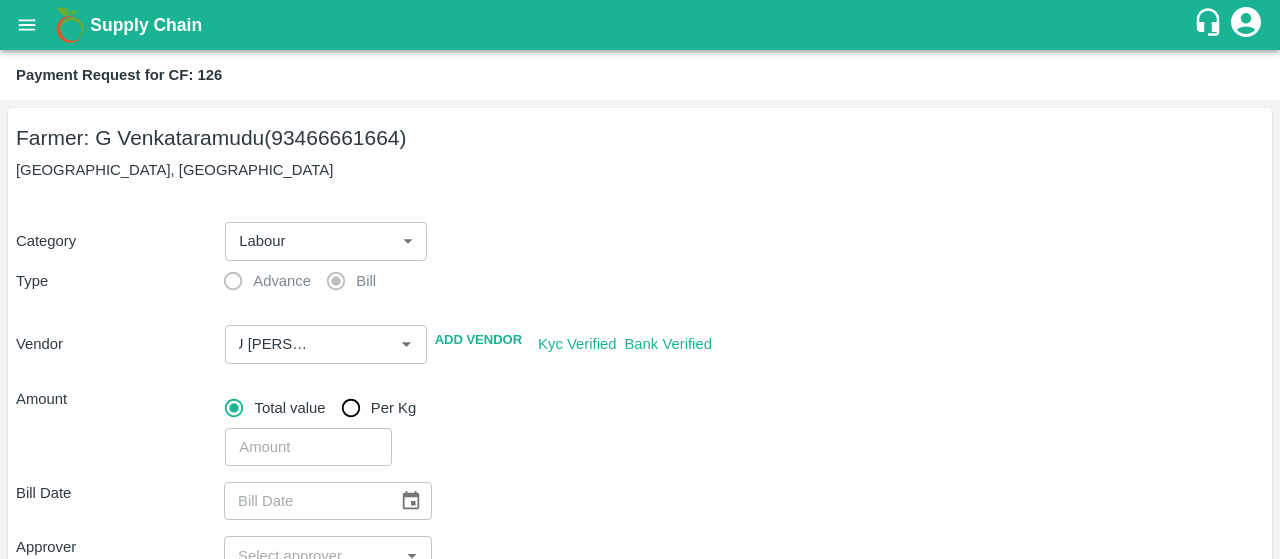 scroll, scrollTop: 0, scrollLeft: 0, axis: both 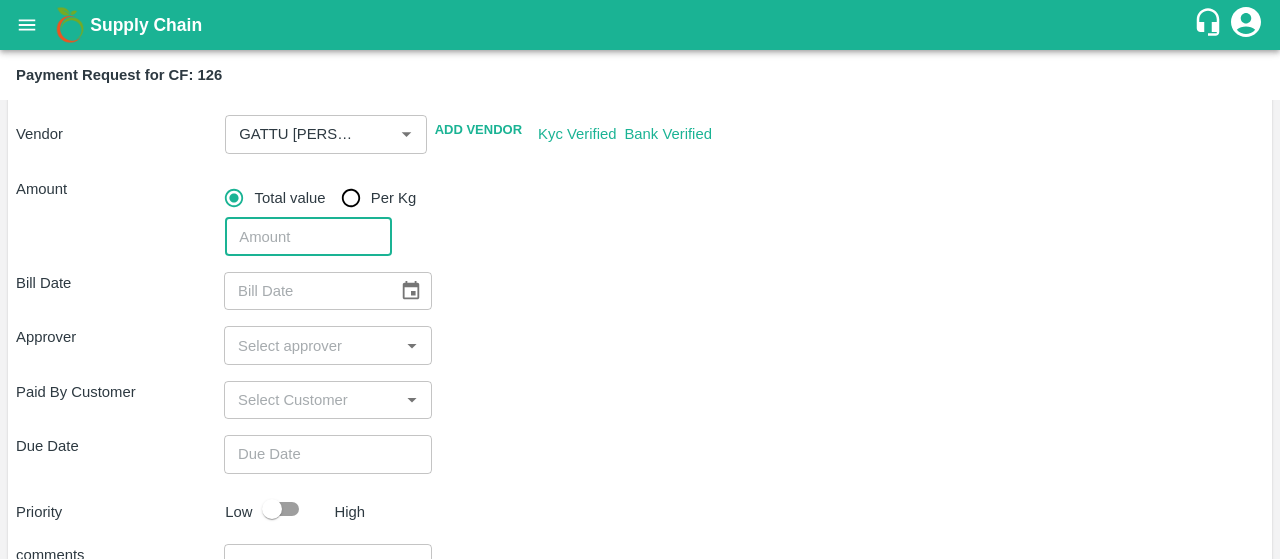 click at bounding box center (308, 237) 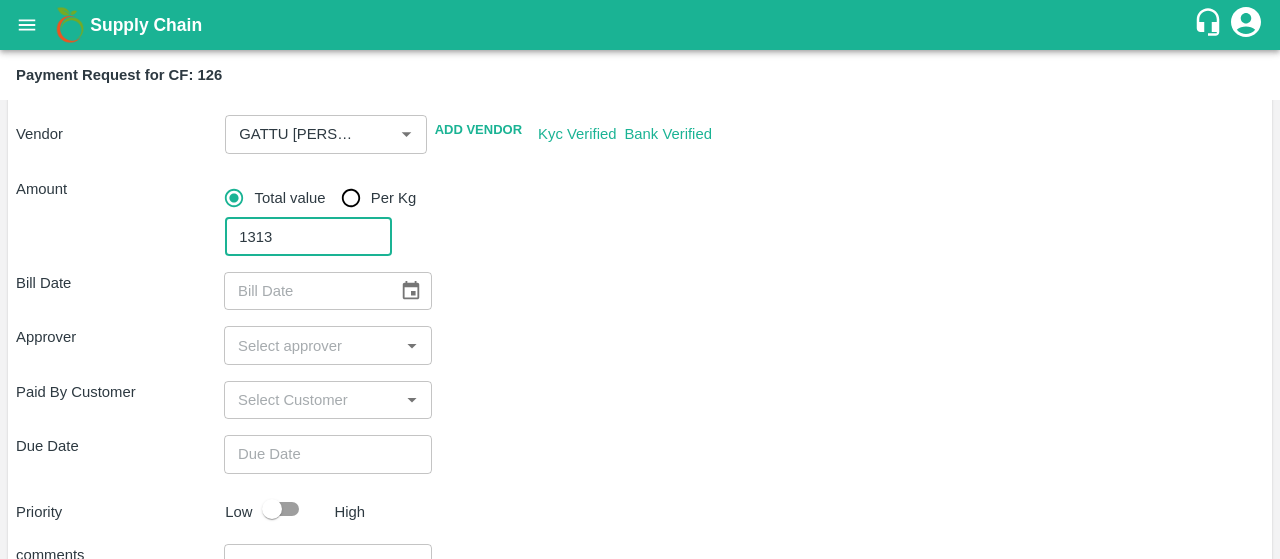 type on "1313" 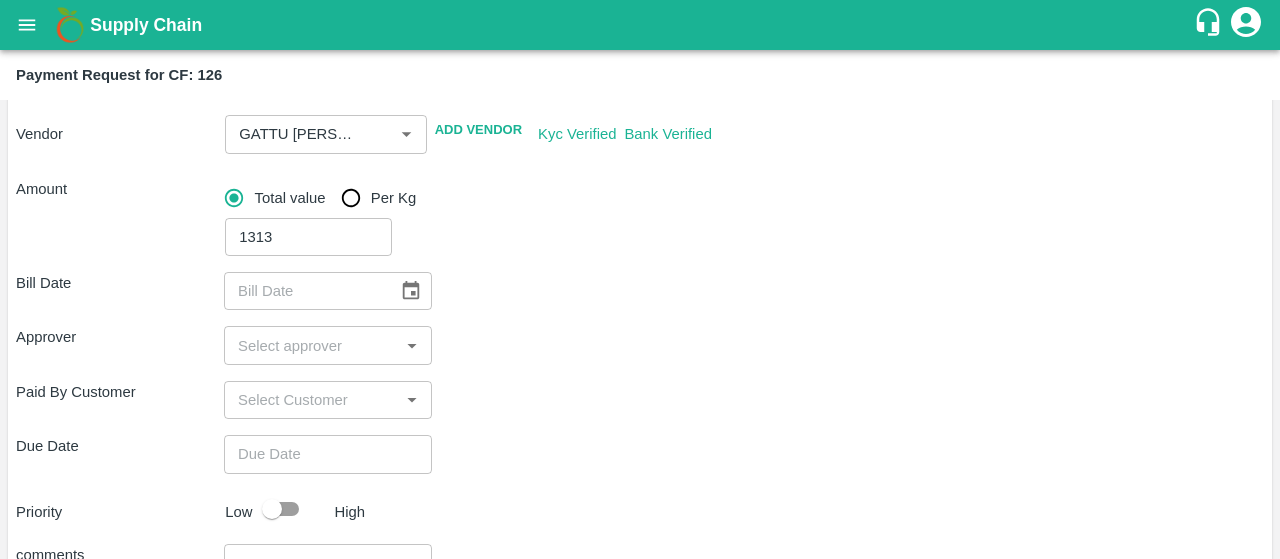 click on "1313 ​" at bounding box center (740, 233) 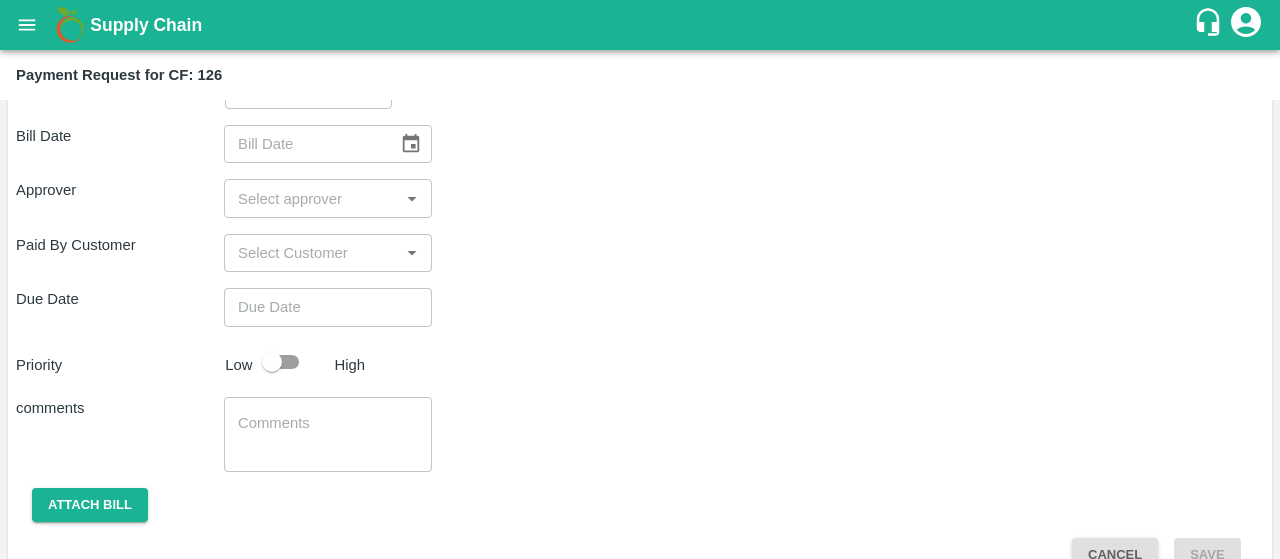 scroll, scrollTop: 228, scrollLeft: 0, axis: vertical 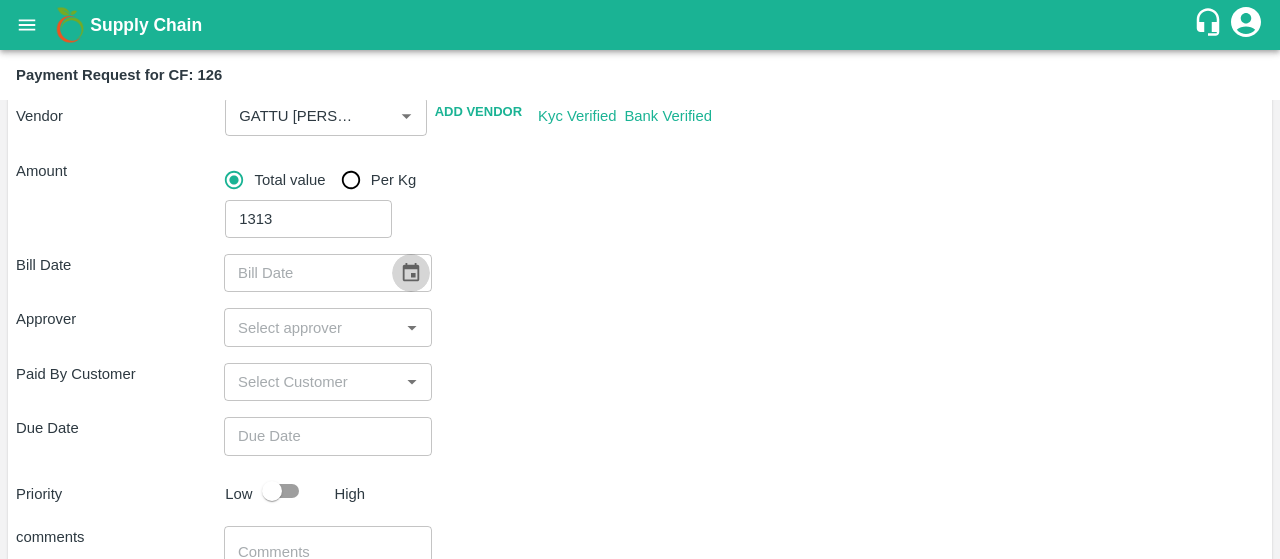 click 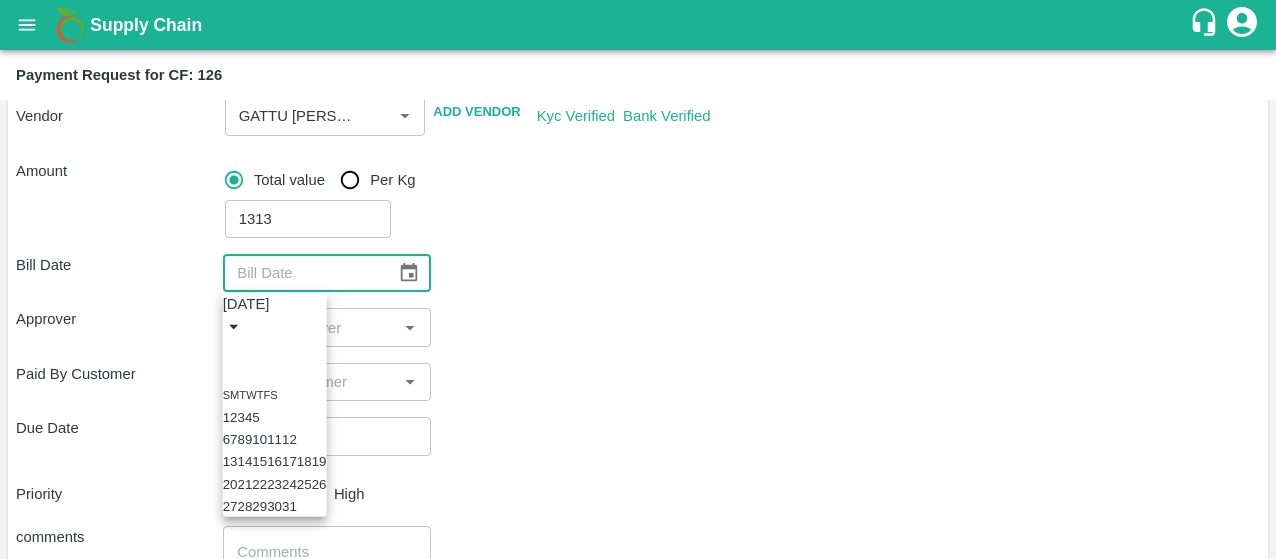 click on "16" at bounding box center [274, 461] 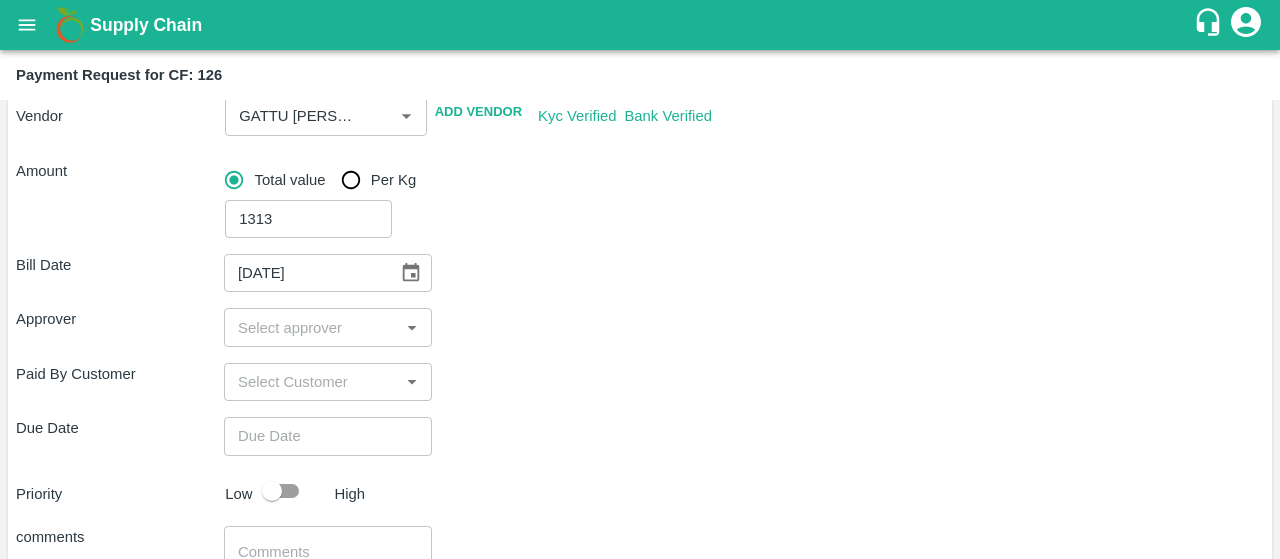 click on "Bill Date 16/07/2025 ​ Approver ​ Paid By Customer ​ Due Date ​  Priority  Low  High comments x ​ Attach bill Cancel Save" at bounding box center [640, 470] 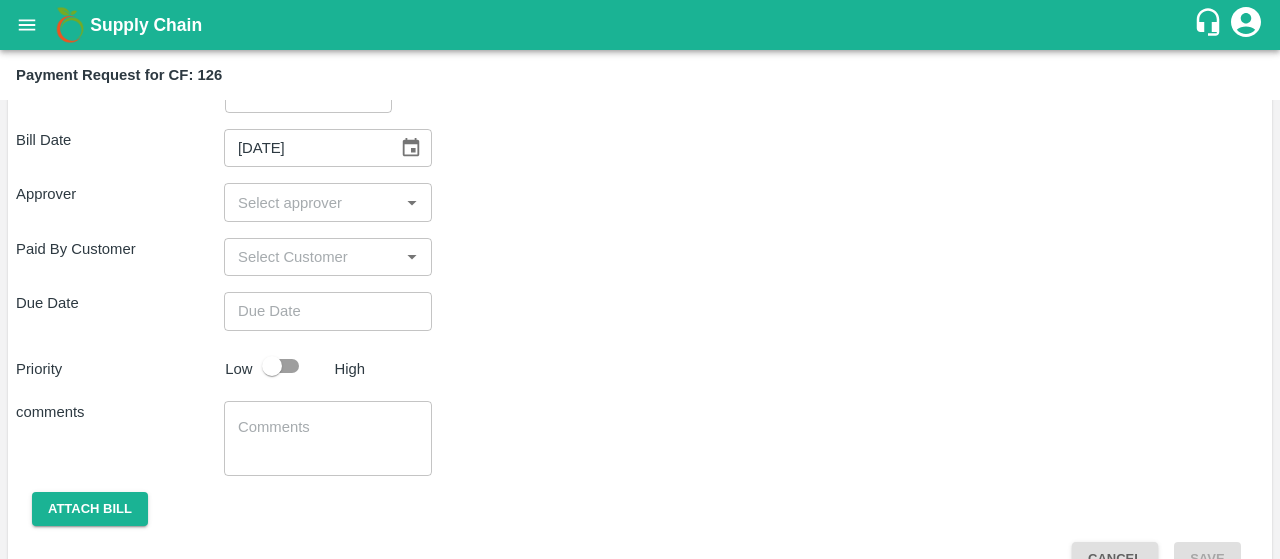 scroll, scrollTop: 354, scrollLeft: 0, axis: vertical 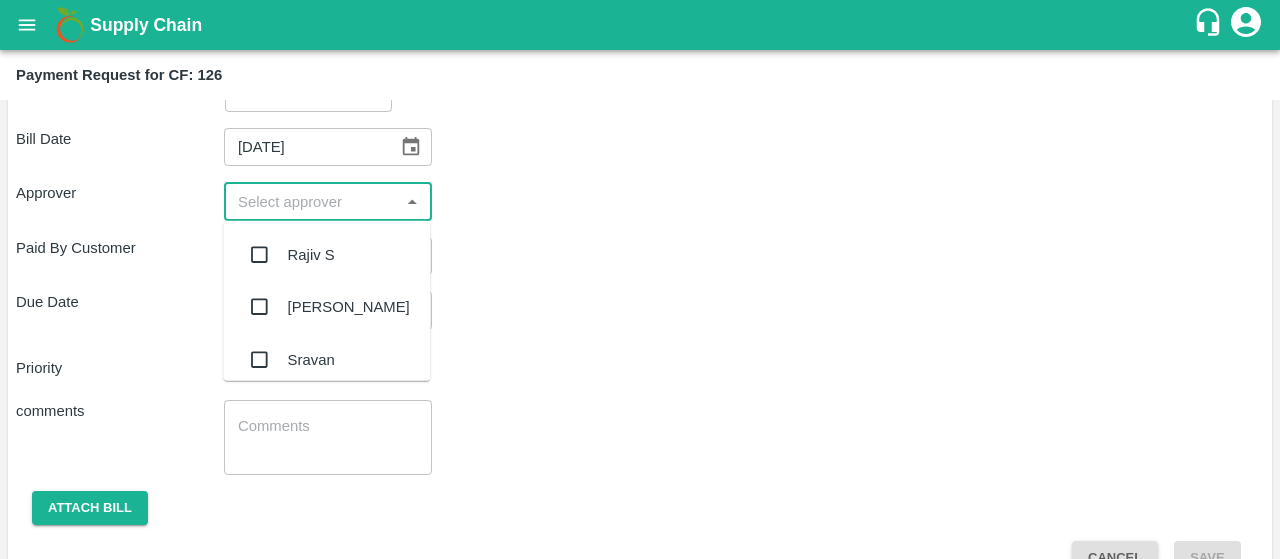 click at bounding box center (311, 201) 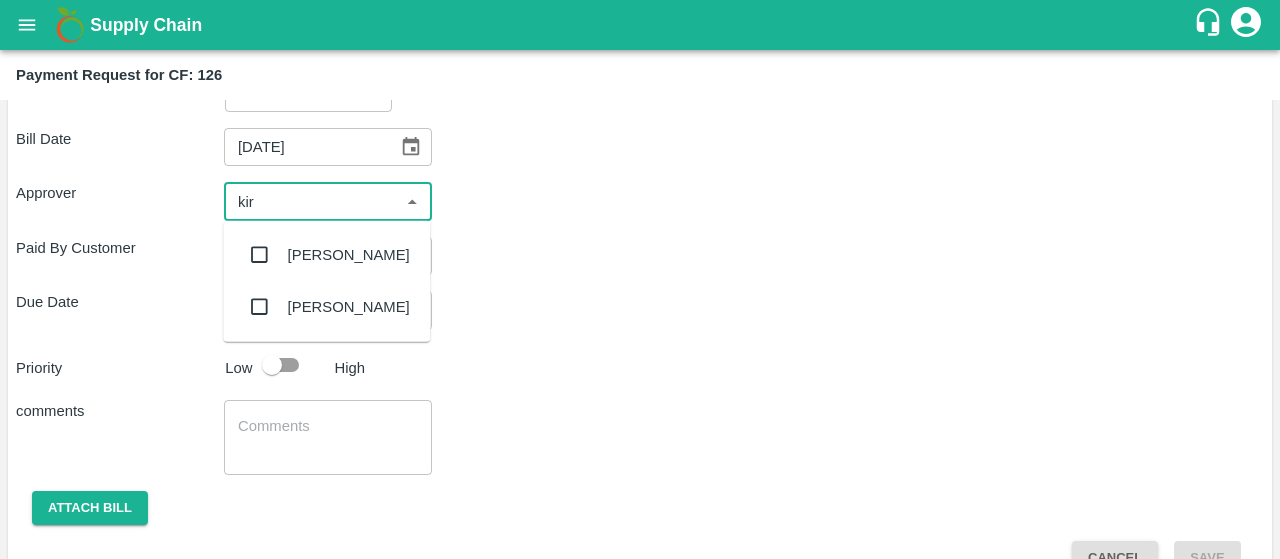 type on "kira" 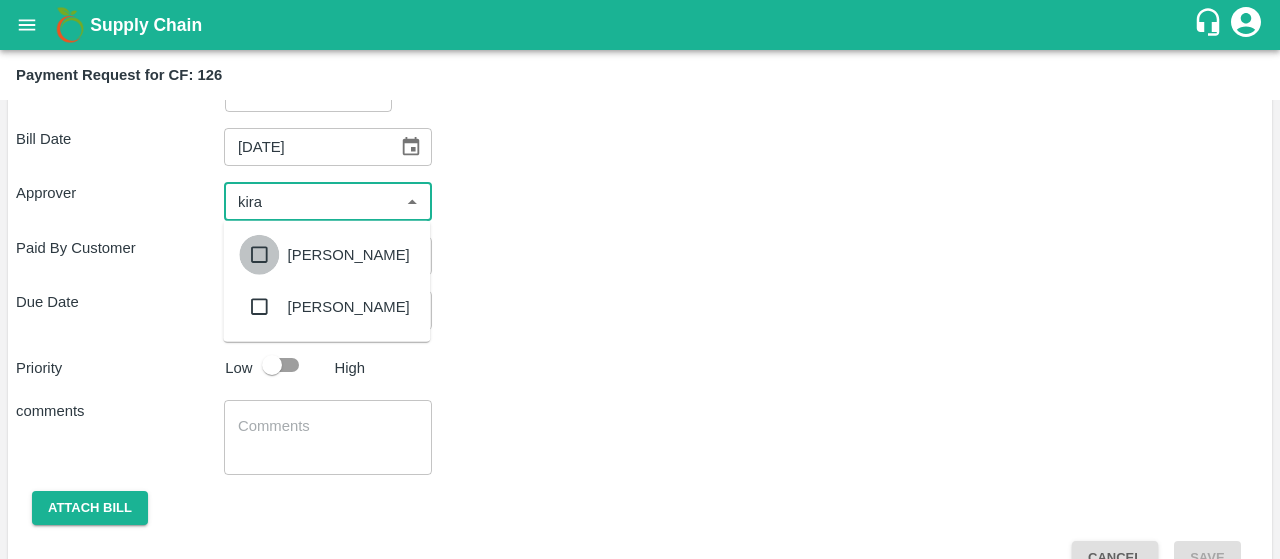 click at bounding box center [259, 255] 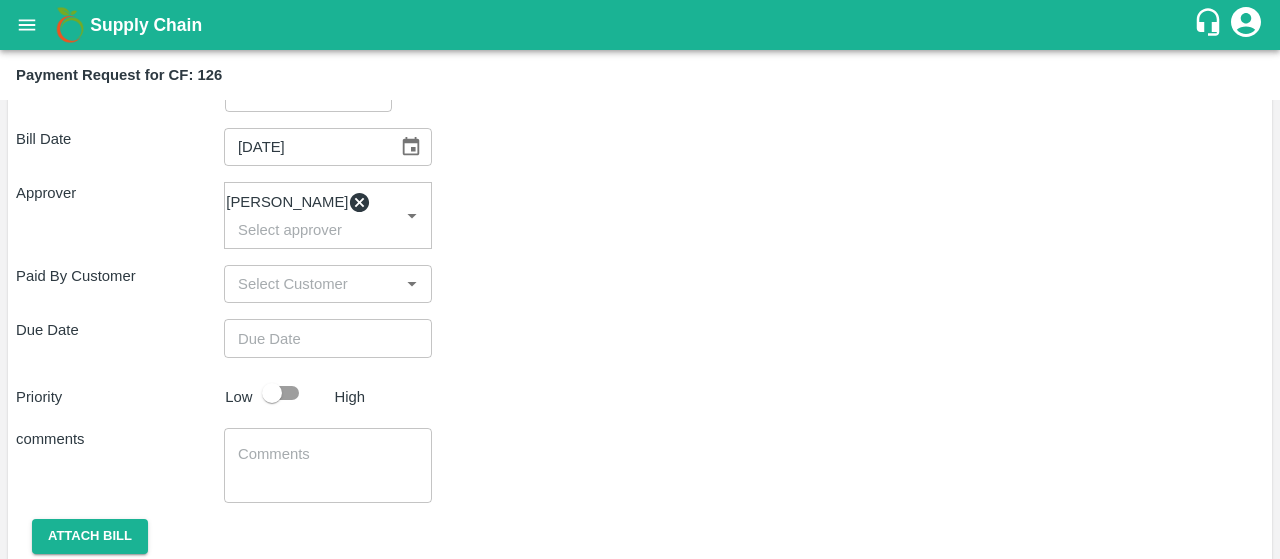 click on "Paid By Customer ​" at bounding box center [640, 284] 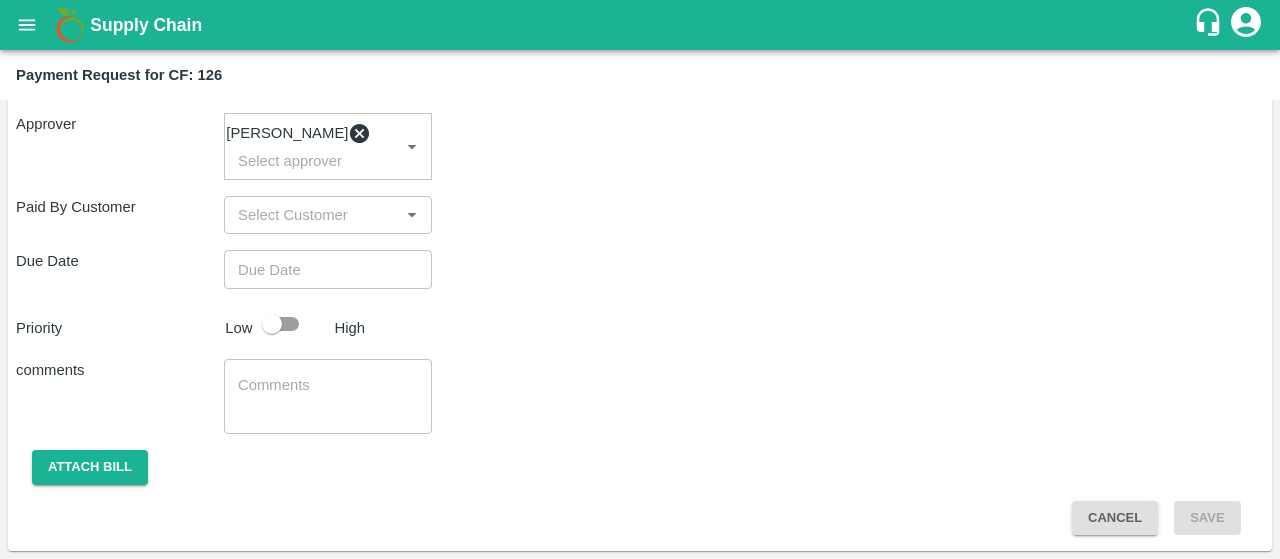 scroll, scrollTop: 432, scrollLeft: 0, axis: vertical 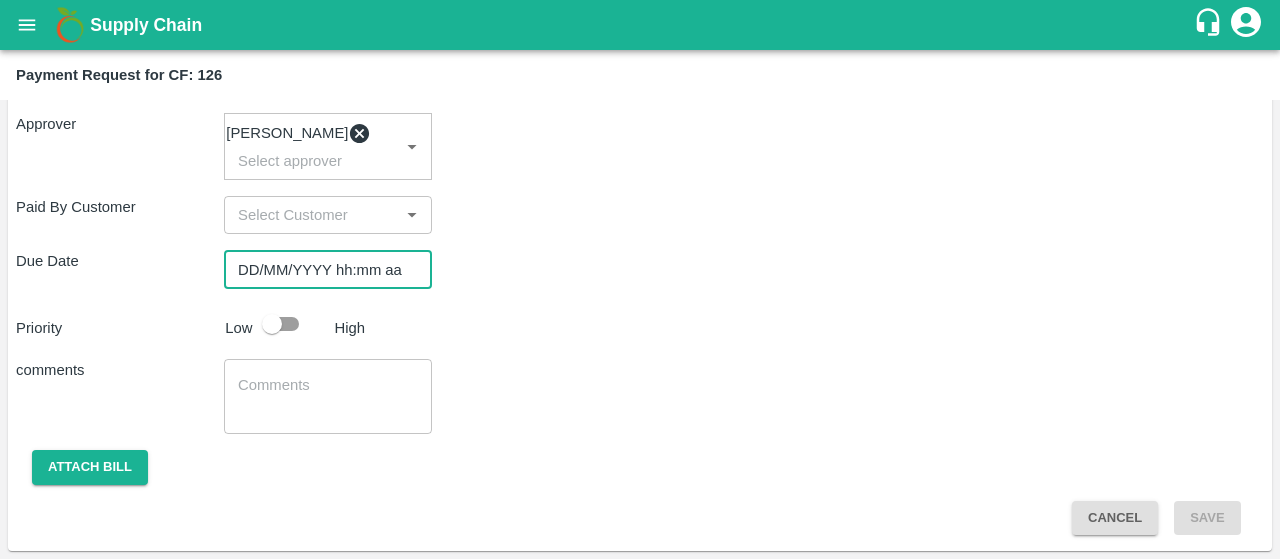 click on "DD/MM/YYYY hh:mm aa" at bounding box center [321, 269] 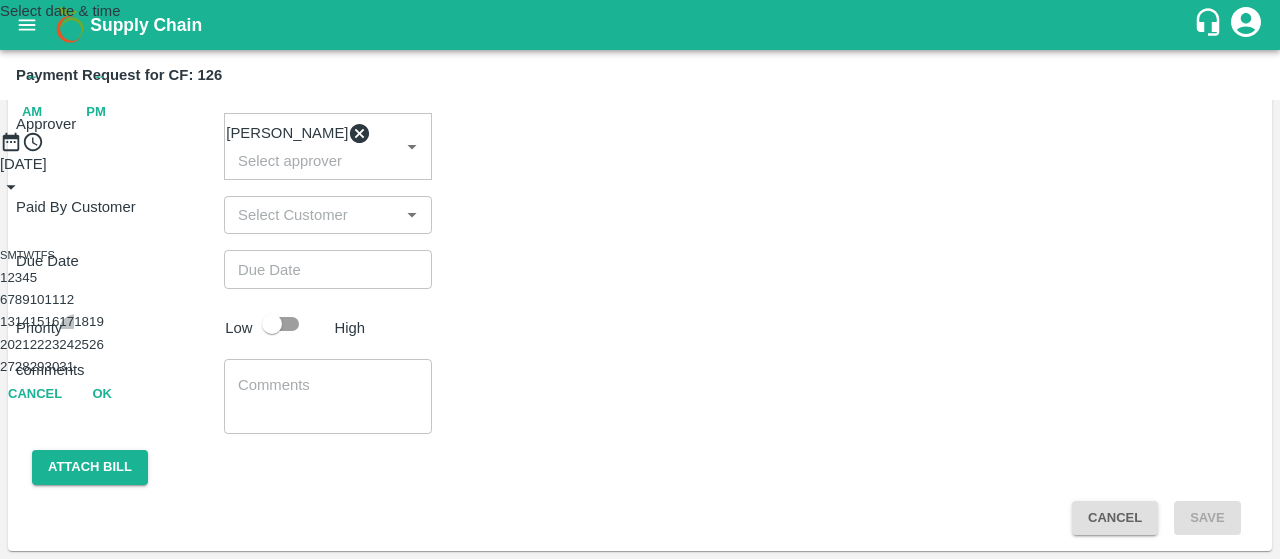 click on "17" at bounding box center (66, 321) 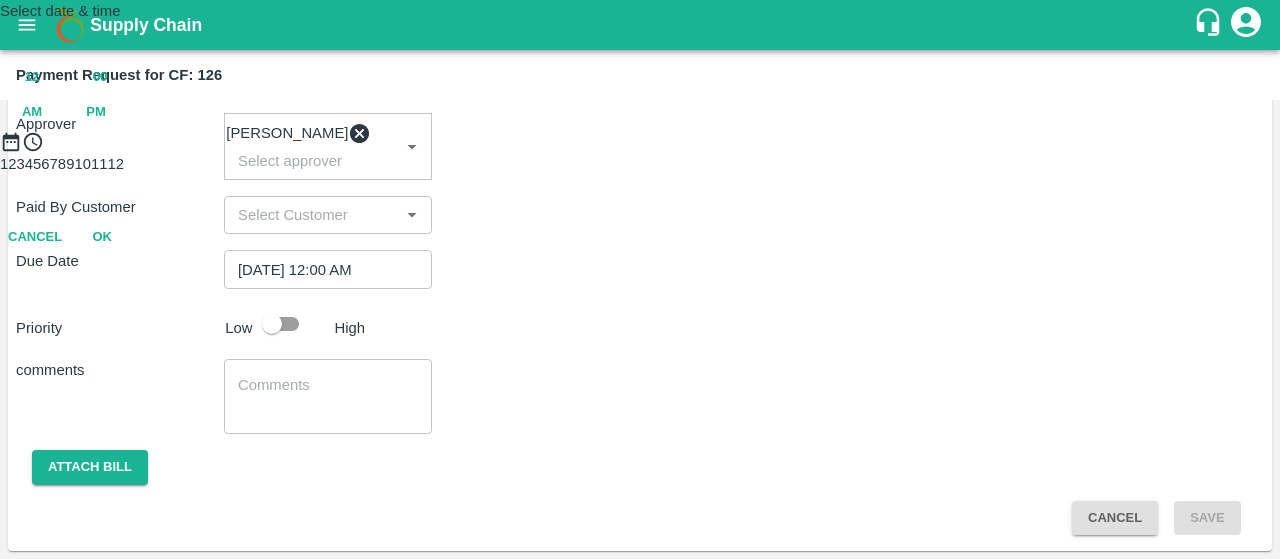 click on "2025 Jul 17 12 : 00 AM PM" at bounding box center (640, 76) 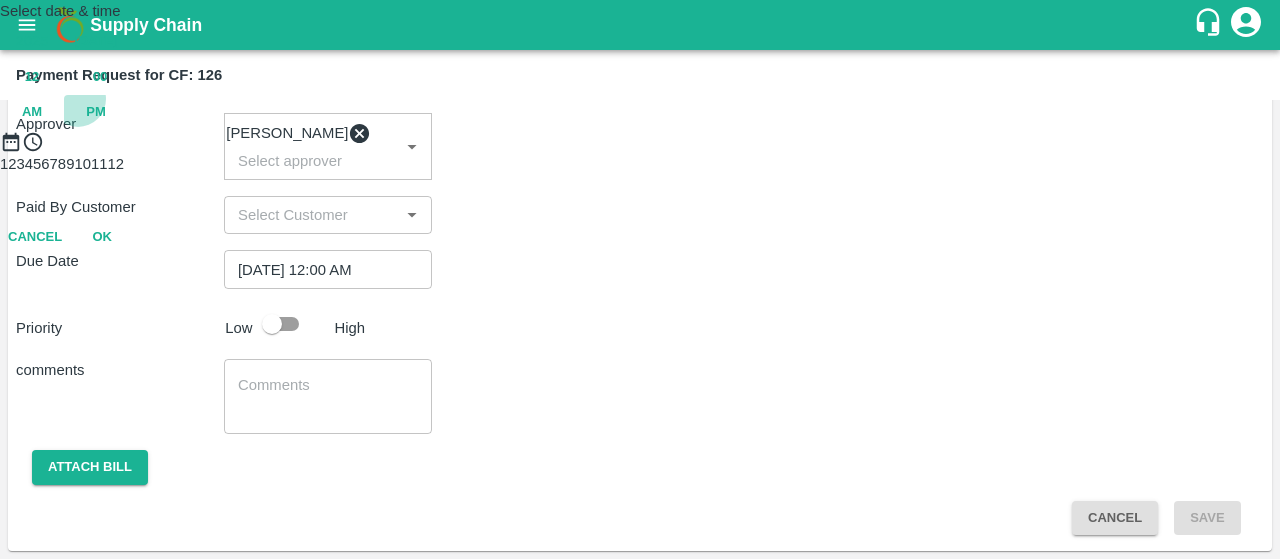 click on "PM" at bounding box center [96, 112] 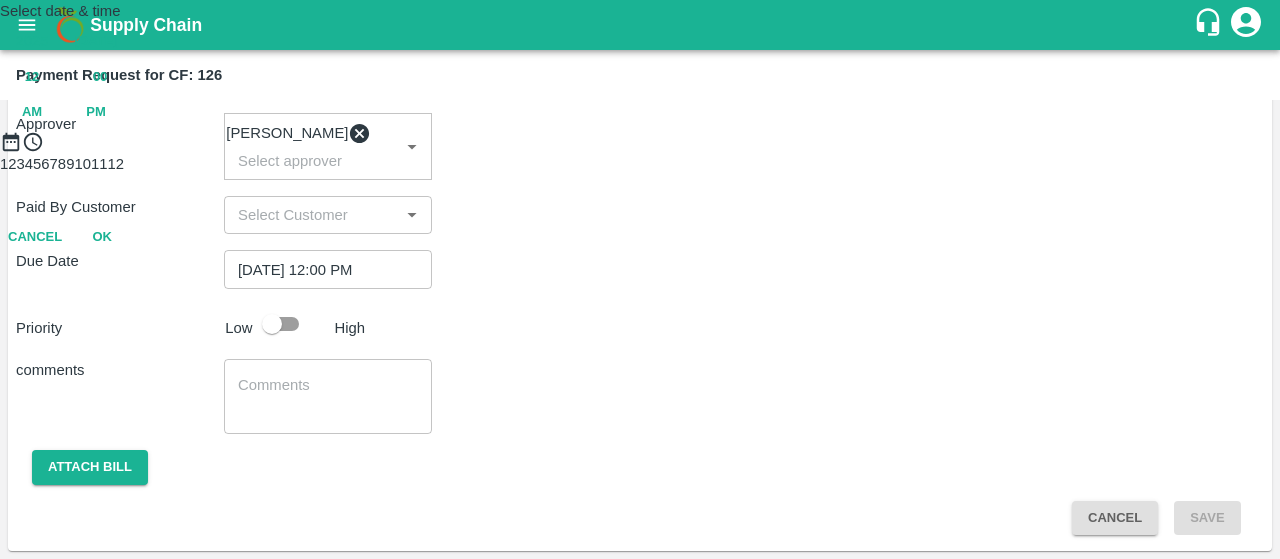 click at bounding box center [640, 153] 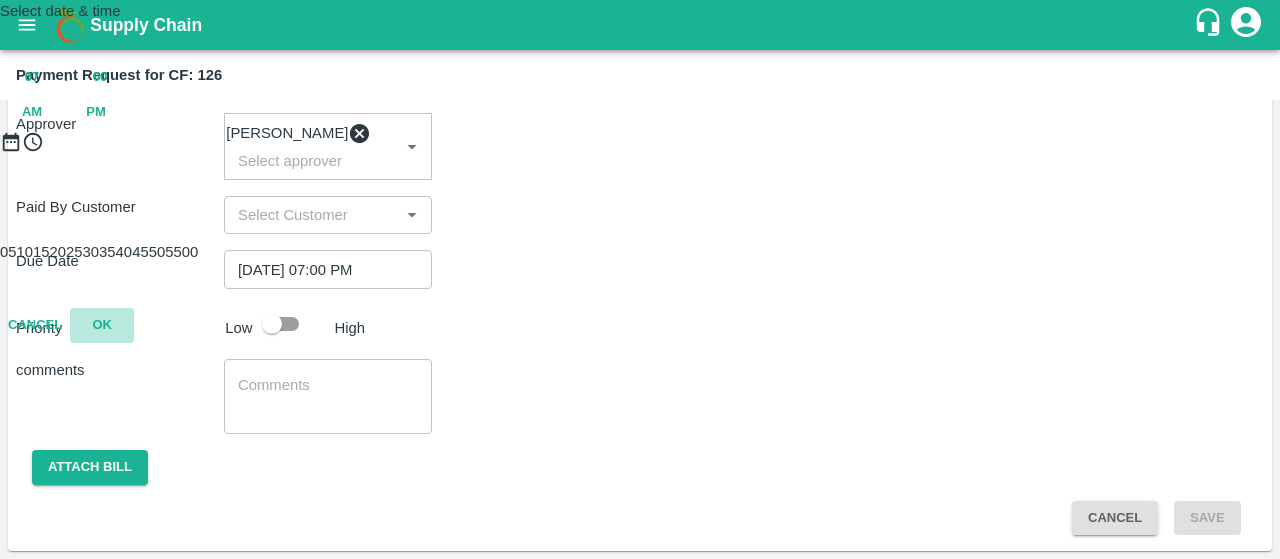 click on "OK" at bounding box center (102, 325) 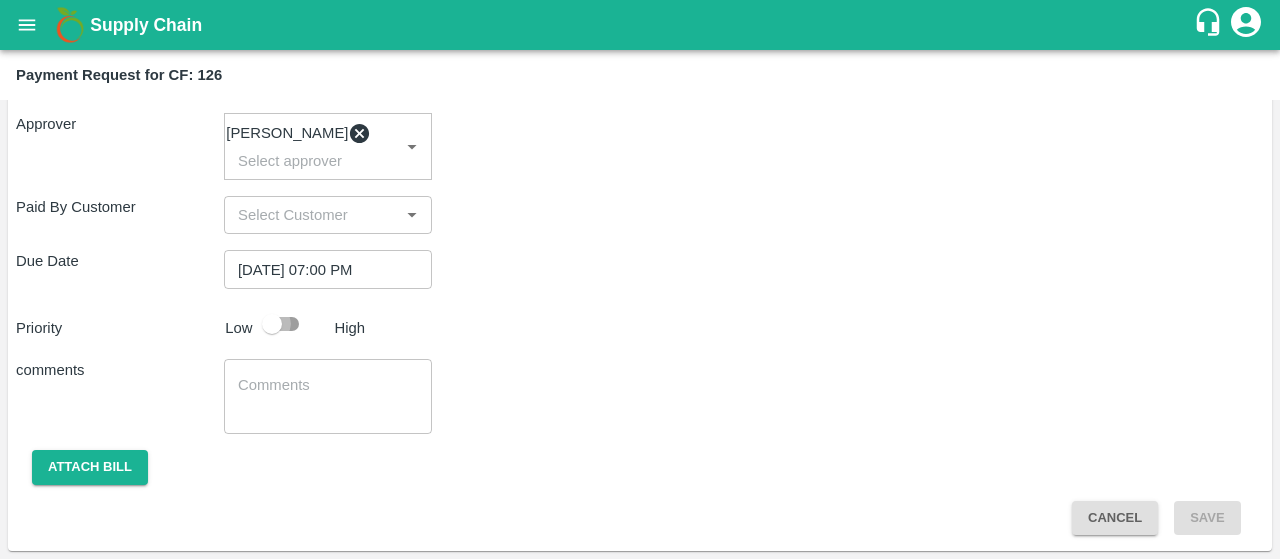 click at bounding box center (272, 324) 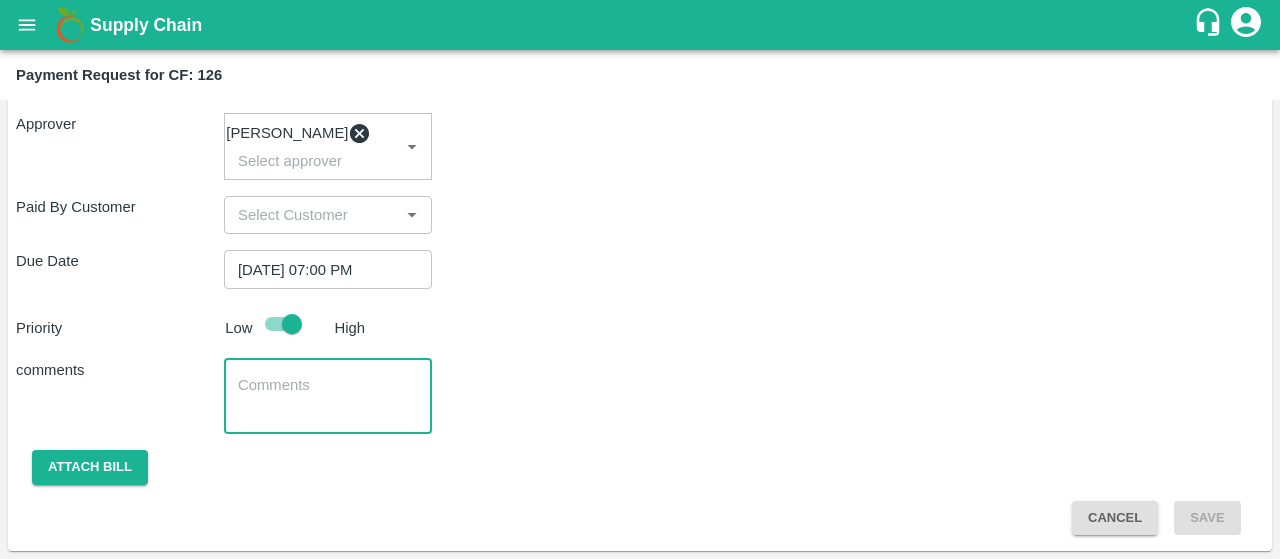 click at bounding box center [328, 396] 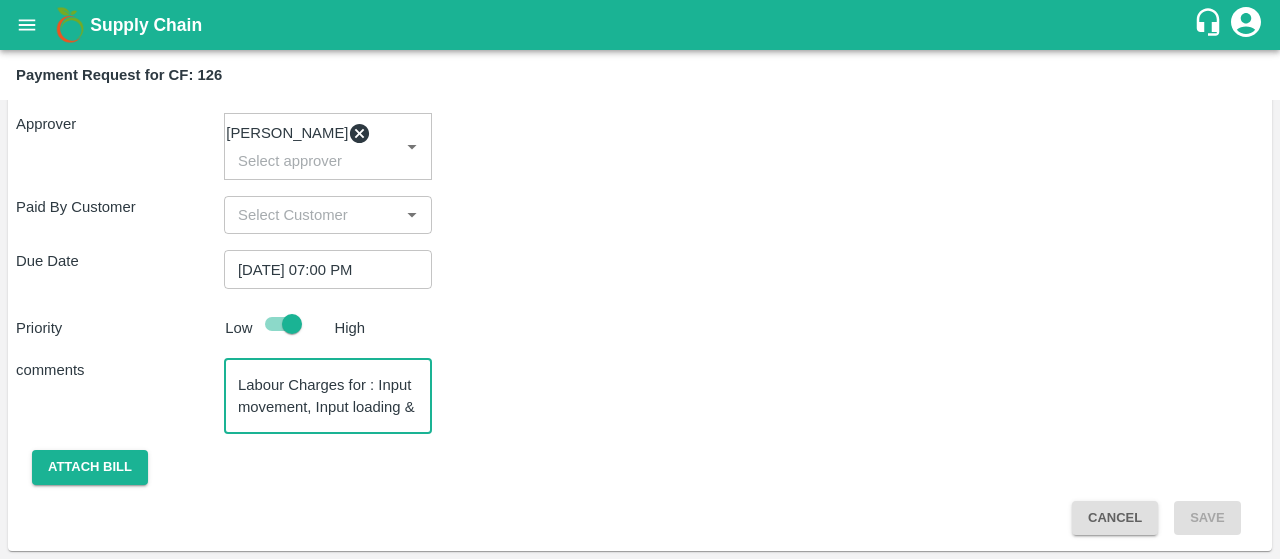 scroll, scrollTop: 20, scrollLeft: 0, axis: vertical 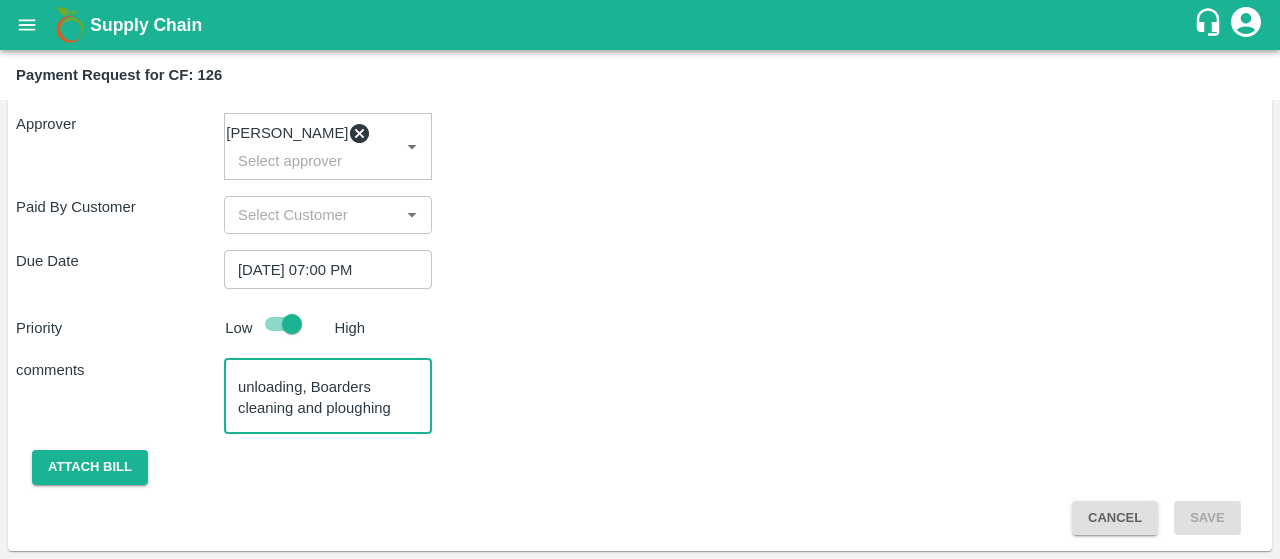 click on "Labour Charges for : Input movement, Input loading & unloading, Boarders cleaning and ploughing" at bounding box center (328, 396) 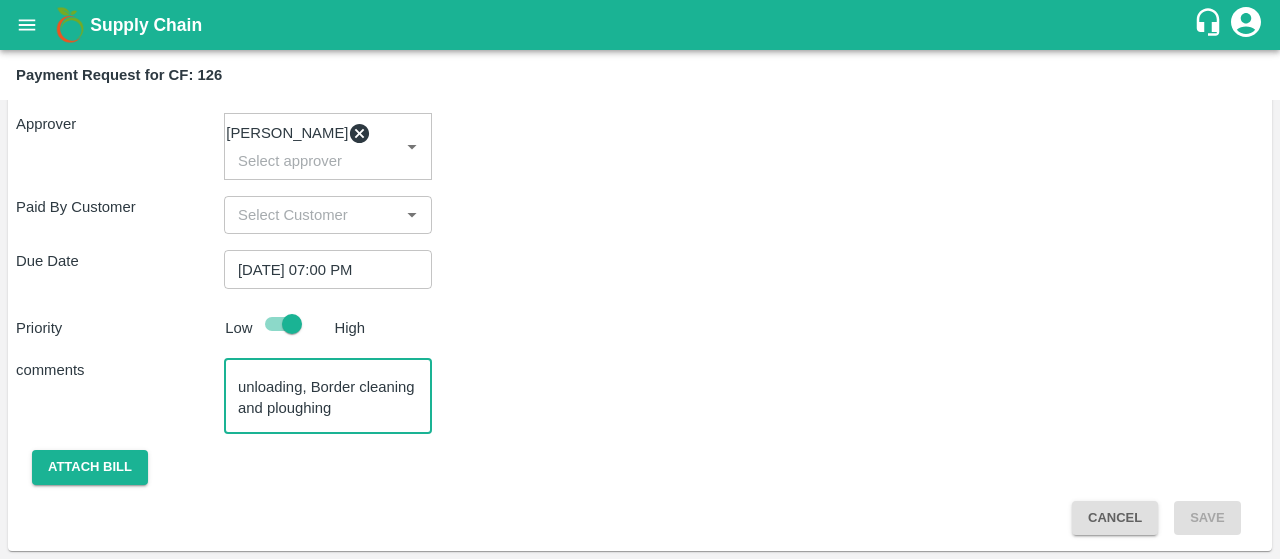 scroll, scrollTop: 0, scrollLeft: 0, axis: both 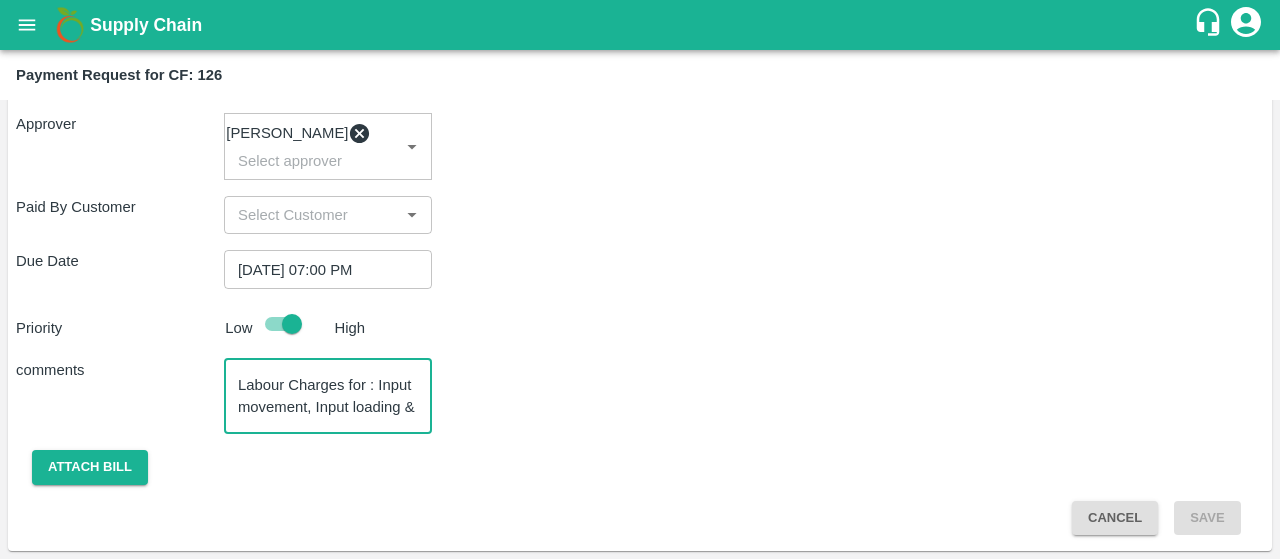 click on "Labour Charges for : Input movement, Input loading & unloading, Border cleaning and ploughing" at bounding box center (328, 396) 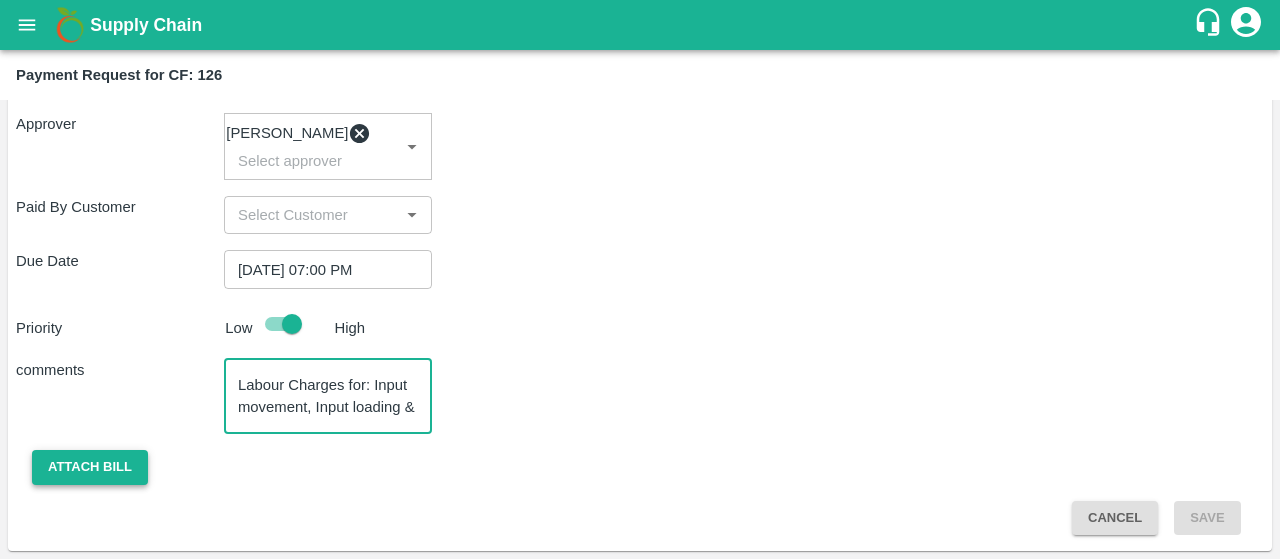 type on "Labour Charges for: Input movement, Input loading & unloading, Border cleaning and ploughing" 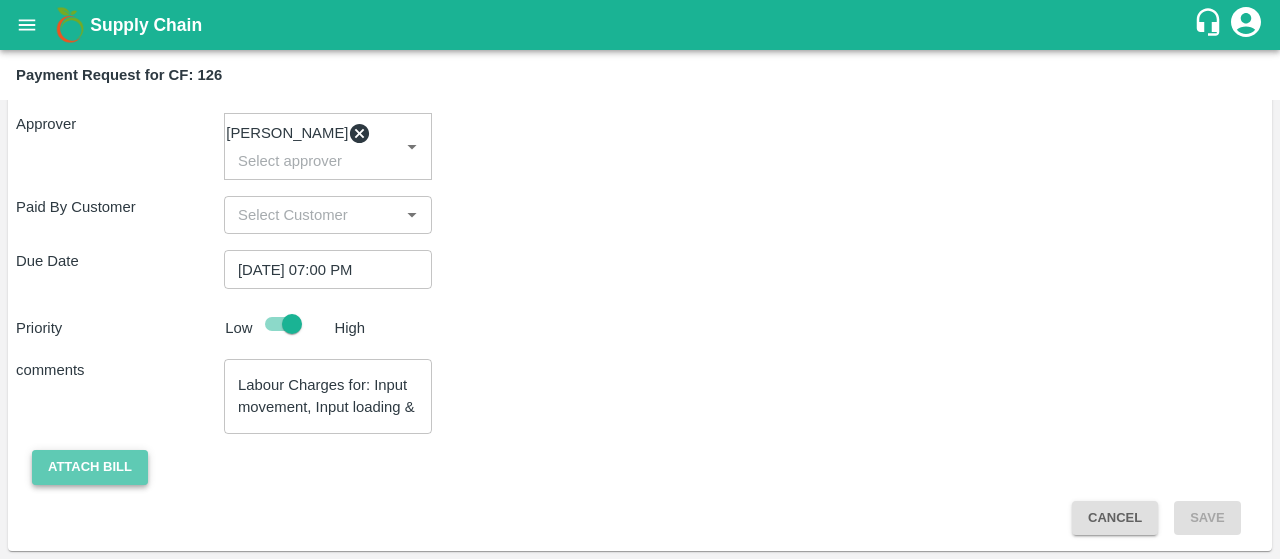 click on "Attach bill" at bounding box center (90, 467) 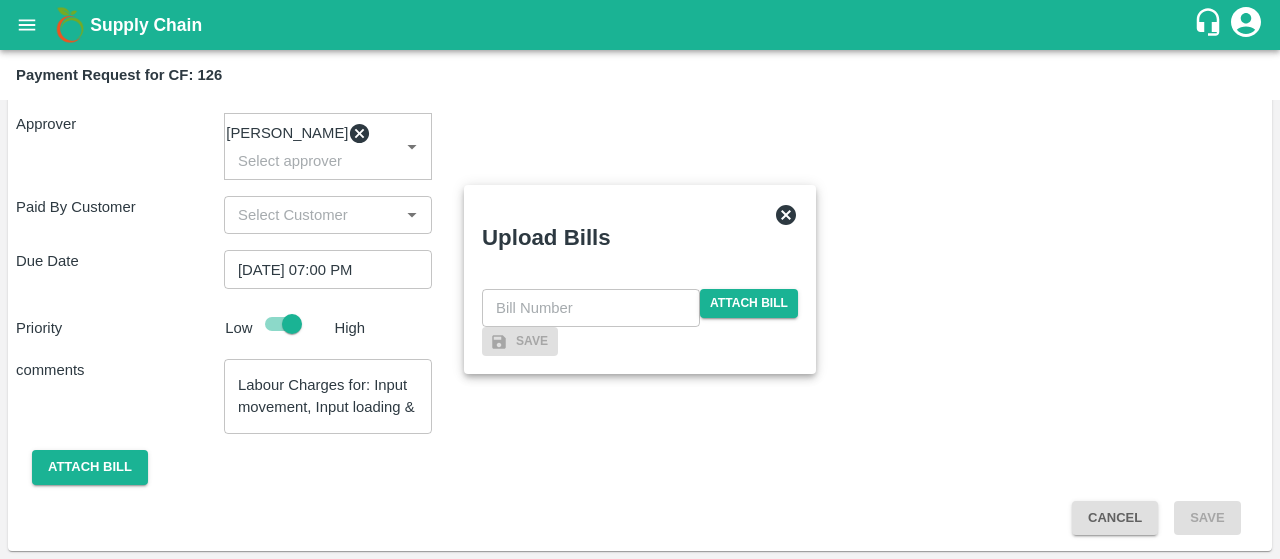 click on "​ Attach bill" at bounding box center [640, 308] 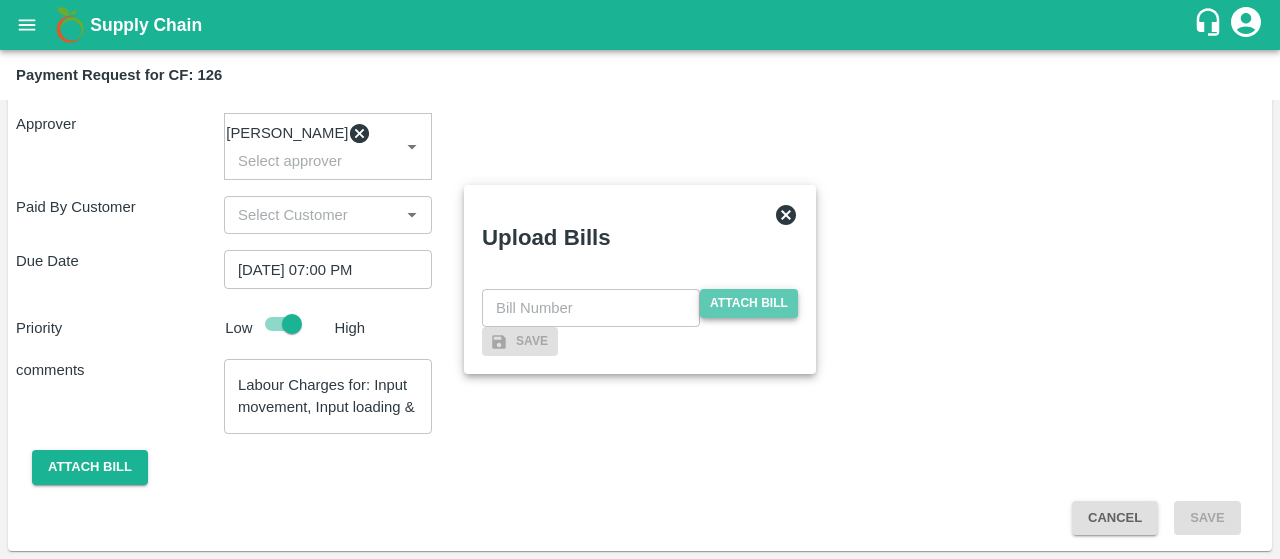 click on "Attach bill" at bounding box center (749, 303) 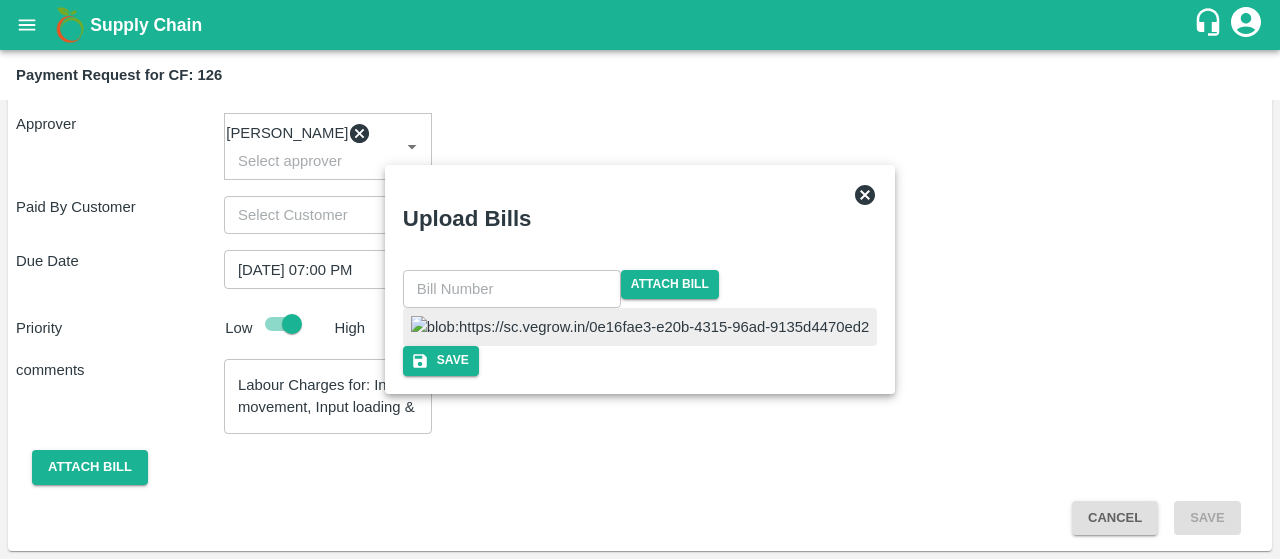 click at bounding box center (640, 327) 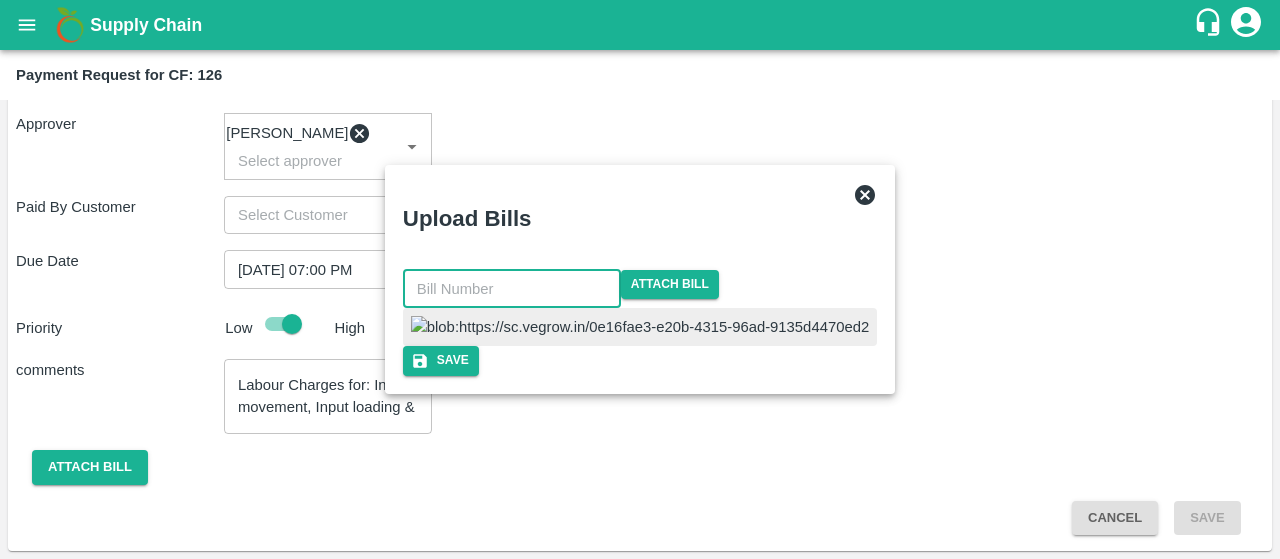 click at bounding box center [512, 289] 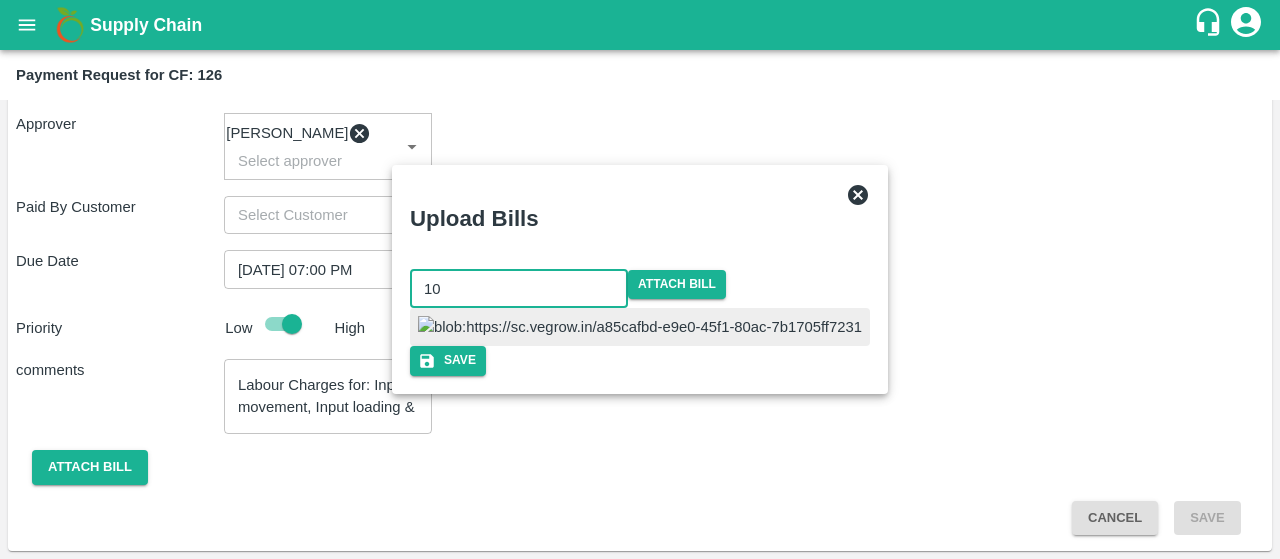 type on "10" 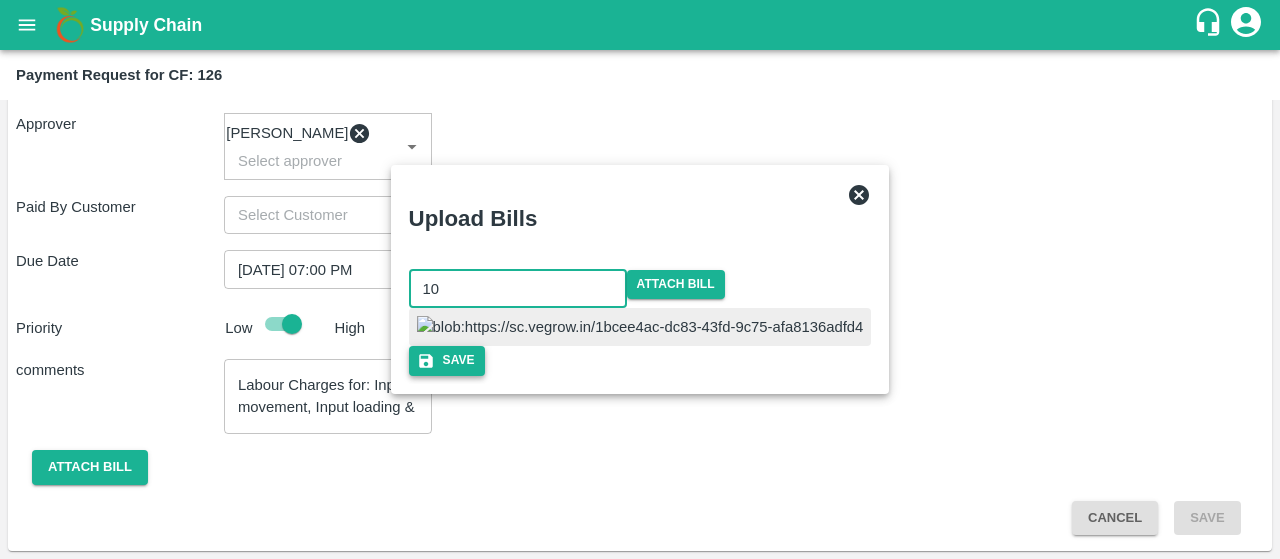 click on "Save" at bounding box center (447, 360) 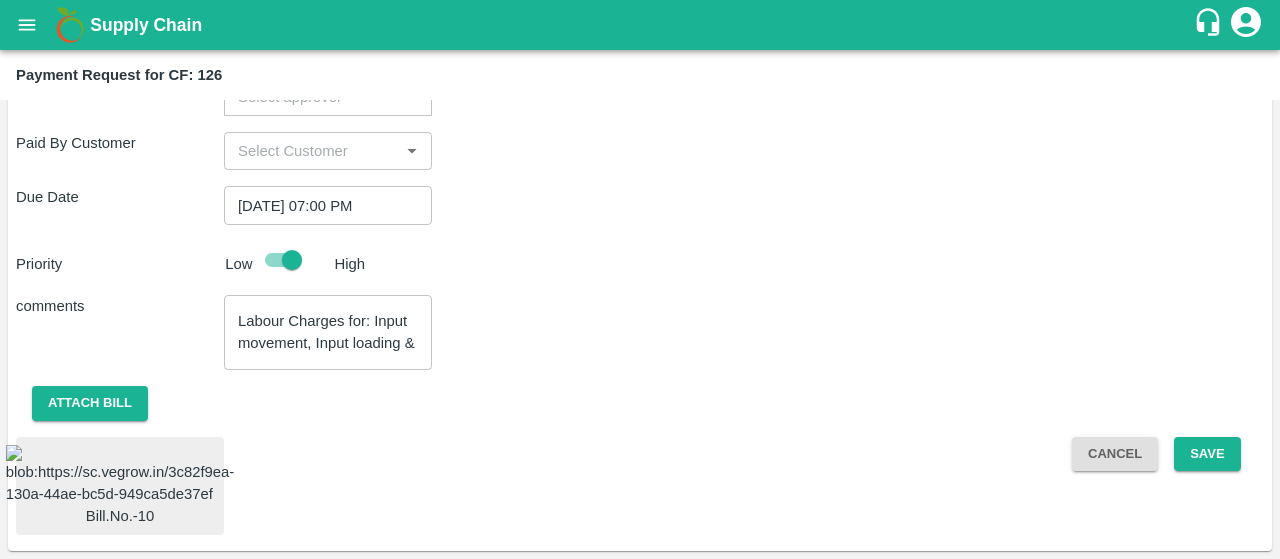 scroll, scrollTop: 560, scrollLeft: 0, axis: vertical 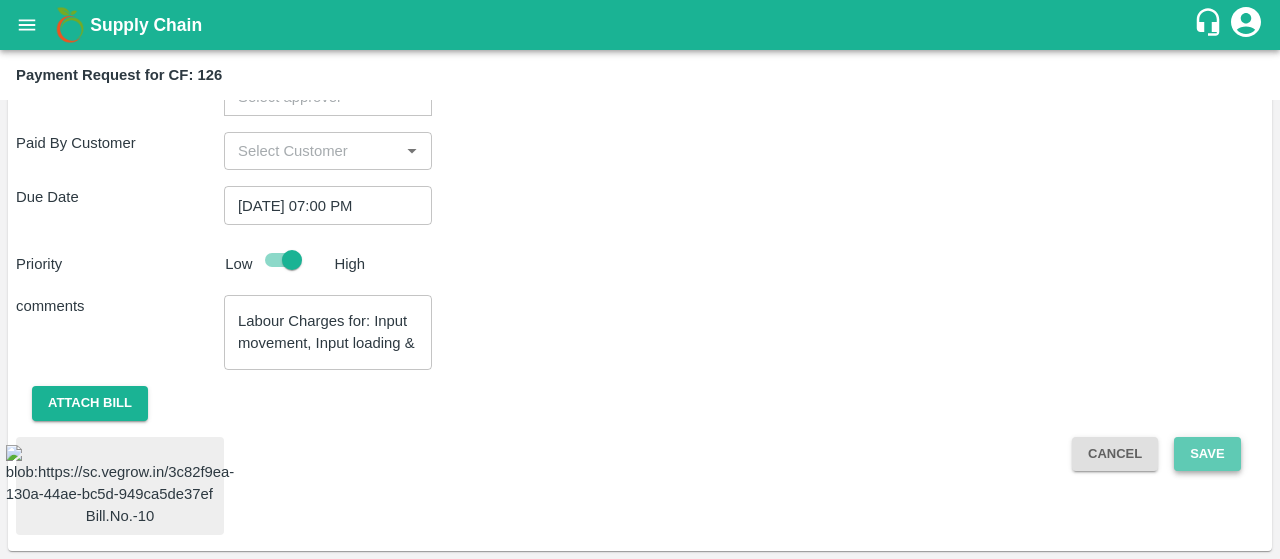 click on "Save" at bounding box center (1207, 454) 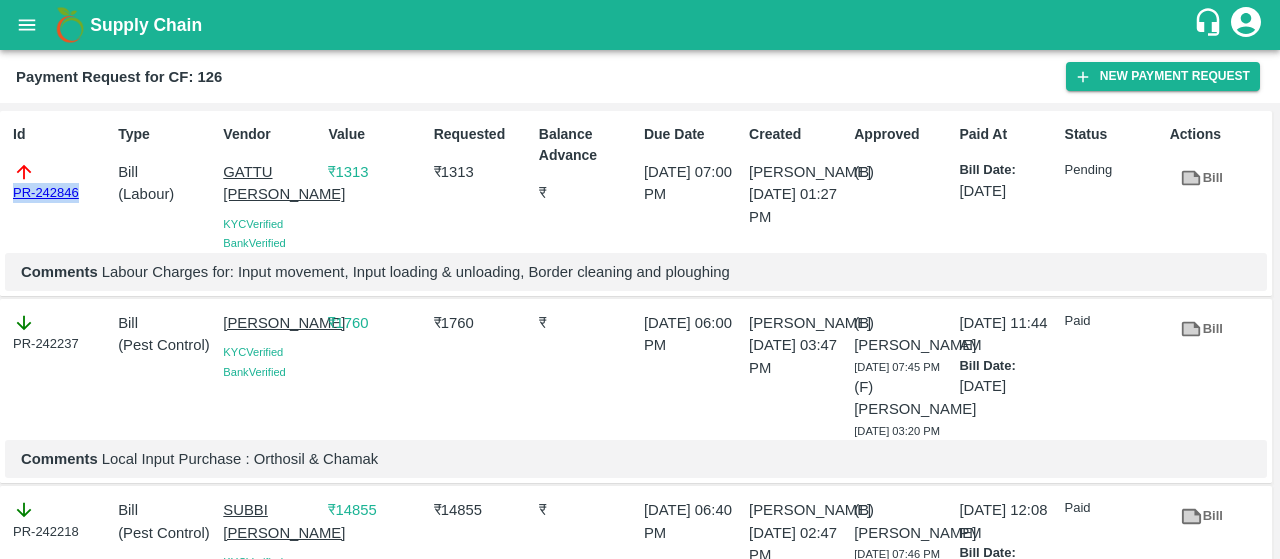 drag, startPoint x: 86, startPoint y: 190, endPoint x: 7, endPoint y: 177, distance: 80.06248 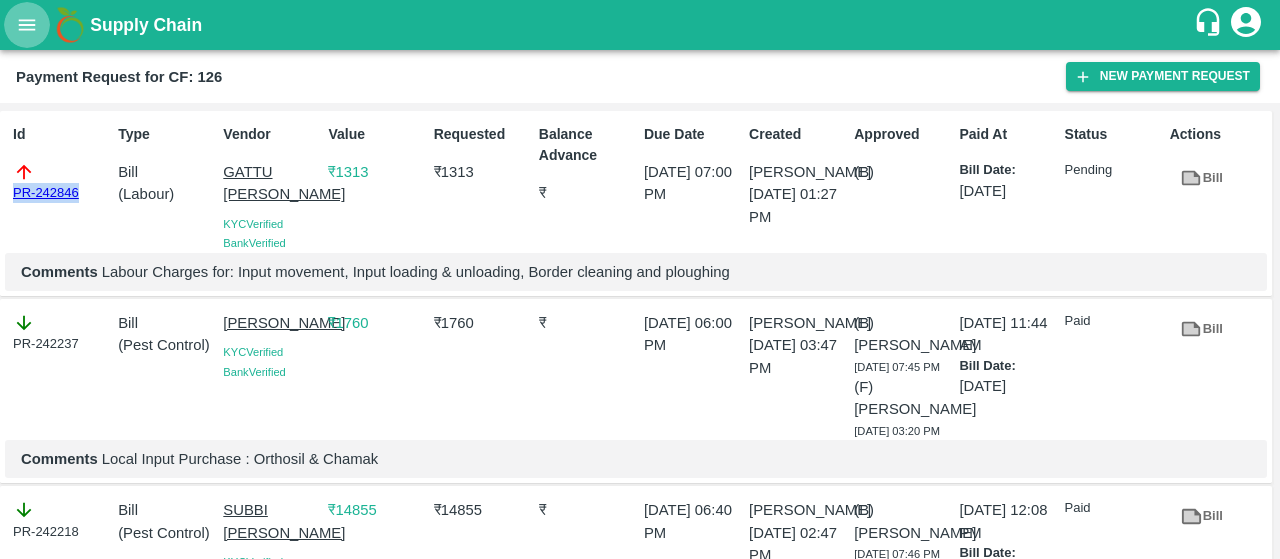 click 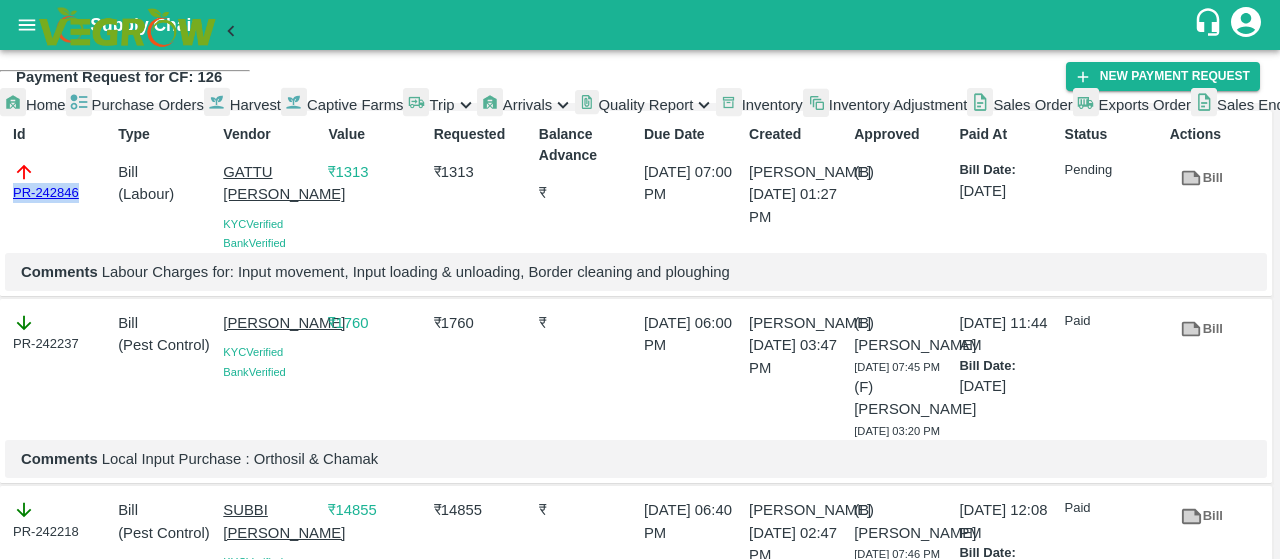 scroll, scrollTop: 580, scrollLeft: 0, axis: vertical 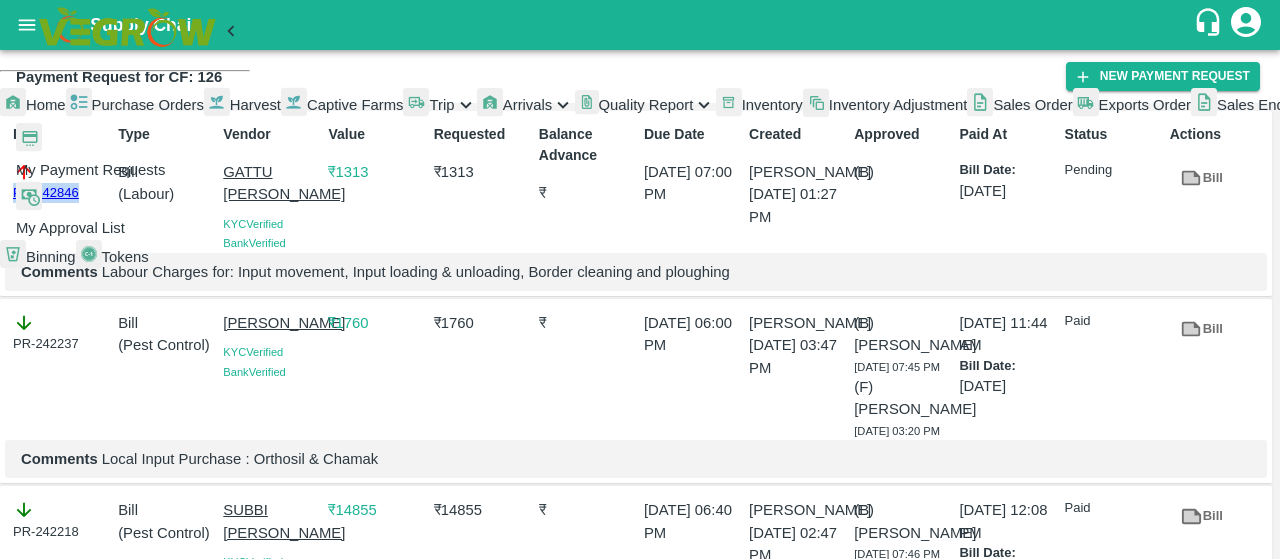 click on "My Payment Requests" at bounding box center [133, 152] 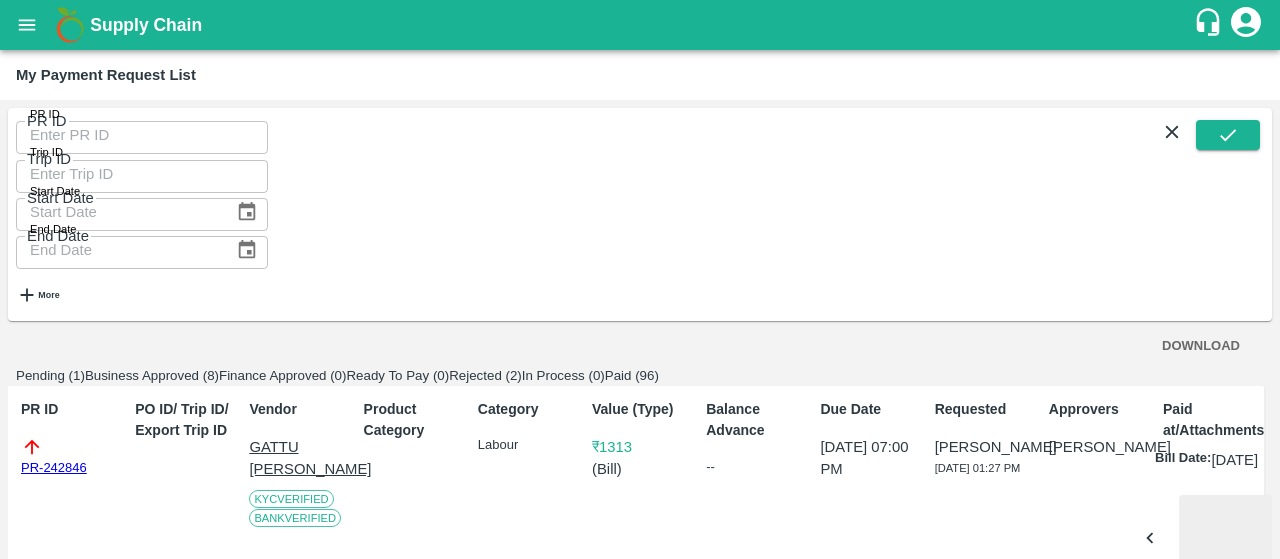 click on "Rejected (2)" at bounding box center (485, 375) 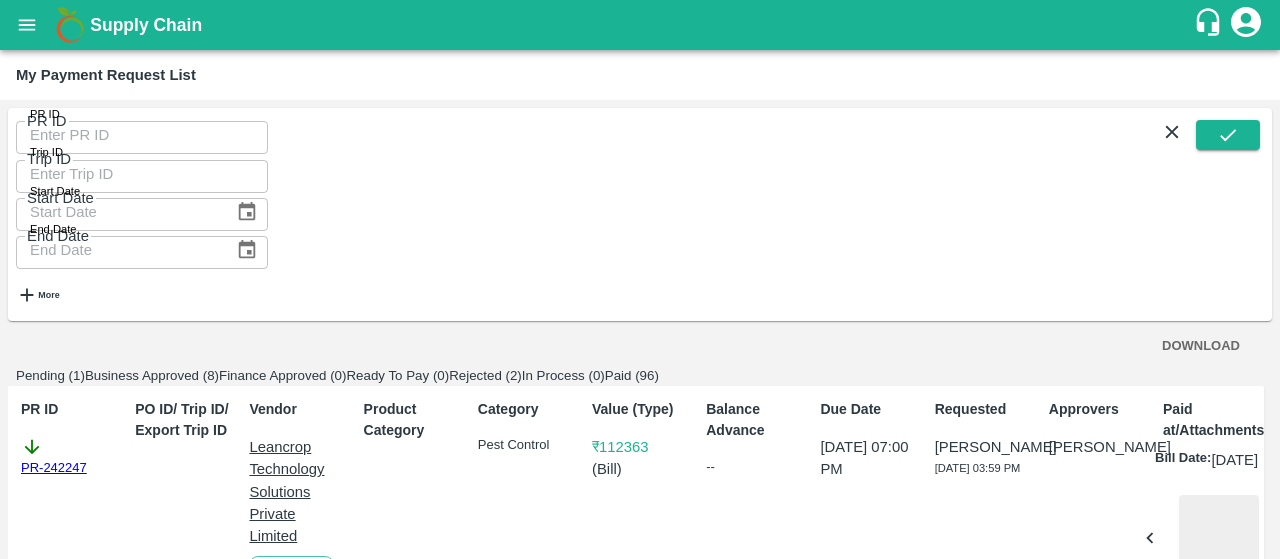 scroll, scrollTop: 254, scrollLeft: 0, axis: vertical 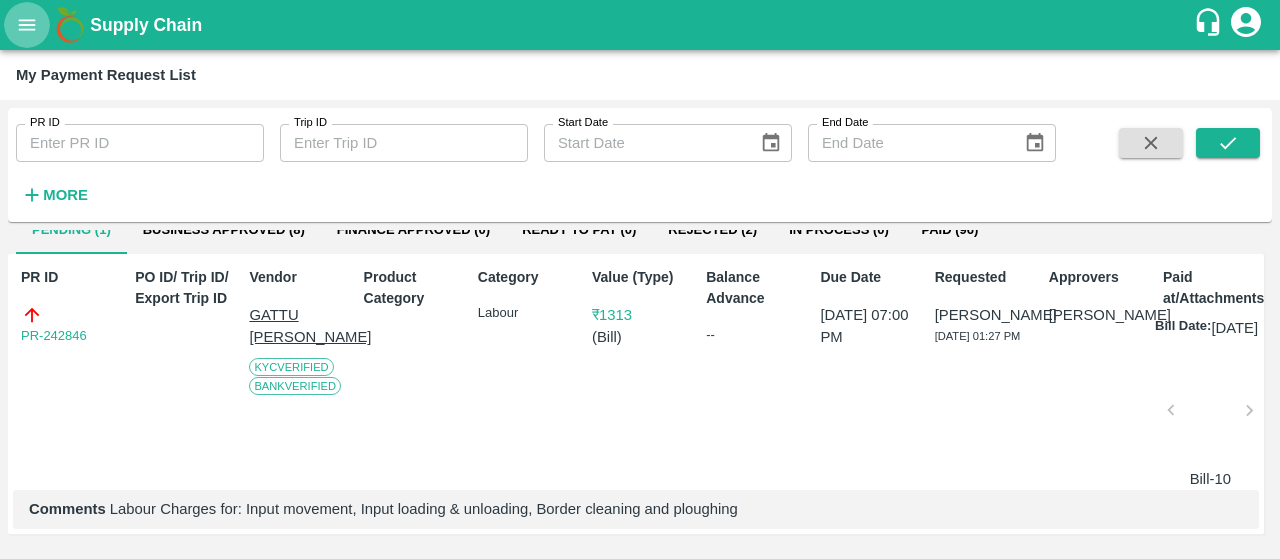 click 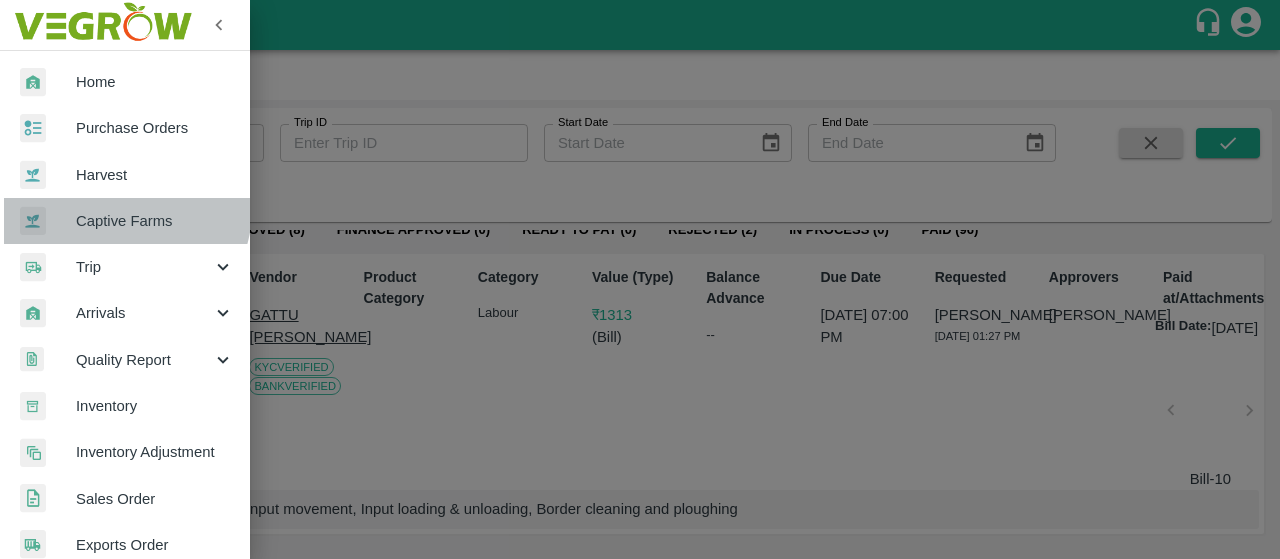click on "Captive Farms" at bounding box center [155, 221] 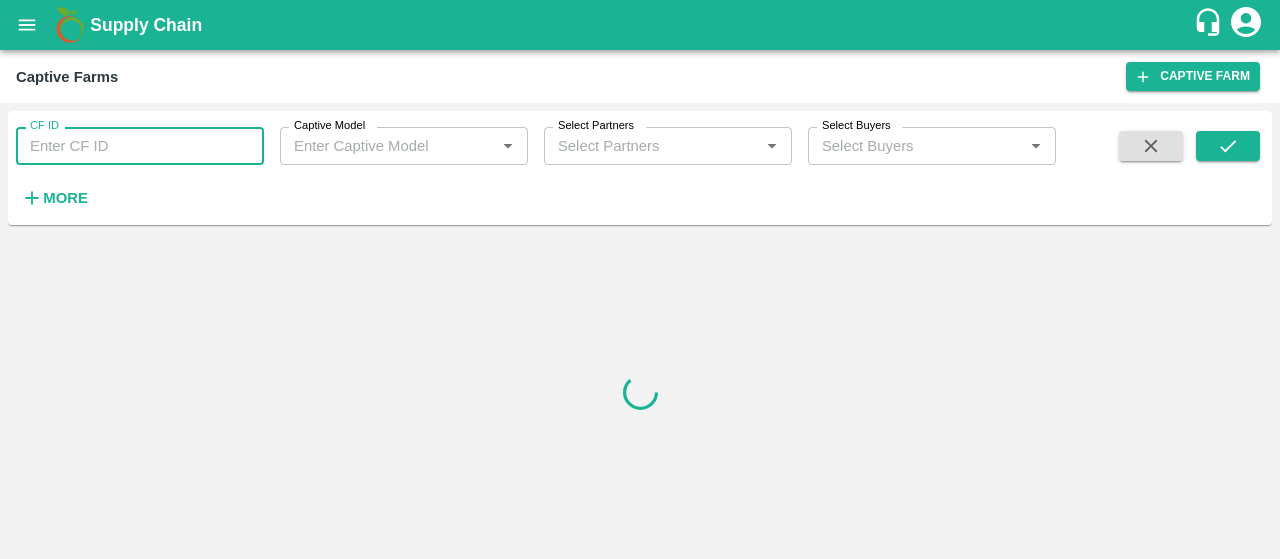 click on "CF ID" at bounding box center [140, 146] 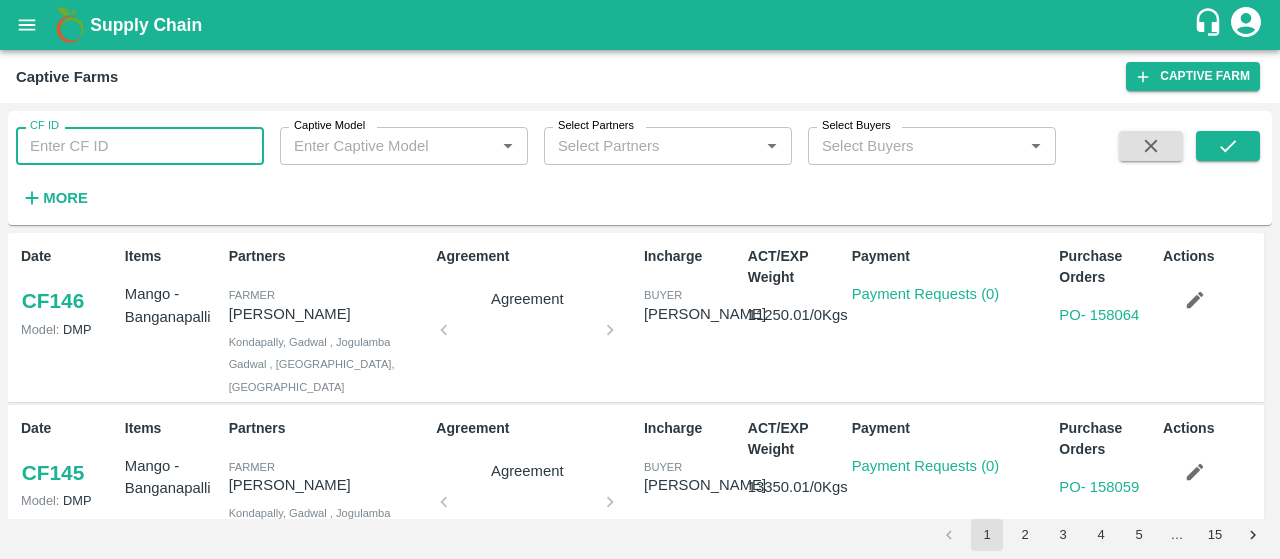 paste on "89" 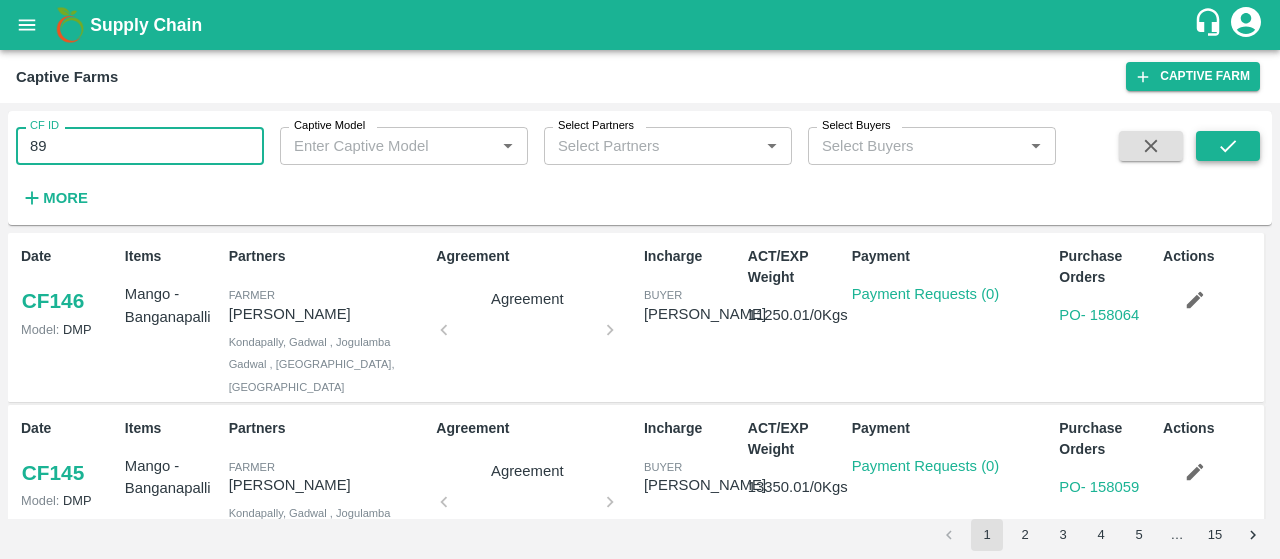type on "89" 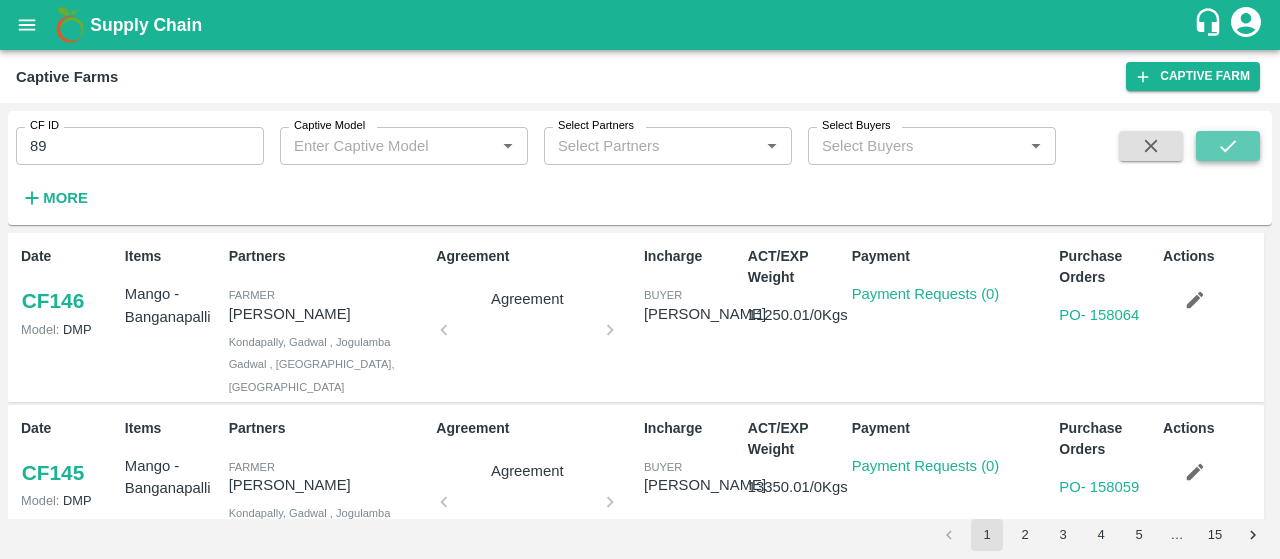 click at bounding box center [1228, 146] 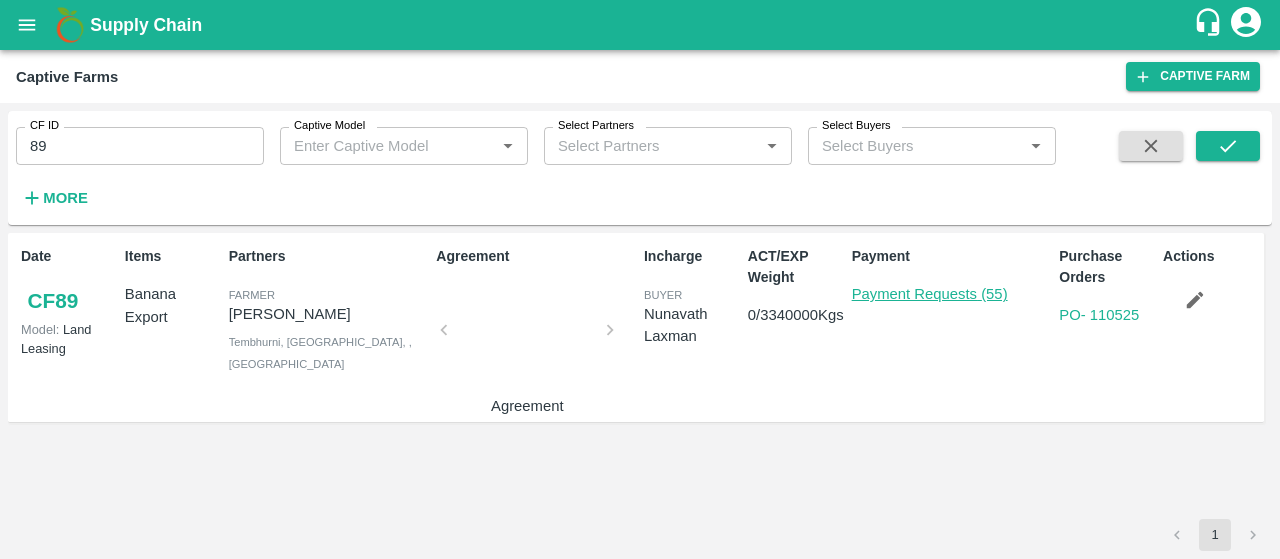 click on "Payment Requests   (55)" at bounding box center [930, 294] 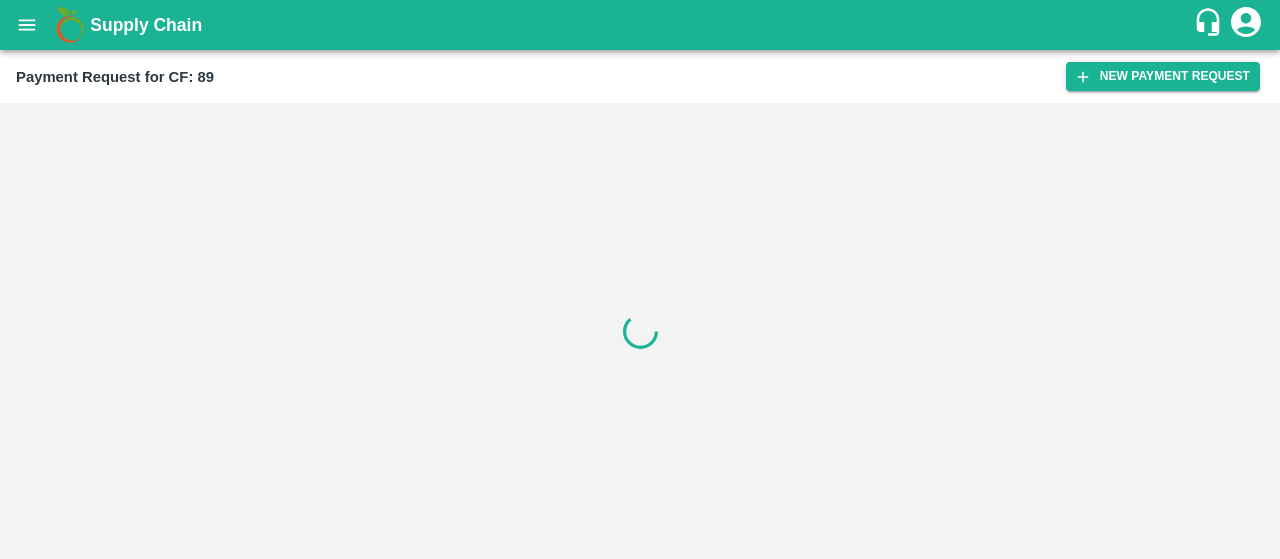 scroll, scrollTop: 0, scrollLeft: 0, axis: both 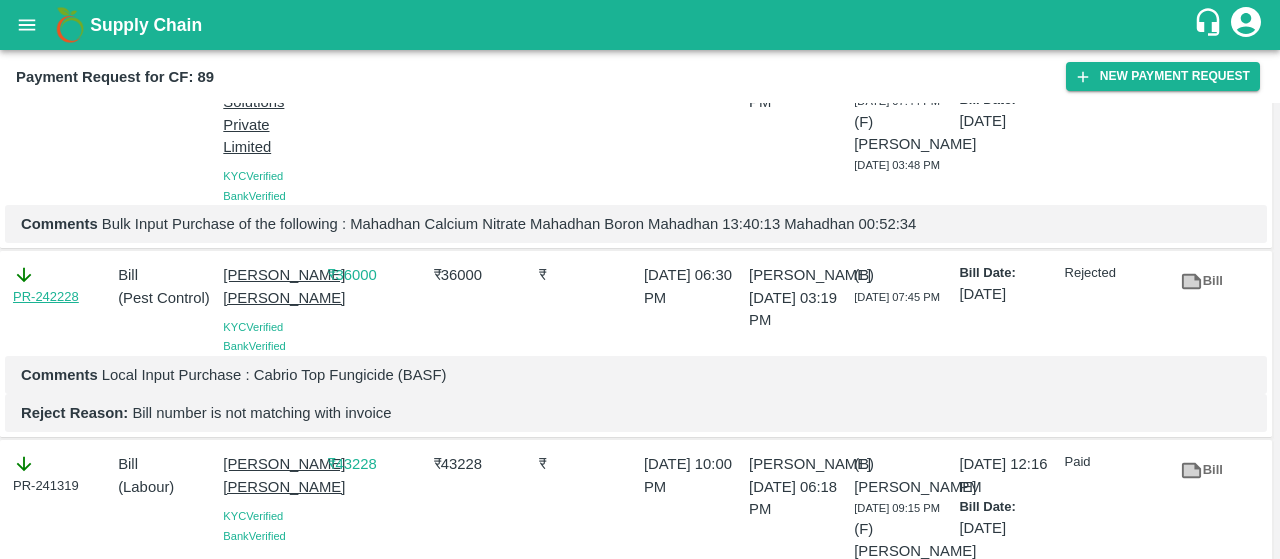 click on "PR-242228" at bounding box center (46, 297) 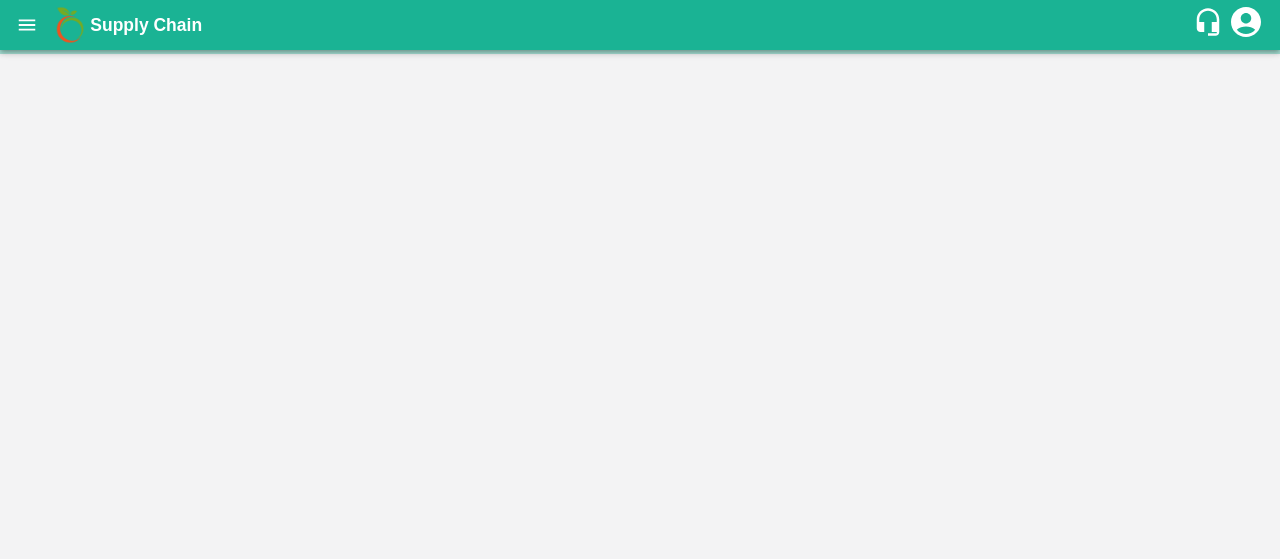 scroll, scrollTop: 0, scrollLeft: 0, axis: both 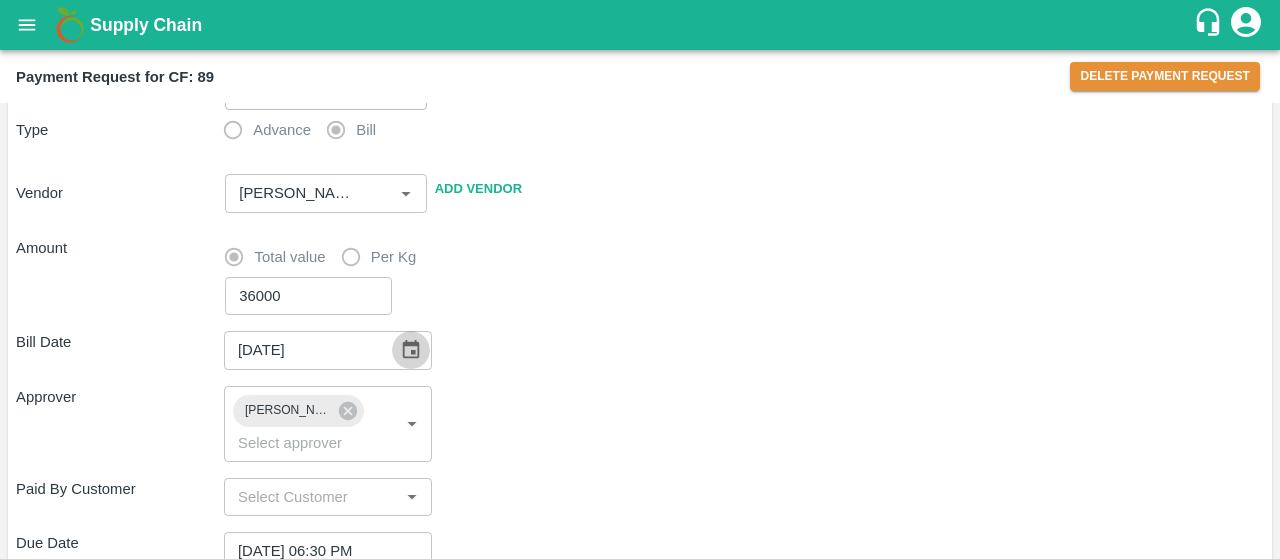 click 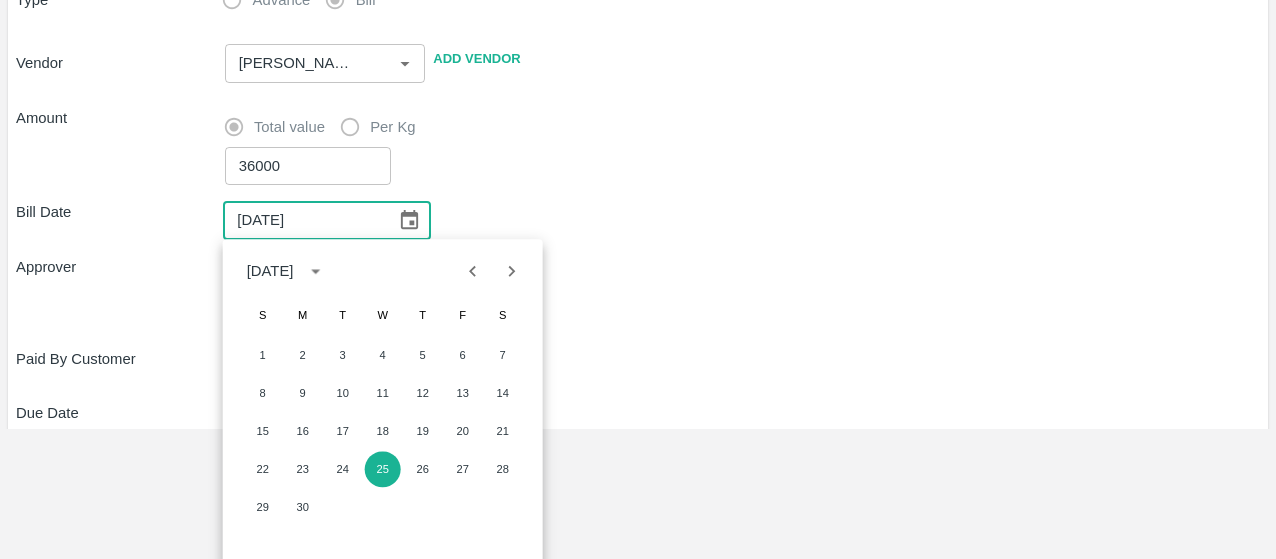 scroll, scrollTop: 142, scrollLeft: 0, axis: vertical 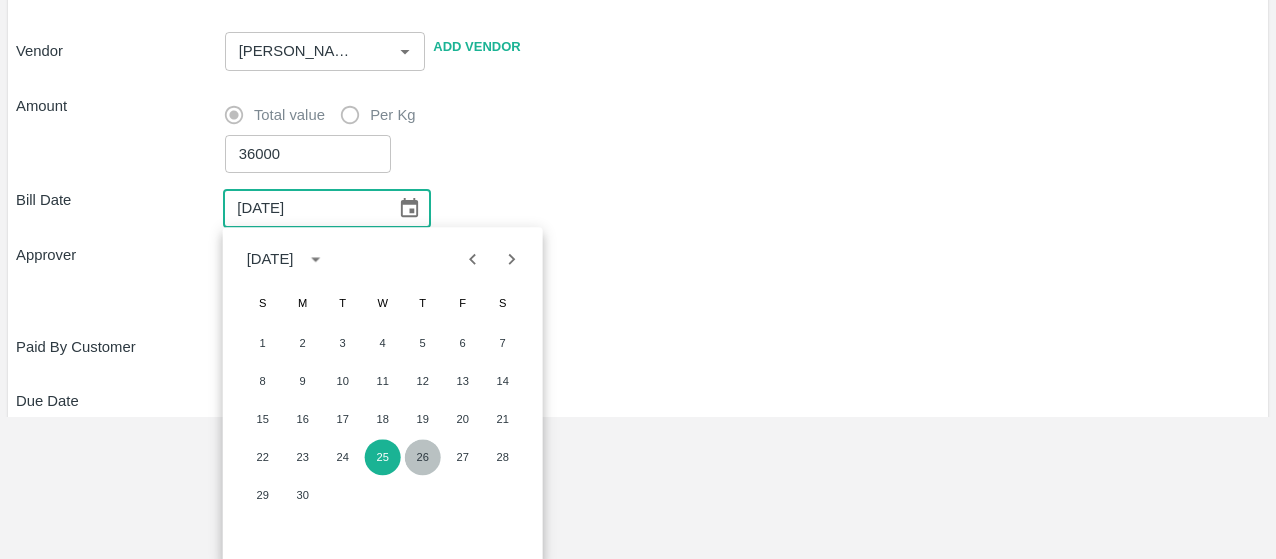 click on "26" at bounding box center (423, 457) 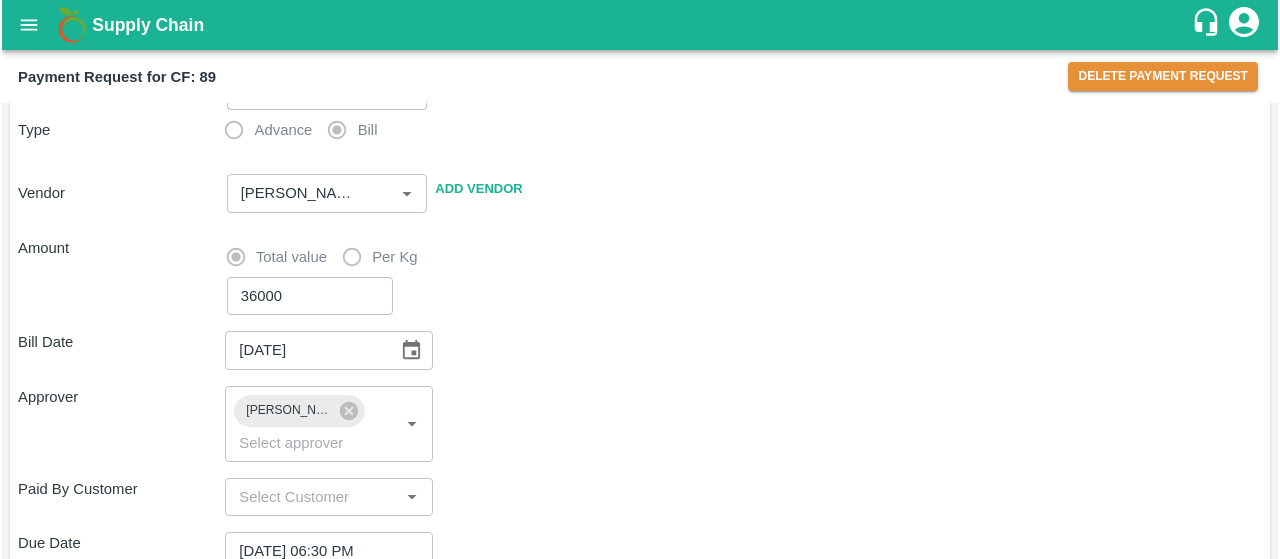 scroll, scrollTop: 0, scrollLeft: 0, axis: both 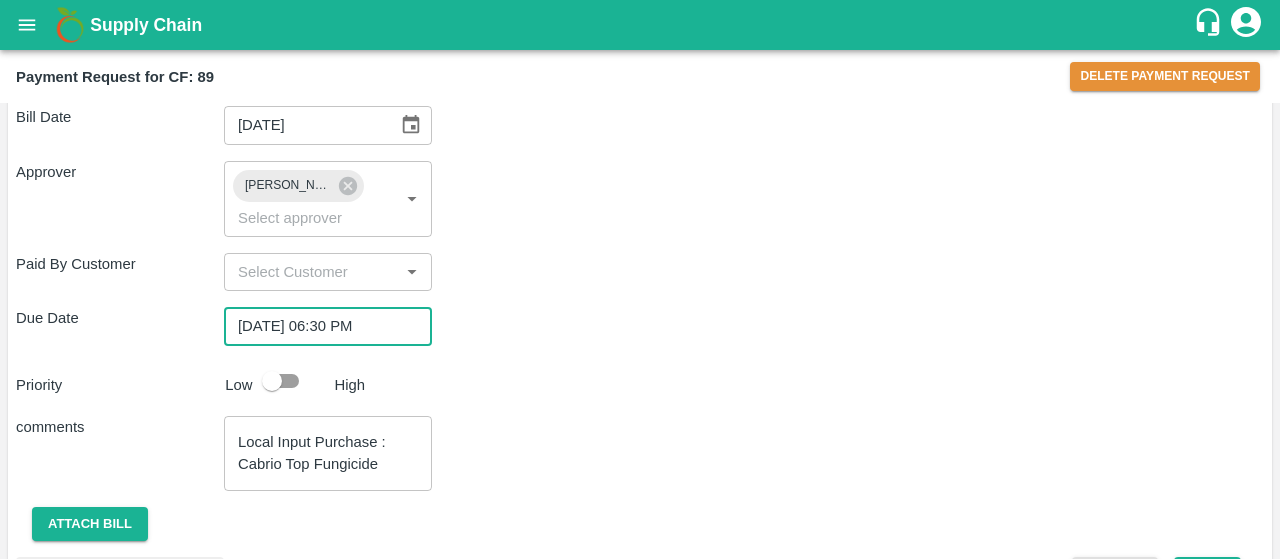 click on "14/07/2025 06:30 PM" at bounding box center (321, 326) 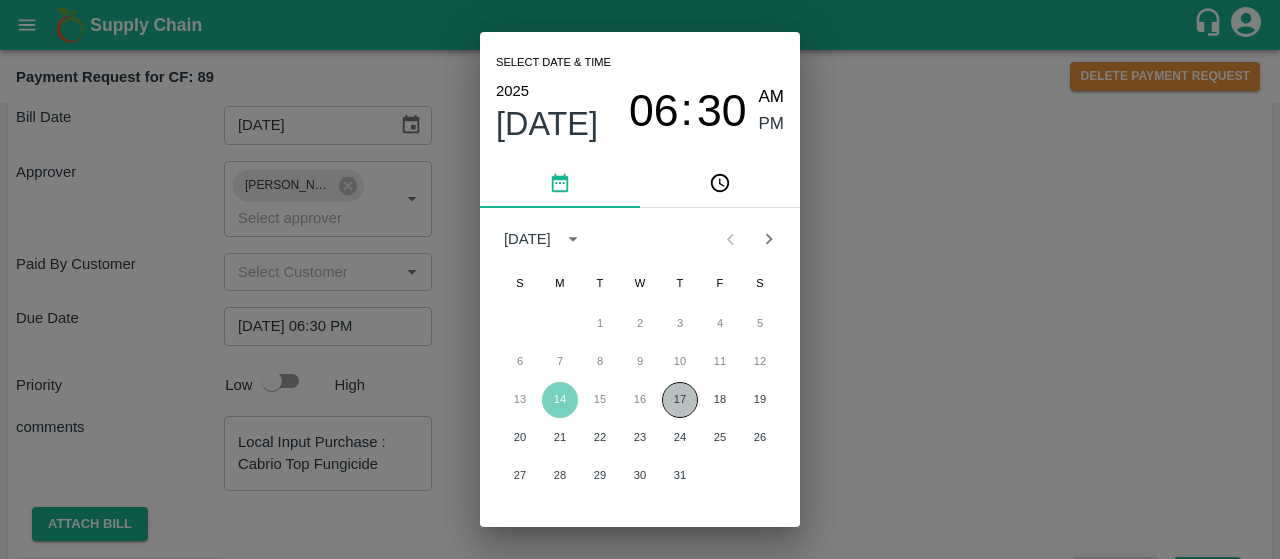 click on "17" at bounding box center (680, 400) 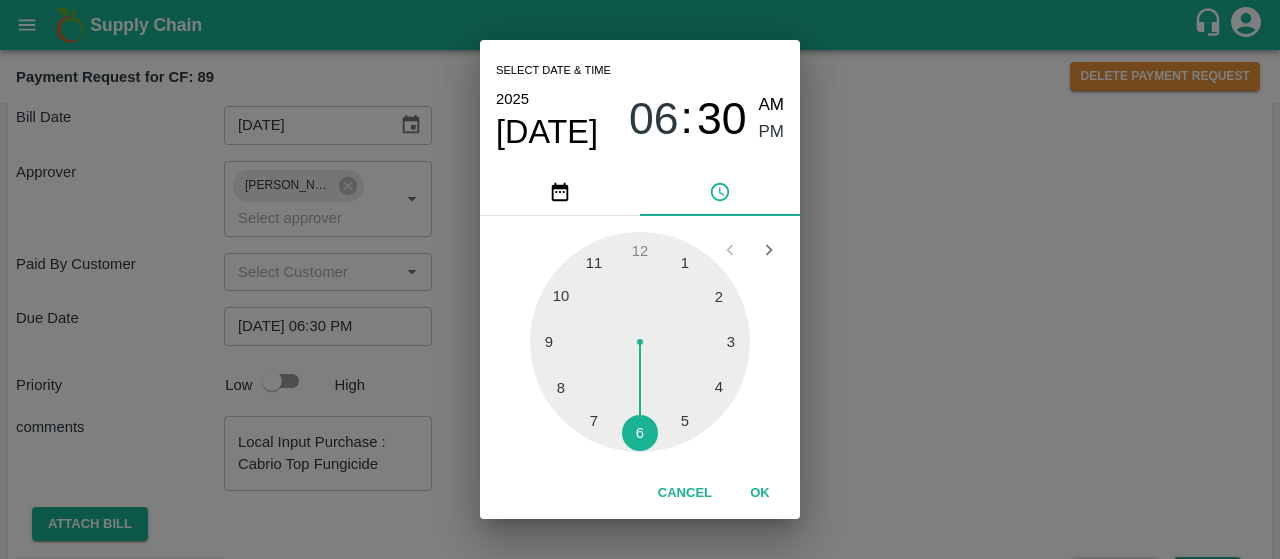 click on "PM" at bounding box center [772, 132] 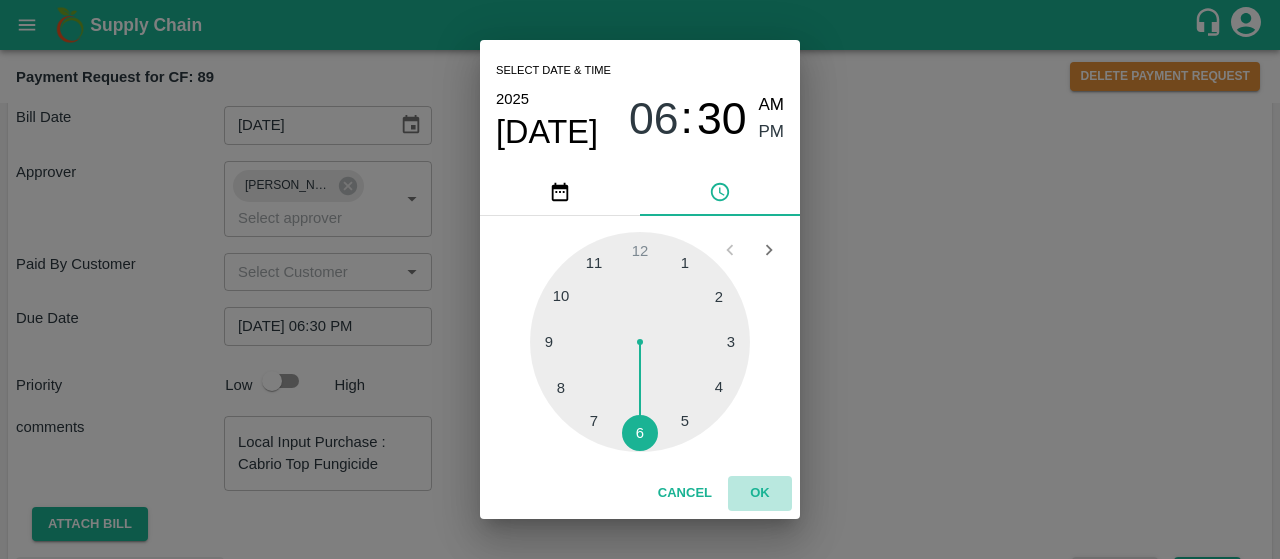 click on "OK" at bounding box center (760, 493) 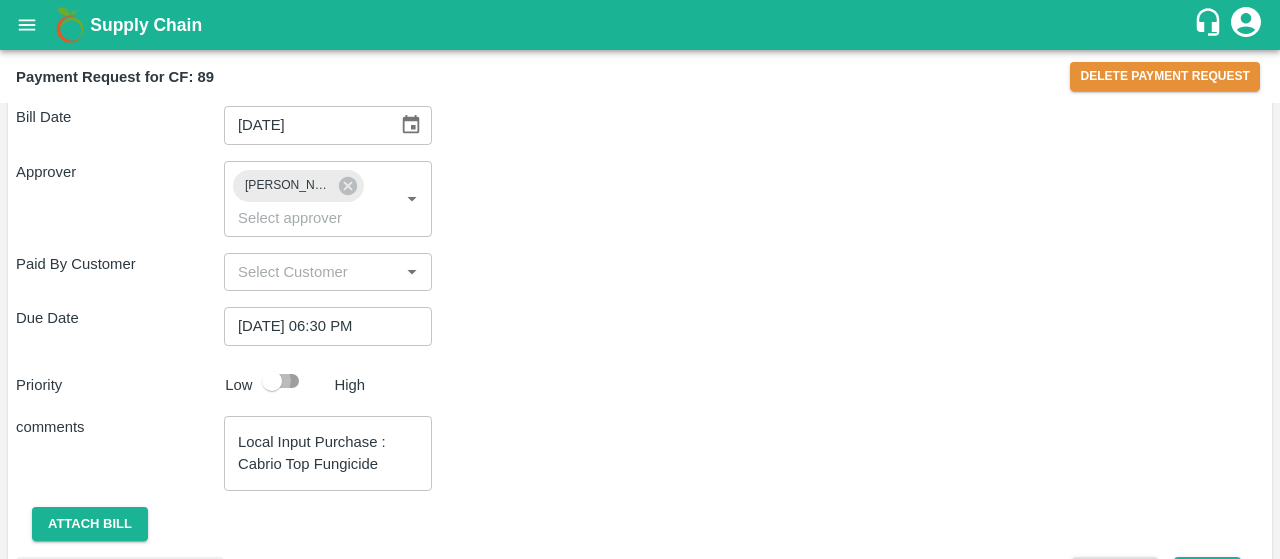 click at bounding box center (272, 381) 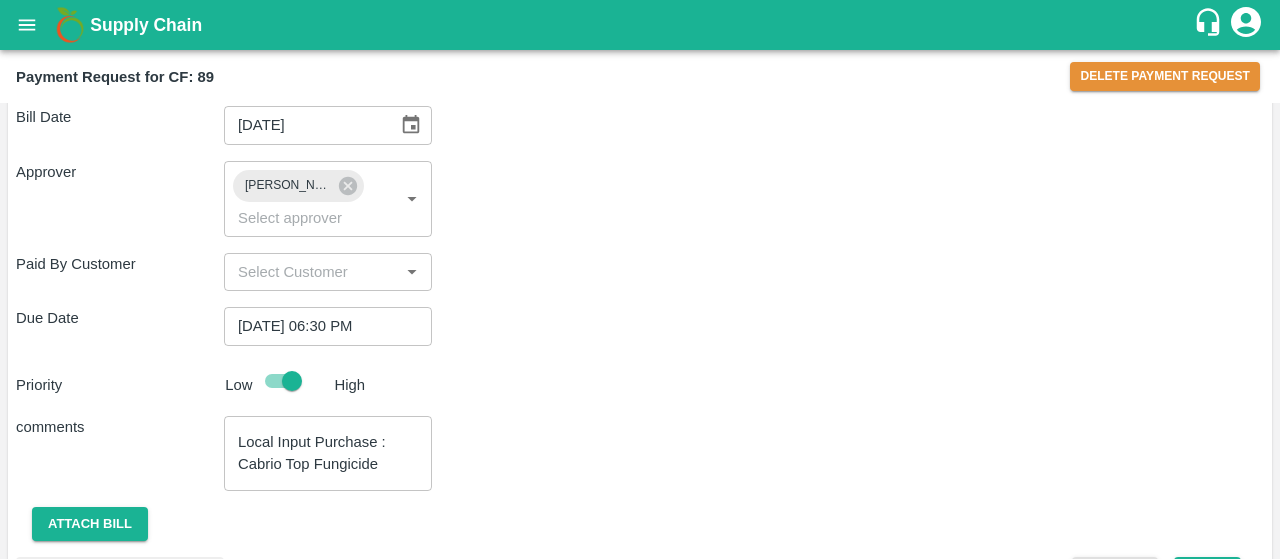 scroll, scrollTop: 542, scrollLeft: 0, axis: vertical 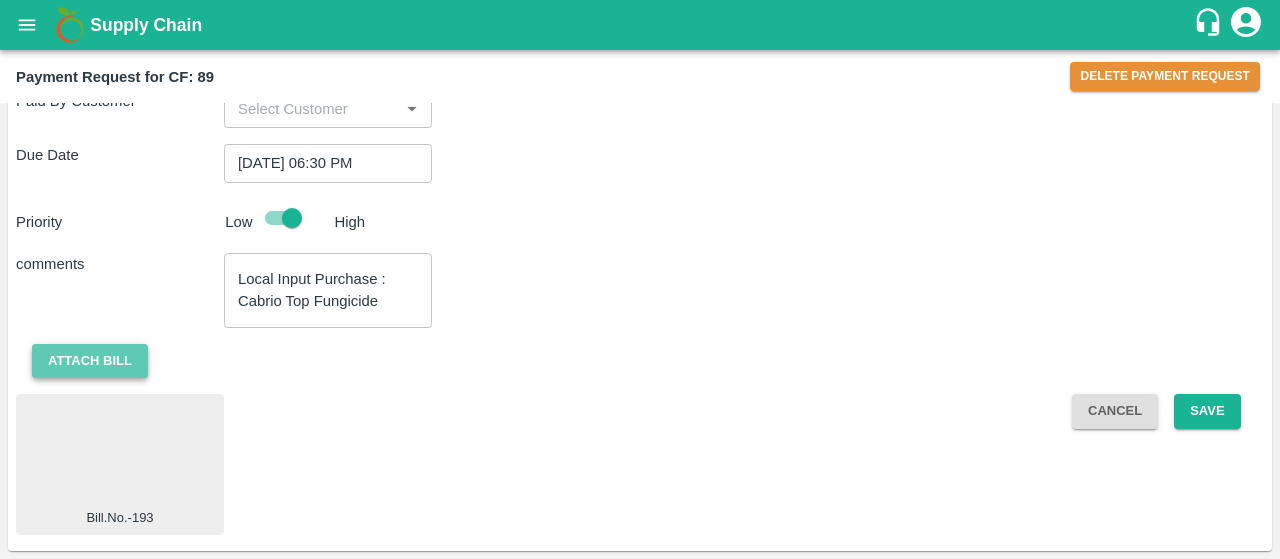 click on "Attach bill" at bounding box center (90, 361) 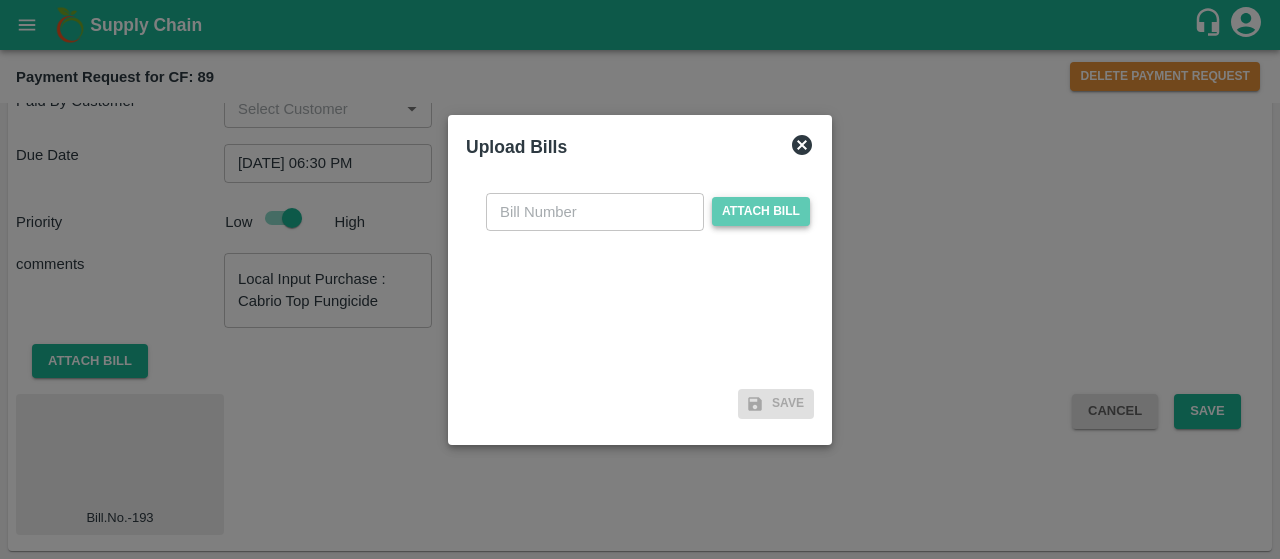 click on "Attach bill" at bounding box center [761, 211] 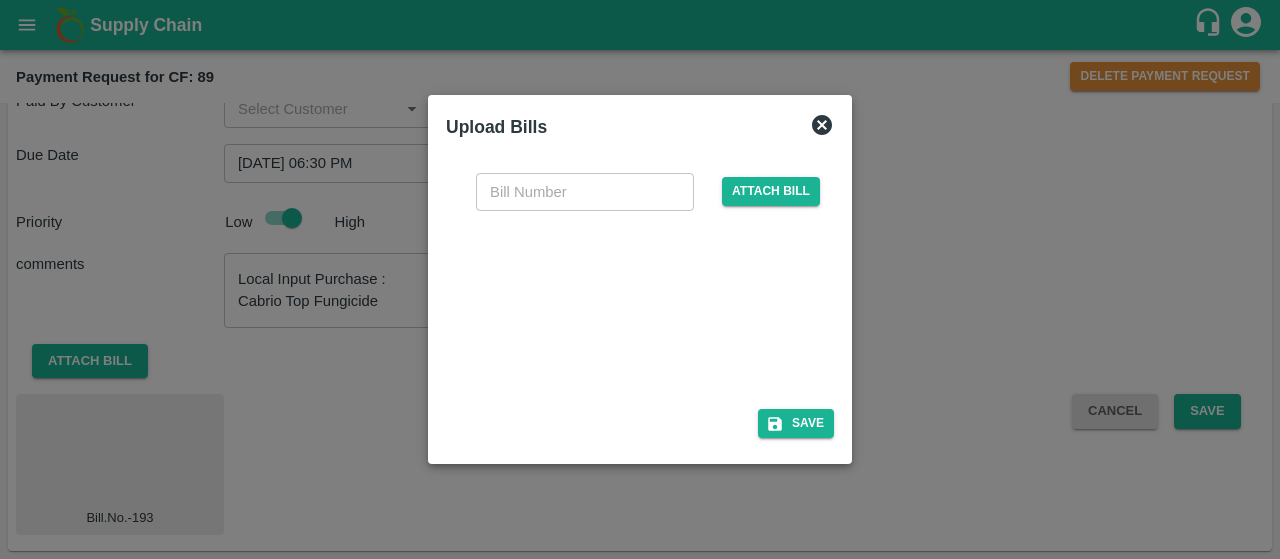 click at bounding box center (636, 304) 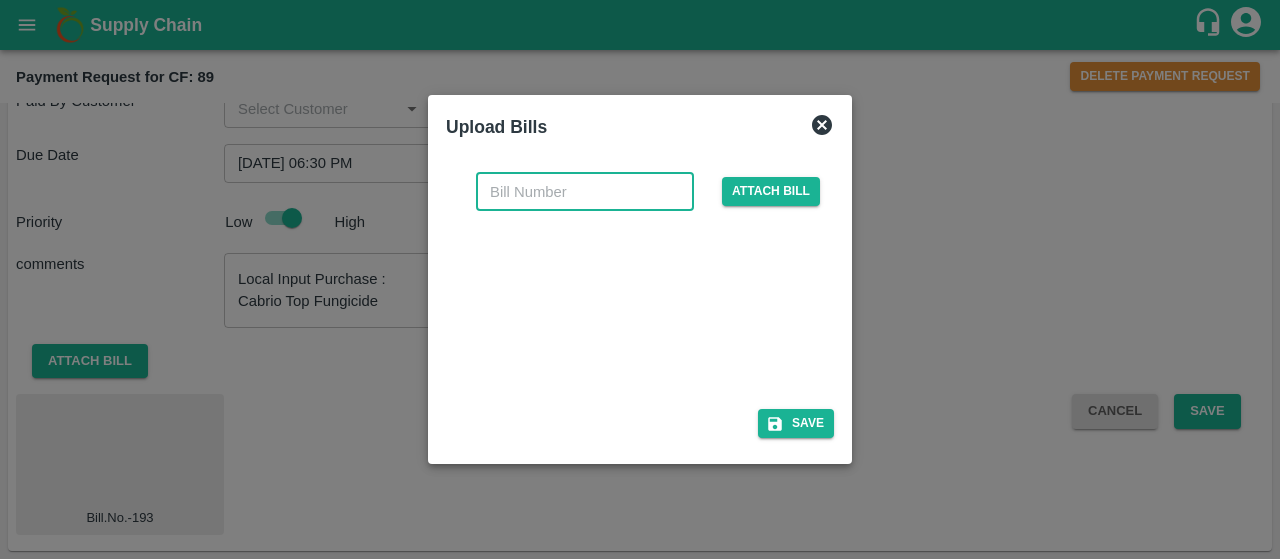 click at bounding box center [585, 192] 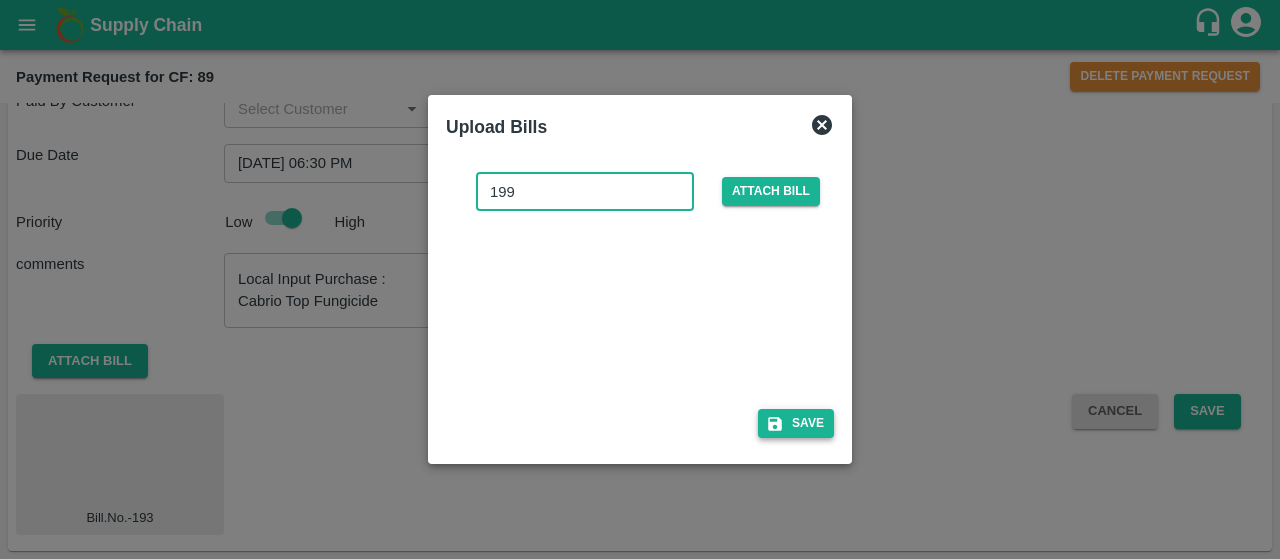 type on "199" 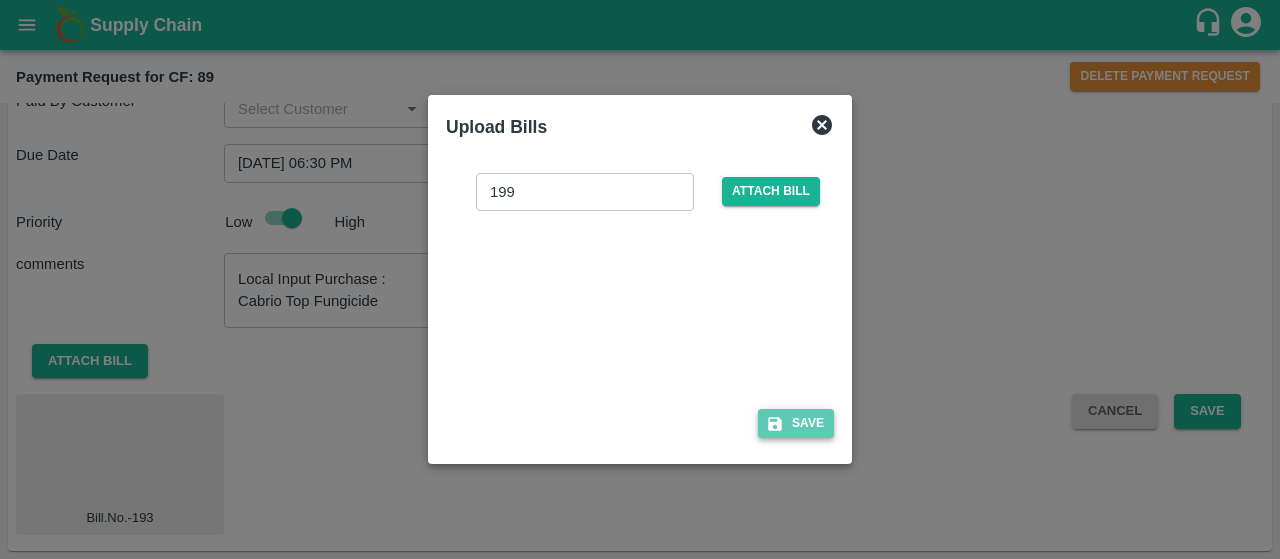 click on "Save" at bounding box center (796, 423) 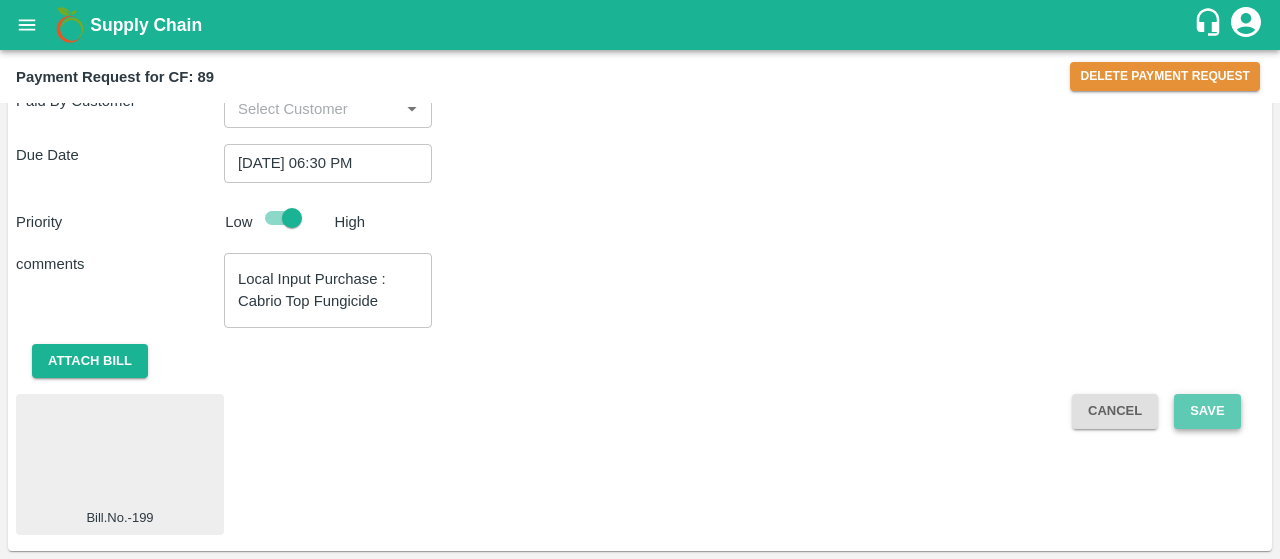 click on "Save" at bounding box center (1207, 411) 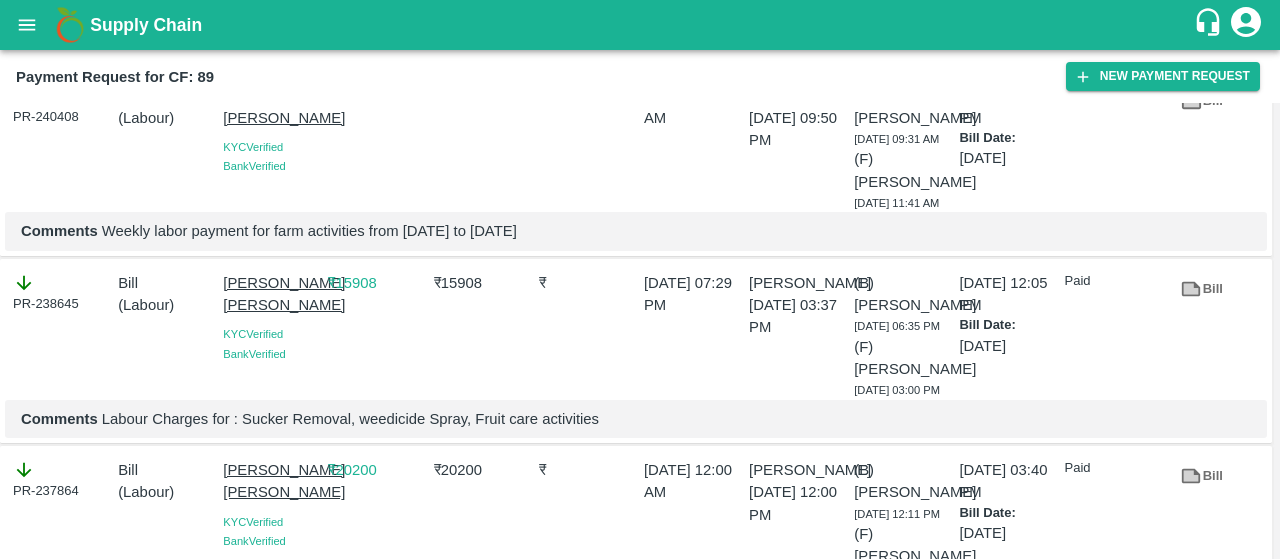 scroll, scrollTop: 1228, scrollLeft: 0, axis: vertical 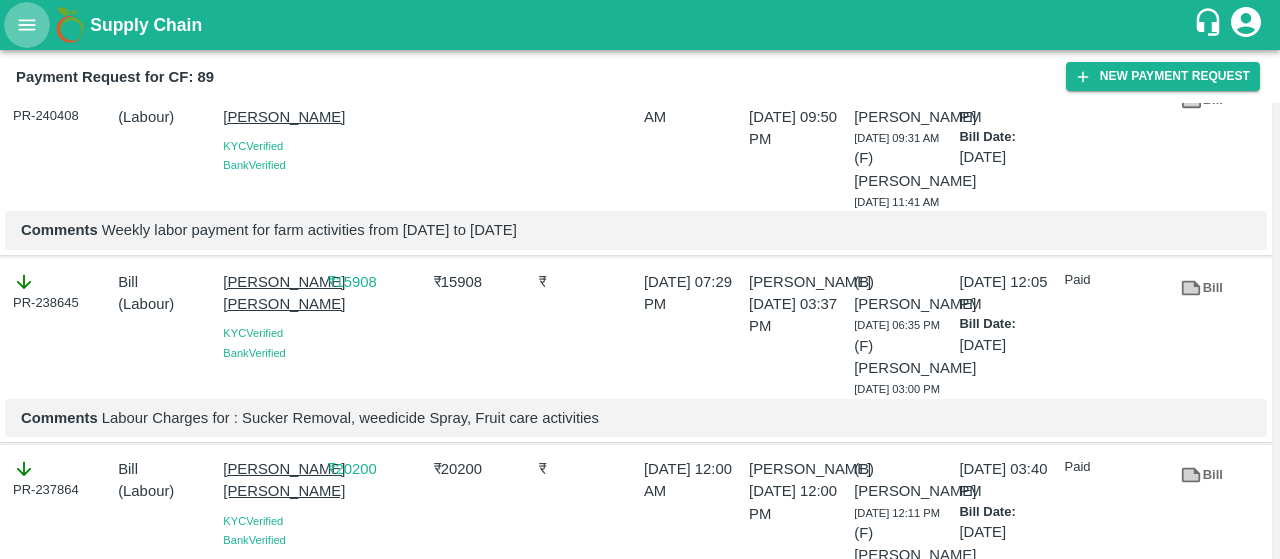 click 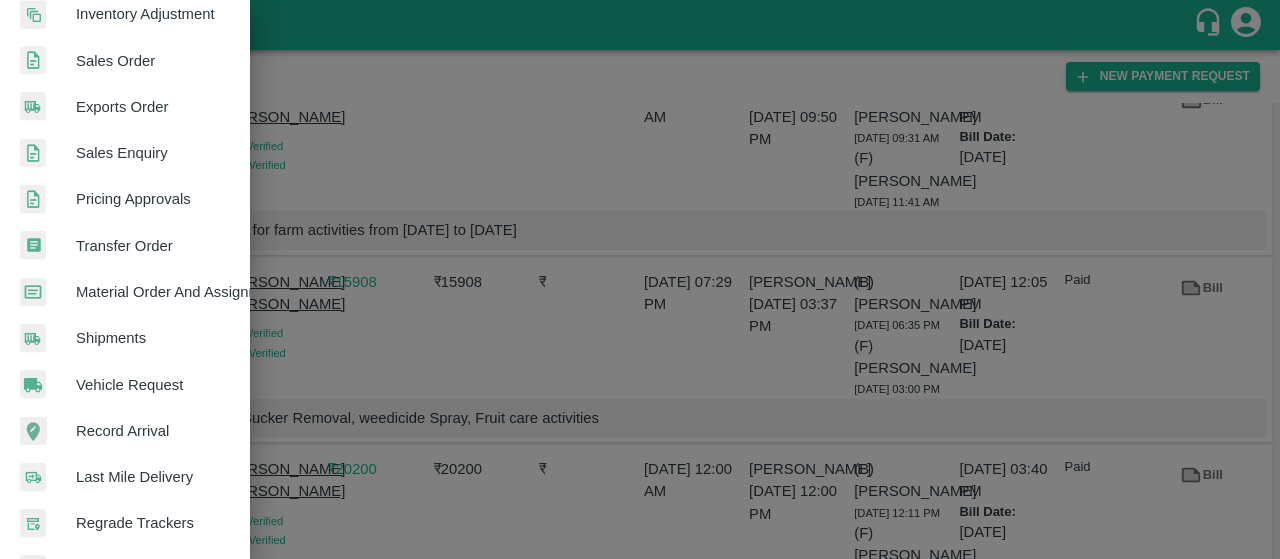 scroll, scrollTop: 580, scrollLeft: 0, axis: vertical 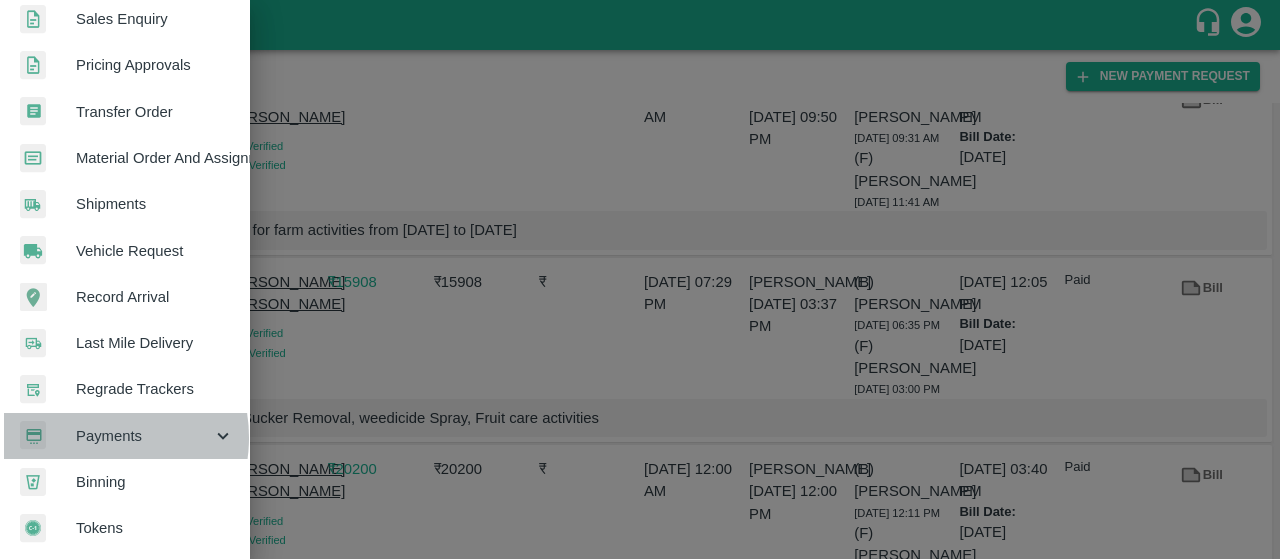 click on "Payments" at bounding box center [144, 436] 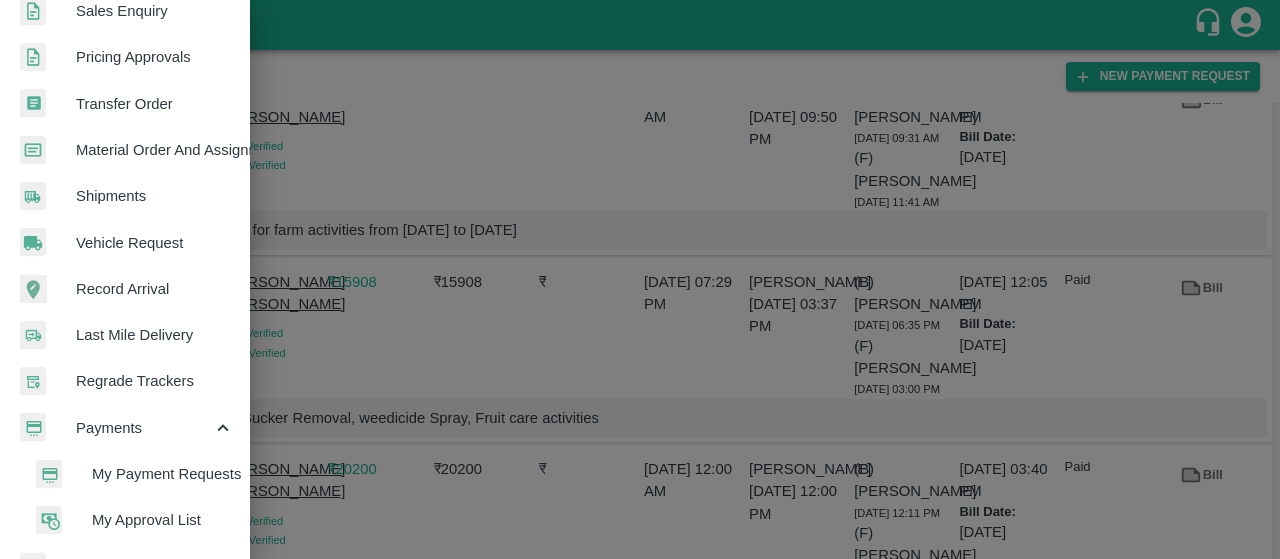 click on "My Payment Requests" at bounding box center (163, 474) 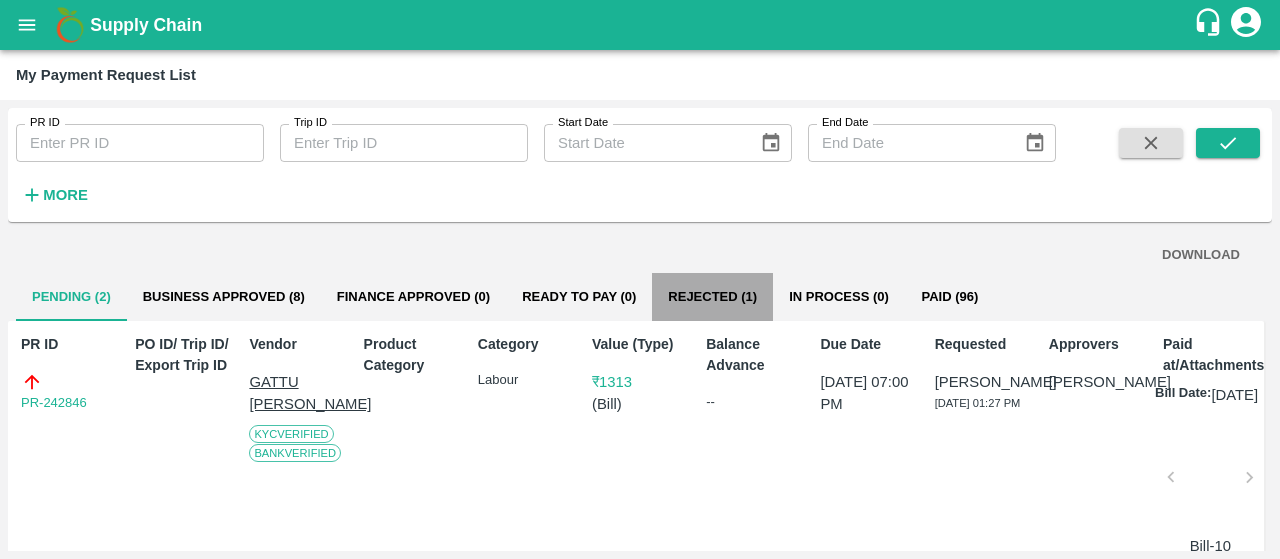 click on "Rejected (1)" at bounding box center [712, 297] 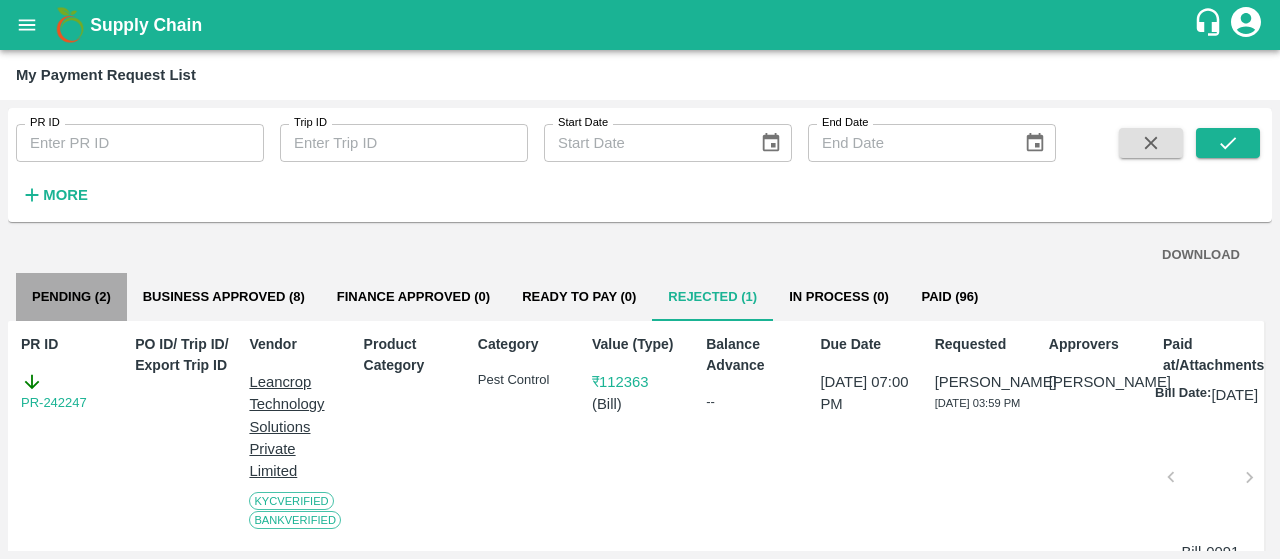 click on "Pending (2)" at bounding box center [71, 297] 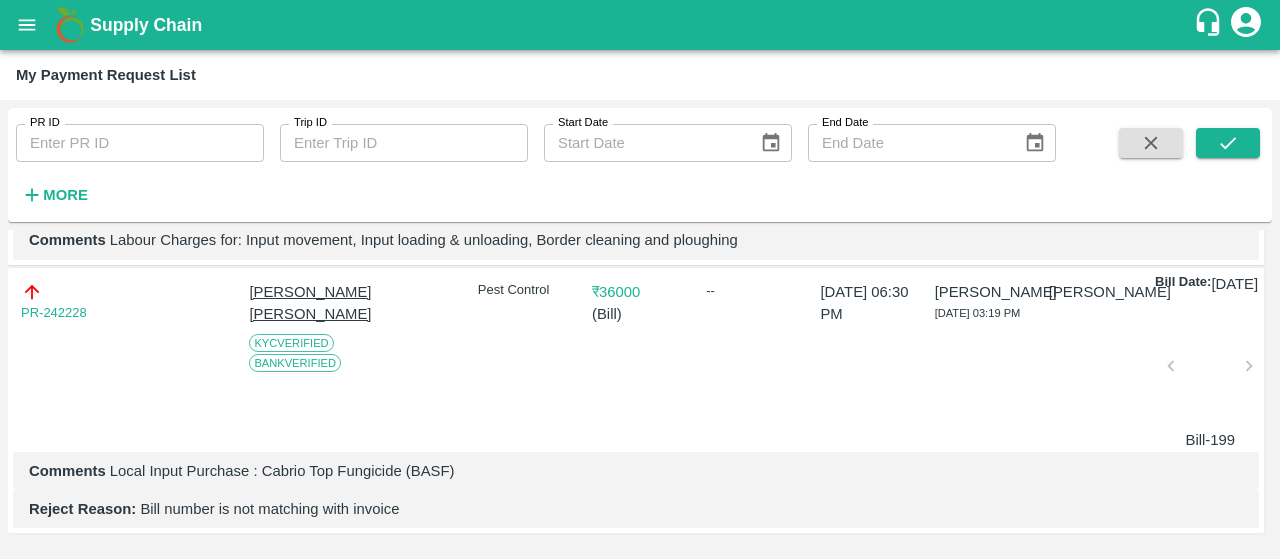 scroll, scrollTop: 0, scrollLeft: 0, axis: both 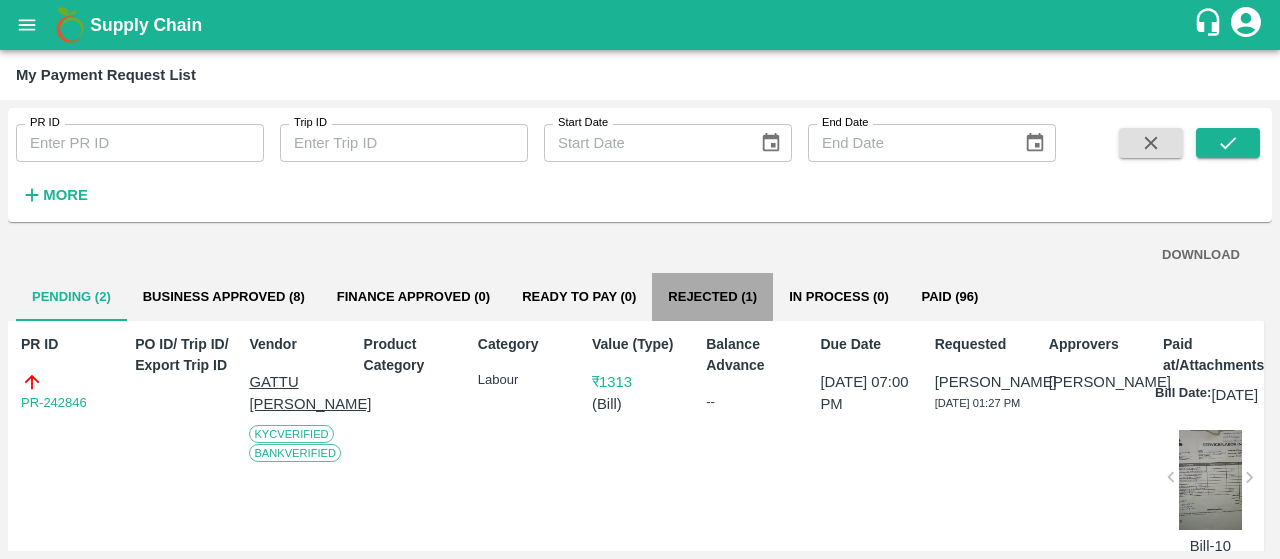 click on "Rejected (1)" at bounding box center [712, 297] 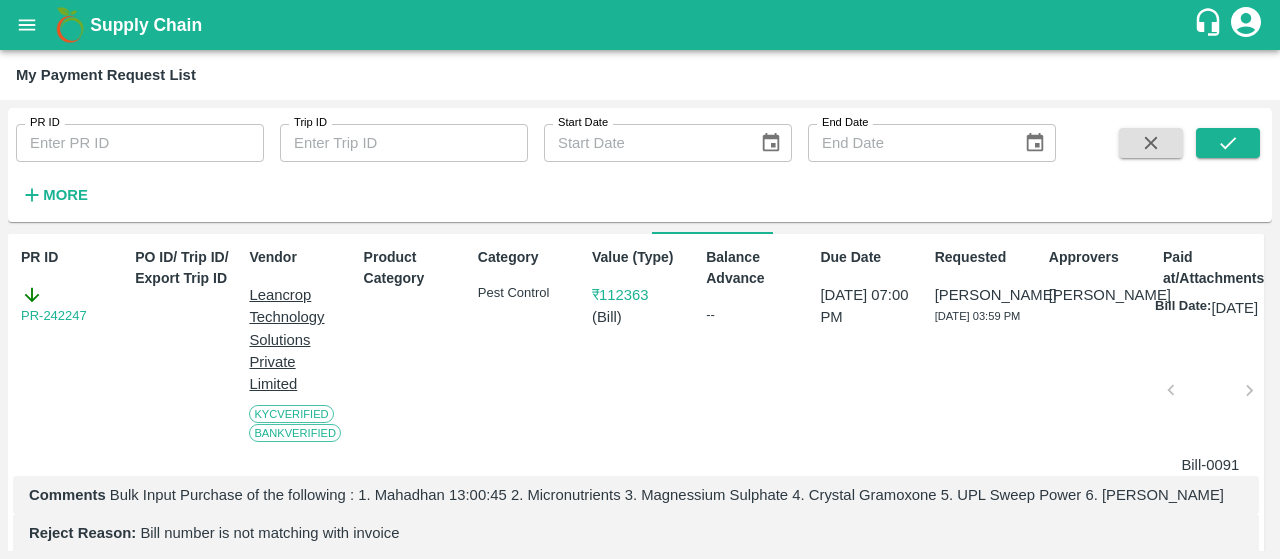 scroll, scrollTop: 88, scrollLeft: 0, axis: vertical 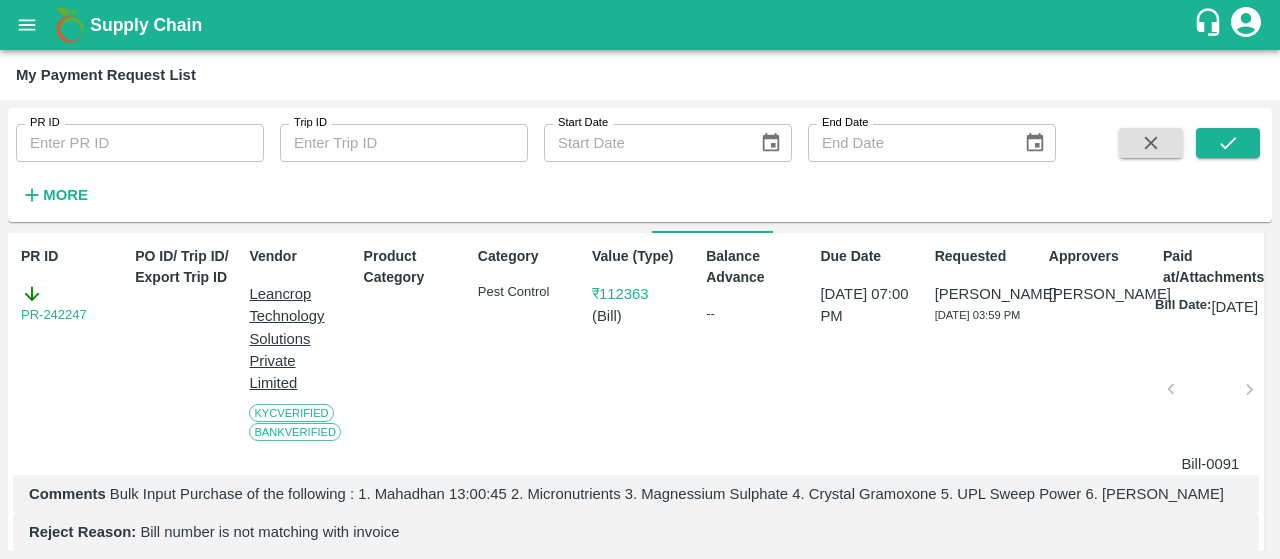 click at bounding box center (1210, 395) 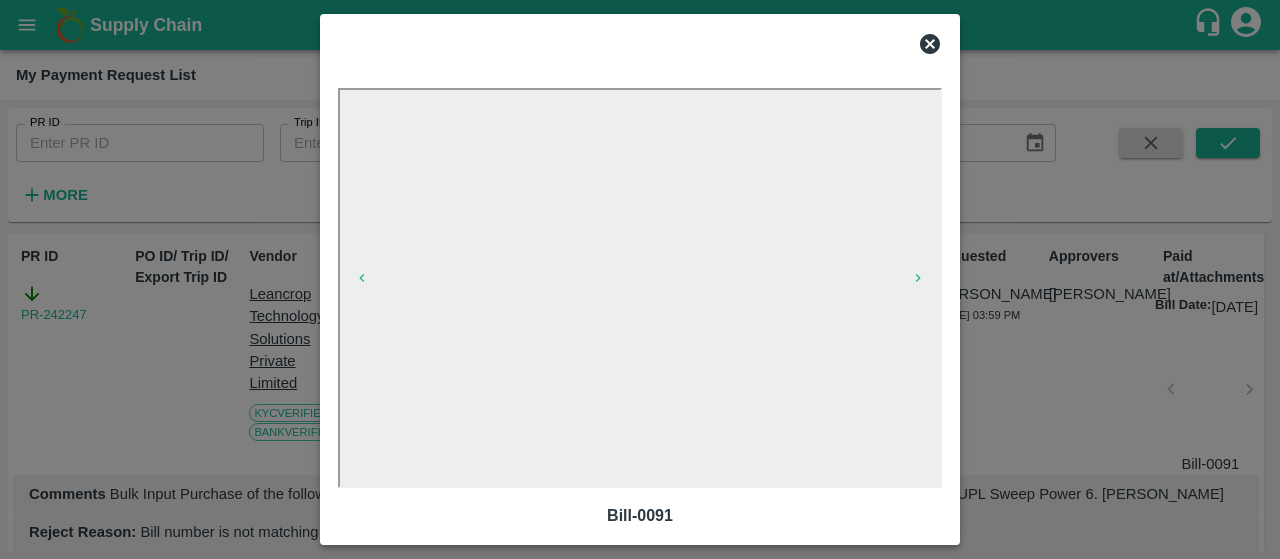 click 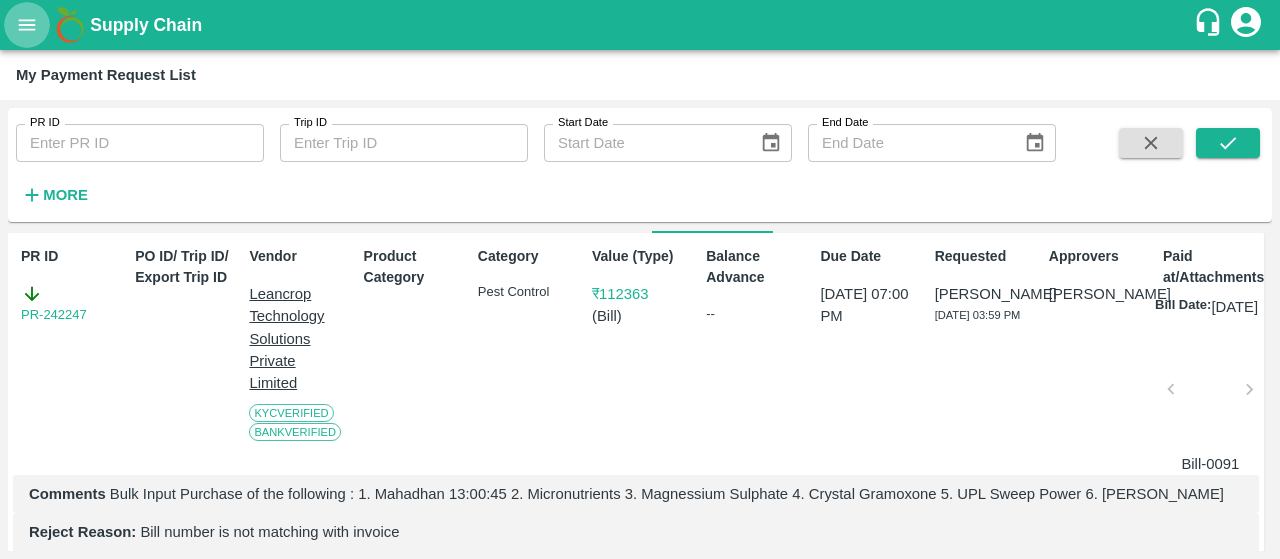 click 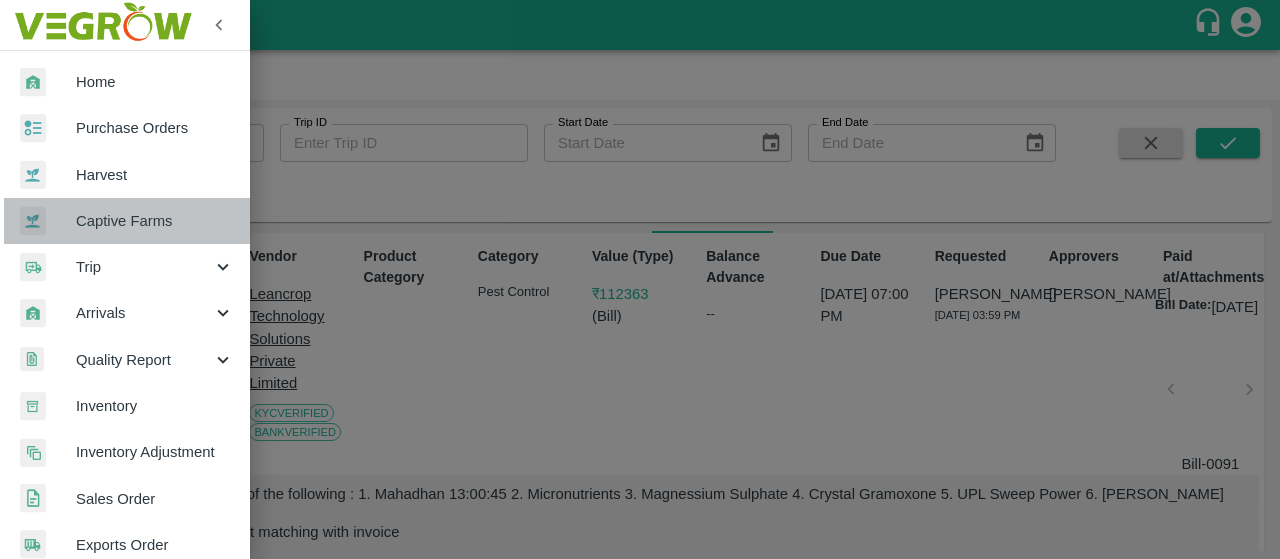 click on "Captive Farms" at bounding box center [155, 221] 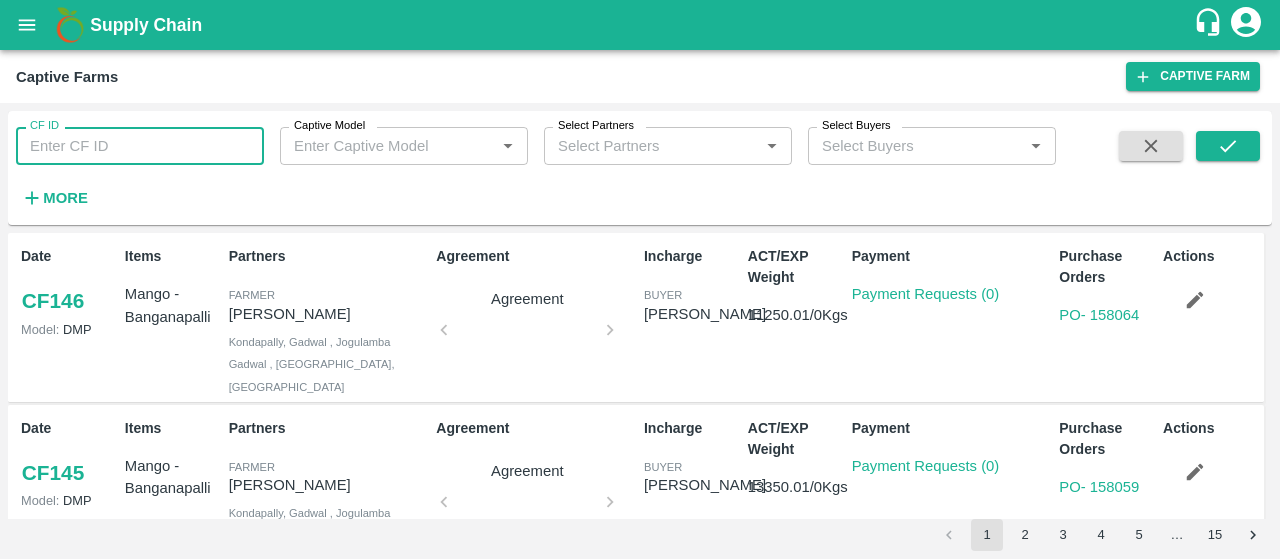 click on "CF ID" at bounding box center [140, 146] 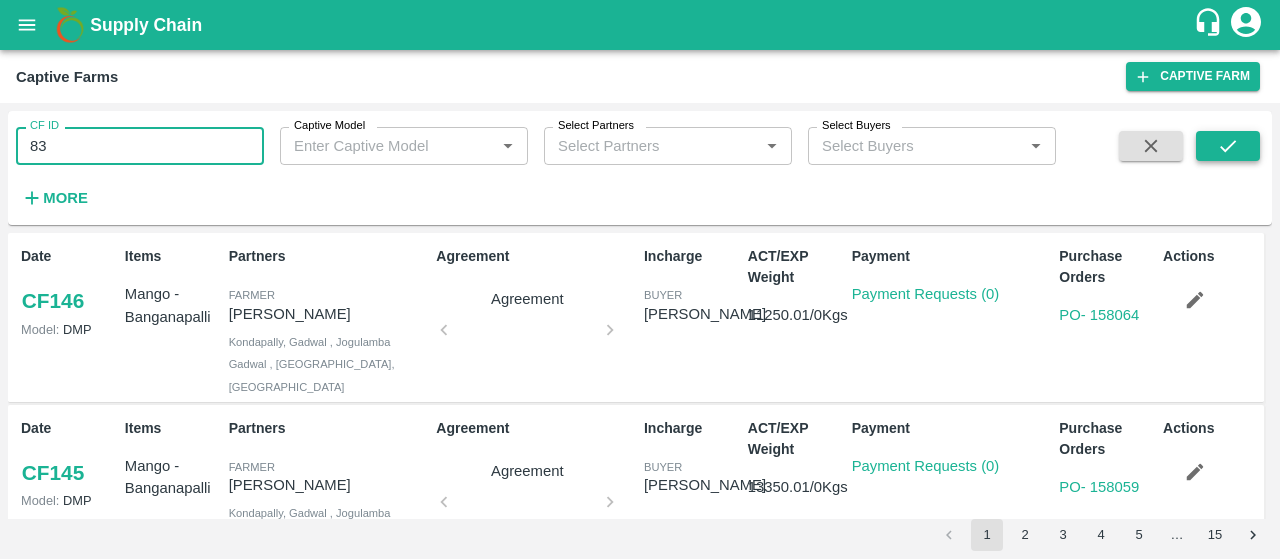 type on "83" 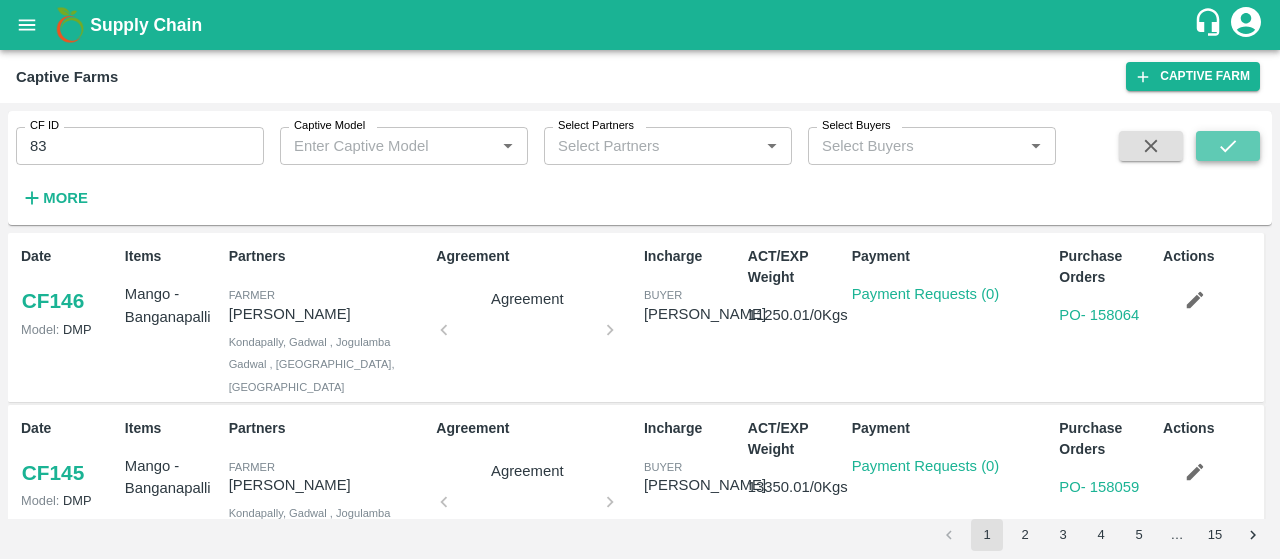 click at bounding box center (1228, 146) 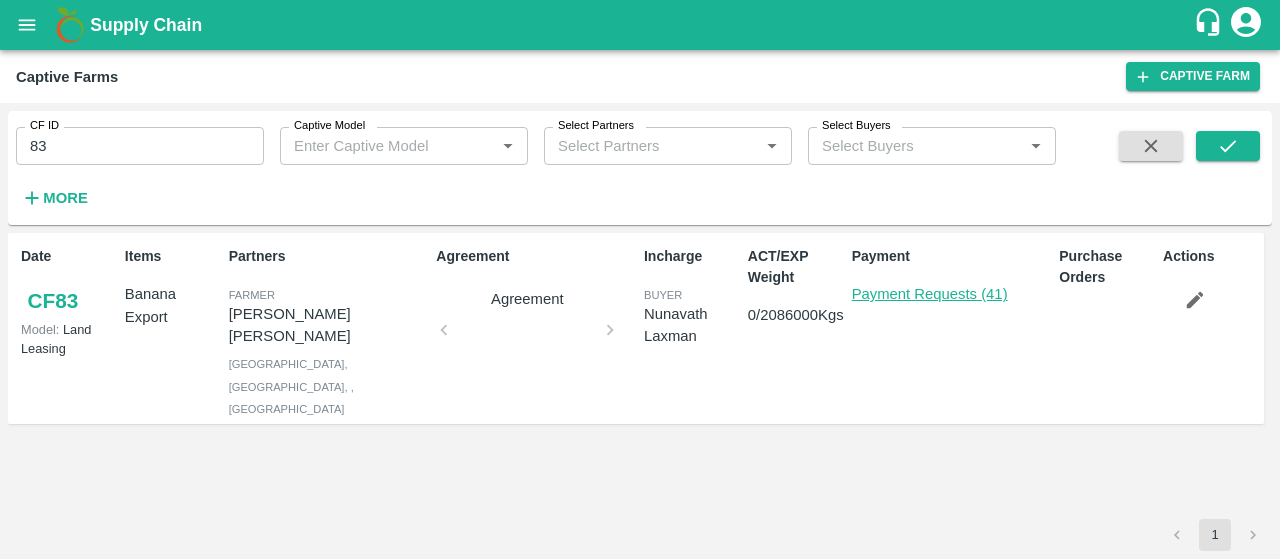 click on "Payment Requests   (41)" at bounding box center (930, 294) 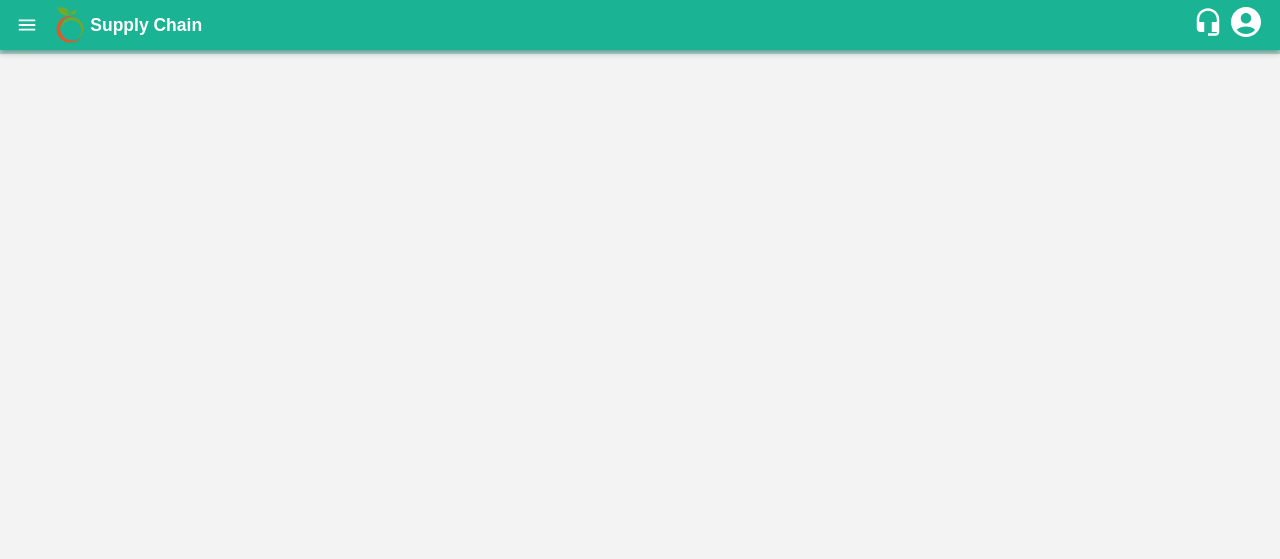 scroll, scrollTop: 0, scrollLeft: 0, axis: both 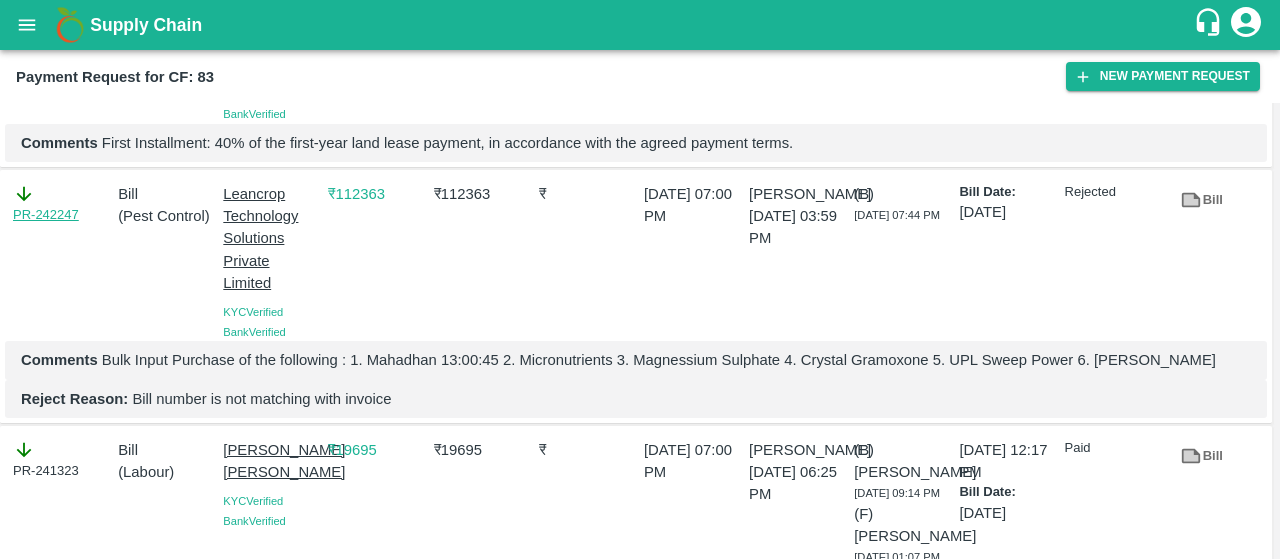click on "PR-242247" at bounding box center (46, 215) 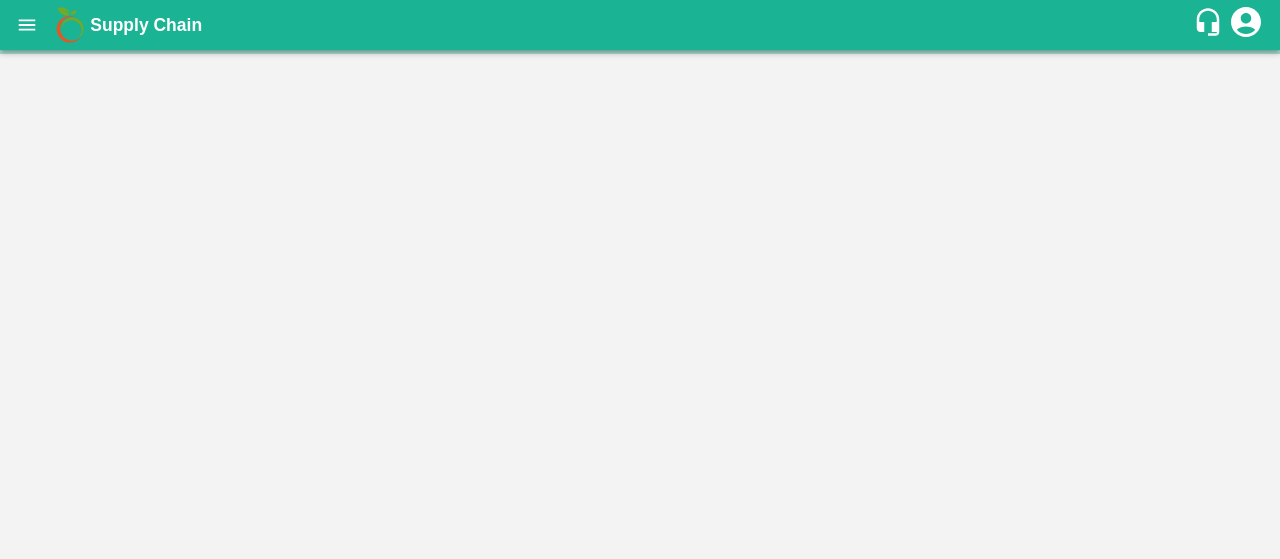 scroll, scrollTop: 0, scrollLeft: 0, axis: both 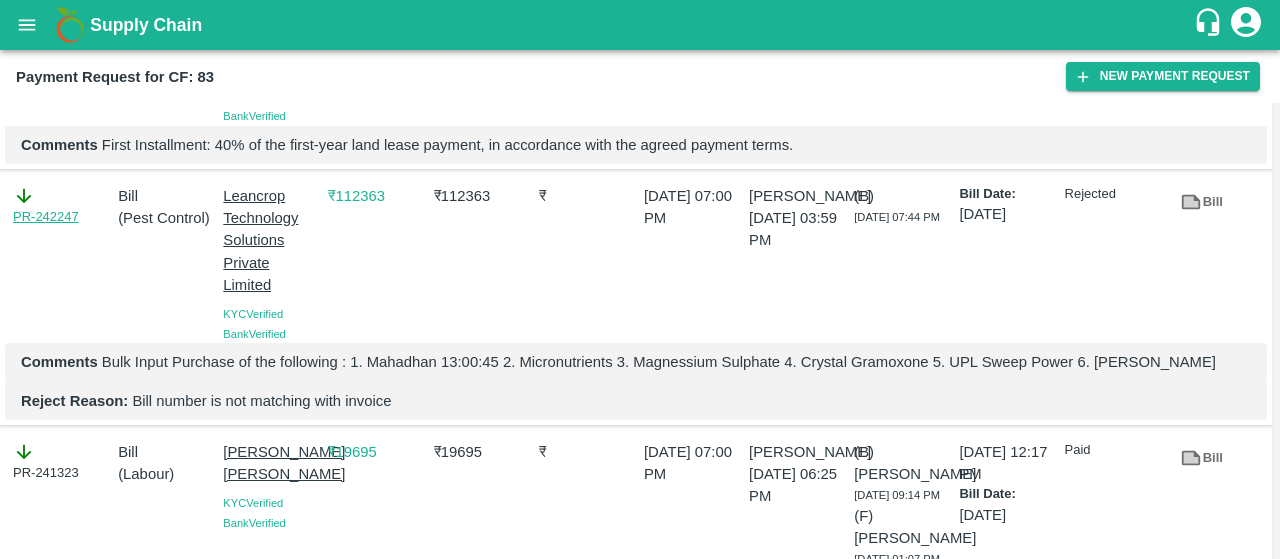 click on "PR-242247" at bounding box center [46, 217] 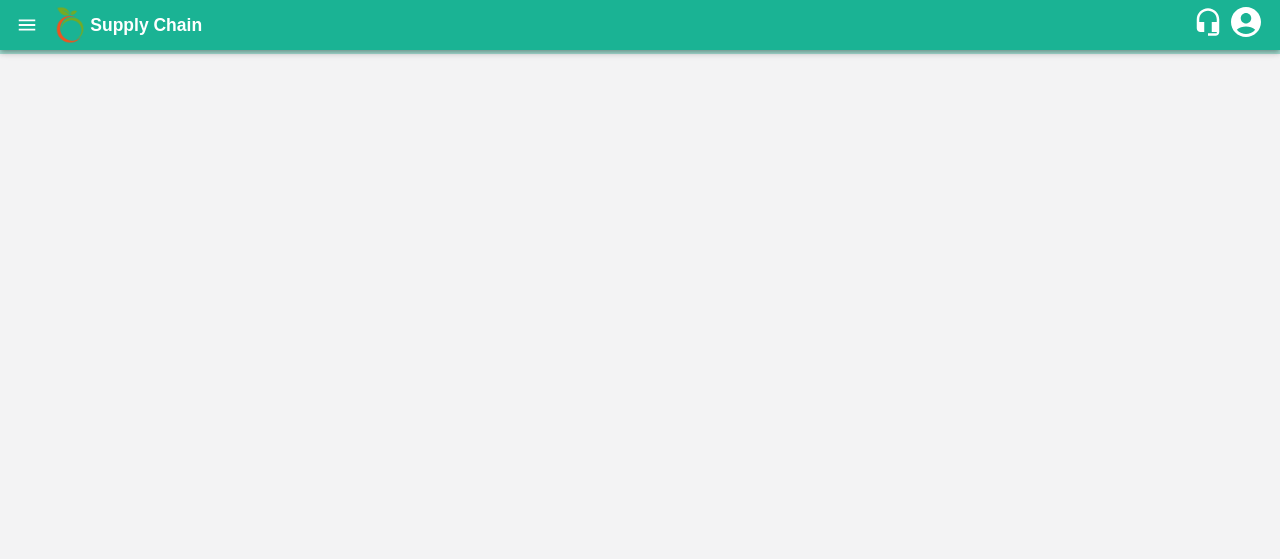 scroll, scrollTop: 0, scrollLeft: 0, axis: both 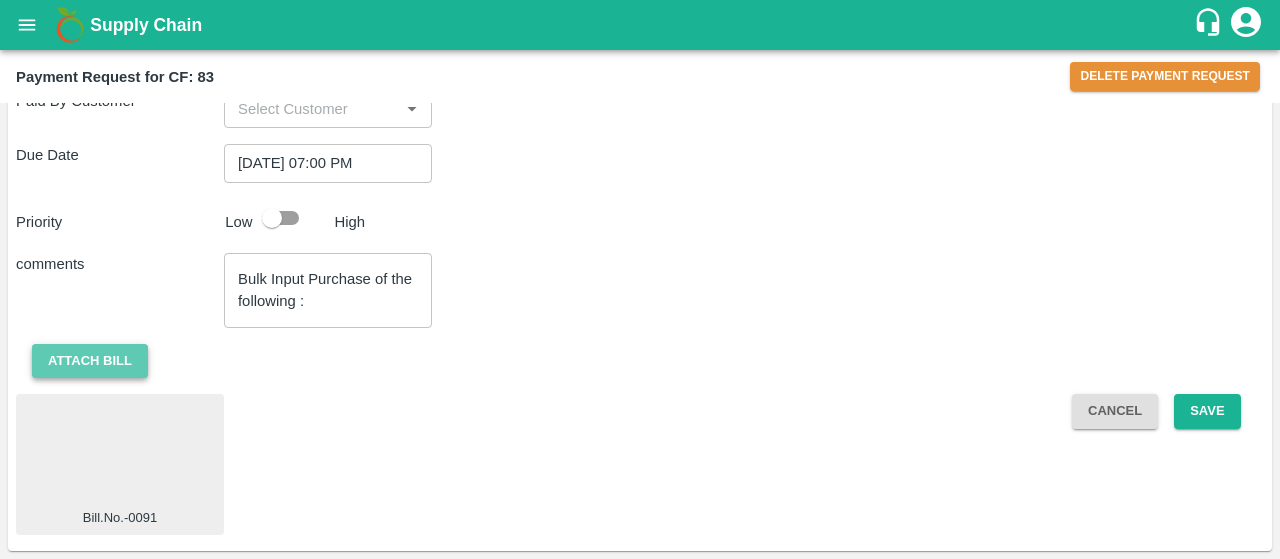 click on "Attach bill" at bounding box center [90, 361] 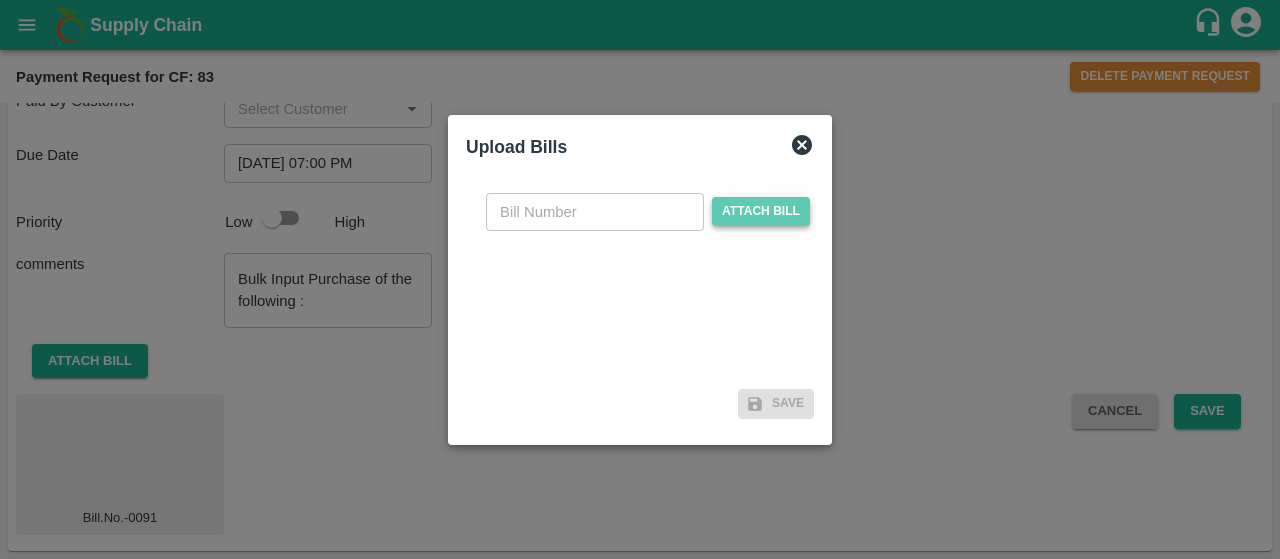 click on "Attach bill" at bounding box center [761, 211] 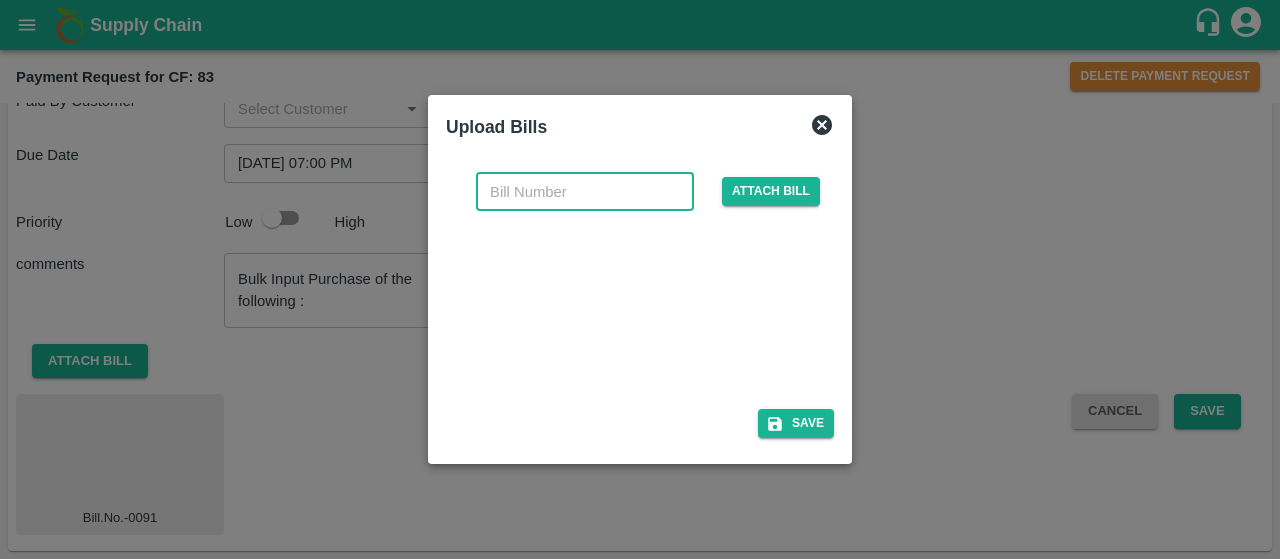 click at bounding box center (585, 192) 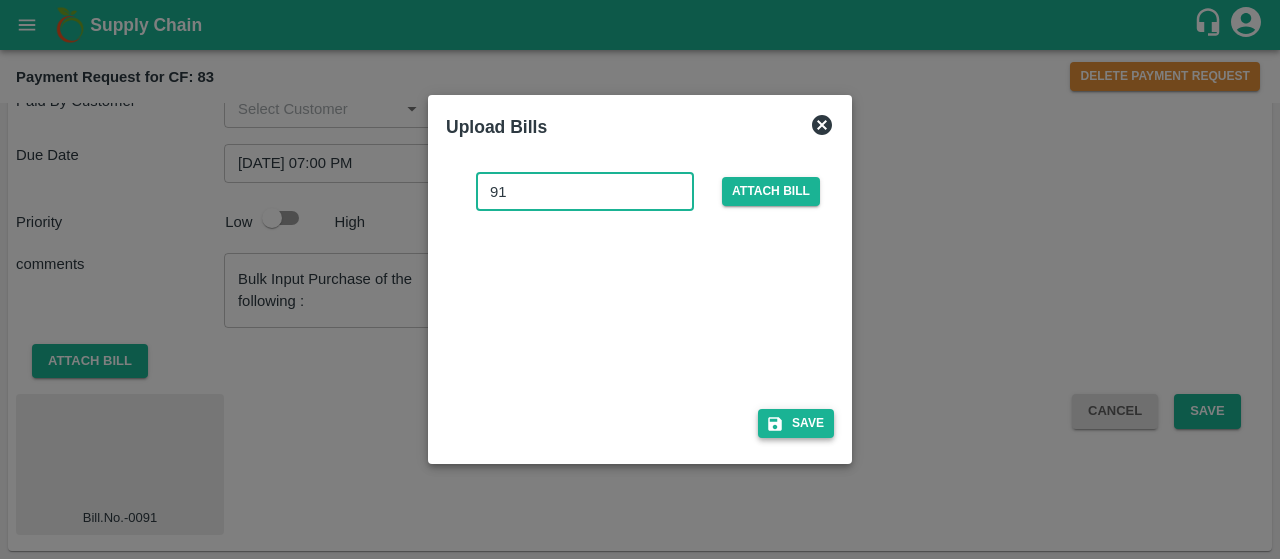 type on "91" 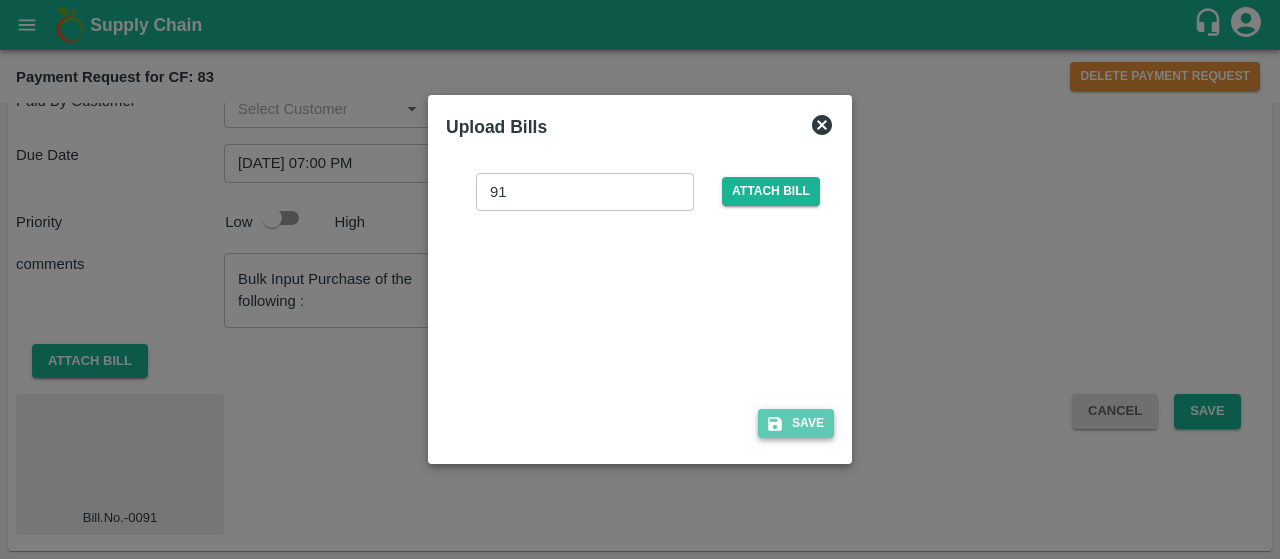 click on "Save" at bounding box center (796, 423) 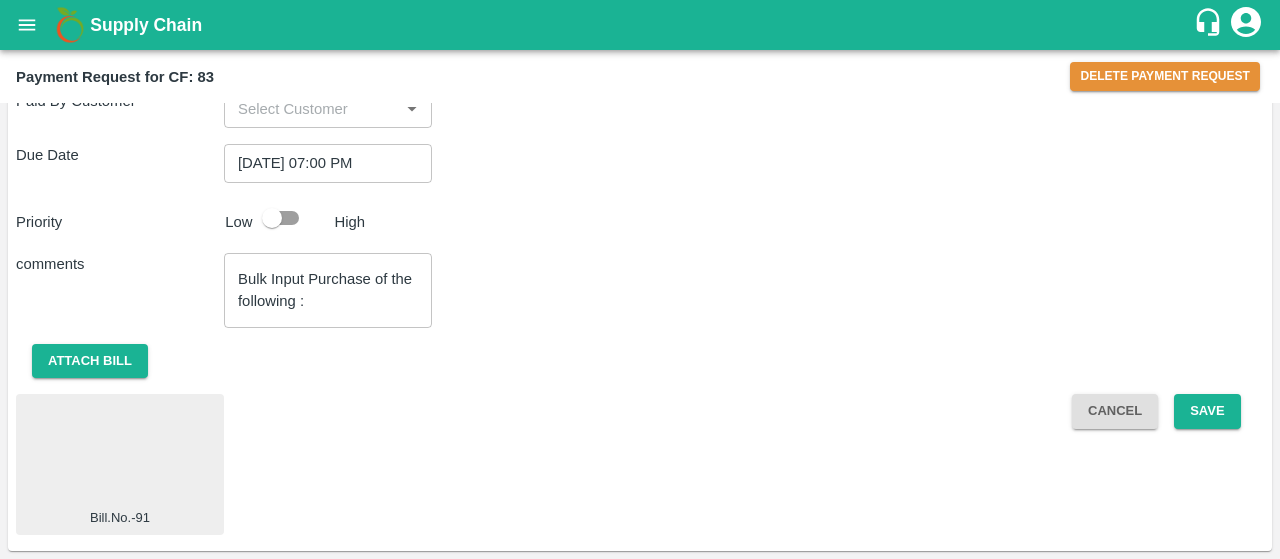 click at bounding box center (272, 218) 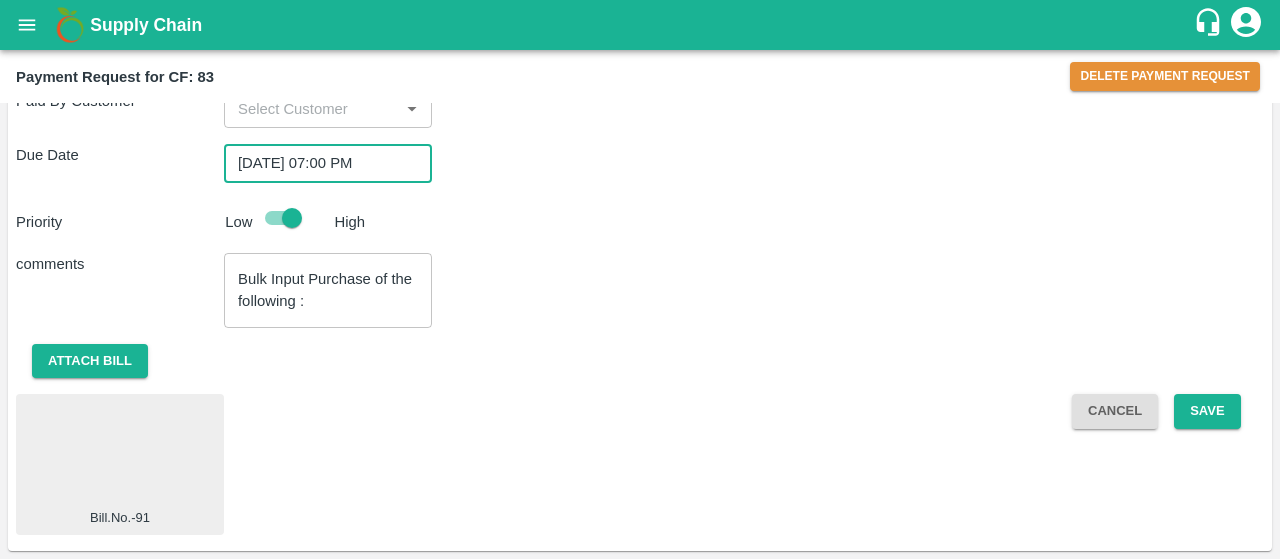 click on "[DATE] 07:00 PM" at bounding box center (321, 163) 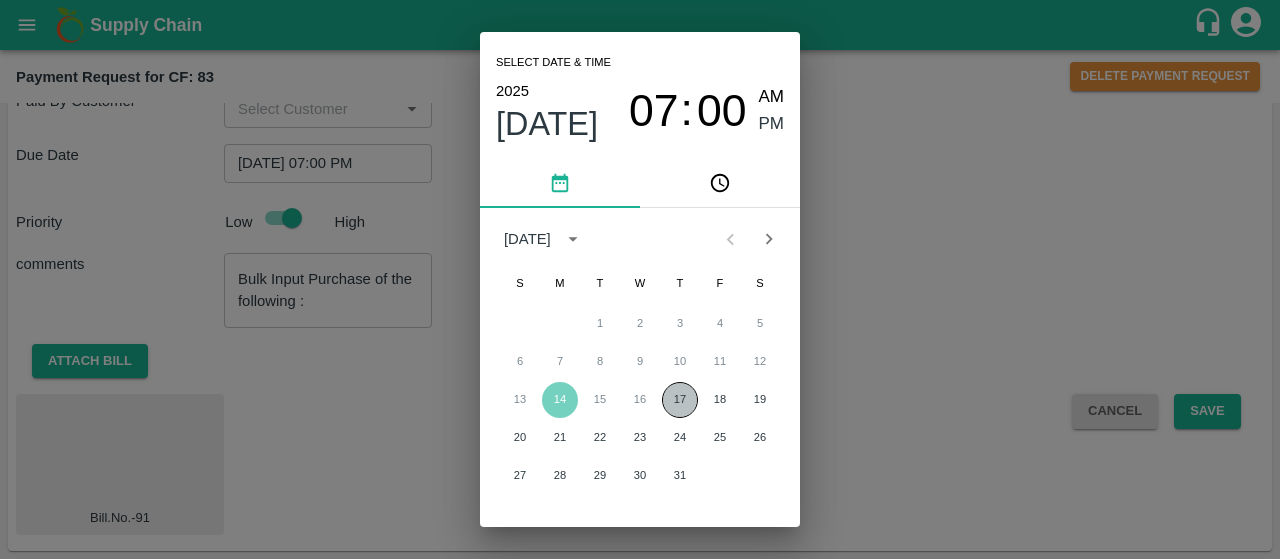click on "17" at bounding box center [680, 400] 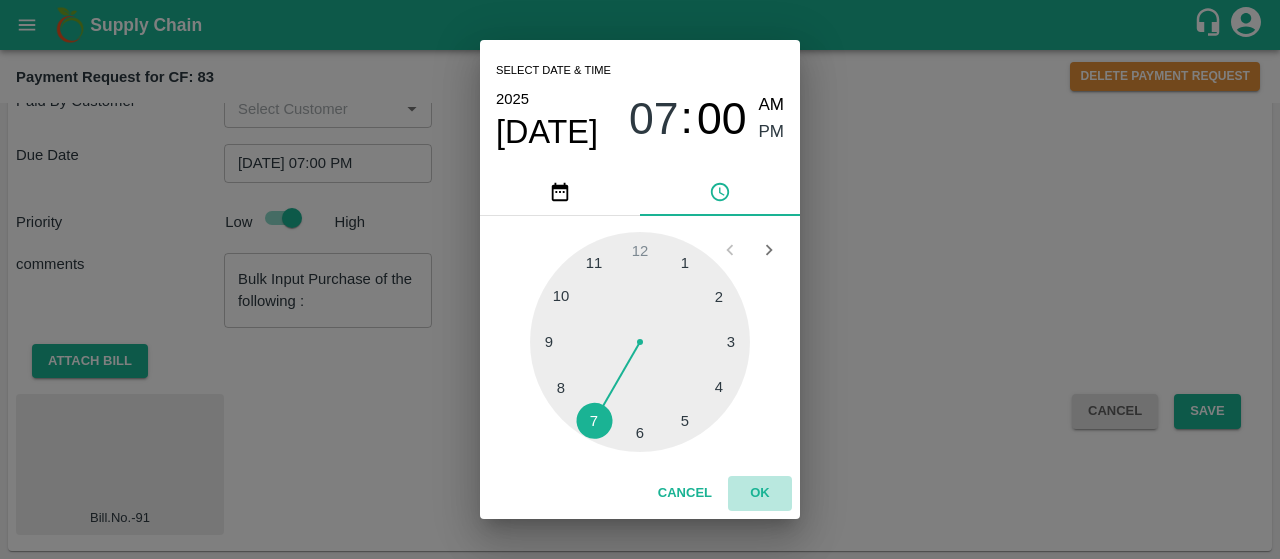 click on "OK" at bounding box center (760, 493) 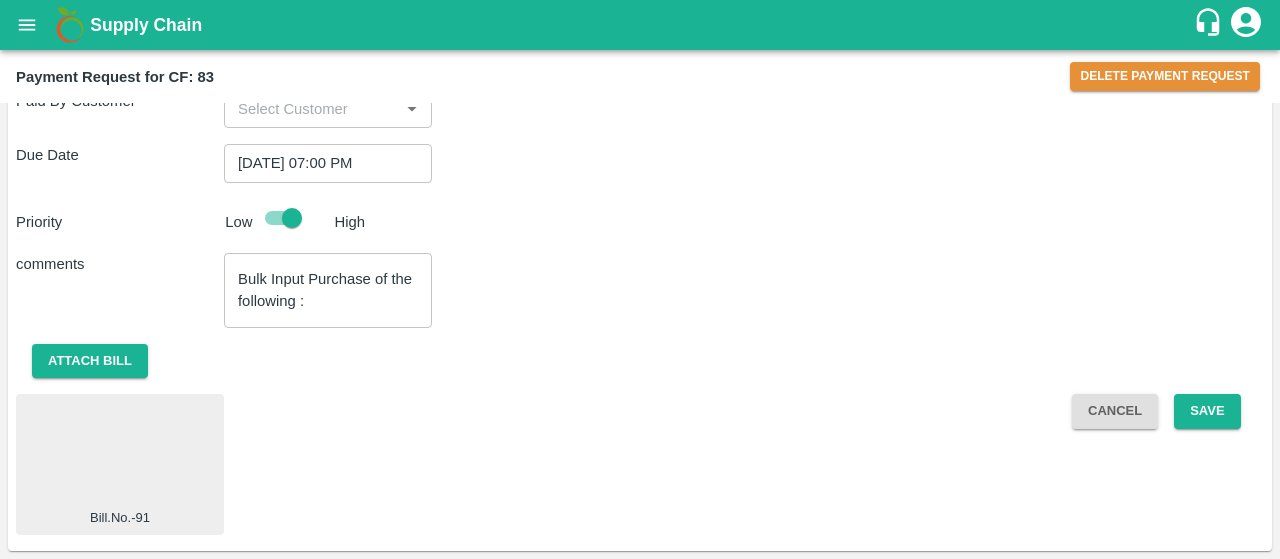 click at bounding box center [120, 455] 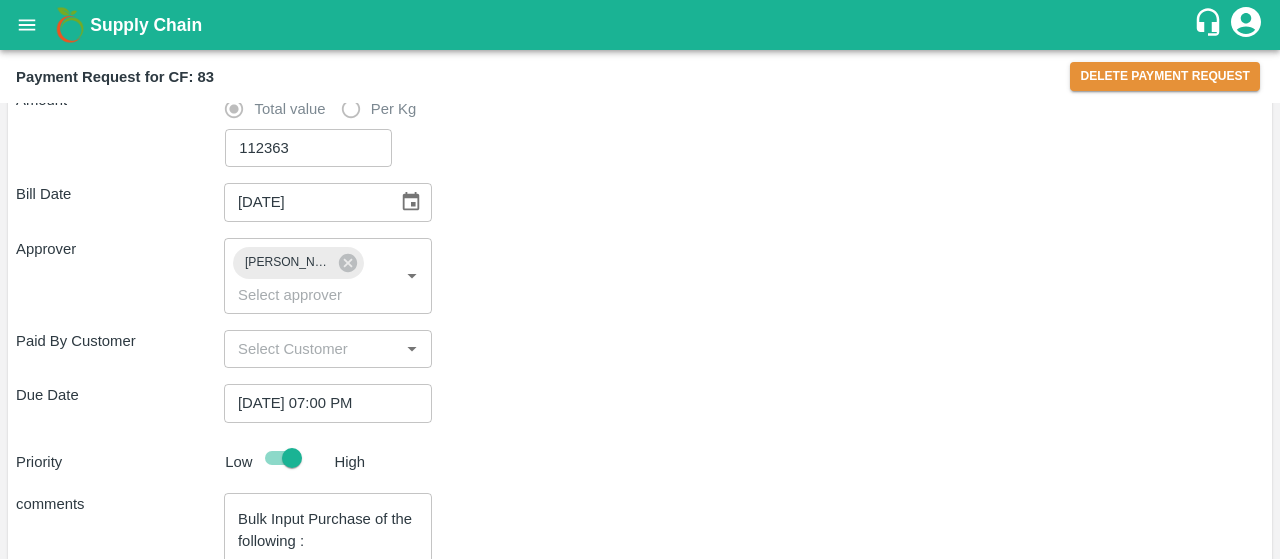 scroll, scrollTop: 301, scrollLeft: 0, axis: vertical 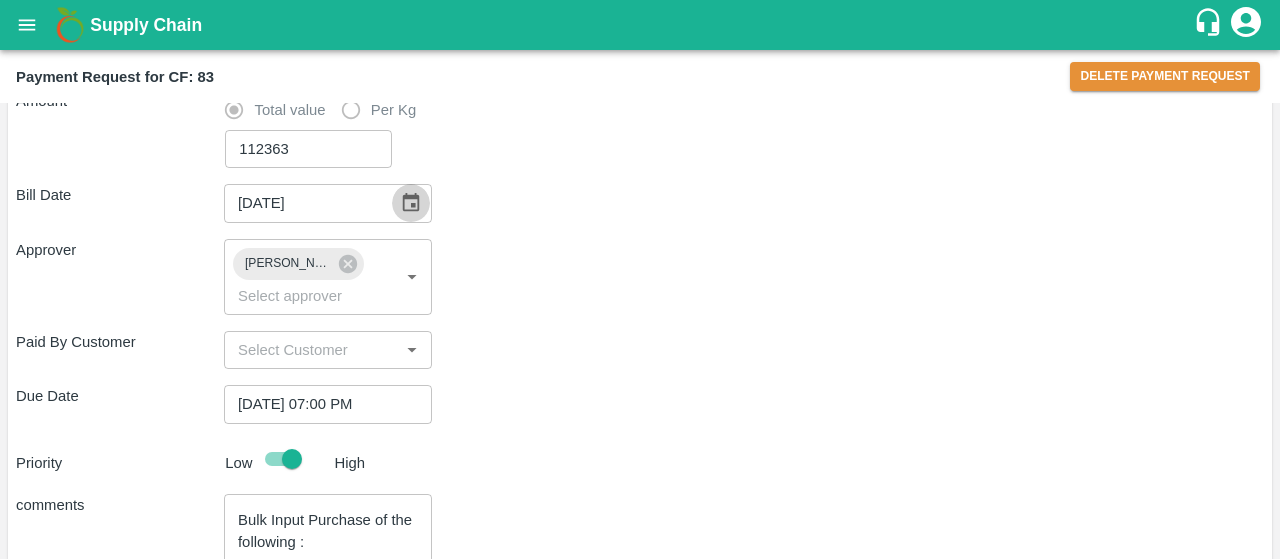 click 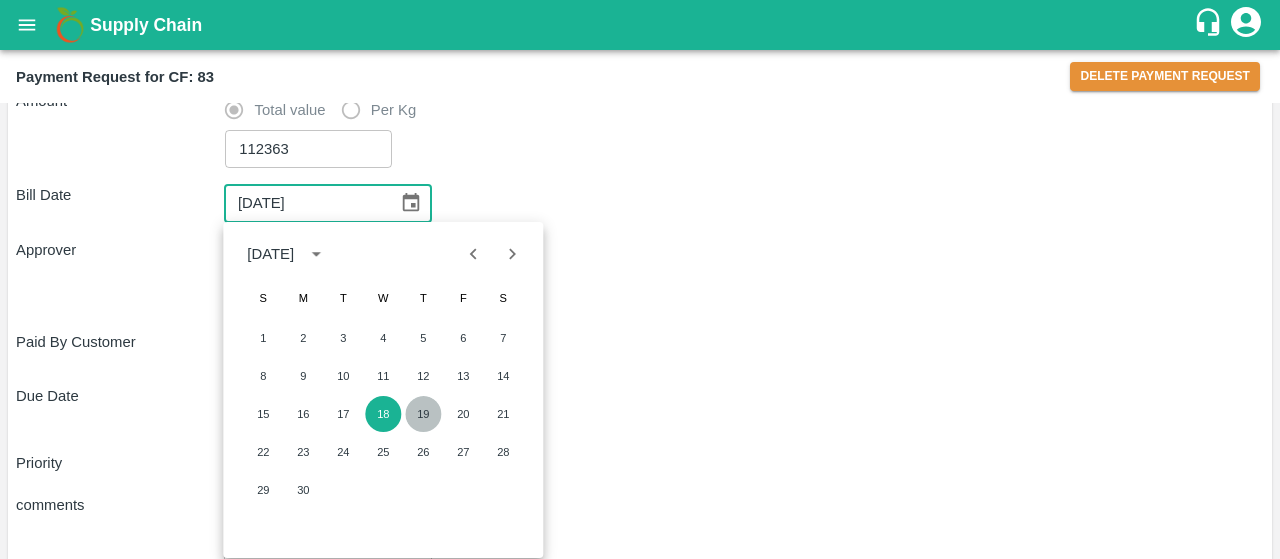 click on "19" at bounding box center [423, 414] 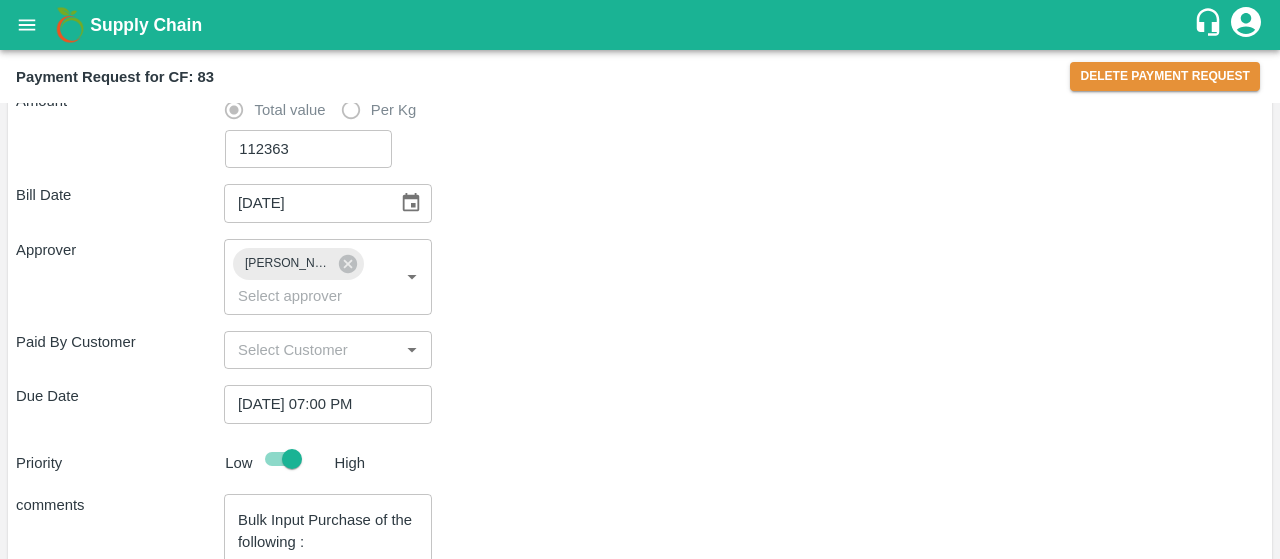 click on "Paid By Customer ​" at bounding box center [640, 350] 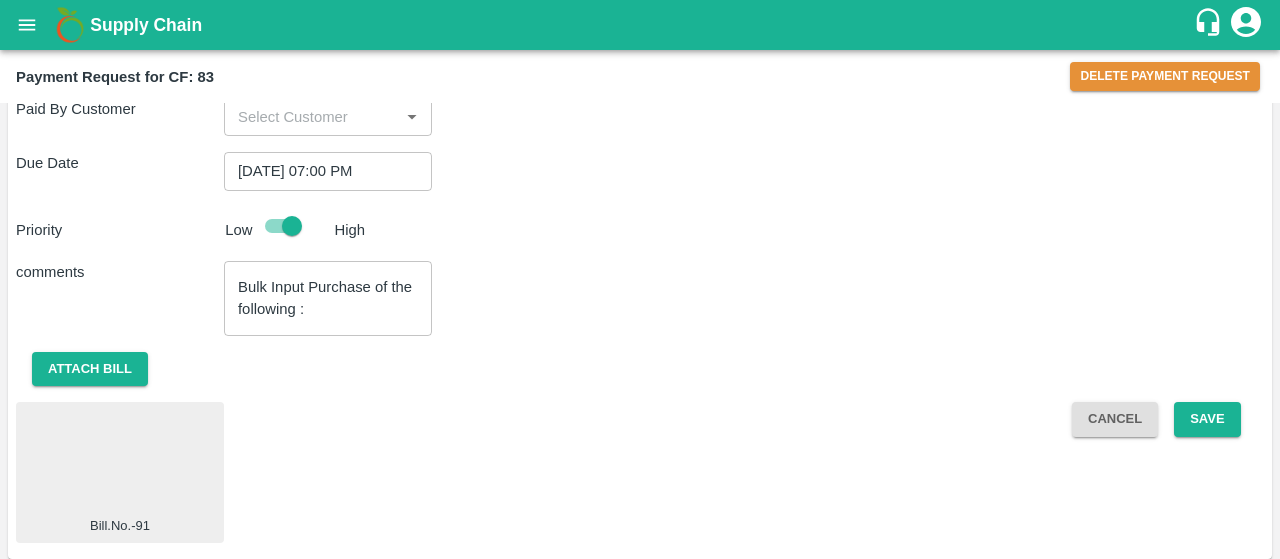 scroll, scrollTop: 542, scrollLeft: 0, axis: vertical 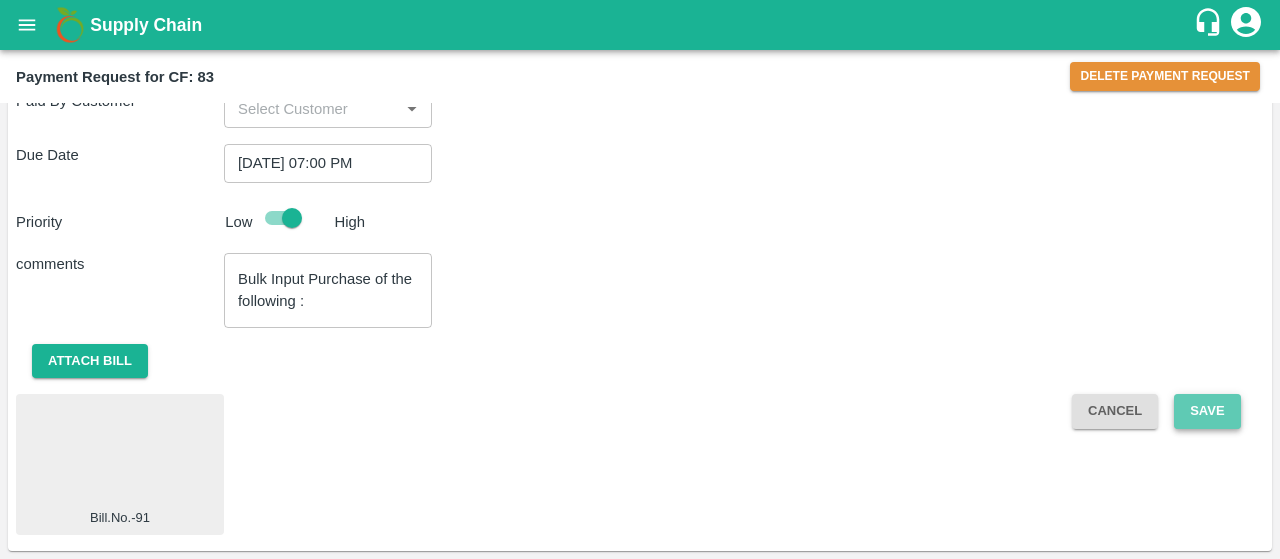 click on "Save" at bounding box center [1207, 411] 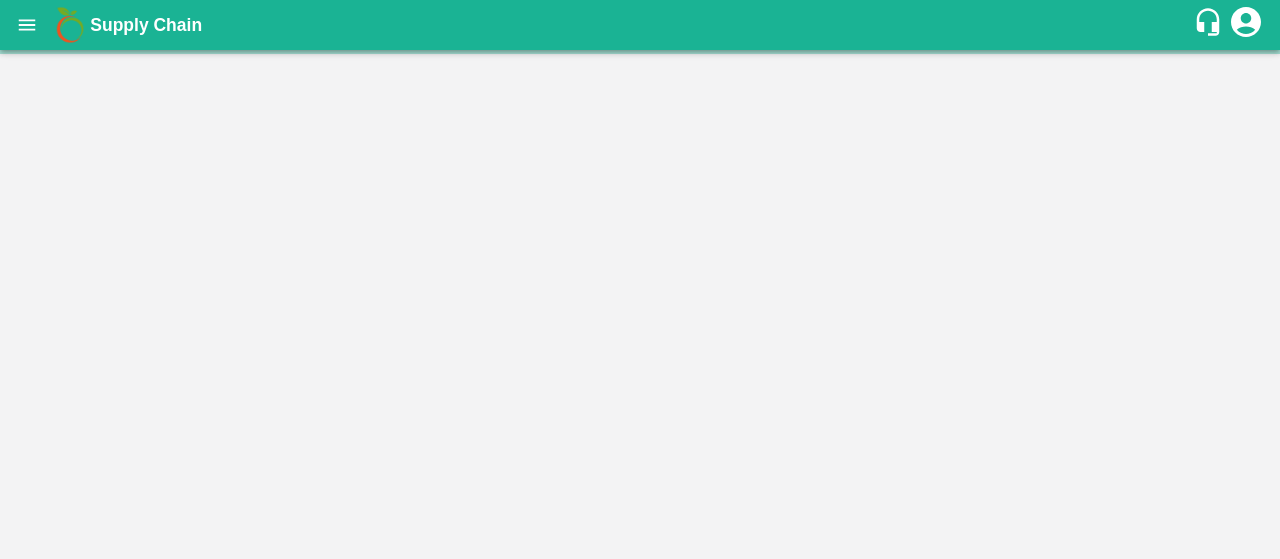 scroll, scrollTop: 0, scrollLeft: 0, axis: both 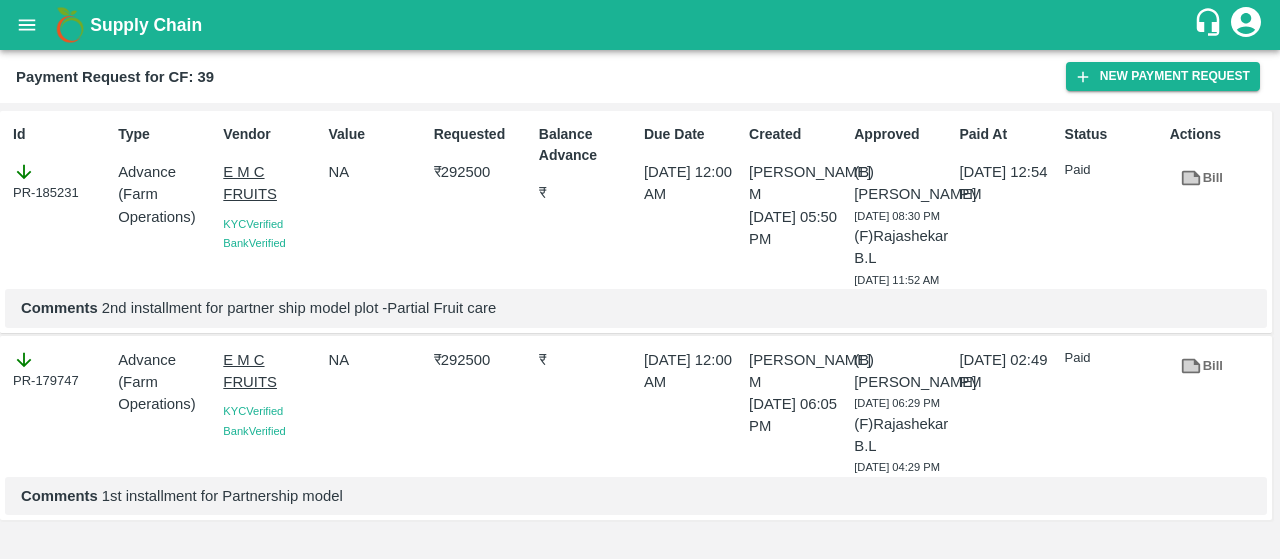 click on "Supply Chain" at bounding box center (640, 25) 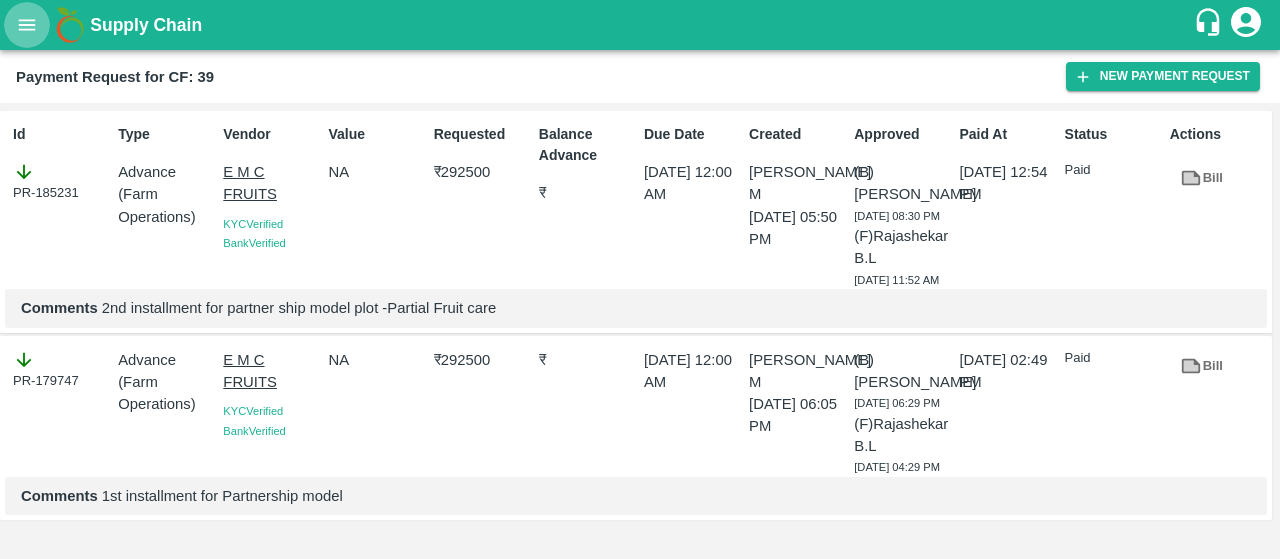 click 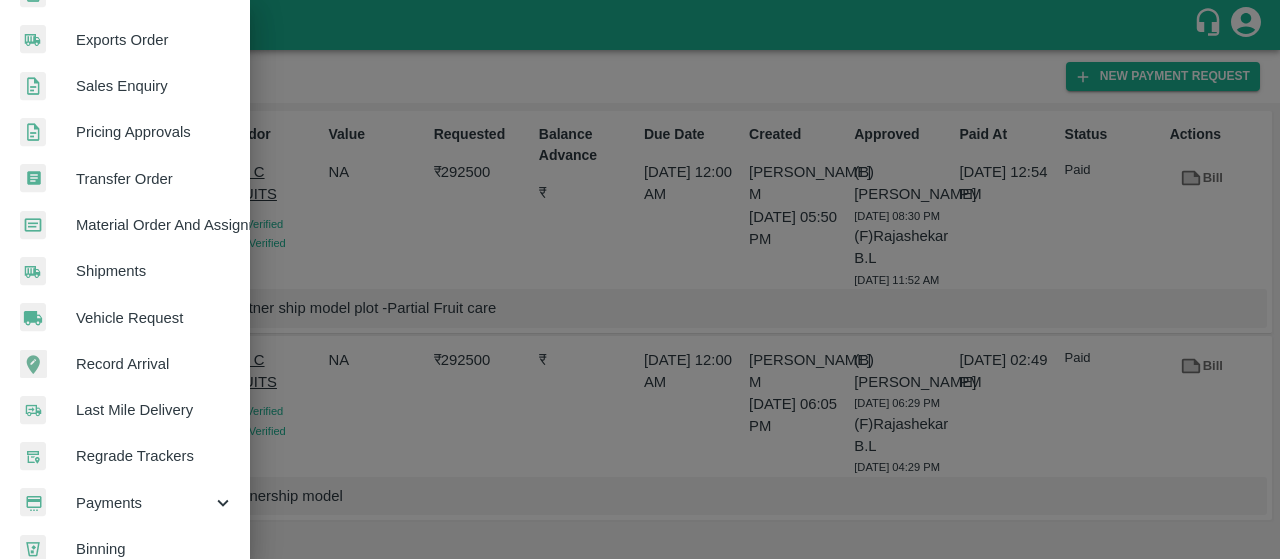 scroll, scrollTop: 580, scrollLeft: 0, axis: vertical 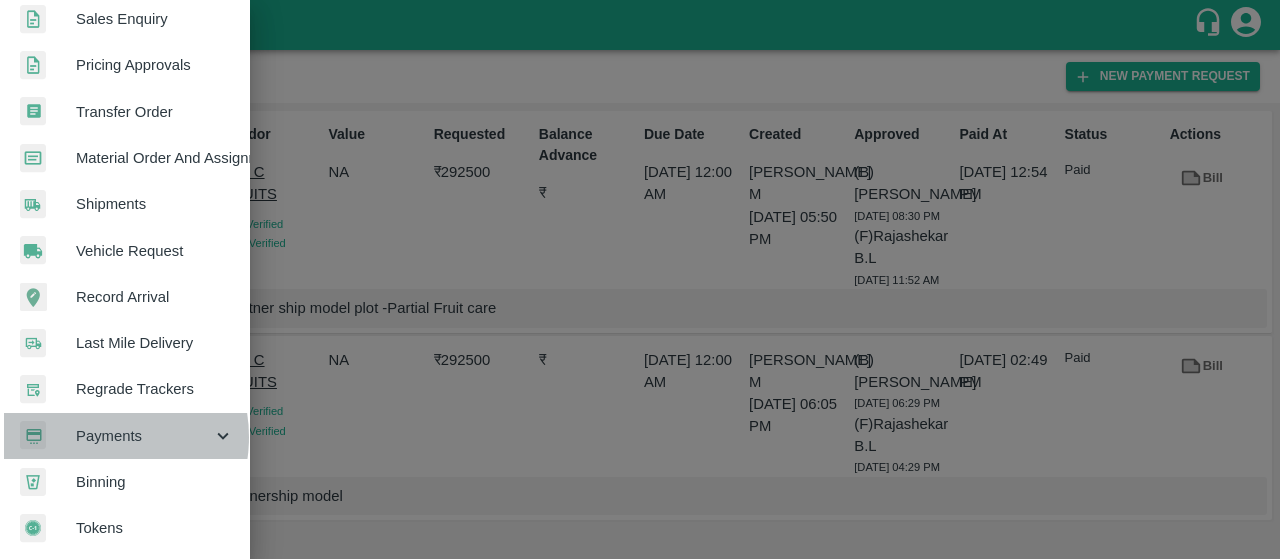 click on "Payments" at bounding box center [144, 436] 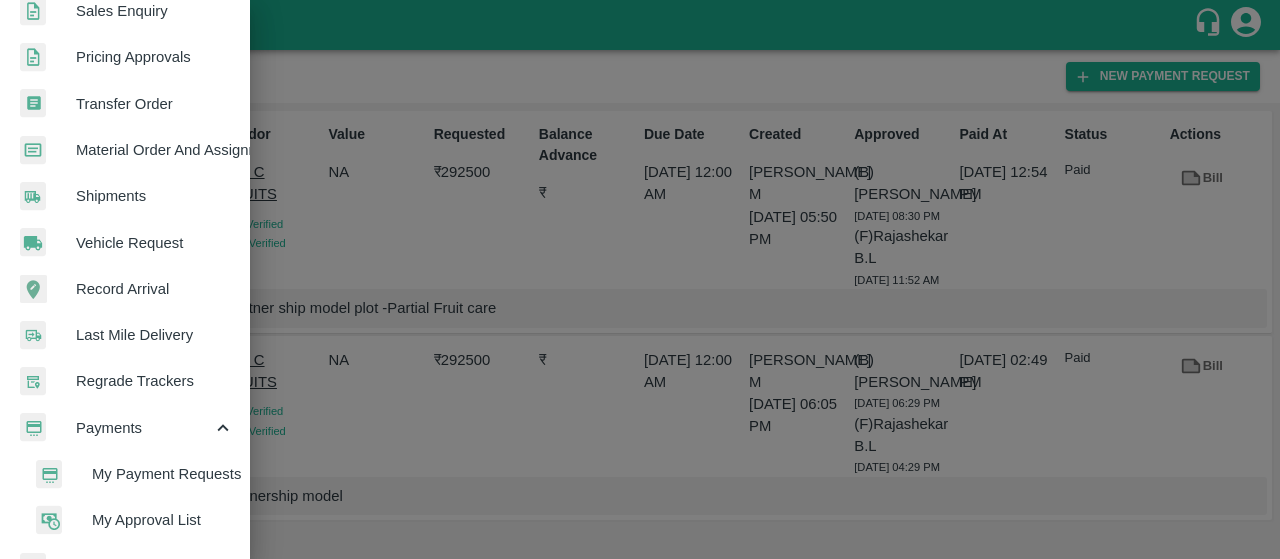 click on "My Payment Requests" at bounding box center (133, 474) 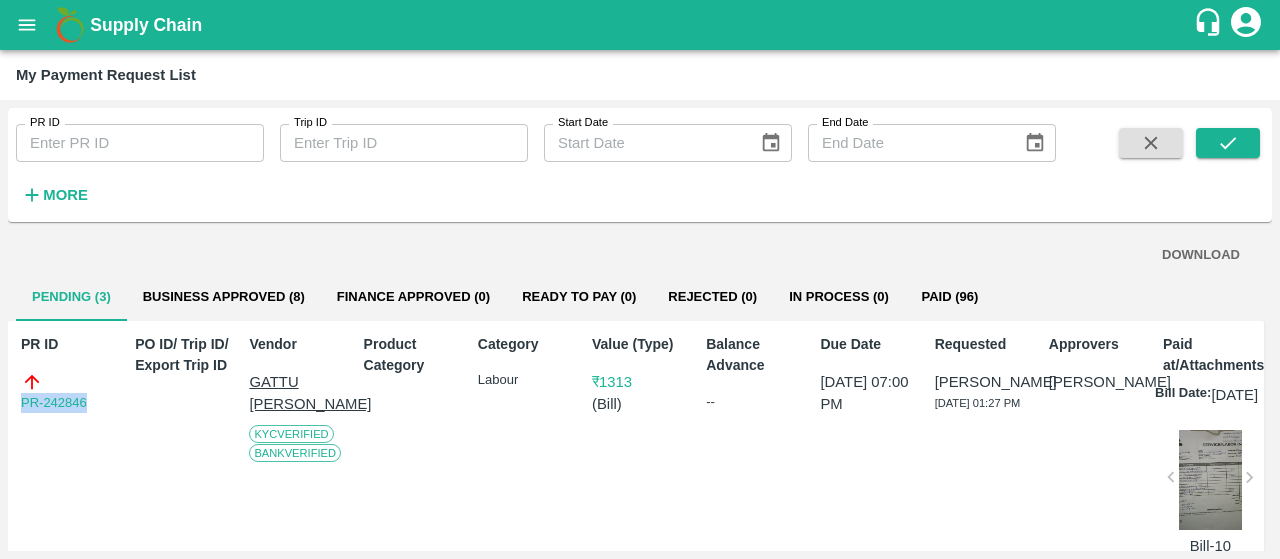 drag, startPoint x: 96, startPoint y: 399, endPoint x: 12, endPoint y: 401, distance: 84.0238 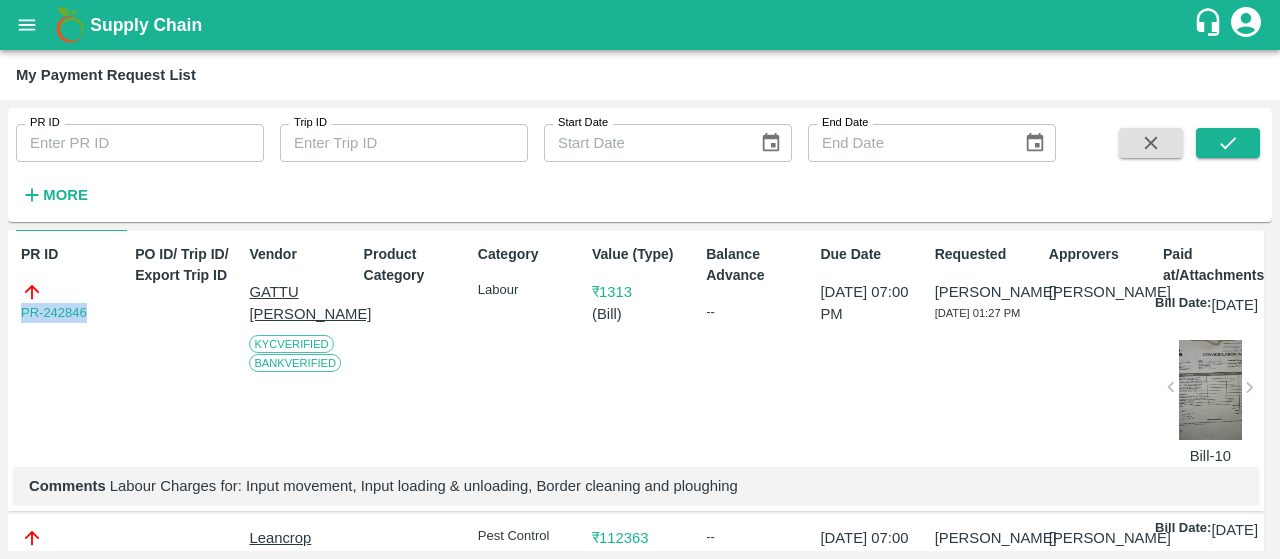 scroll, scrollTop: 146, scrollLeft: 0, axis: vertical 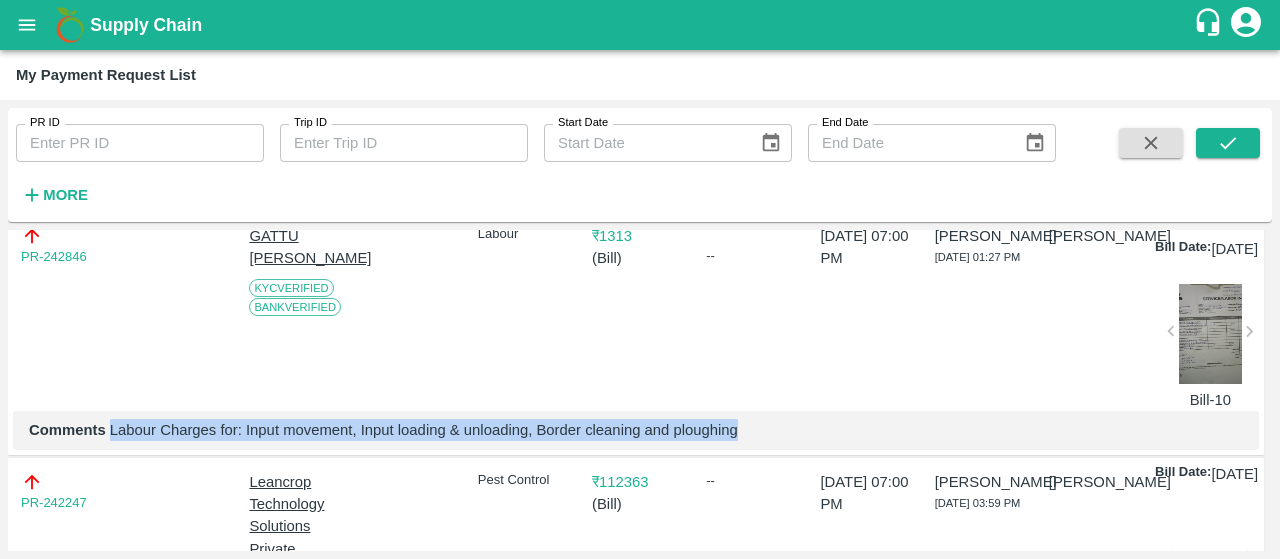 drag, startPoint x: 108, startPoint y: 455, endPoint x: 756, endPoint y: 451, distance: 648.0123 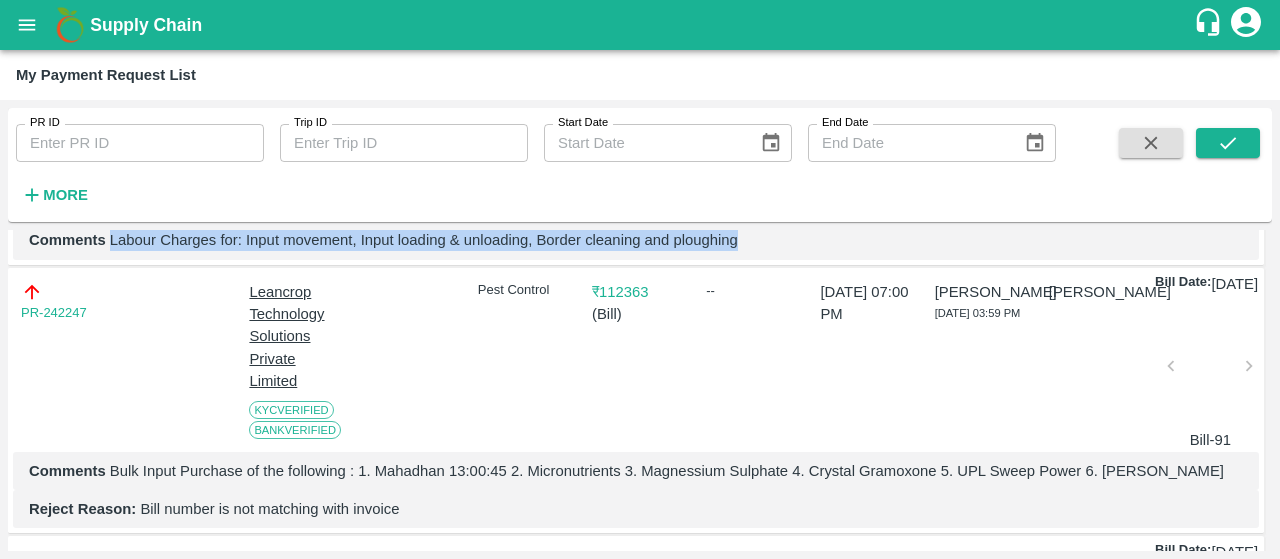 scroll, scrollTop: 376, scrollLeft: 0, axis: vertical 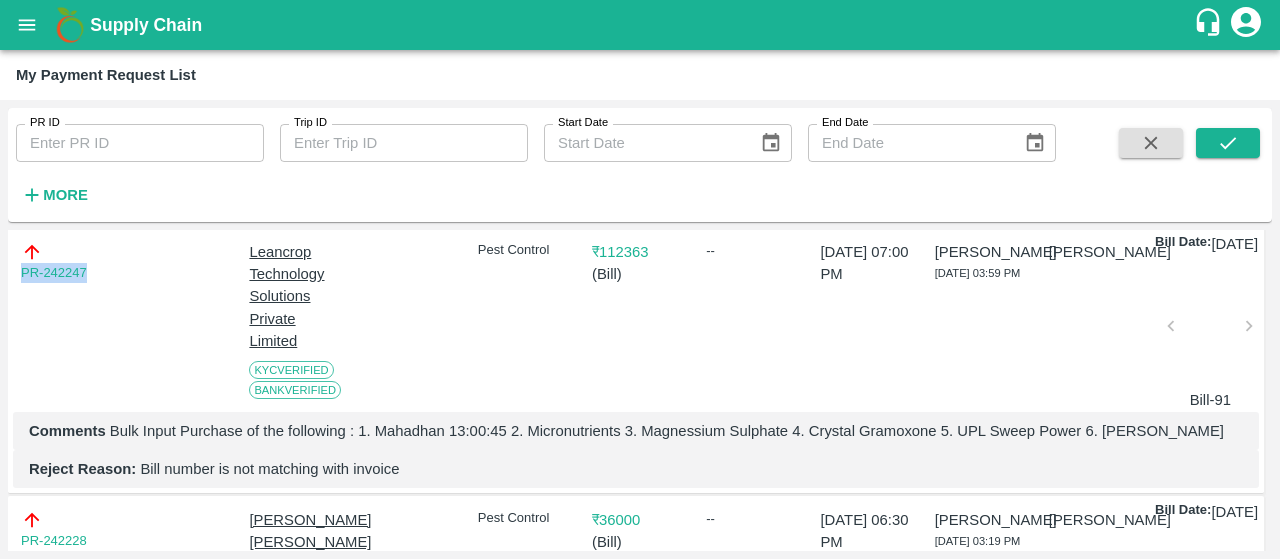 drag, startPoint x: 98, startPoint y: 303, endPoint x: 0, endPoint y: 301, distance: 98.02041 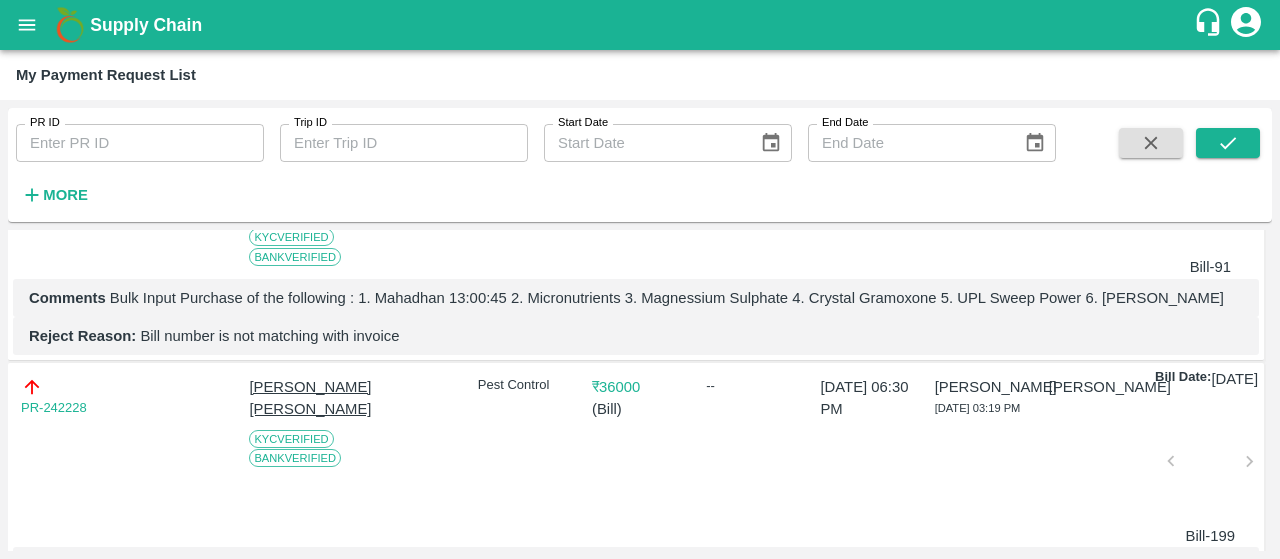 scroll, scrollTop: 511, scrollLeft: 0, axis: vertical 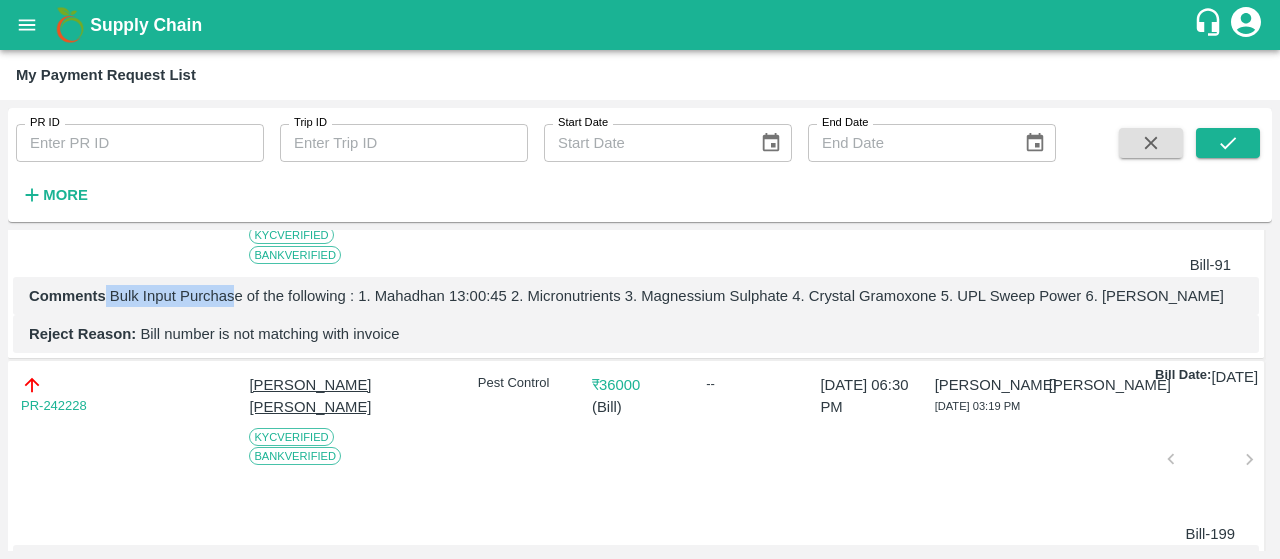 drag, startPoint x: 106, startPoint y: 335, endPoint x: 238, endPoint y: 336, distance: 132.00378 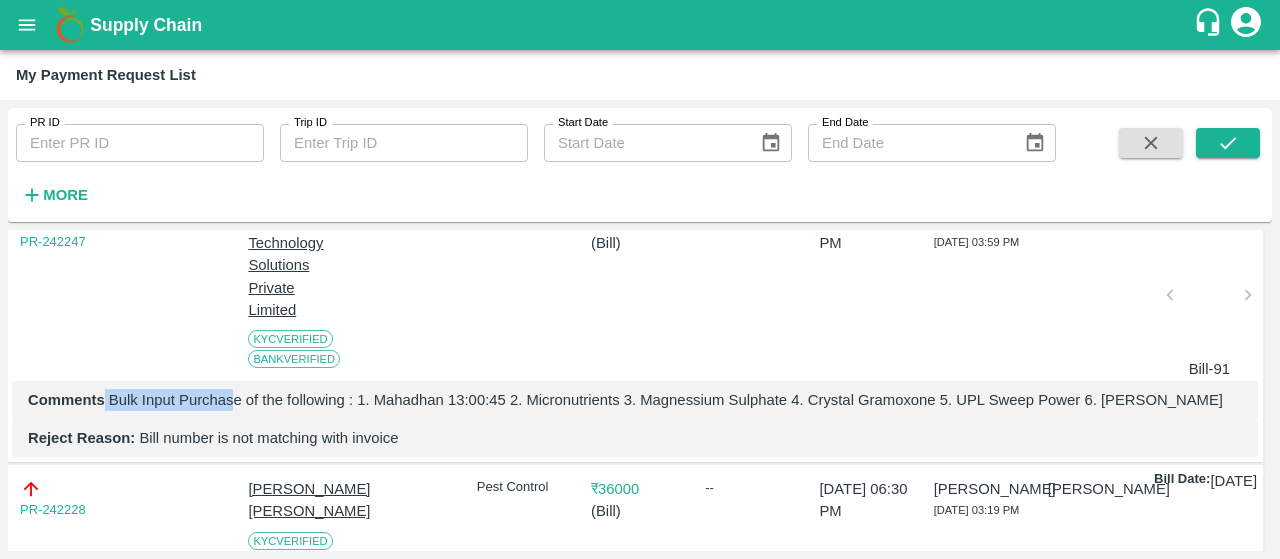 scroll, scrollTop: 674, scrollLeft: 0, axis: vertical 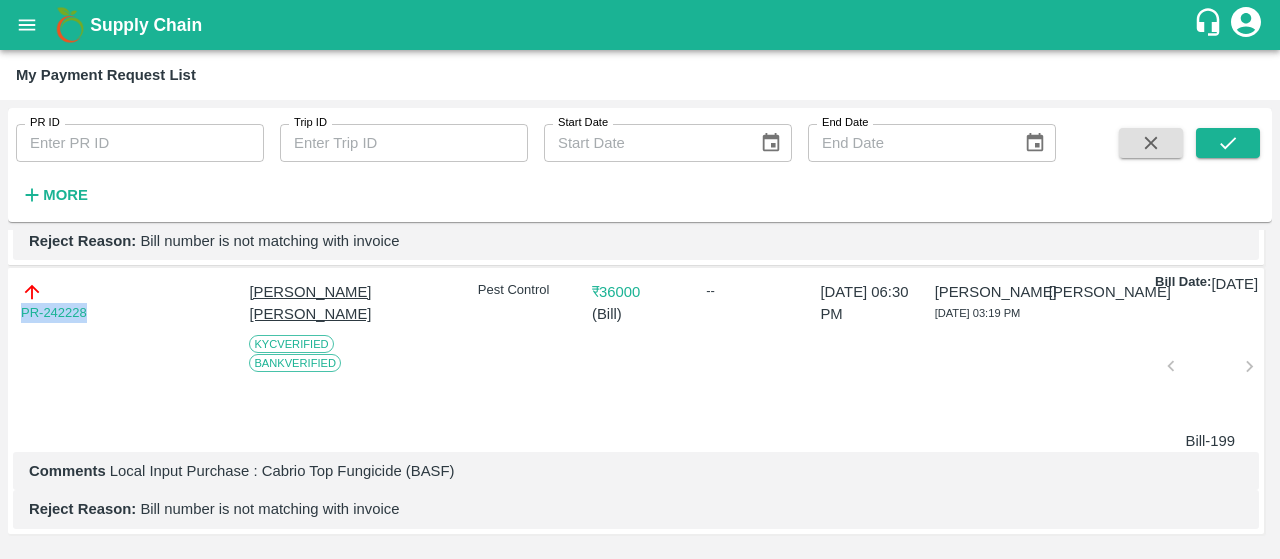 drag, startPoint x: 95, startPoint y: 288, endPoint x: 0, endPoint y: 288, distance: 95 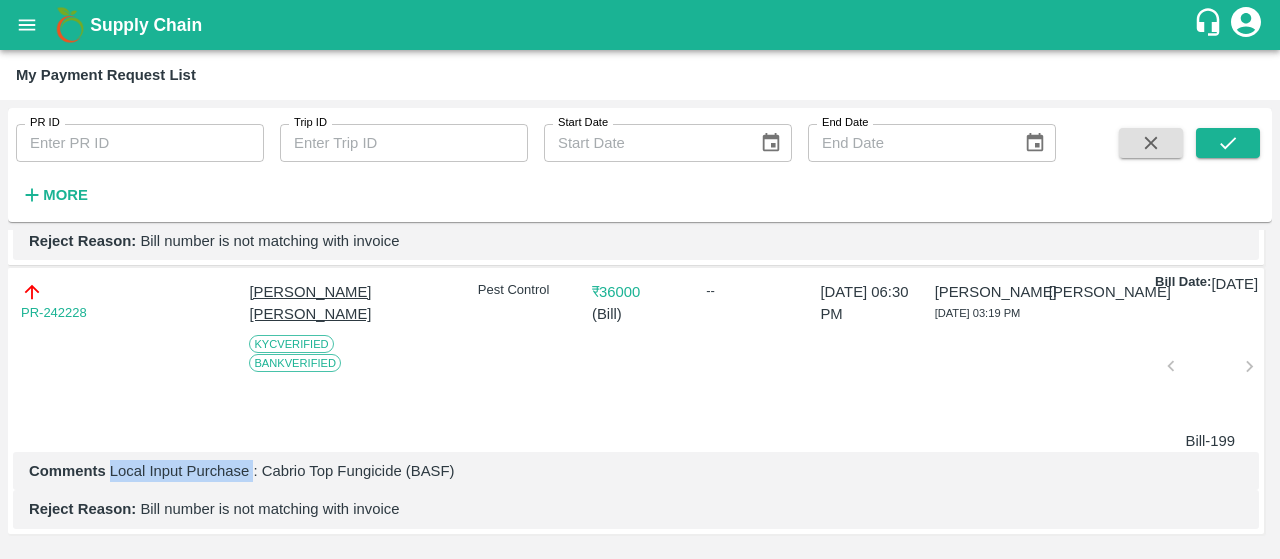drag, startPoint x: 109, startPoint y: 466, endPoint x: 252, endPoint y: 455, distance: 143.42245 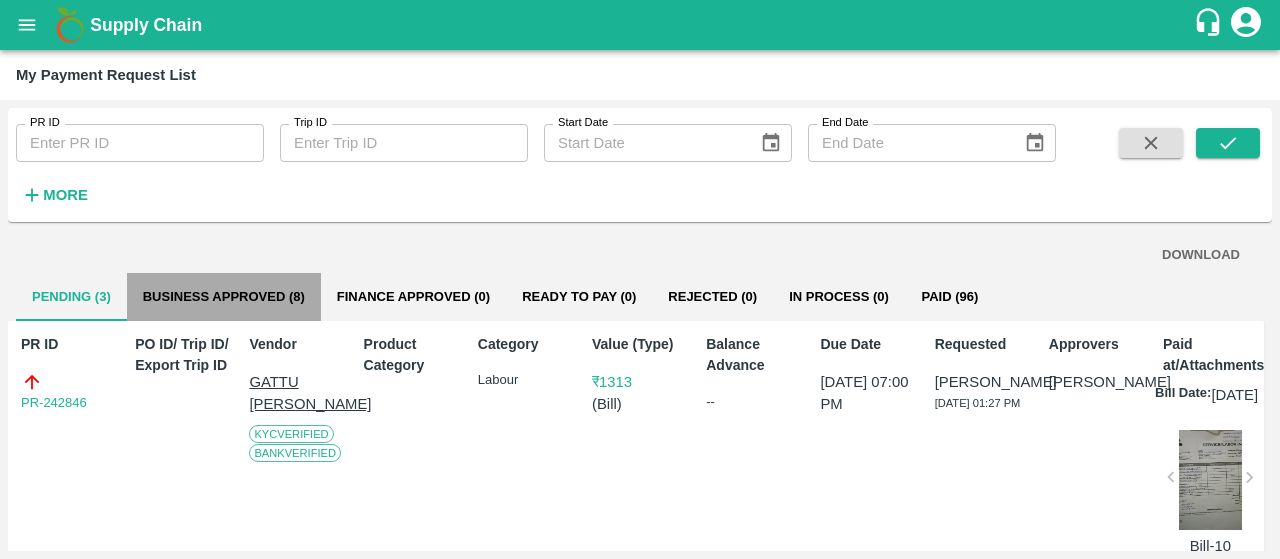 click on "Business Approved (8)" at bounding box center (224, 297) 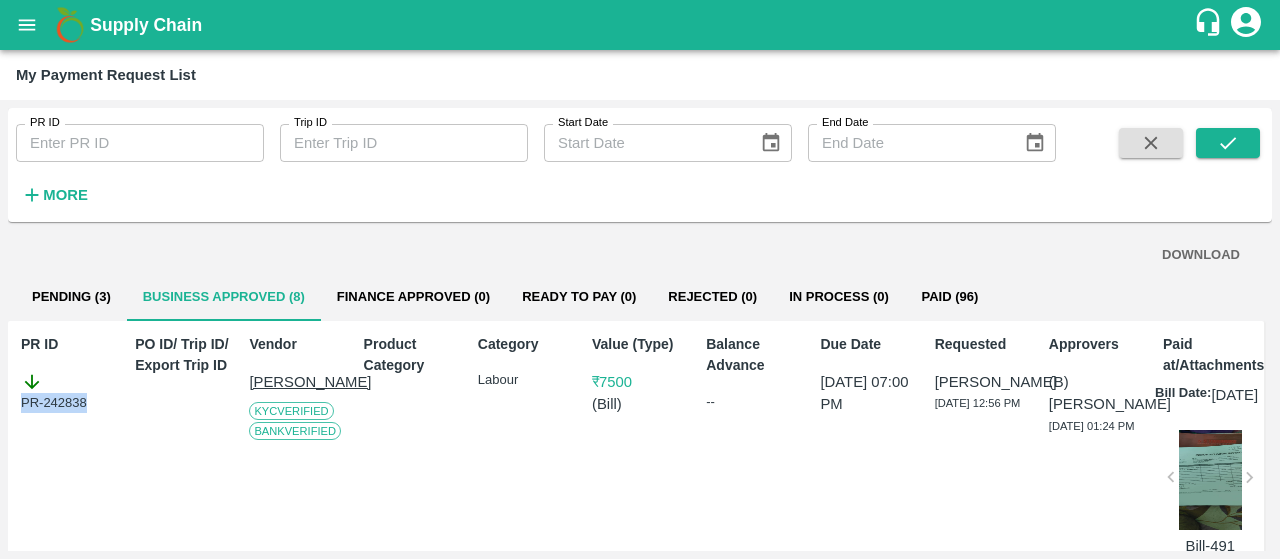 drag, startPoint x: 117, startPoint y: 405, endPoint x: 1, endPoint y: 401, distance: 116.06895 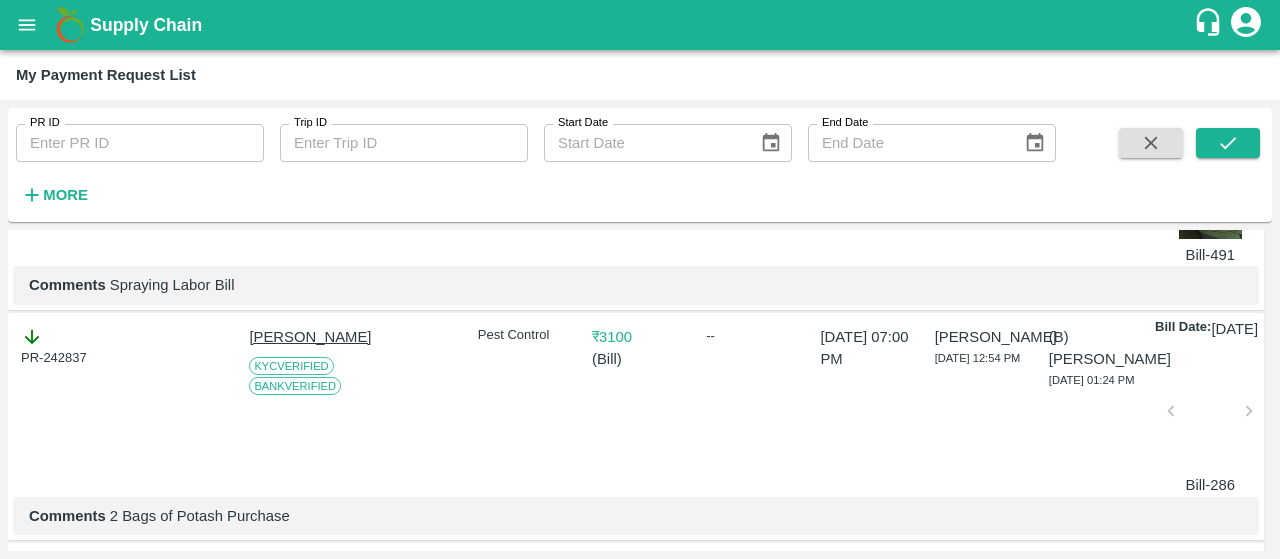 scroll, scrollTop: 292, scrollLeft: 0, axis: vertical 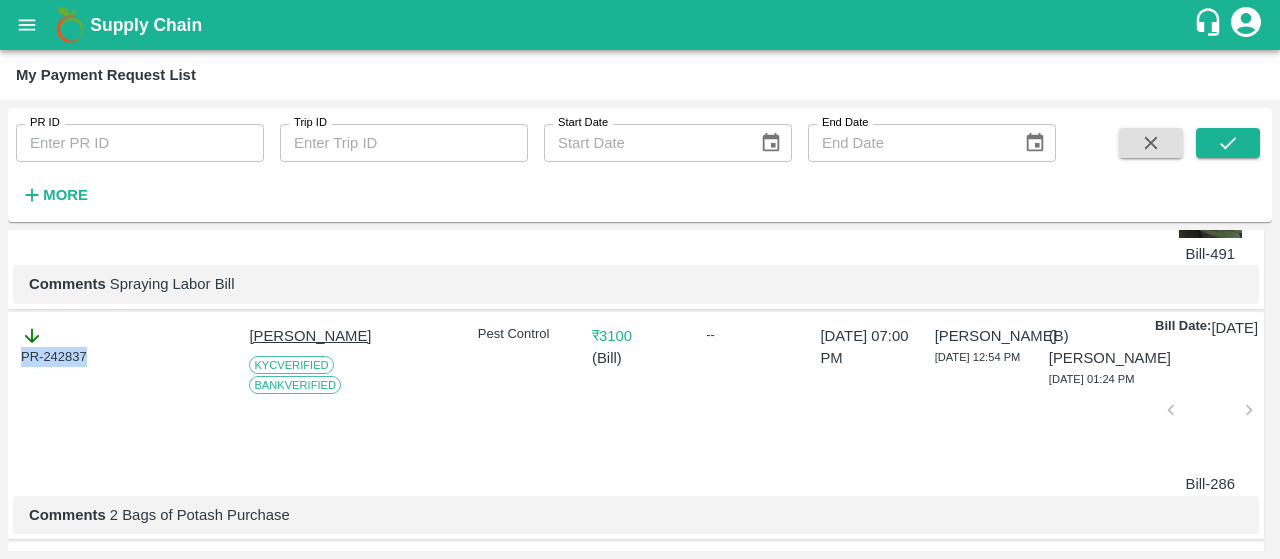 drag, startPoint x: 111, startPoint y: 389, endPoint x: 0, endPoint y: 379, distance: 111.44954 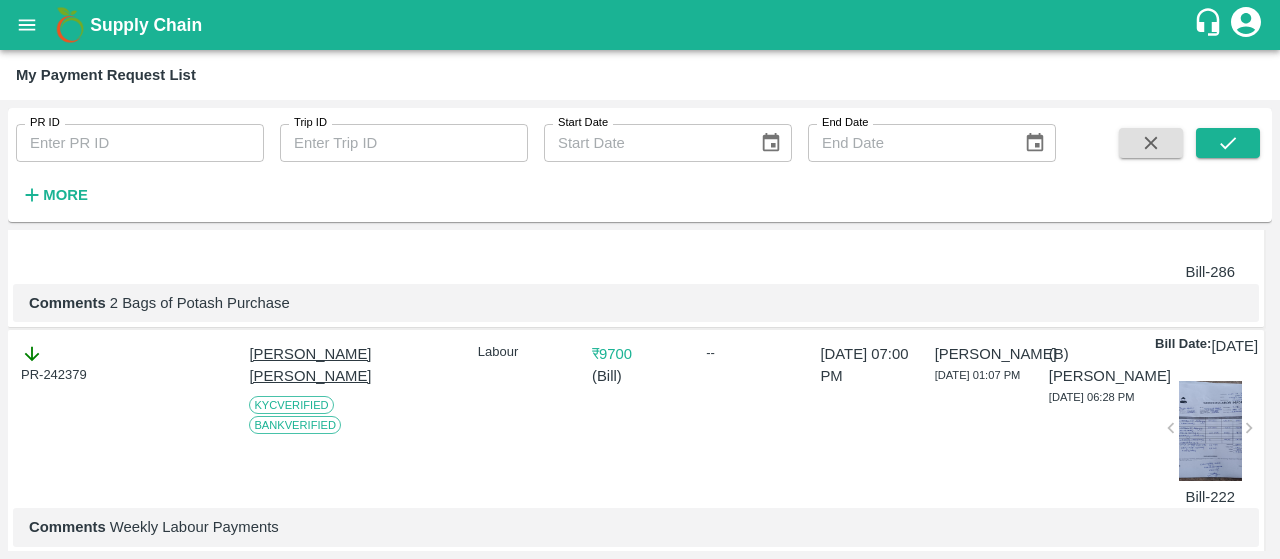 scroll, scrollTop: 506, scrollLeft: 0, axis: vertical 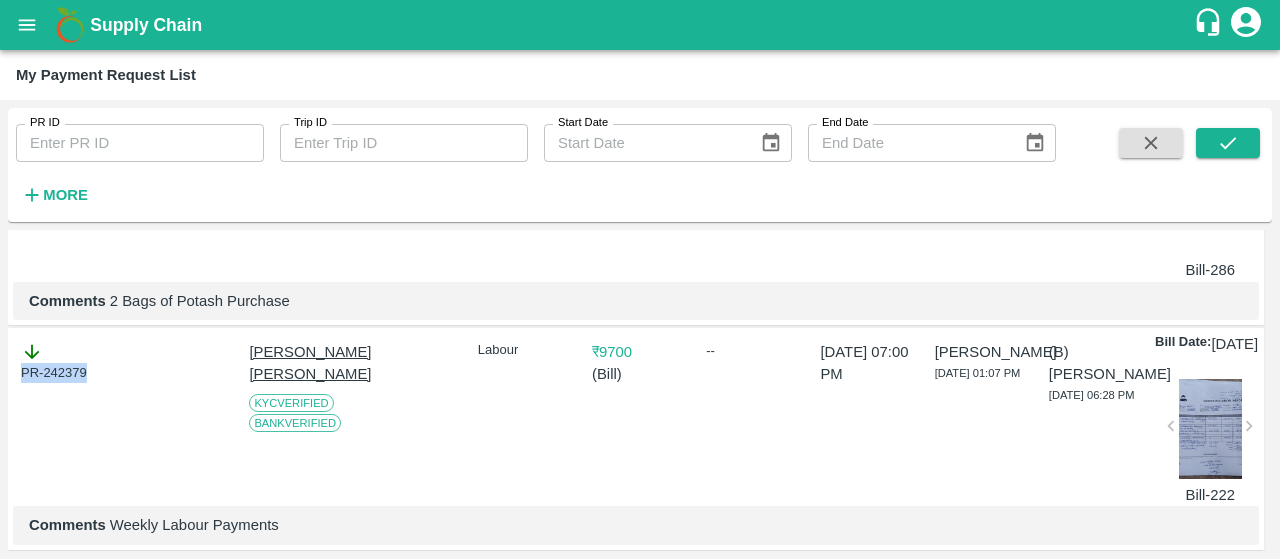 drag, startPoint x: 116, startPoint y: 413, endPoint x: 0, endPoint y: 411, distance: 116.01724 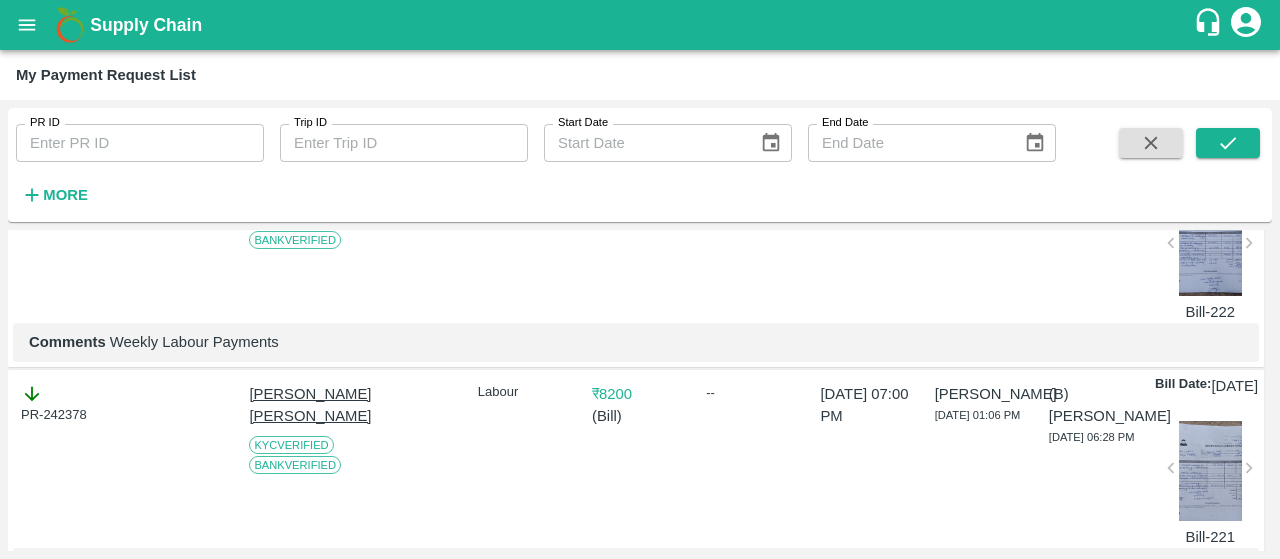 scroll, scrollTop: 688, scrollLeft: 0, axis: vertical 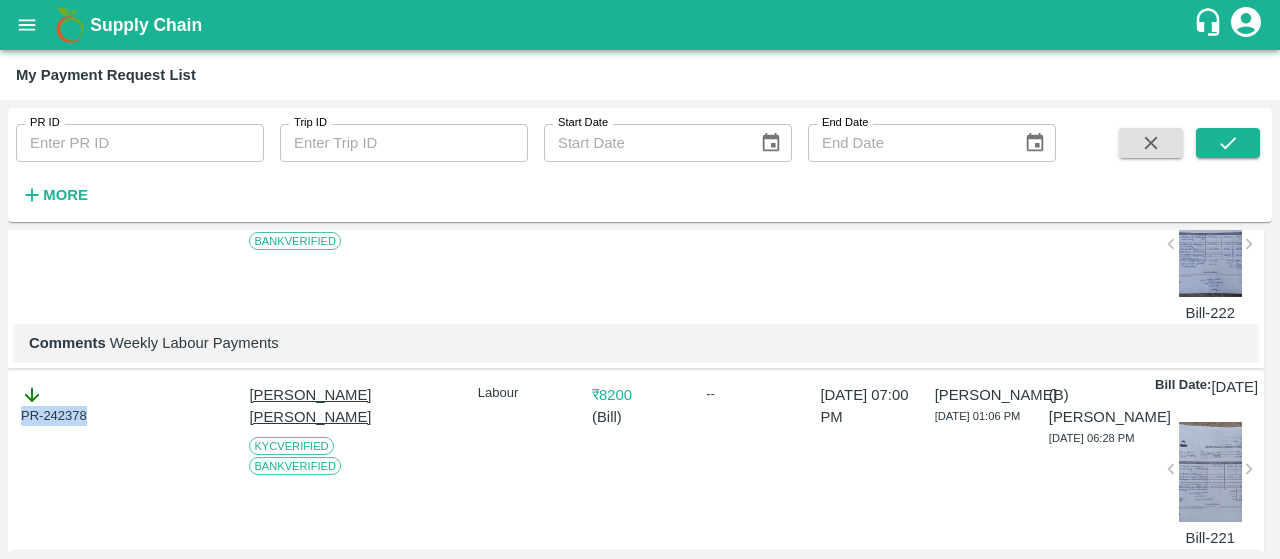 drag, startPoint x: 115, startPoint y: 485, endPoint x: 0, endPoint y: 493, distance: 115.27792 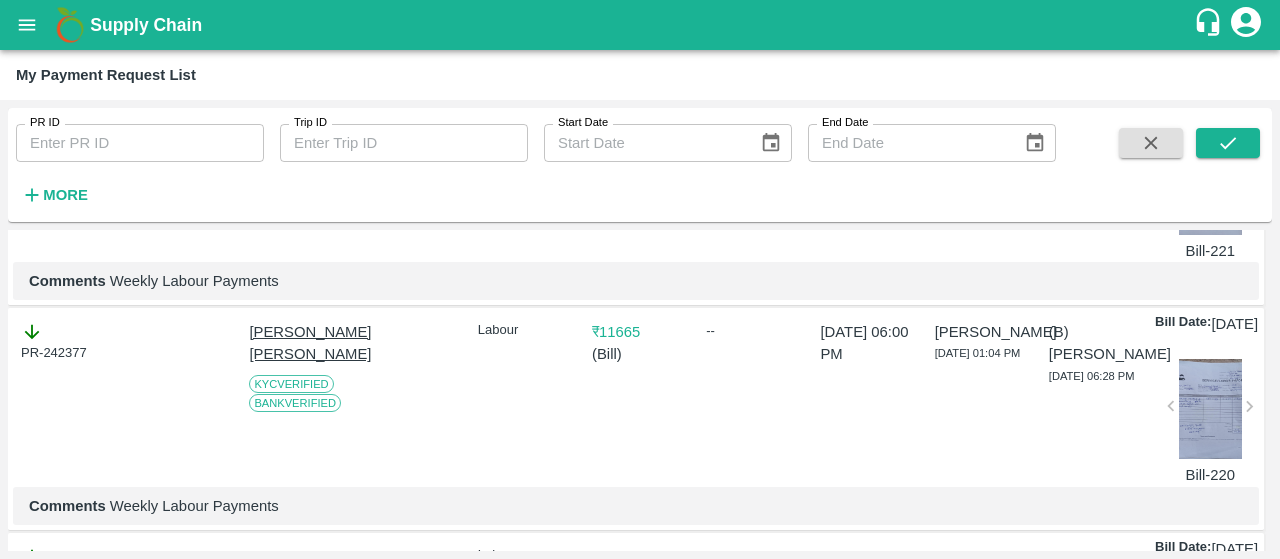scroll, scrollTop: 1022, scrollLeft: 0, axis: vertical 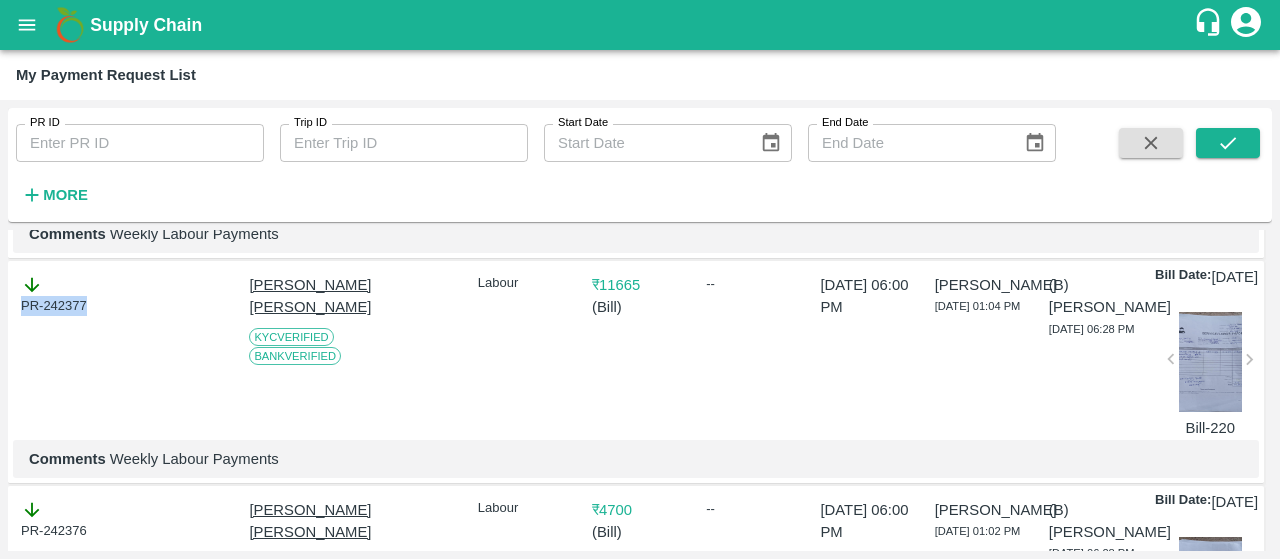 drag, startPoint x: 102, startPoint y: 405, endPoint x: 0, endPoint y: 403, distance: 102.01961 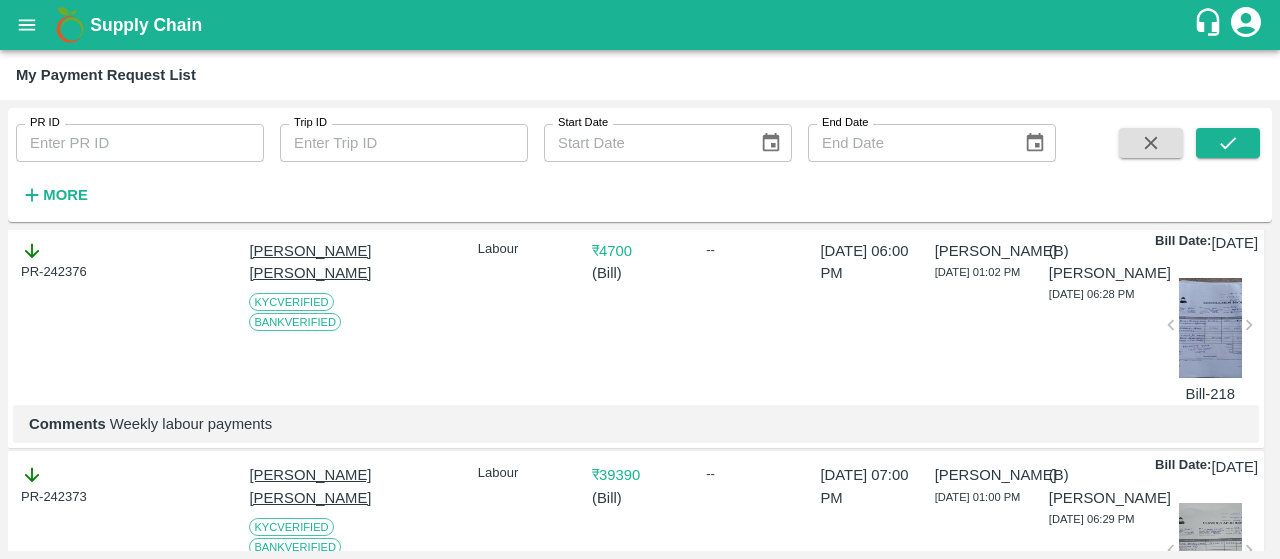 scroll, scrollTop: 1308, scrollLeft: 0, axis: vertical 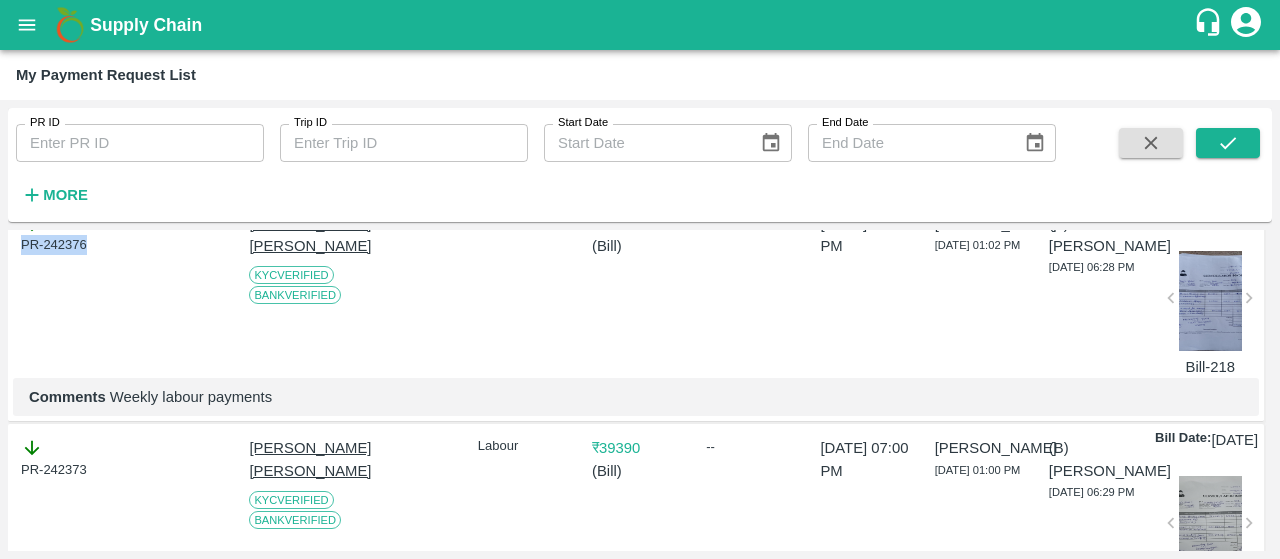drag, startPoint x: 105, startPoint y: 365, endPoint x: 3, endPoint y: 367, distance: 102.01961 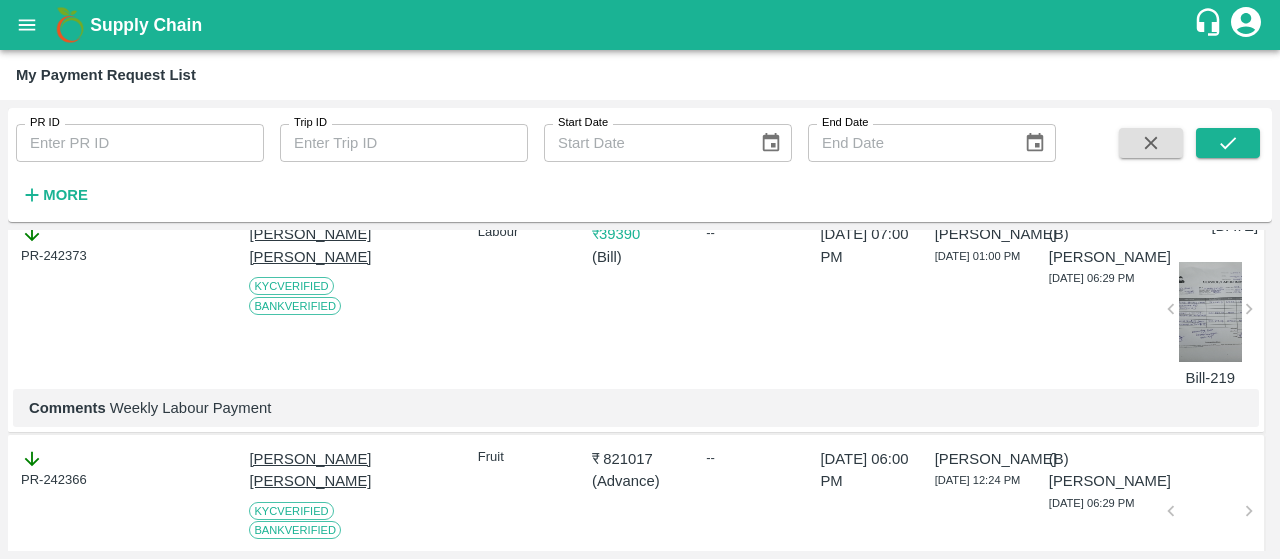 scroll, scrollTop: 1527, scrollLeft: 0, axis: vertical 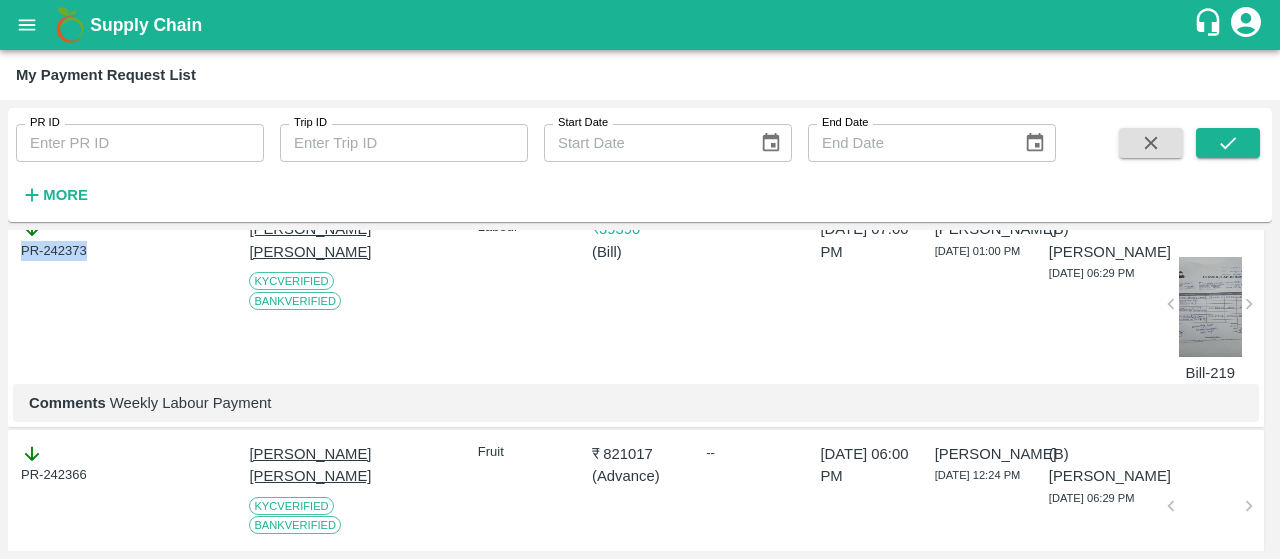 drag, startPoint x: 92, startPoint y: 396, endPoint x: 0, endPoint y: 396, distance: 92 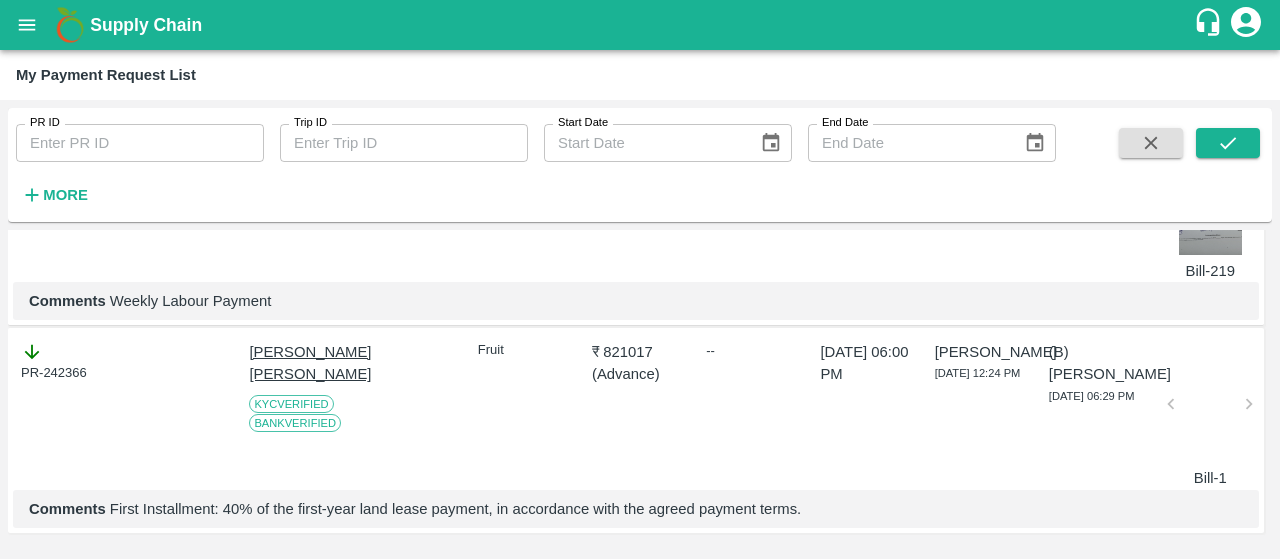 scroll, scrollTop: 1812, scrollLeft: 0, axis: vertical 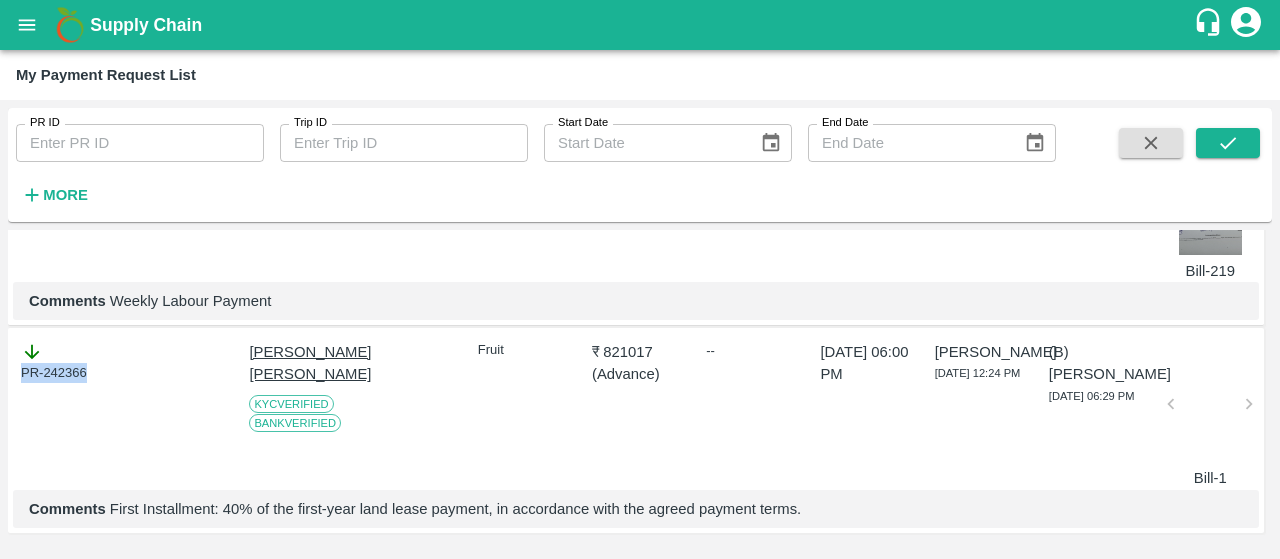 drag, startPoint x: 98, startPoint y: 373, endPoint x: 0, endPoint y: 370, distance: 98.045906 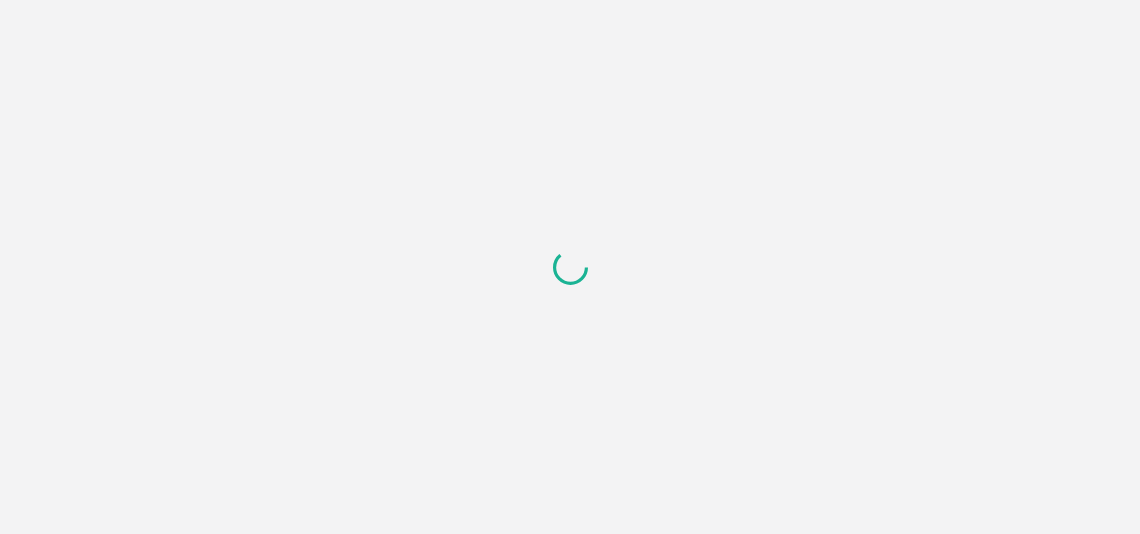 scroll, scrollTop: 0, scrollLeft: 0, axis: both 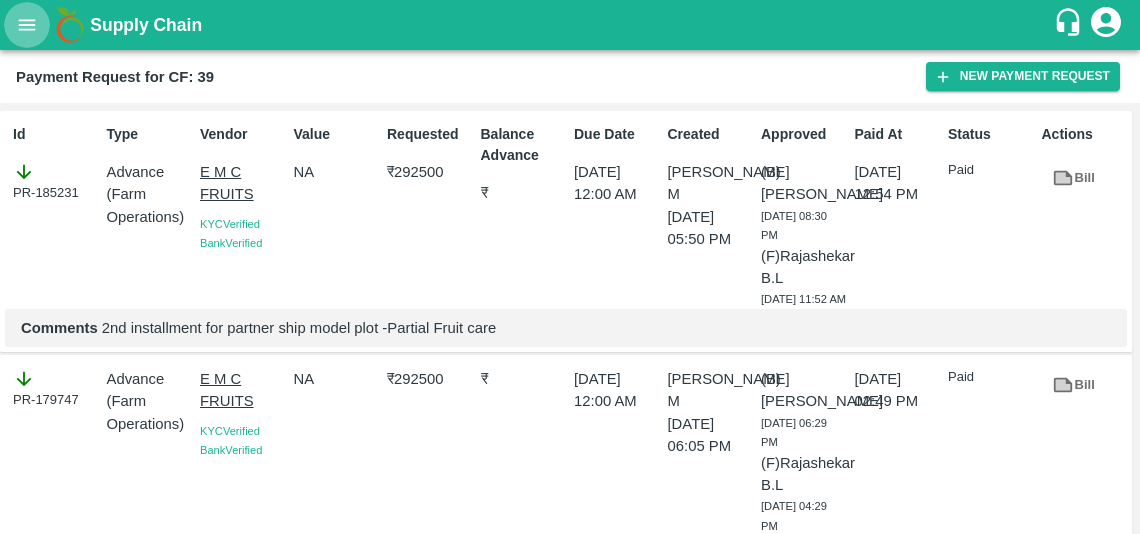 click 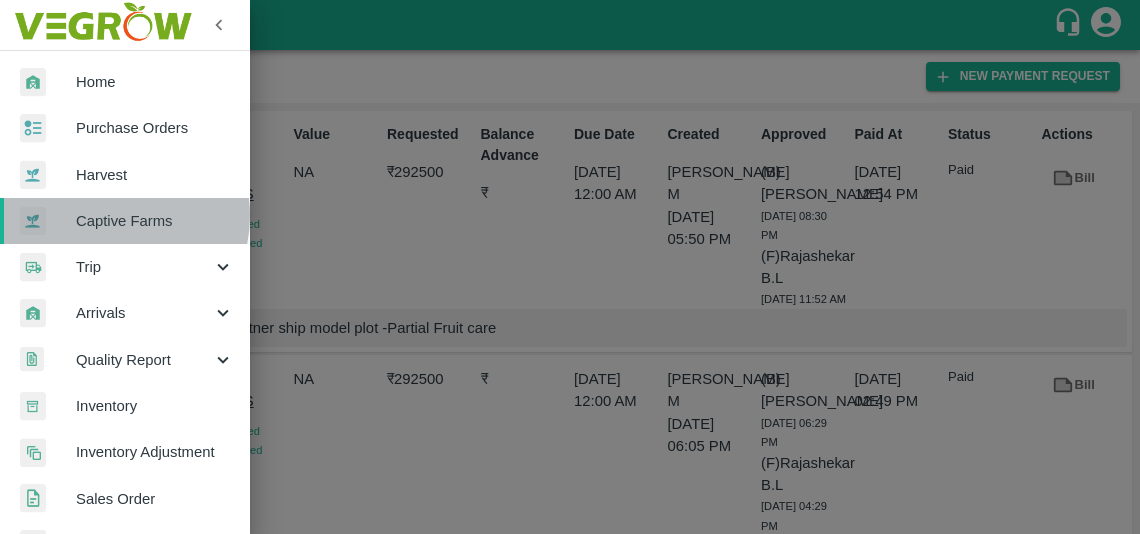 click on "Captive Farms" at bounding box center (155, 221) 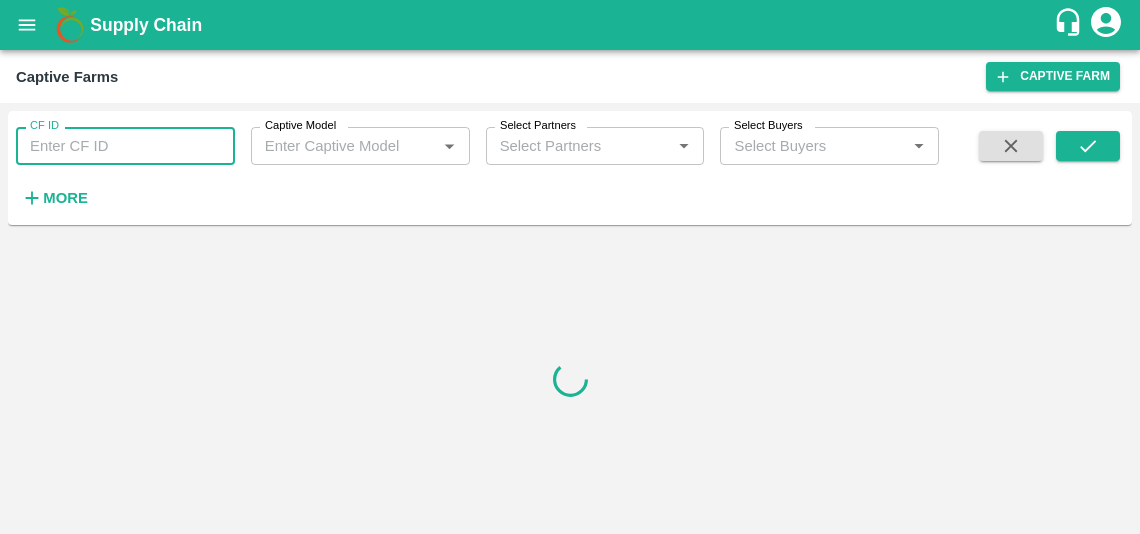 click on "CF ID" at bounding box center [125, 146] 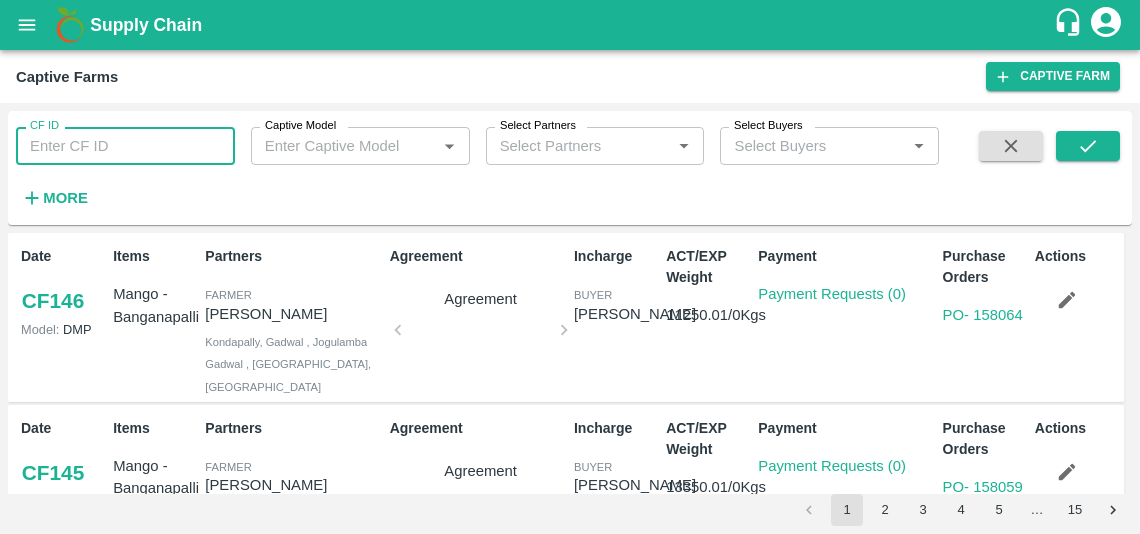 paste on "125" 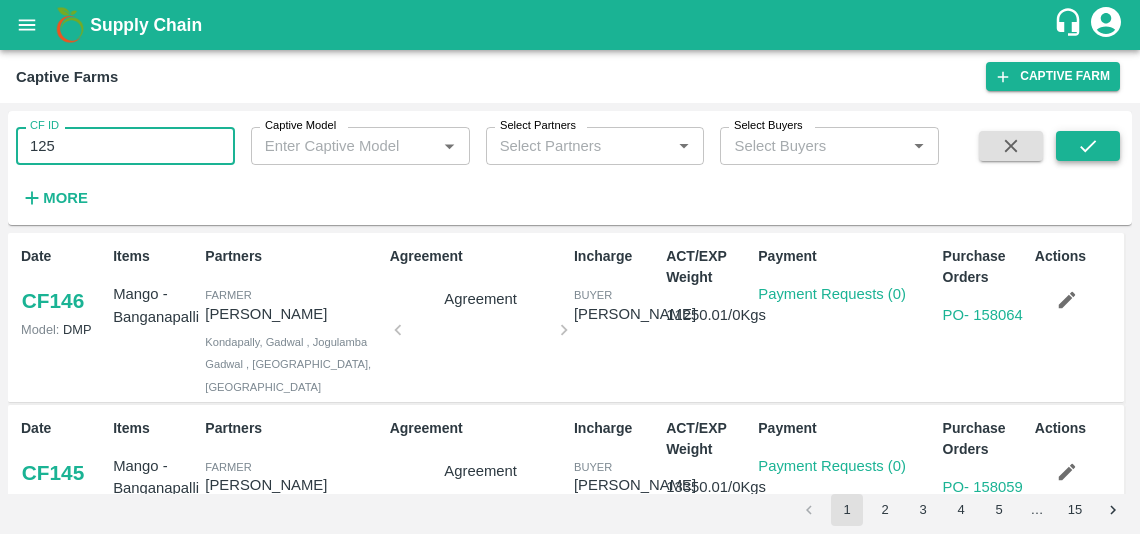 type on "125" 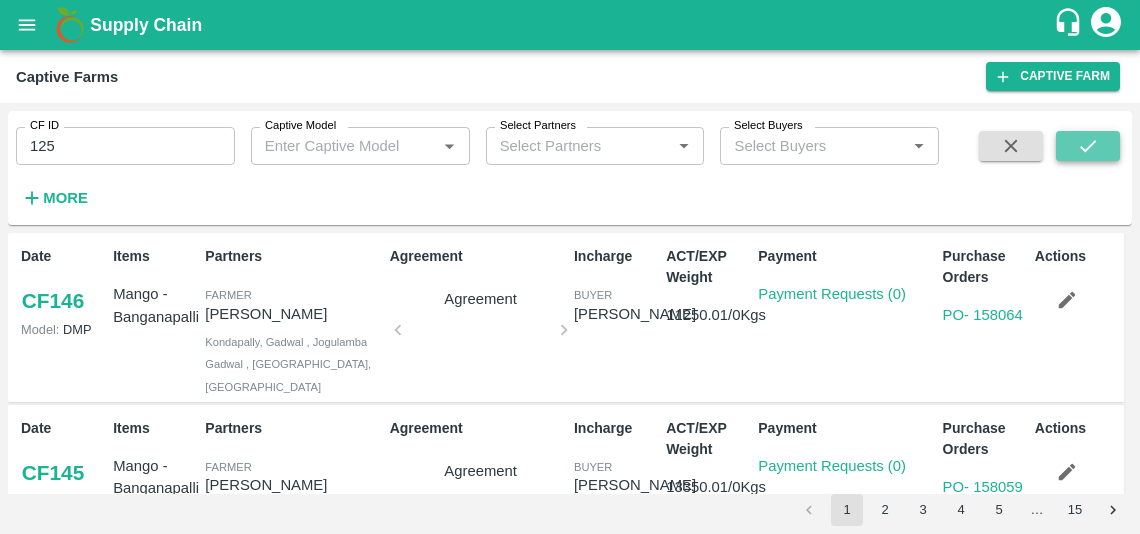 click at bounding box center [1088, 146] 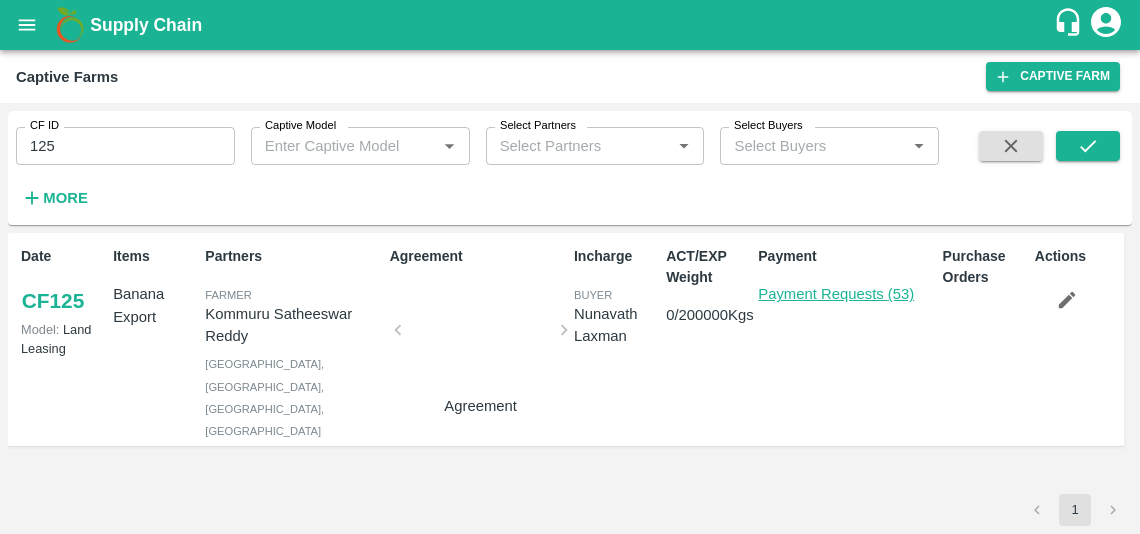 click on "Payment Requests   (53)" at bounding box center [836, 294] 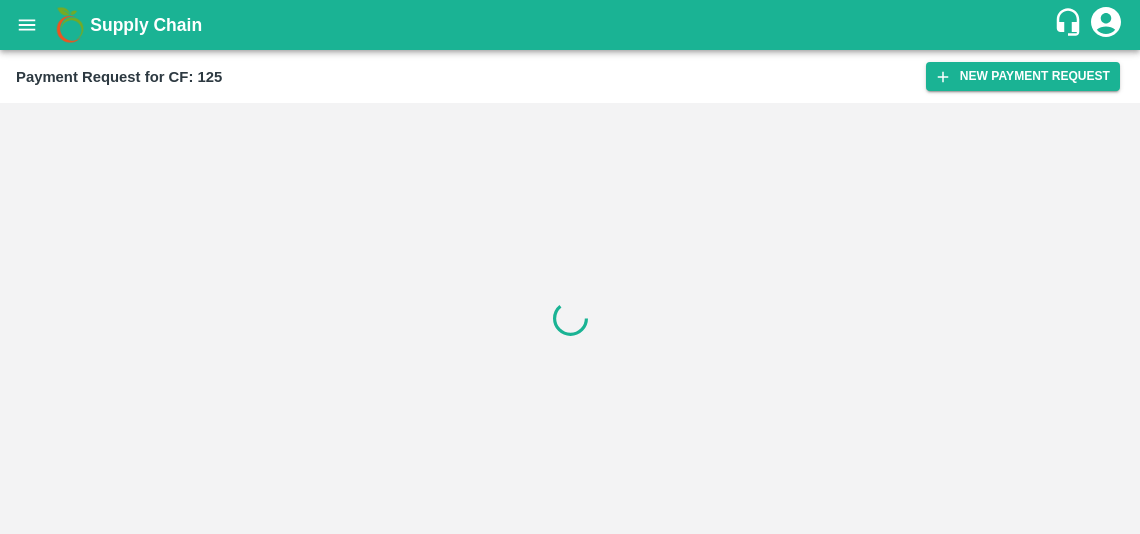 scroll, scrollTop: 0, scrollLeft: 0, axis: both 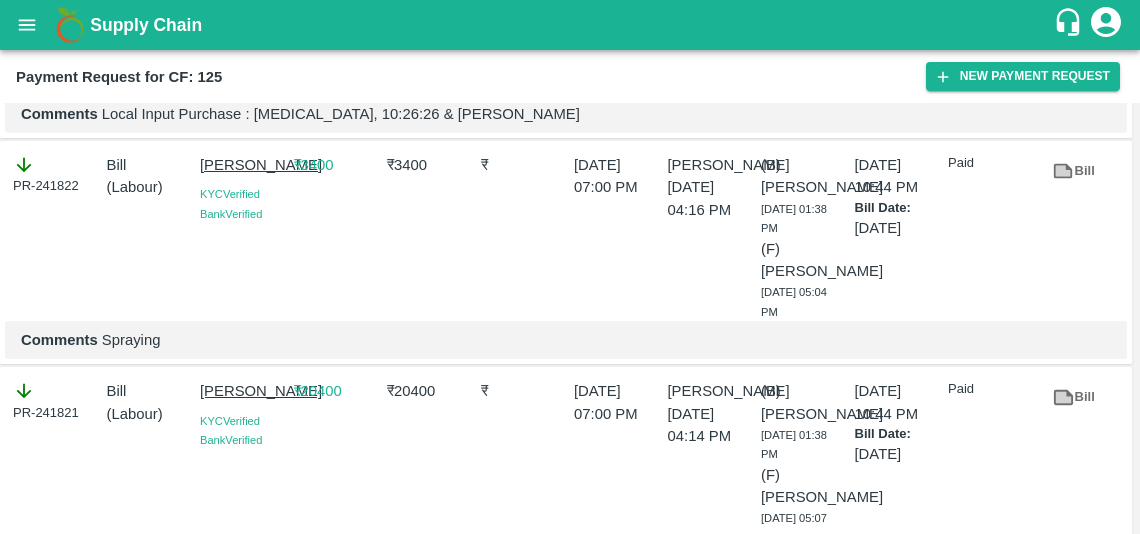 drag, startPoint x: 198, startPoint y: 164, endPoint x: 276, endPoint y: 183, distance: 80.280754 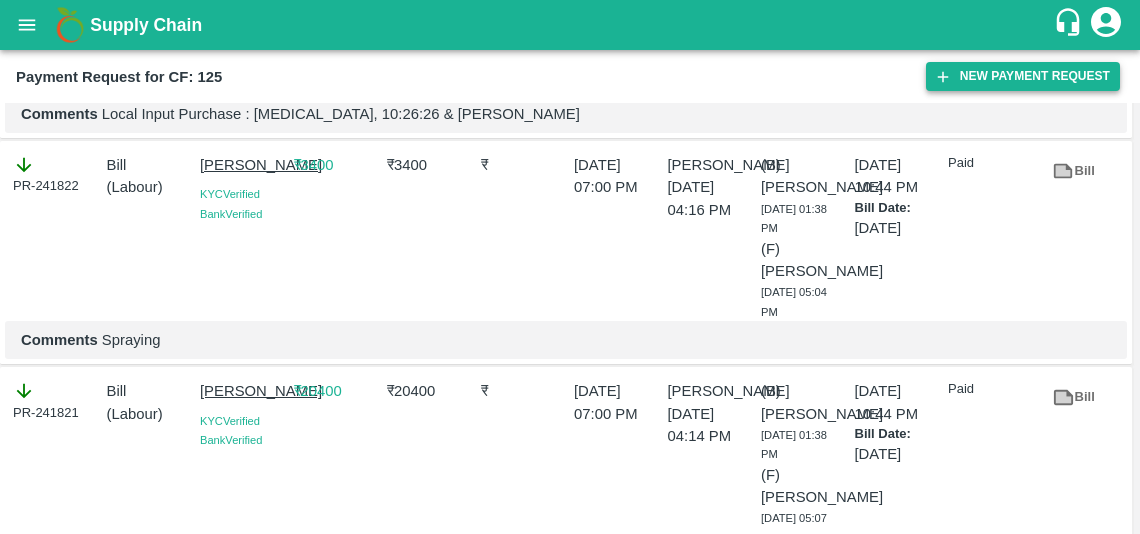 click on "New Payment Request" at bounding box center [1023, 76] 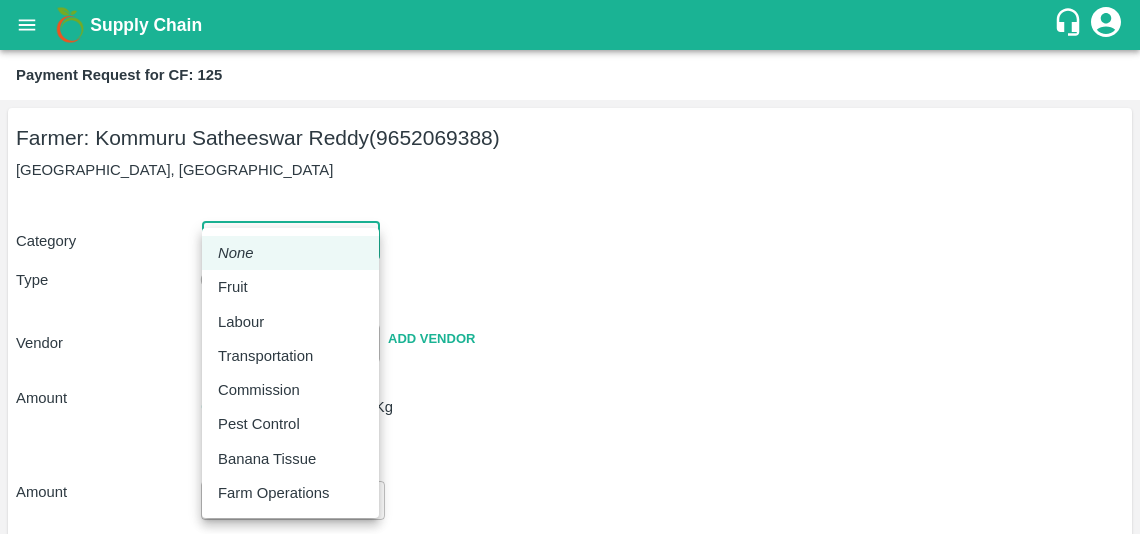 click on "Supply Chain Payment Request for CF: 125 Farmer:    Kommuru Satheeswar Reddy  (9652069388) [GEOGRAPHIC_DATA], [GEOGRAPHIC_DATA] Category ​ ​ Type Advance Bill Vendor ​ Add Vendor Amount Total value Per Kg ​ Amount ​ Approver ​ Due Date ​  Priority  Low  High Comment x ​ Attach bill Cancel Save [GEOGRAPHIC_DATA] [GEOGRAPHIC_DATA] Direct Customer [GEOGRAPHIC_DATA] [GEOGRAPHIC_DATA] B2R [GEOGRAPHIC_DATA]  [GEOGRAPHIC_DATA] Virtual Captive PH Ananthapur Virtual Captive PH Kothakota Virtual Captive PH Chittoor Virtual Captive PH Vavilala Himalekya Logout None Fruit Labour Transportation Commission Pest Control Banana Tissue Farm Operations" at bounding box center (570, 267) 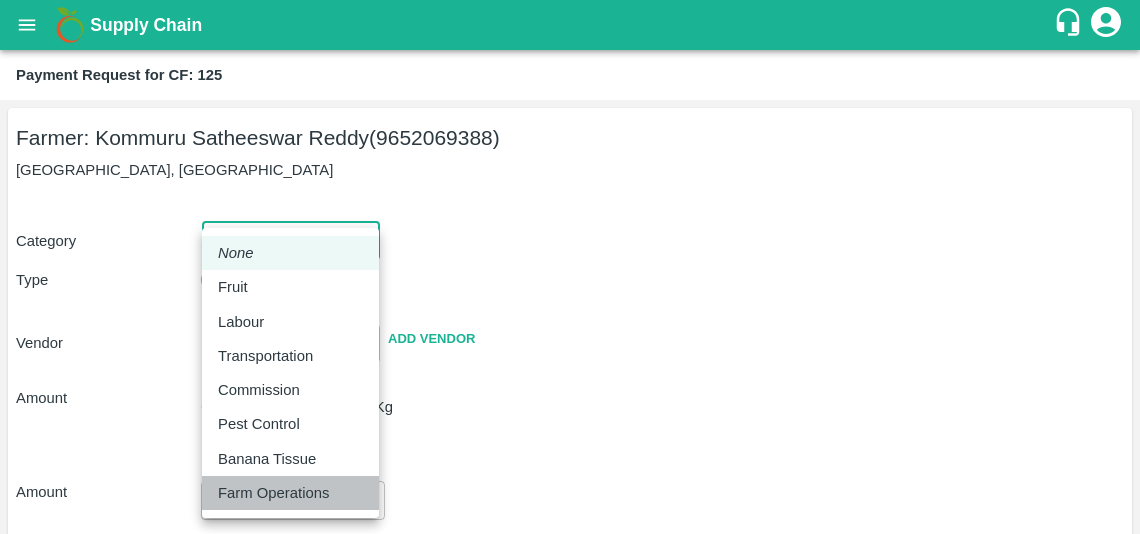 click on "Farm Operations" at bounding box center (273, 493) 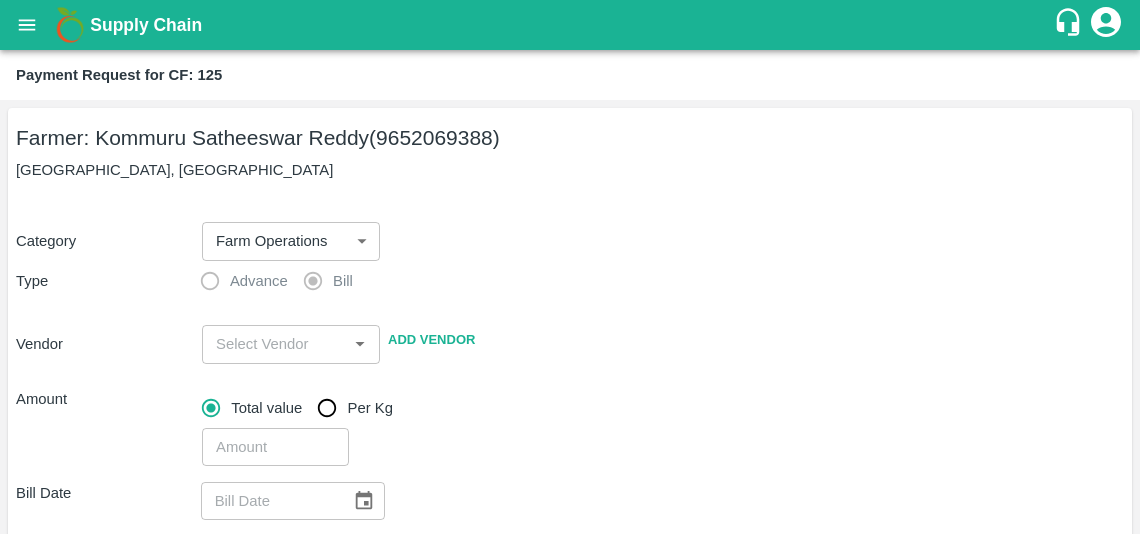 click on "Total value Per Kg ​" at bounding box center (659, 423) 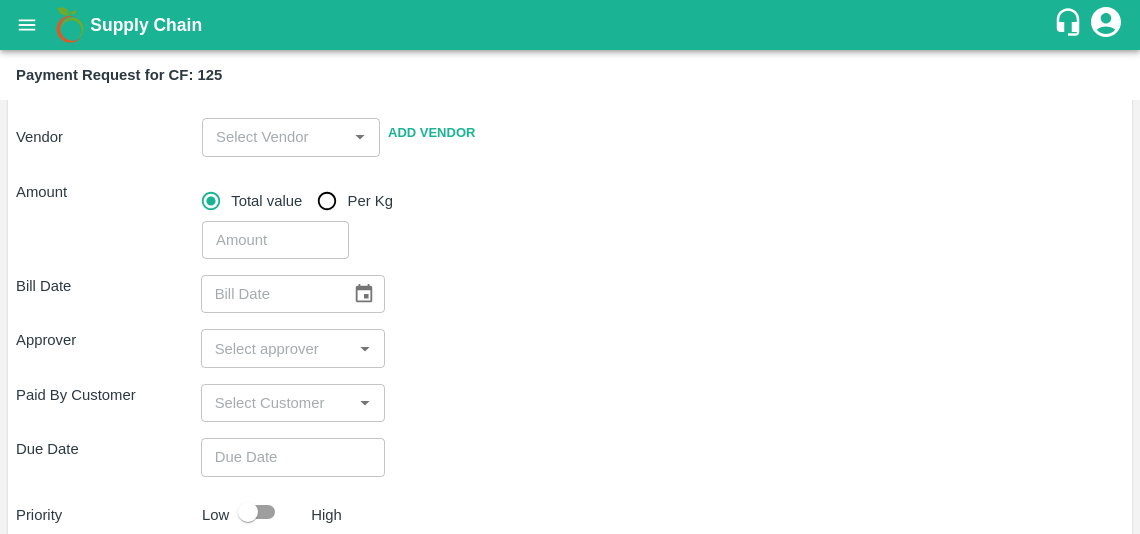 scroll, scrollTop: 208, scrollLeft: 0, axis: vertical 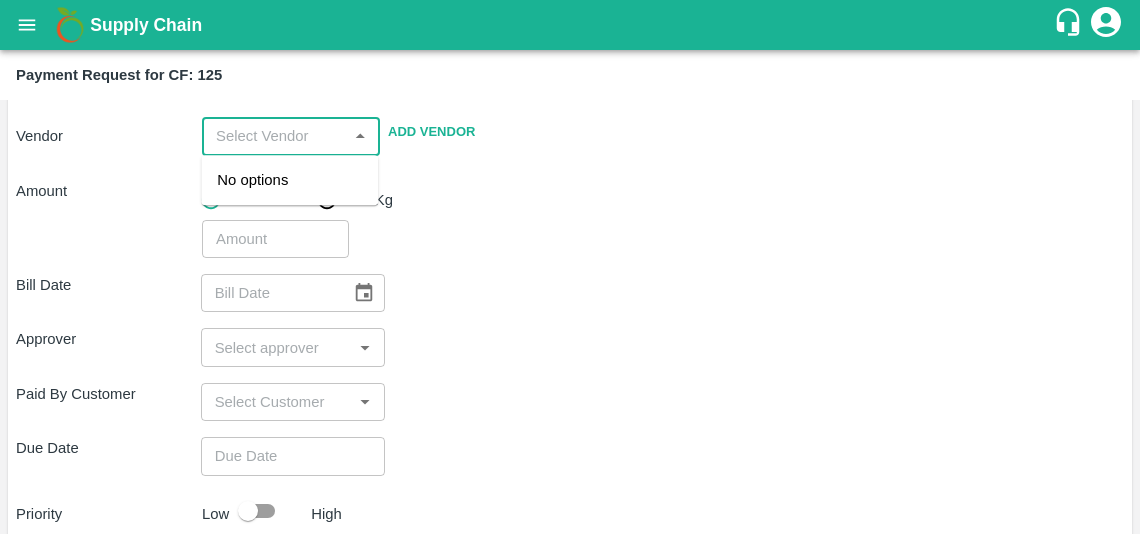click at bounding box center (274, 136) 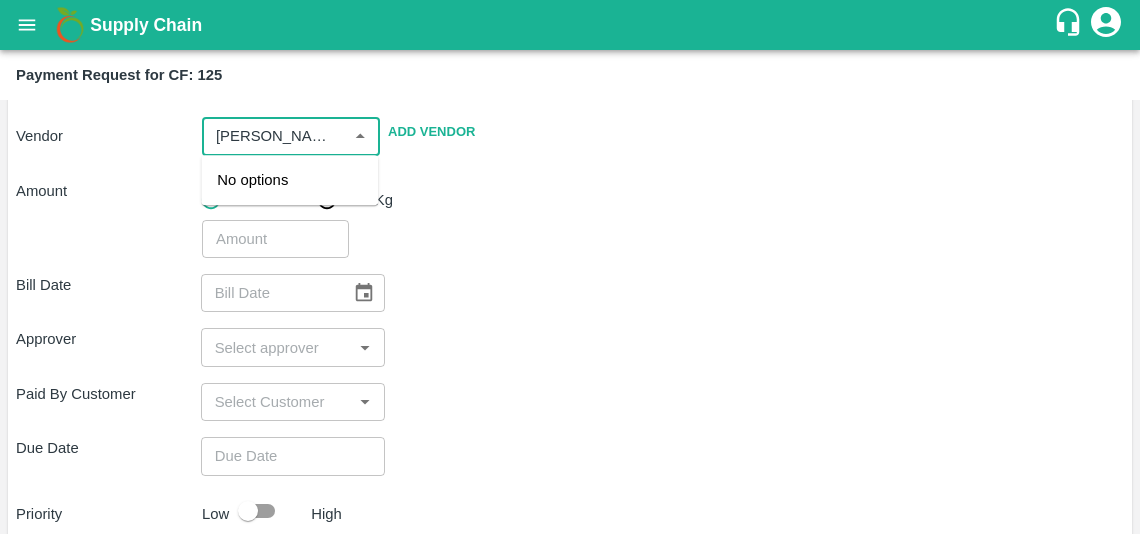 scroll, scrollTop: 0, scrollLeft: 22, axis: horizontal 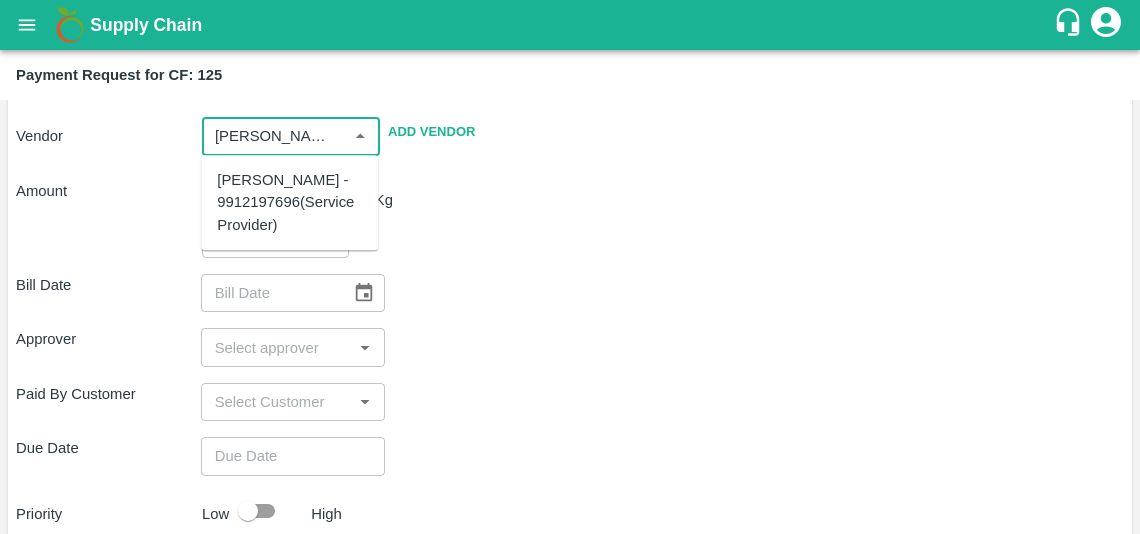 click on "[PERSON_NAME] - 9912197696(Service Provider)" at bounding box center (289, 202) 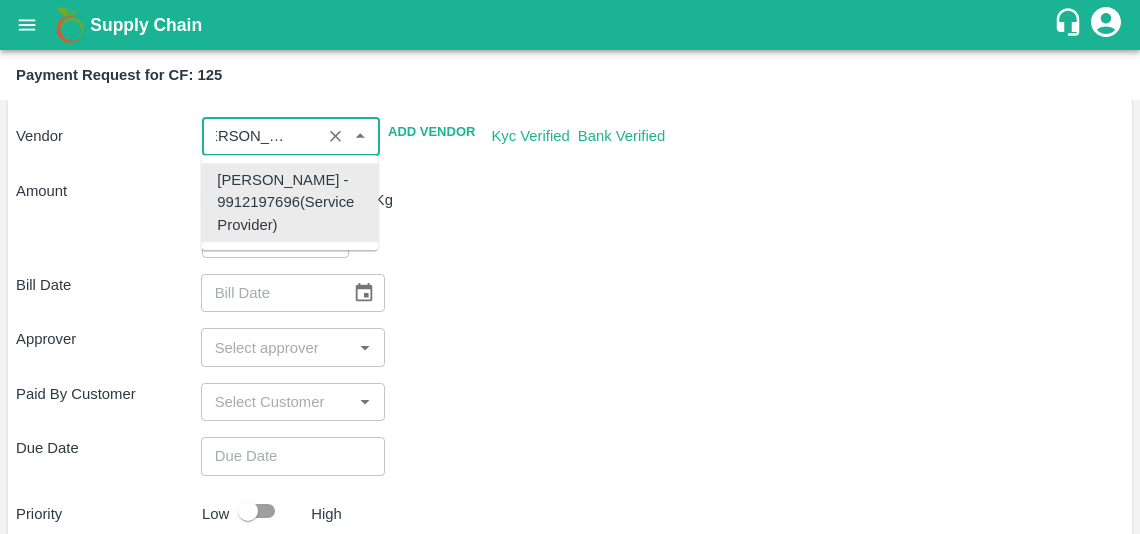 type on "[PERSON_NAME] - 9912197696(Service Provider)" 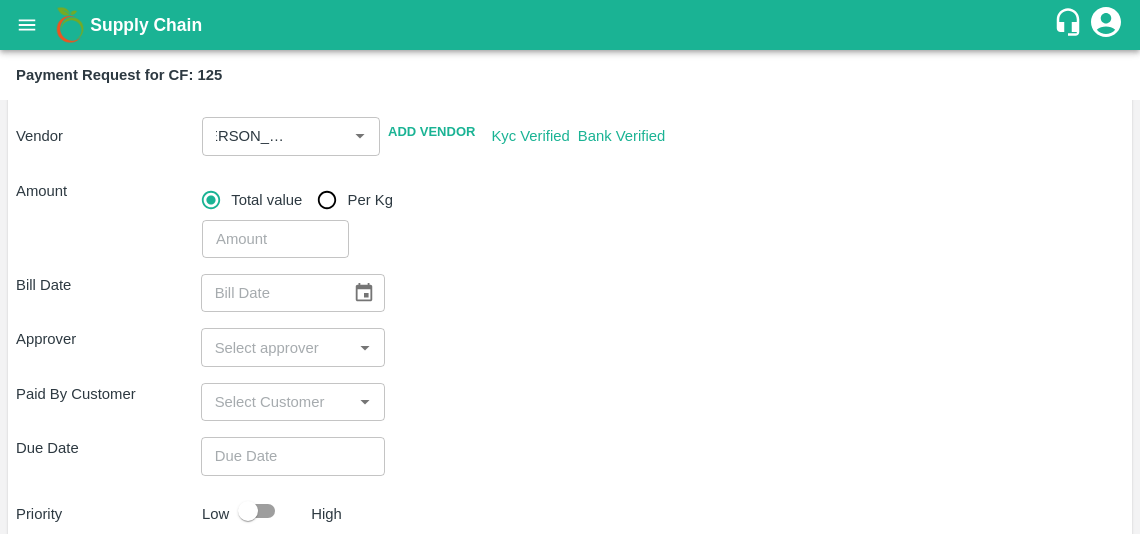 scroll, scrollTop: 0, scrollLeft: 0, axis: both 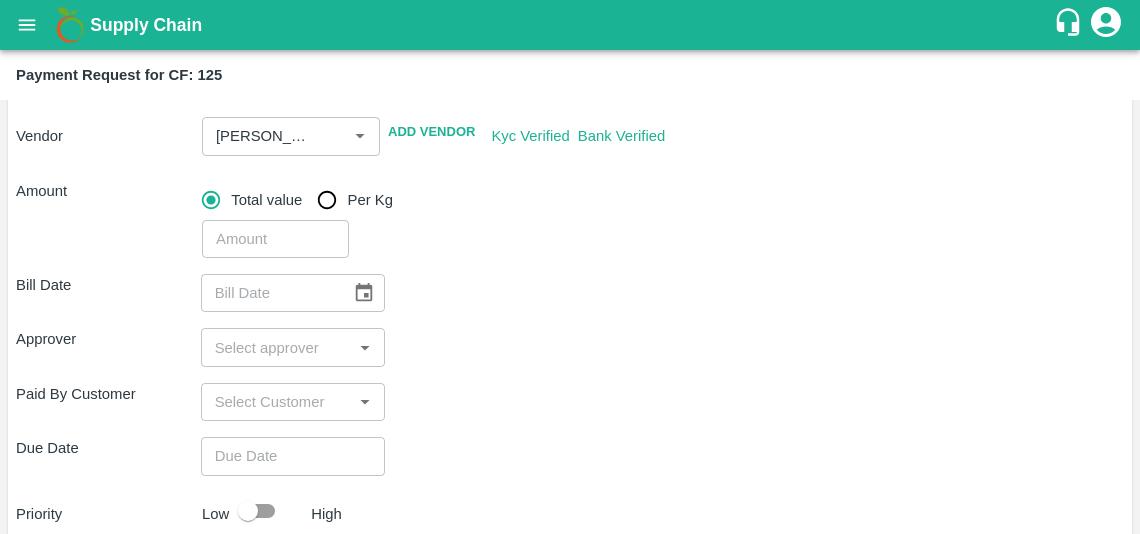 click on "​" at bounding box center (659, 235) 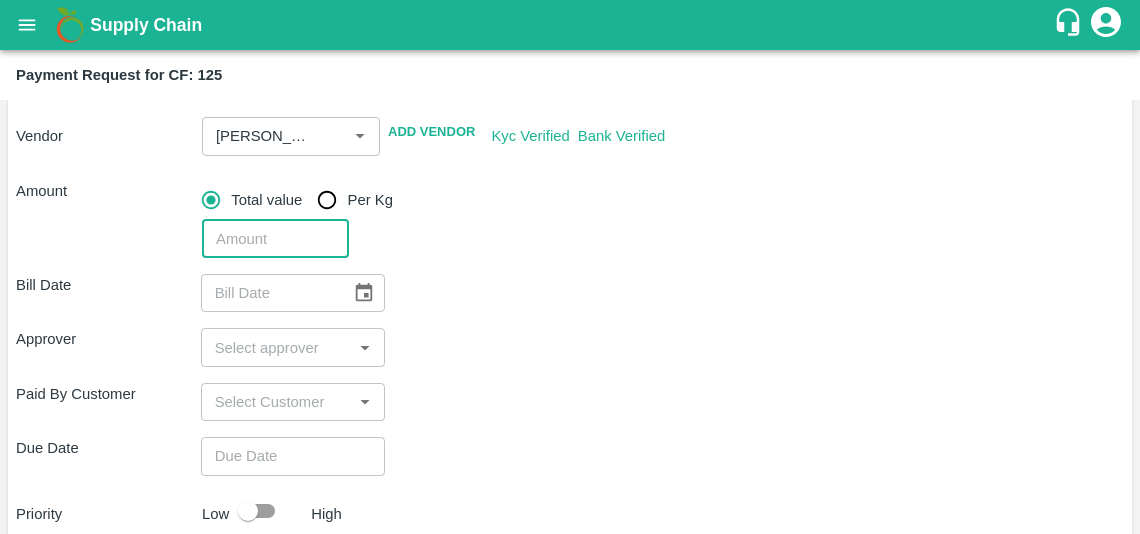 click at bounding box center (275, 239) 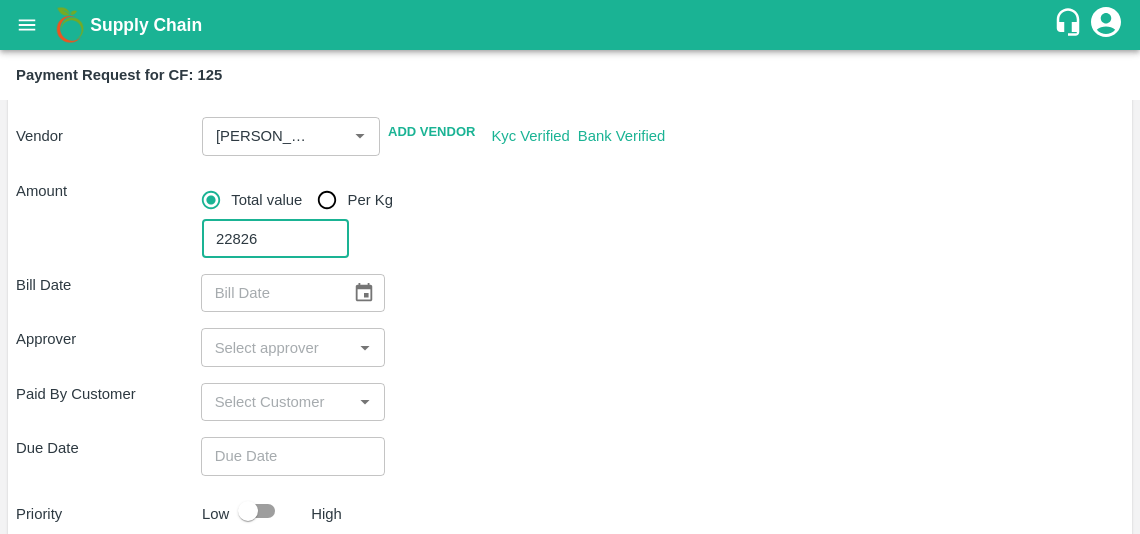 type on "22826" 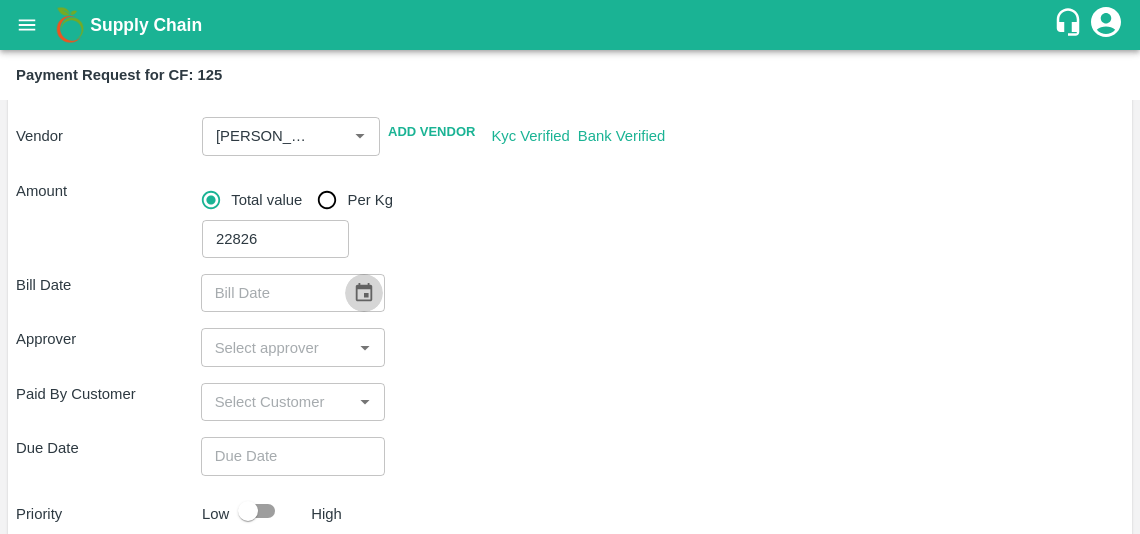 click 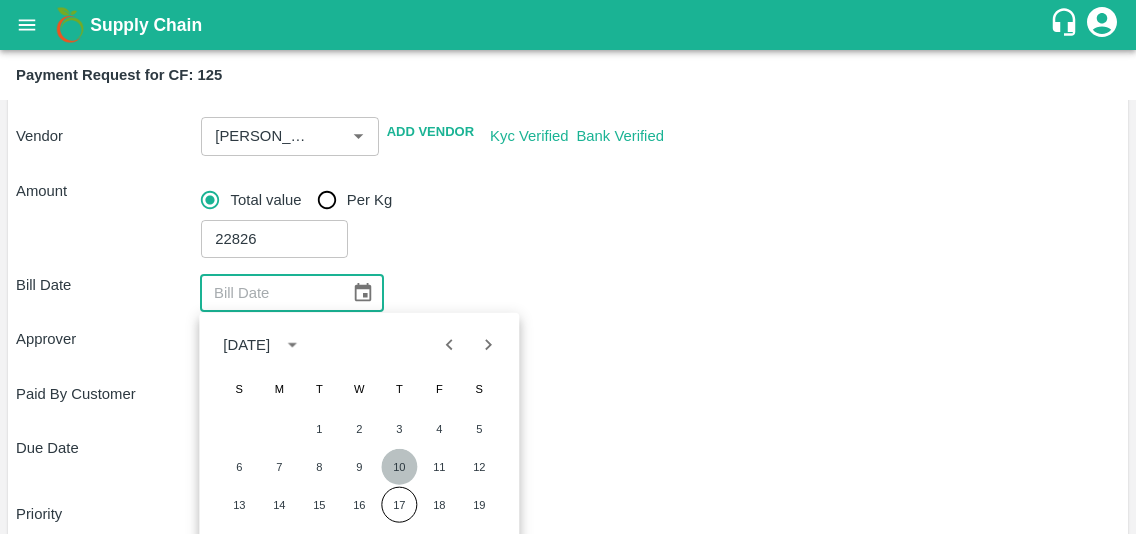 click on "10" at bounding box center (399, 467) 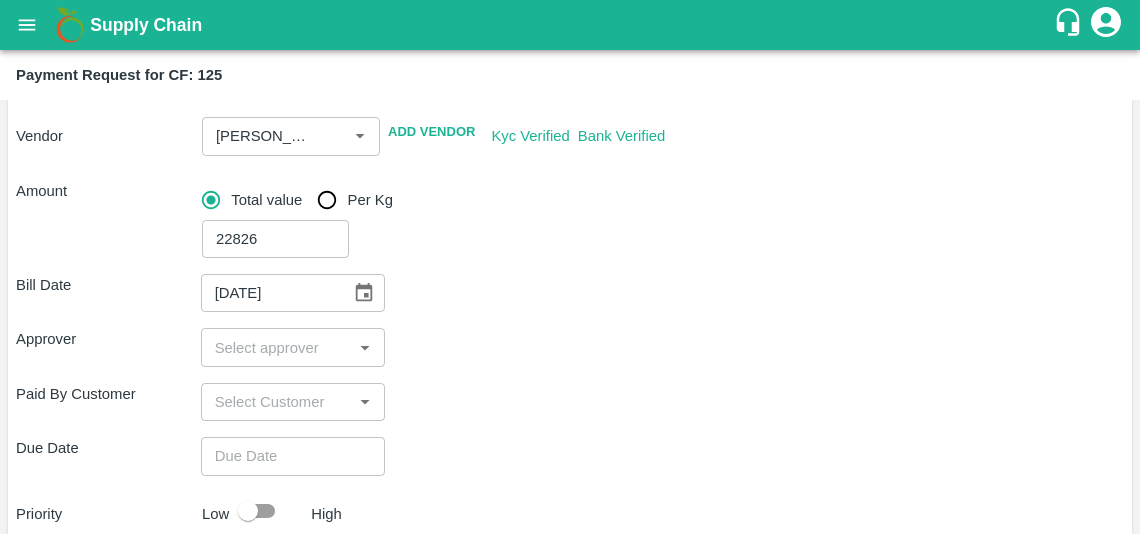 click on "Approver ​" at bounding box center (570, 347) 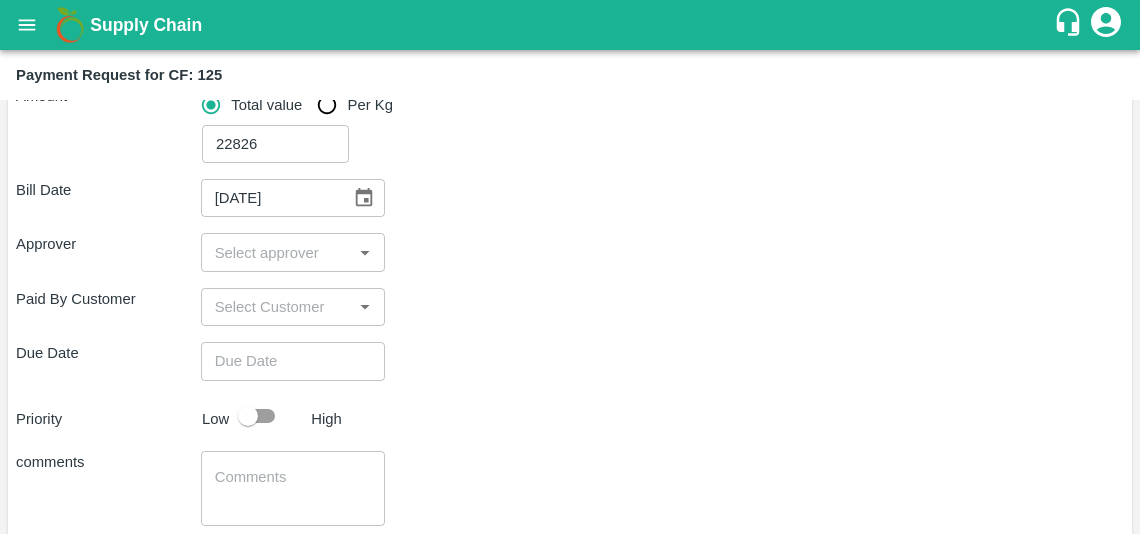 scroll, scrollTop: 314, scrollLeft: 0, axis: vertical 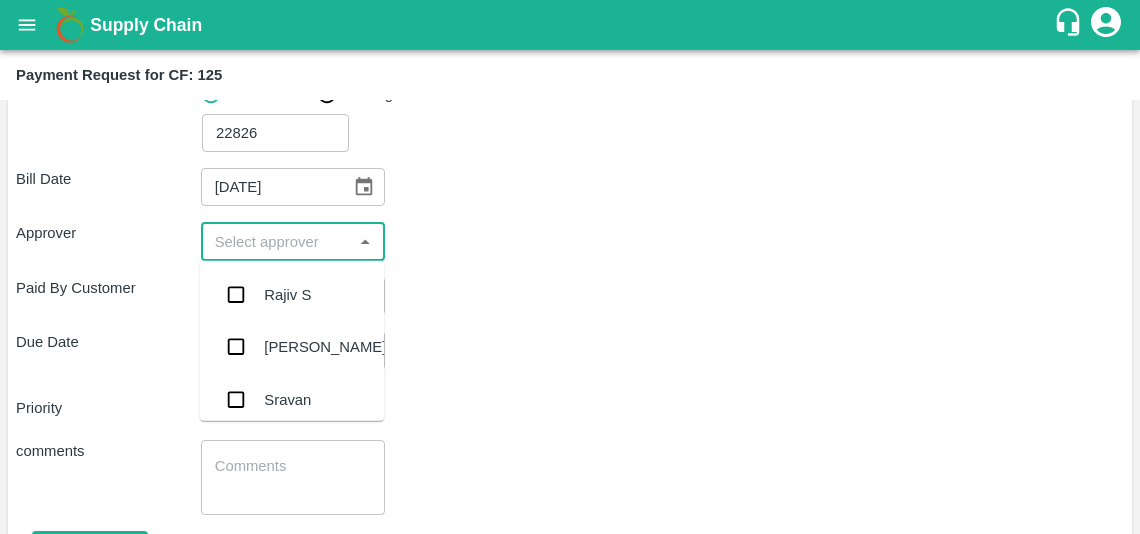 click at bounding box center (277, 241) 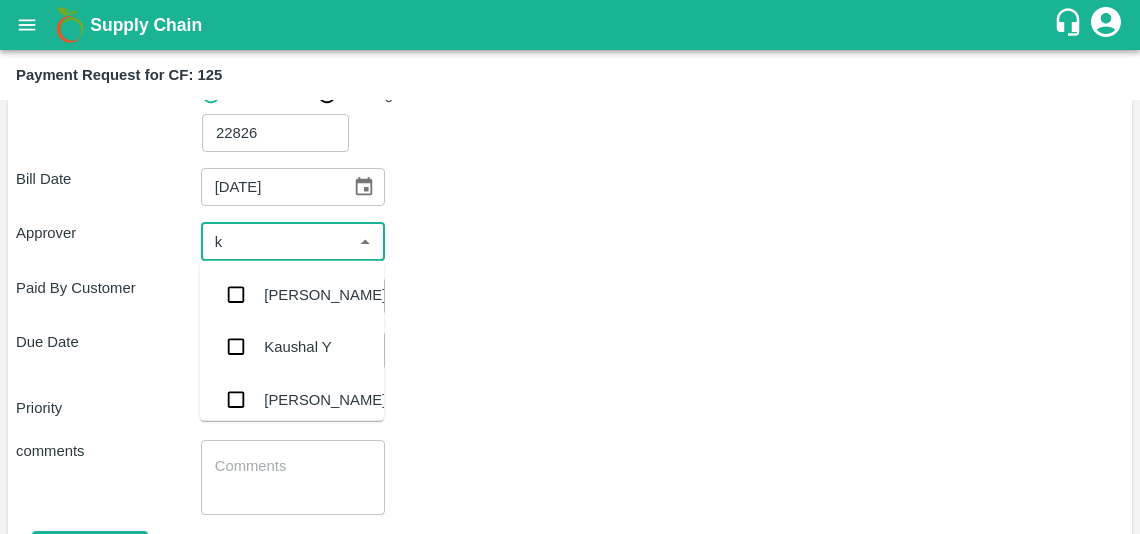 type on "ki" 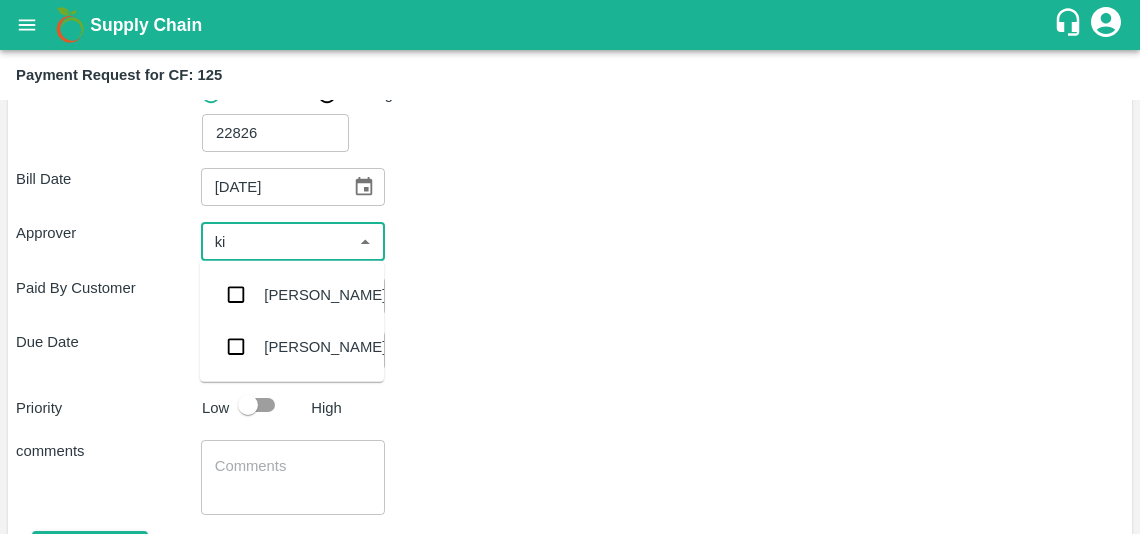 click at bounding box center [236, 295] 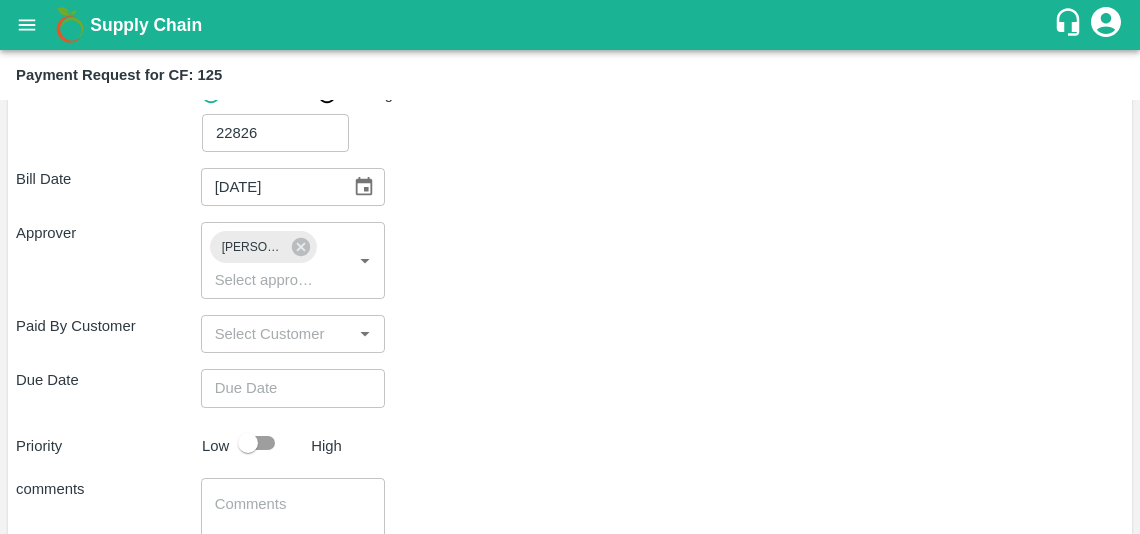 click on "Bill Date [DATE] ​ Approver [PERSON_NAME] ​ Paid By Customer ​ Due Date ​  Priority  Low  High comments x ​ Attach bill Cancel Save" at bounding box center (570, 403) 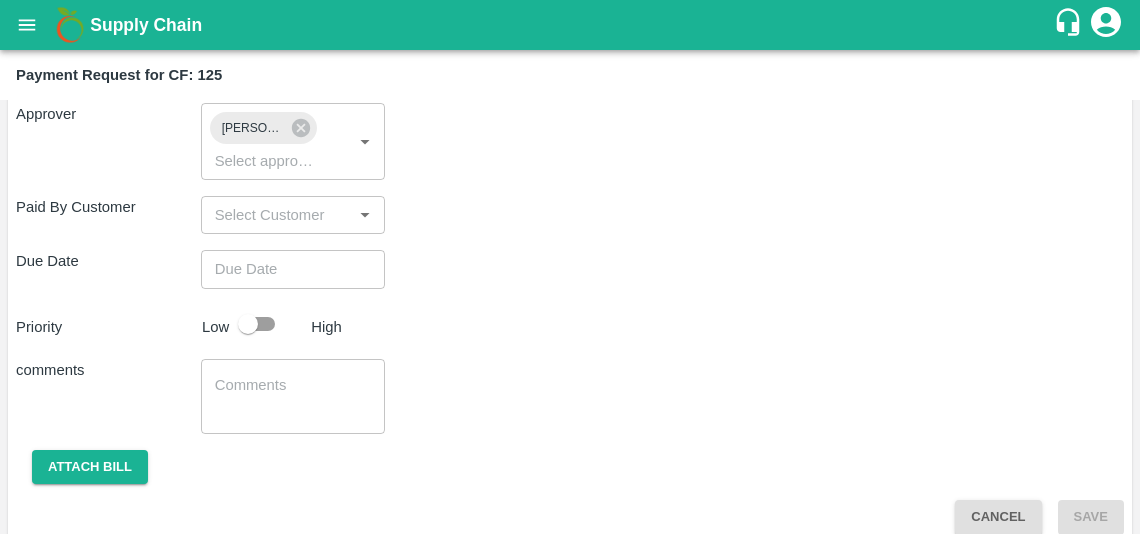 scroll, scrollTop: 434, scrollLeft: 0, axis: vertical 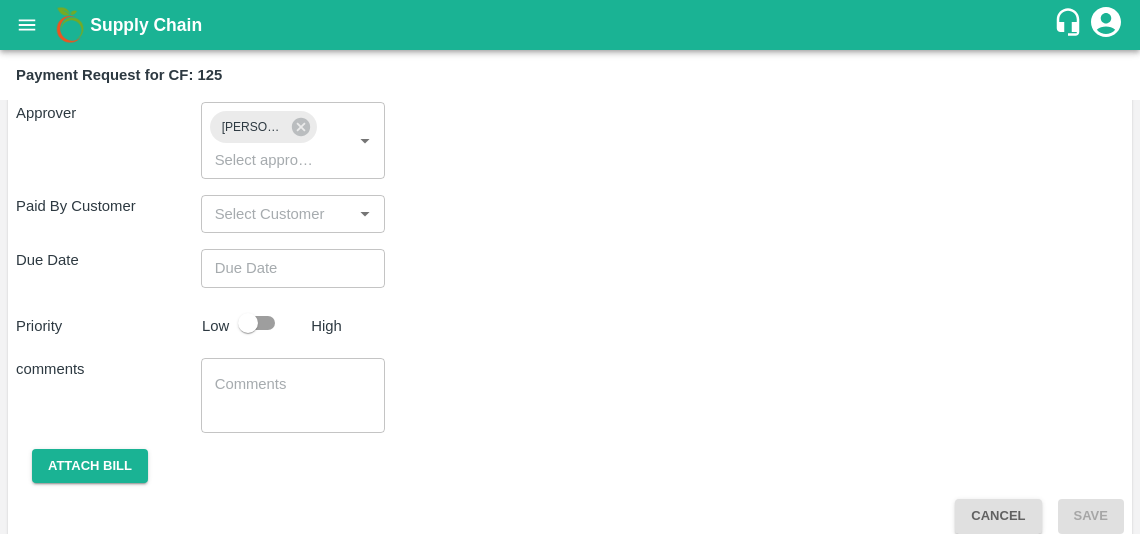 type on "DD/MM/YYYY hh:mm aa" 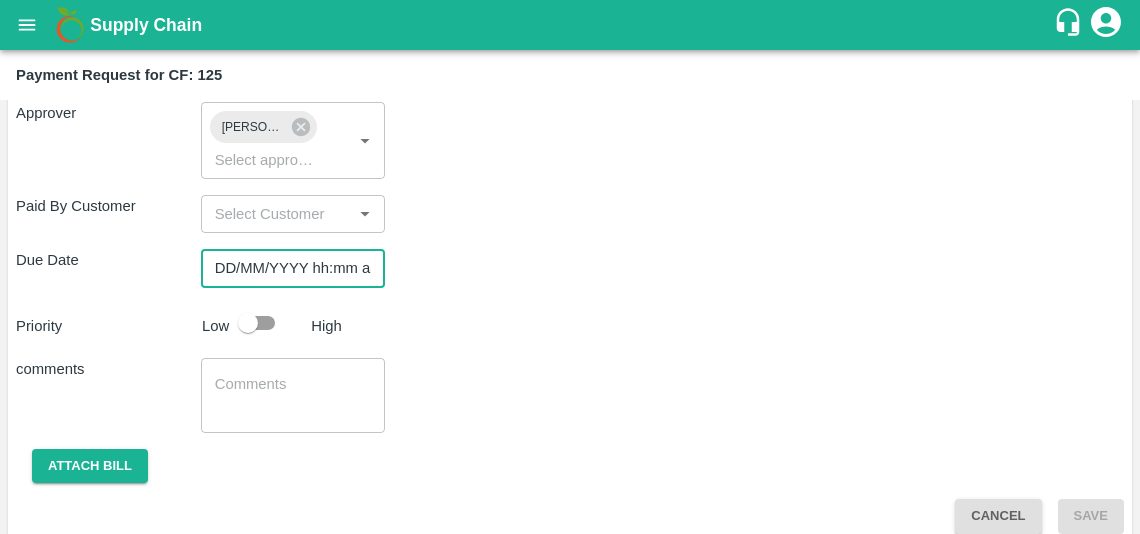 click on "DD/MM/YYYY hh:mm aa" at bounding box center [286, 268] 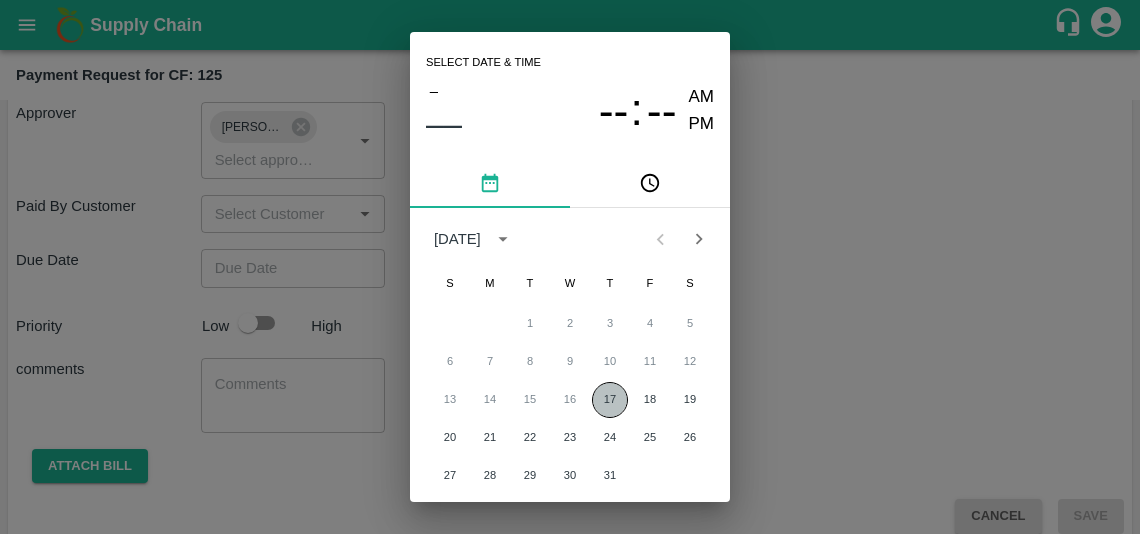 click on "17" at bounding box center [610, 400] 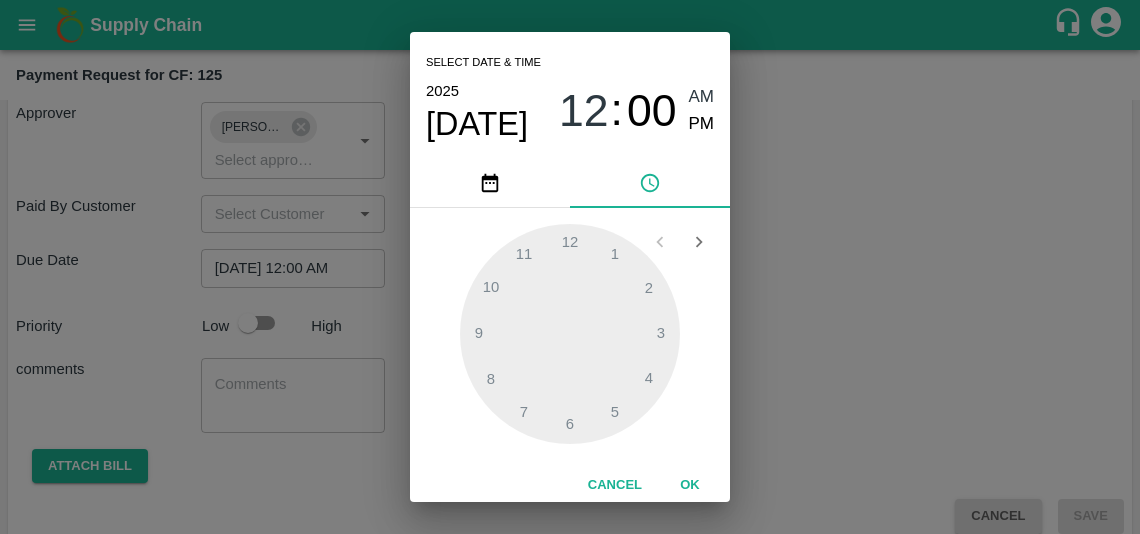 click on "Select date & time [DATE] 12 : 00 AM PM 1 2 3 4 5 6 7 8 9 10 11 12 Cancel OK" at bounding box center (570, 267) 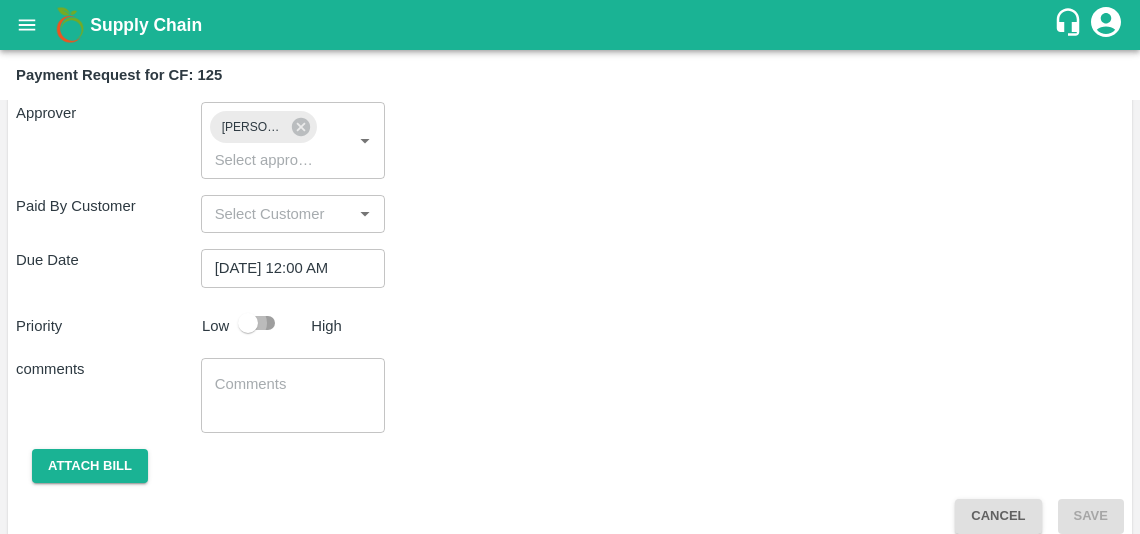 click at bounding box center (248, 323) 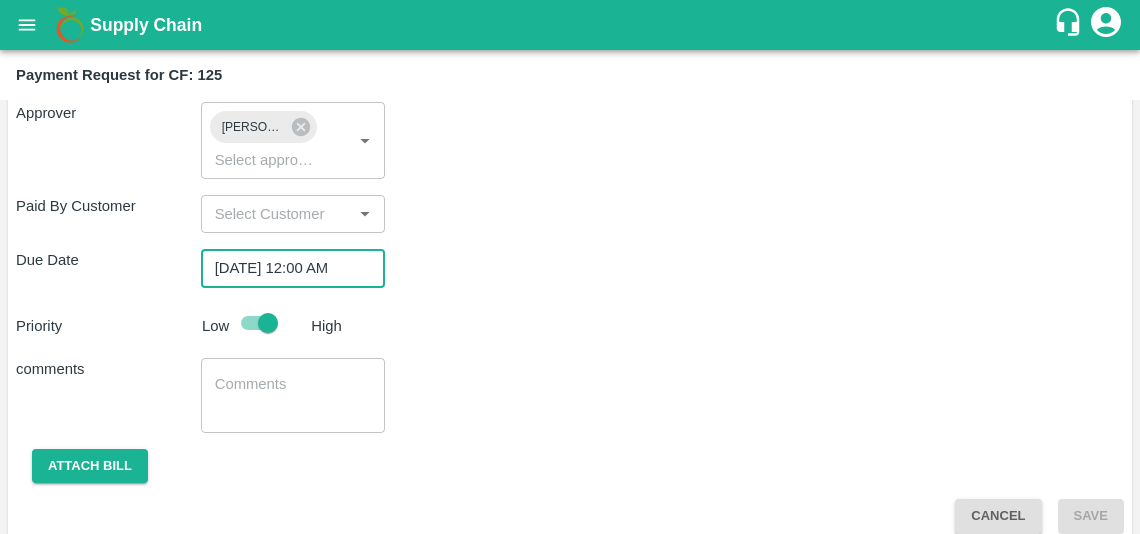 click on "[DATE] 12:00 AM" at bounding box center (286, 268) 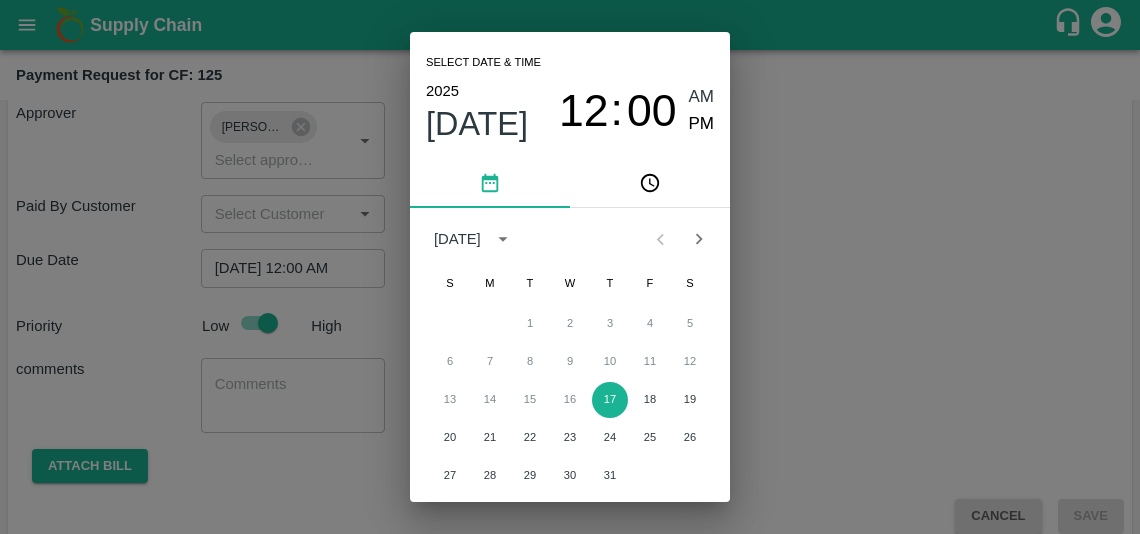 click on "PM" at bounding box center (702, 124) 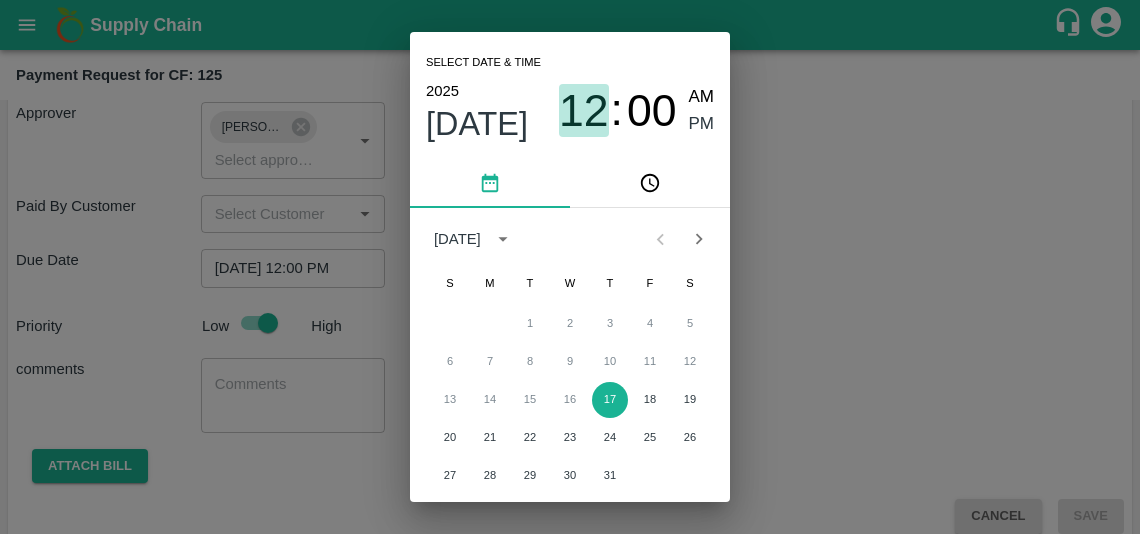 click on "12" at bounding box center (584, 111) 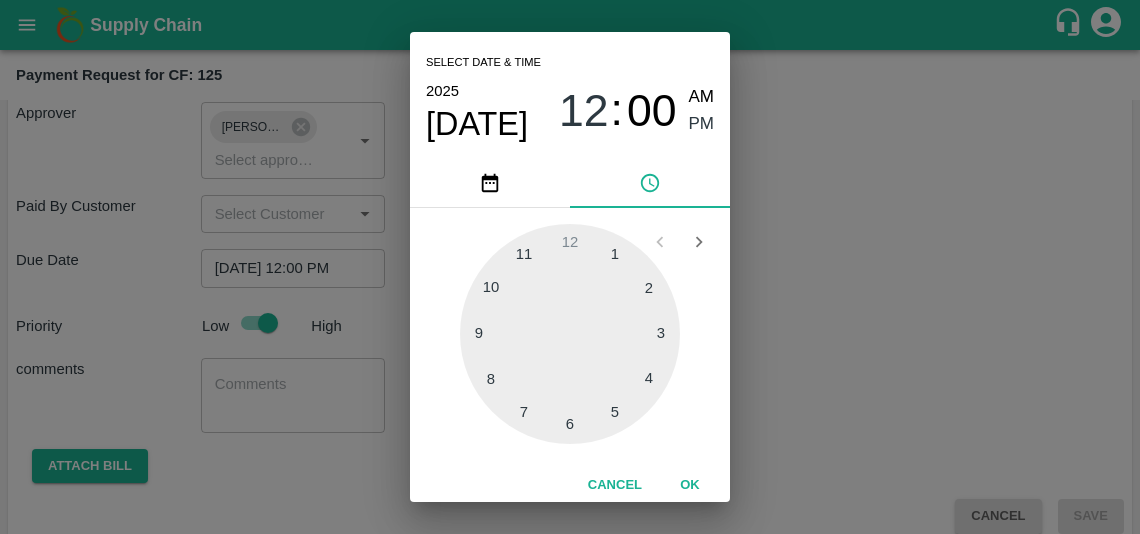 click at bounding box center (570, 334) 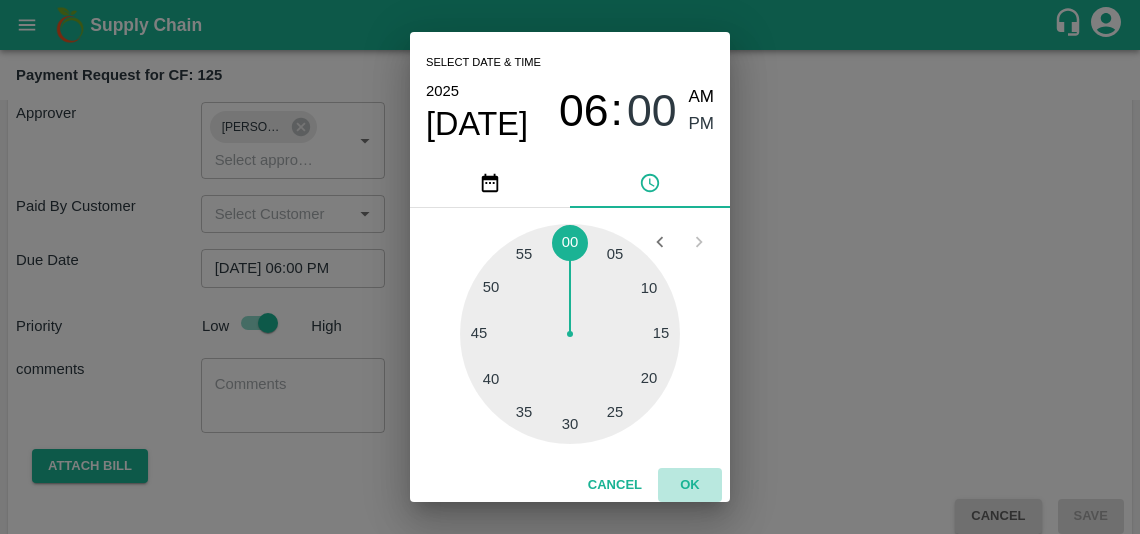 click on "OK" at bounding box center [690, 485] 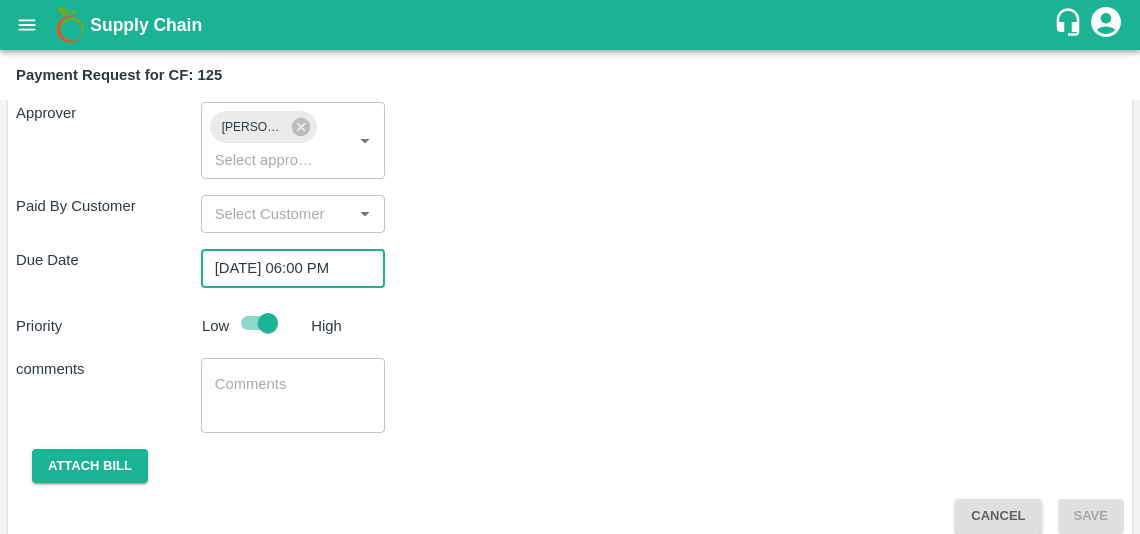 scroll, scrollTop: 492, scrollLeft: 0, axis: vertical 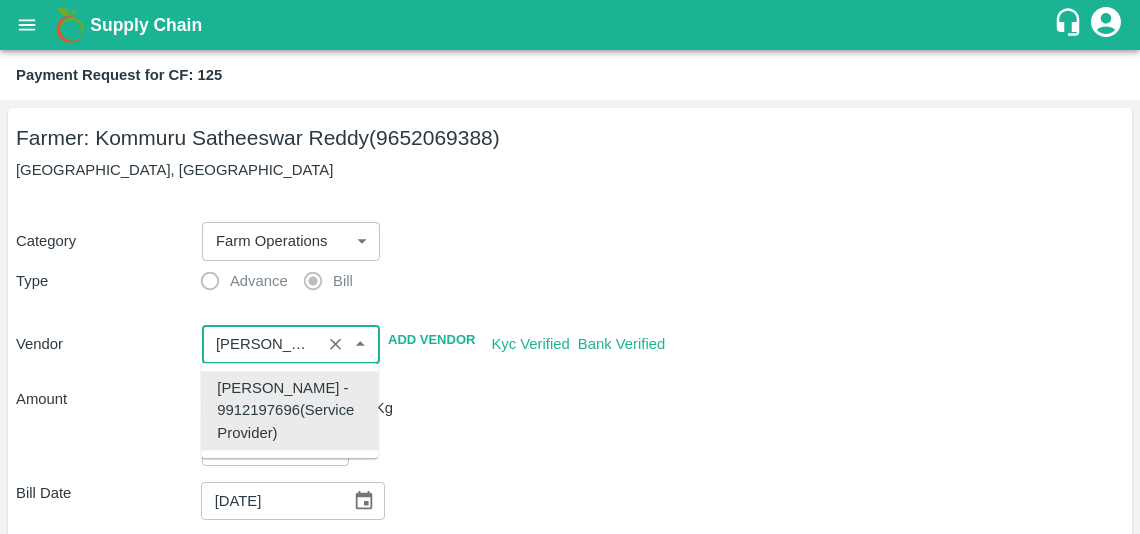 click at bounding box center [261, 344] 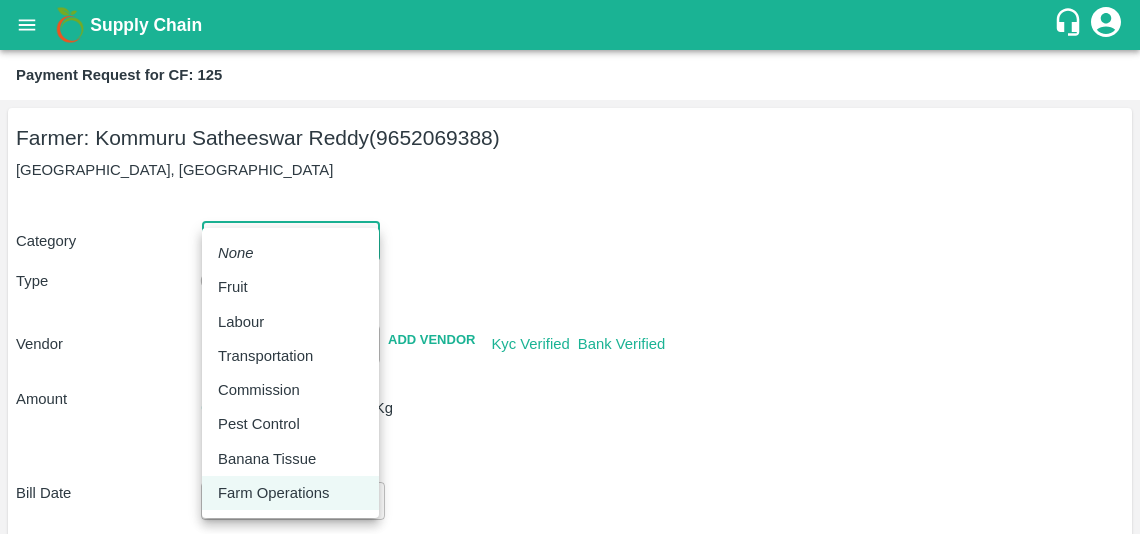 click on "Supply Chain Payment Request for CF: 125 Farmer:    Kommuru Satheeswar Reddy  (9652069388) [GEOGRAPHIC_DATA] Category Farm Operations 37 ​ Type Advance Bill Vendor ​ Add Vendor Kyc Verified Bank Verified Amount Total value Per Kg 22826 ​ Bill Date [DATE] ​ Approver [PERSON_NAME] ​ Paid By Customer ​ Due Date [DATE] 06:00 PM ​  Priority  Low  High comments x ​ Attach bill Cancel Save [GEOGRAPHIC_DATA] [GEOGRAPHIC_DATA] Direct Customer [GEOGRAPHIC_DATA] [GEOGRAPHIC_DATA] B2R [GEOGRAPHIC_DATA]  Tembhurni Virtual Captive PH Ananthapur Virtual Captive PH Kothakota Virtual Captive PH Chittoor Virtual Captive PH Vavilala Himalekya Logout None Fruit Labour Transportation Commission Pest Control Banana Tissue Farm Operations" at bounding box center [570, 267] 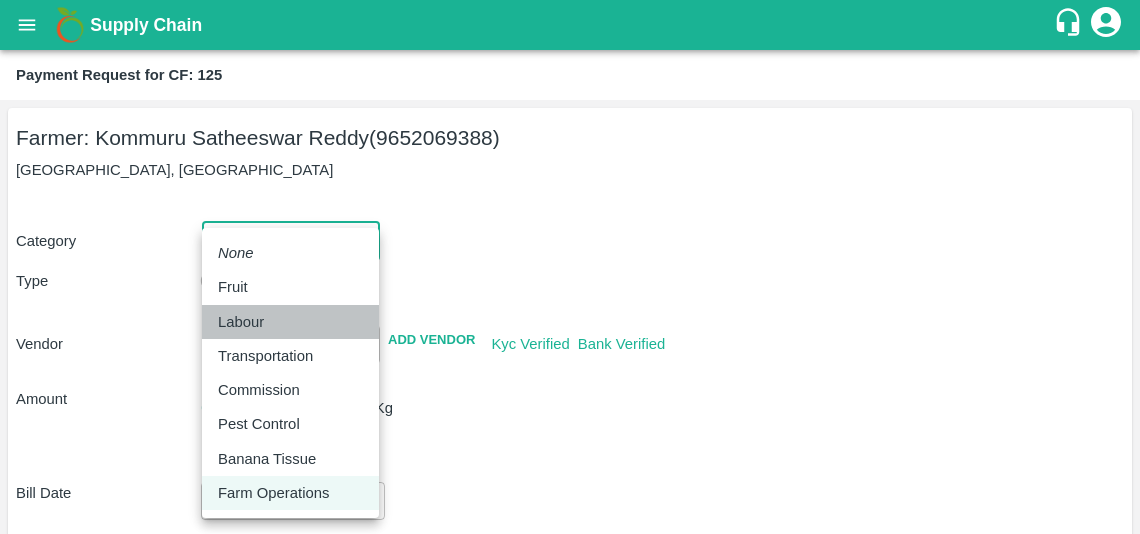 click on "Labour" at bounding box center (246, 322) 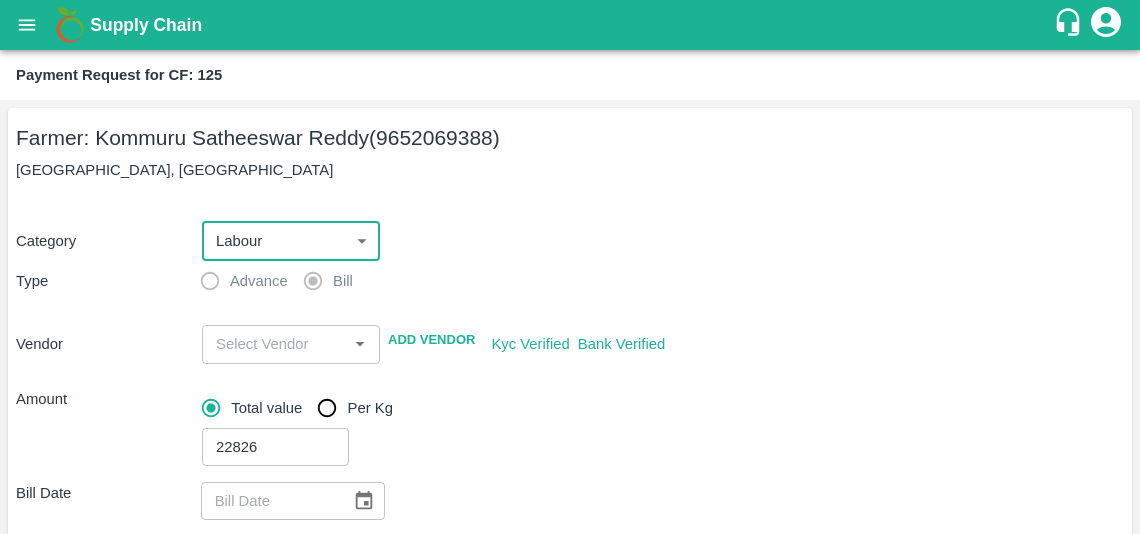 click at bounding box center [274, 344] 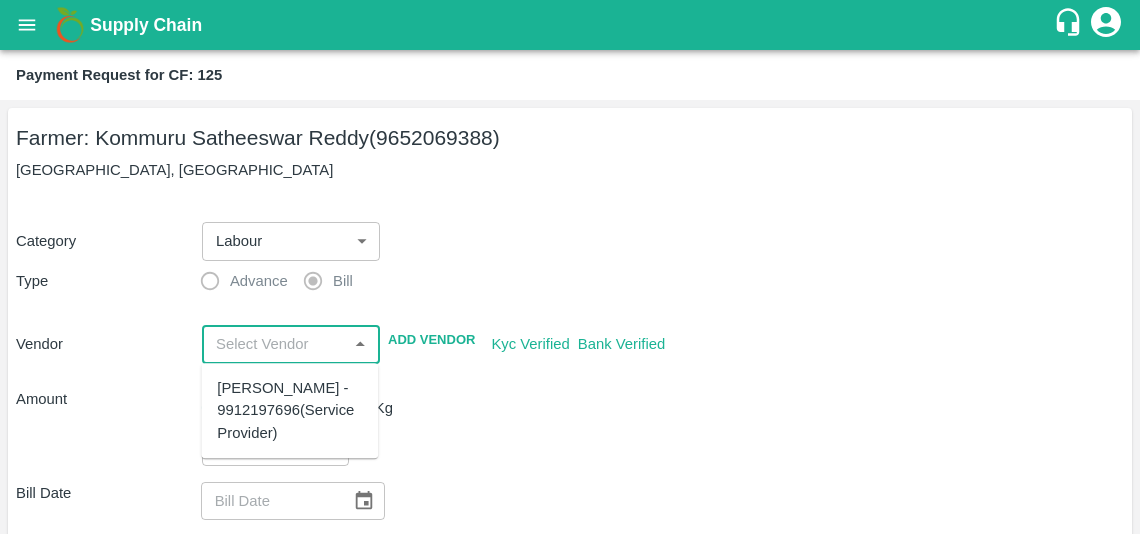 click on "[PERSON_NAME] - 9912197696(Service Provider)" at bounding box center [289, 410] 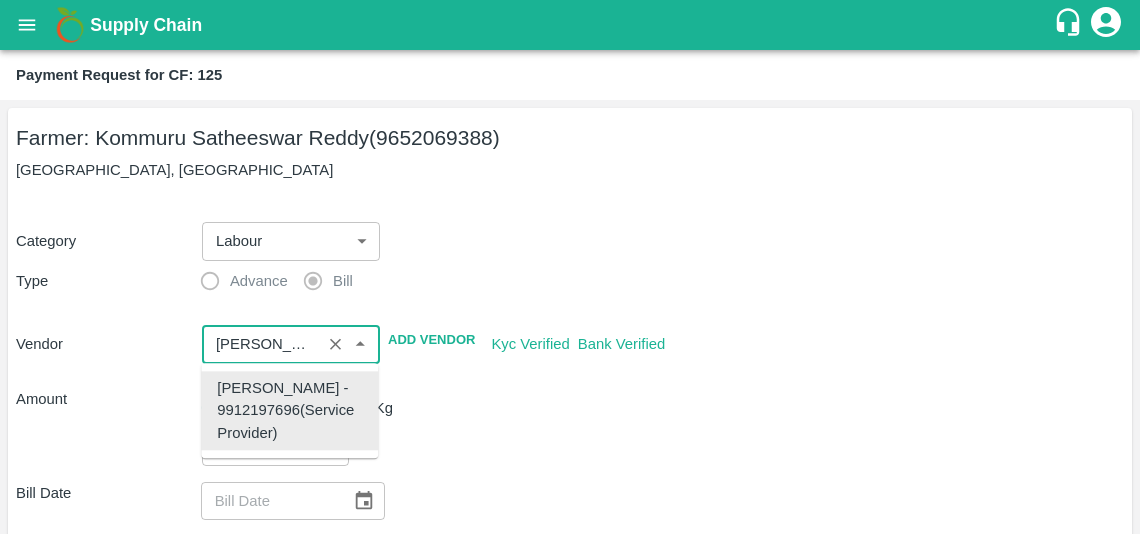 click on "22826 ​" at bounding box center (659, 443) 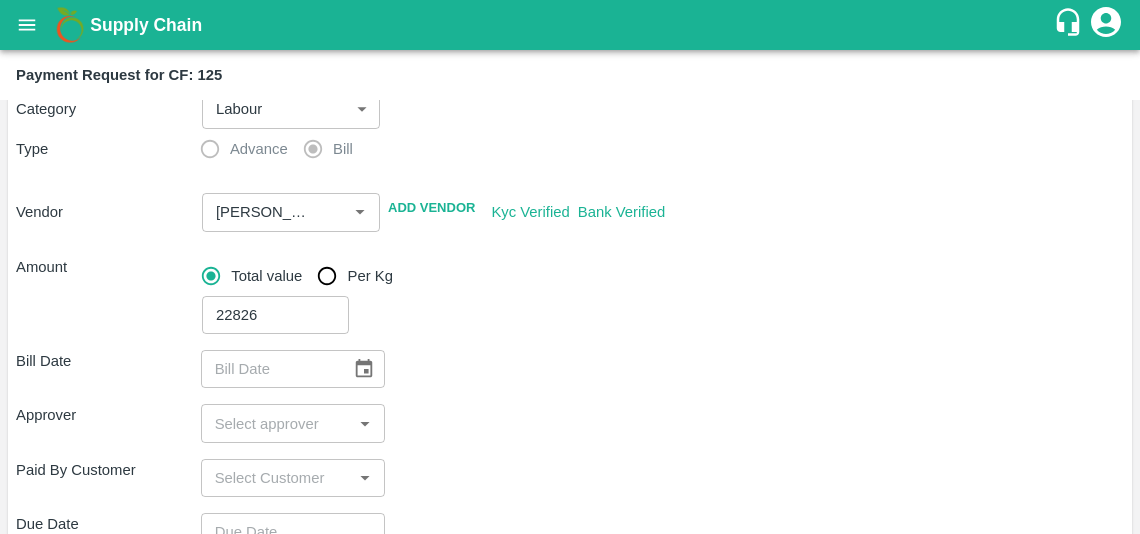 scroll, scrollTop: 306, scrollLeft: 0, axis: vertical 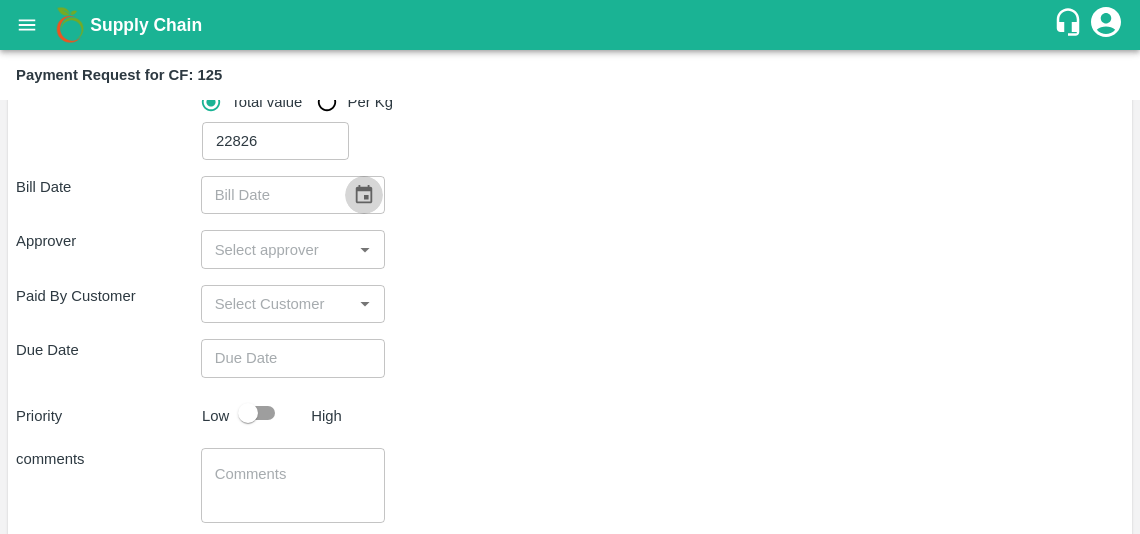 click 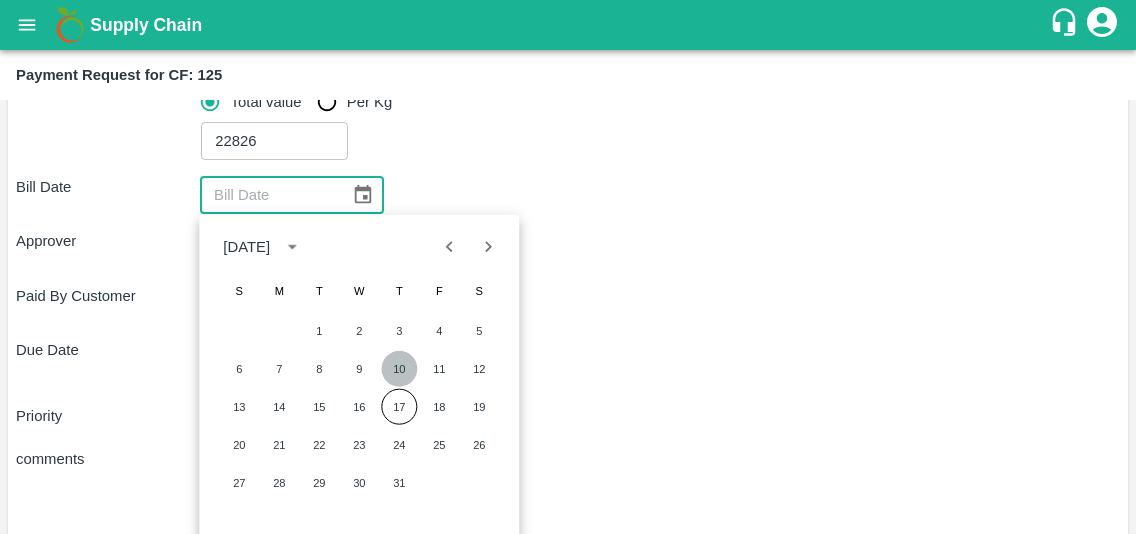 click on "10" at bounding box center (399, 369) 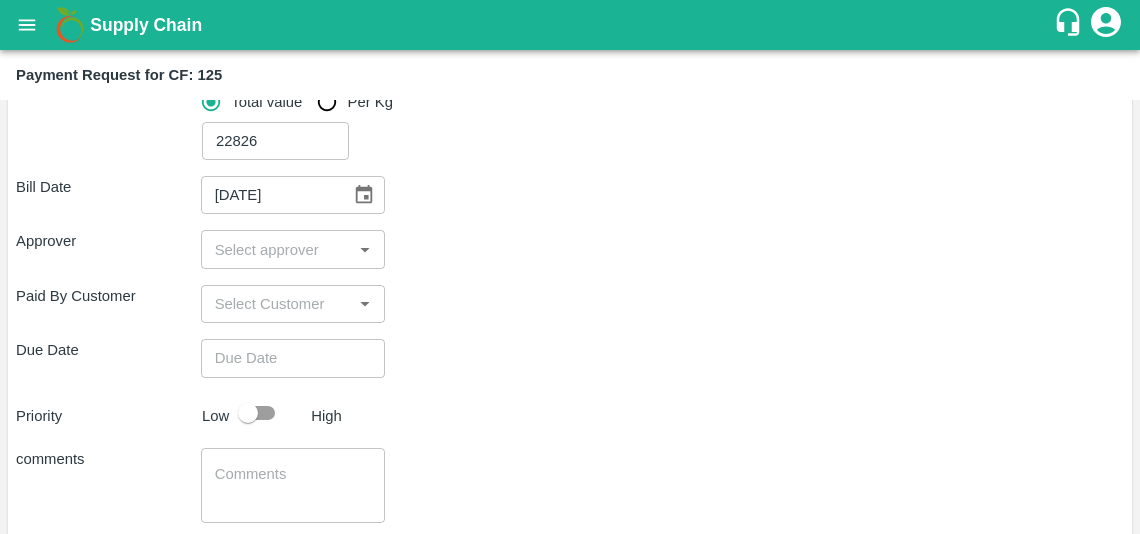 click on "Due Date ​" at bounding box center [570, 358] 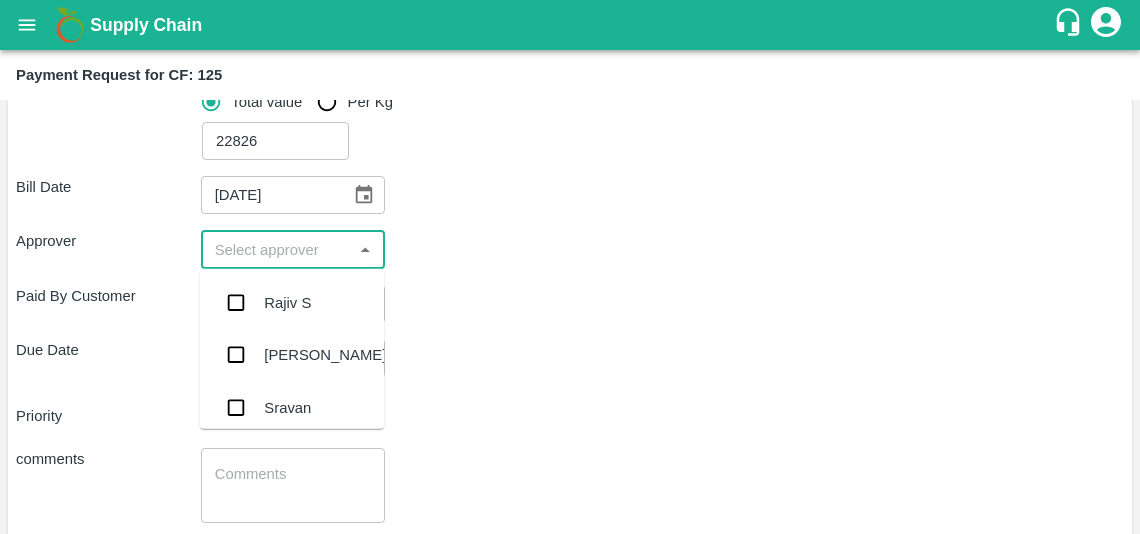 click at bounding box center (277, 249) 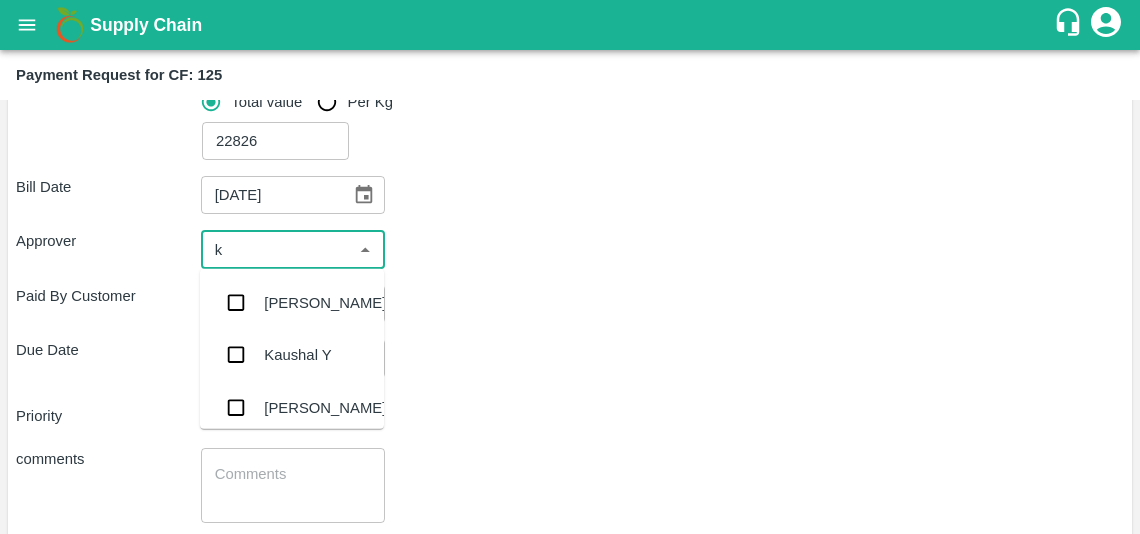 type on "ki" 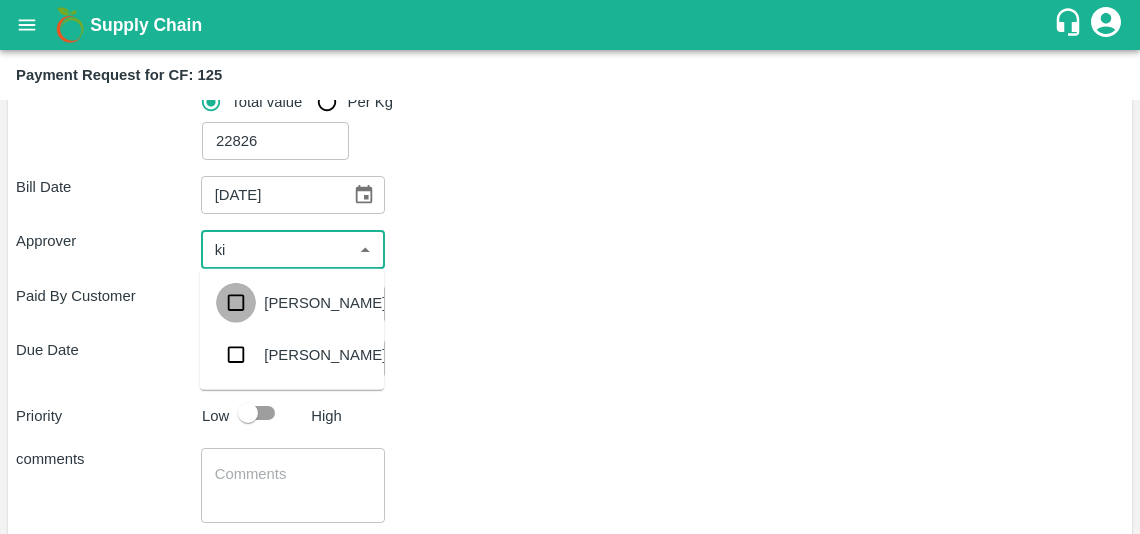 click at bounding box center [236, 303] 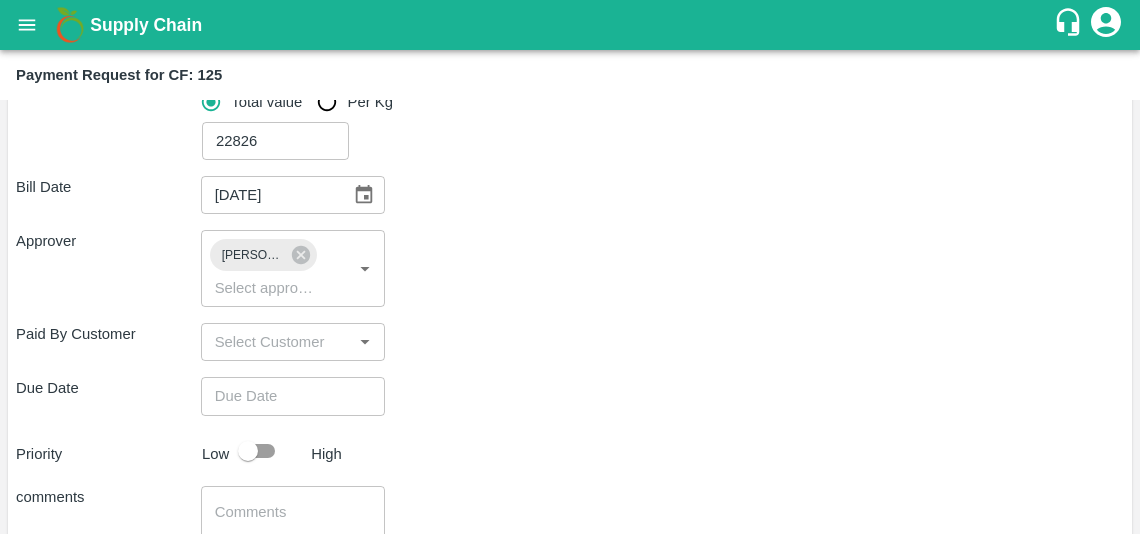 click on "Bill Date [DATE] ​ Approver [PERSON_NAME] ​ Paid By Customer ​ Due Date ​  Priority  Low  High comments x ​ Attach bill Cancel Save" at bounding box center [570, 411] 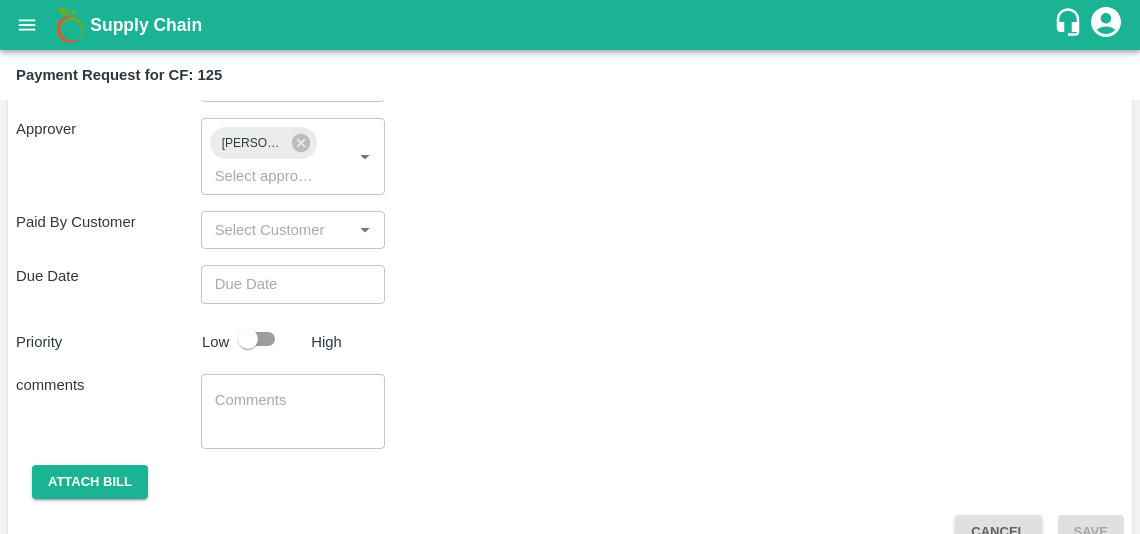 scroll, scrollTop: 423, scrollLeft: 0, axis: vertical 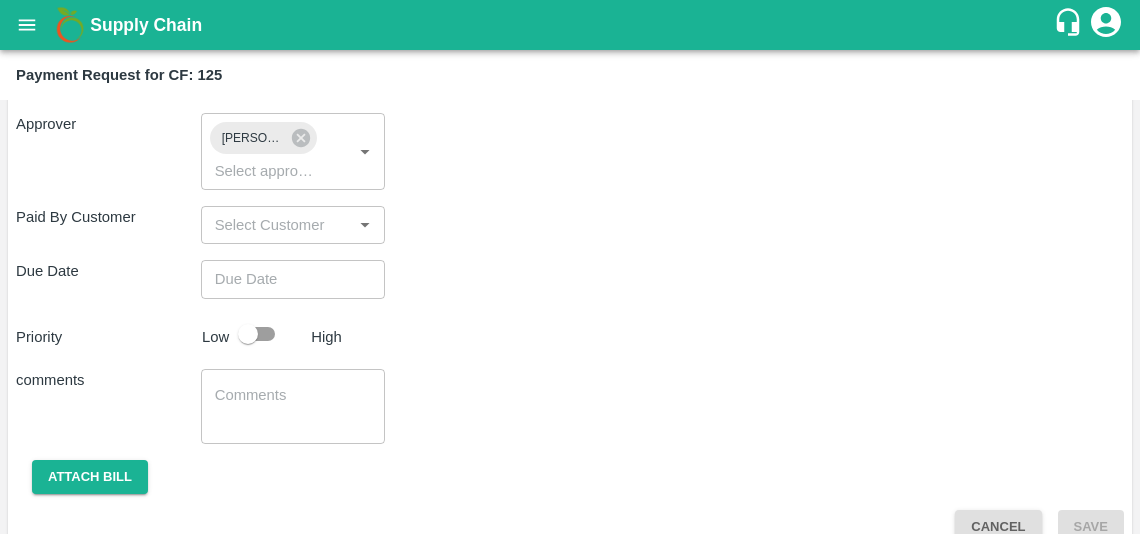 type on "DD/MM/YYYY hh:mm aa" 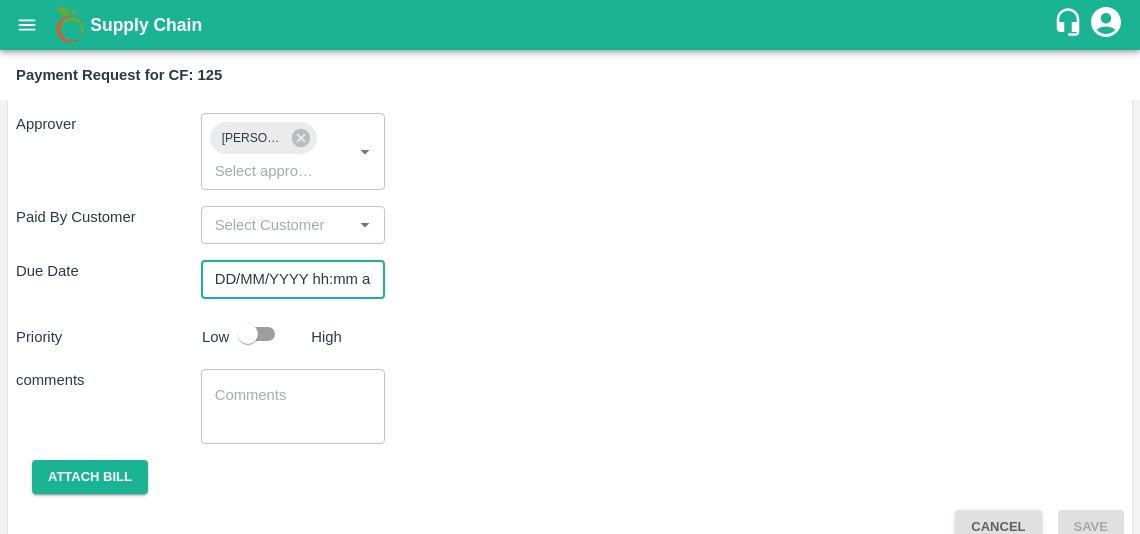 click on "DD/MM/YYYY hh:mm aa" at bounding box center [286, 279] 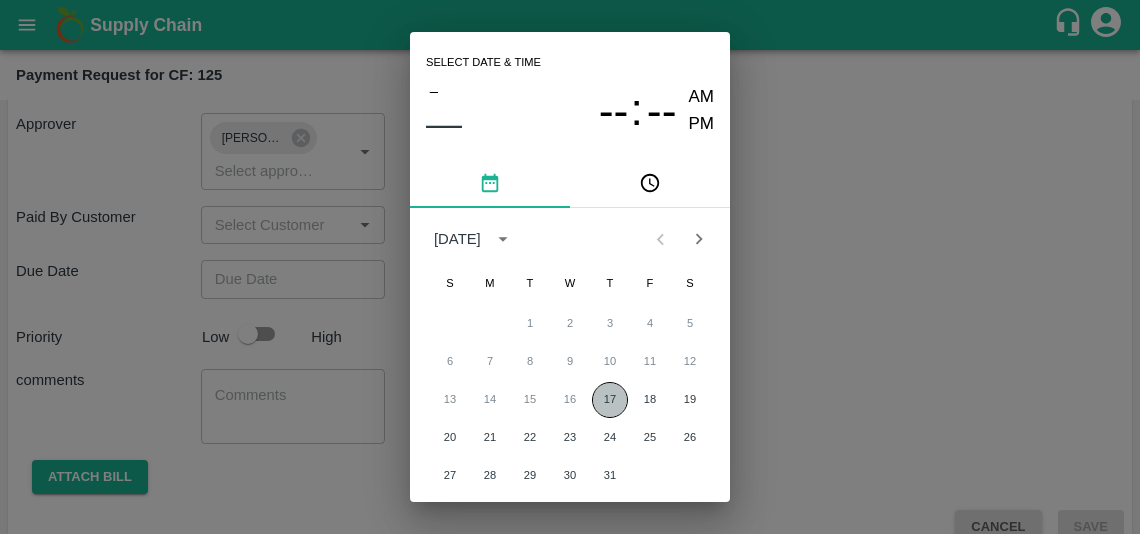 click on "17" at bounding box center [610, 400] 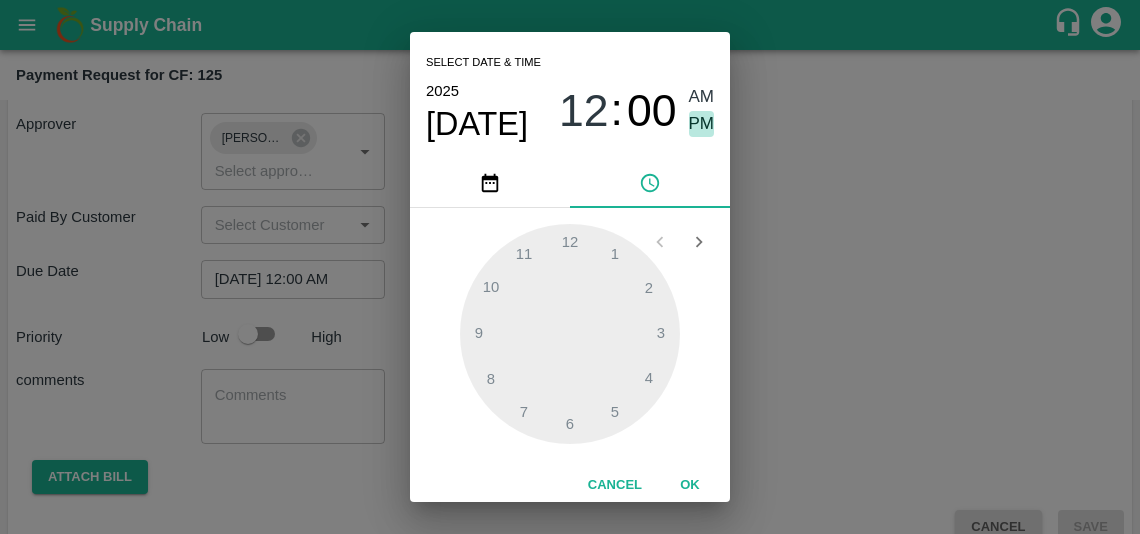 click on "PM" at bounding box center (702, 124) 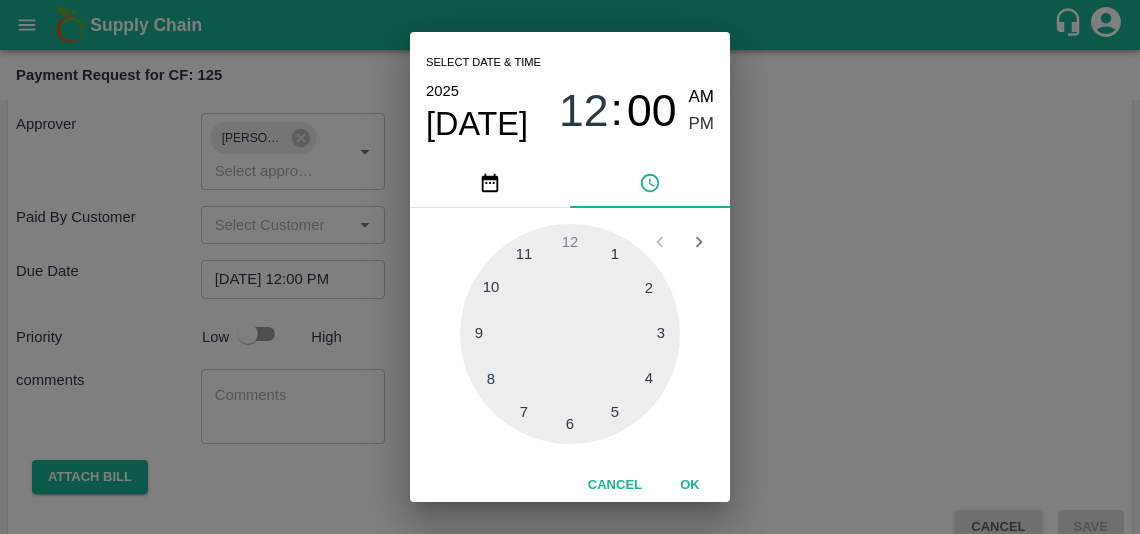 click at bounding box center [570, 334] 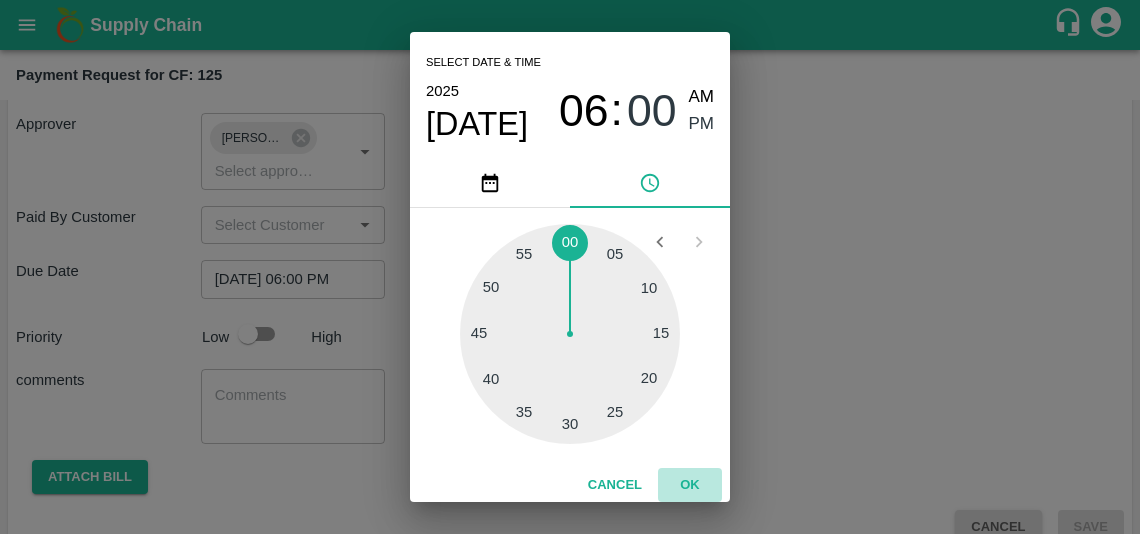 click on "OK" at bounding box center [690, 485] 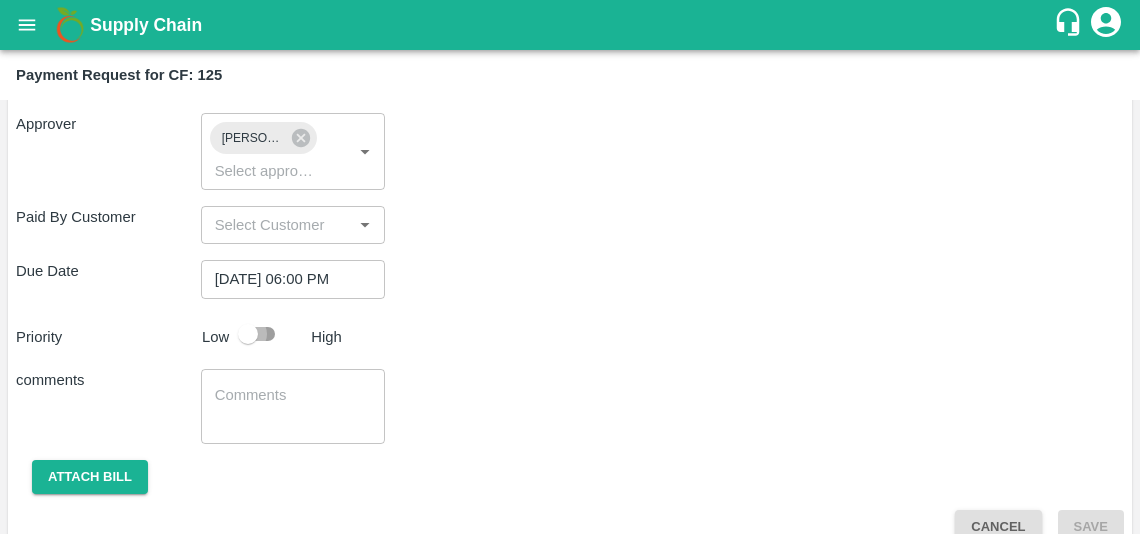 click at bounding box center (248, 334) 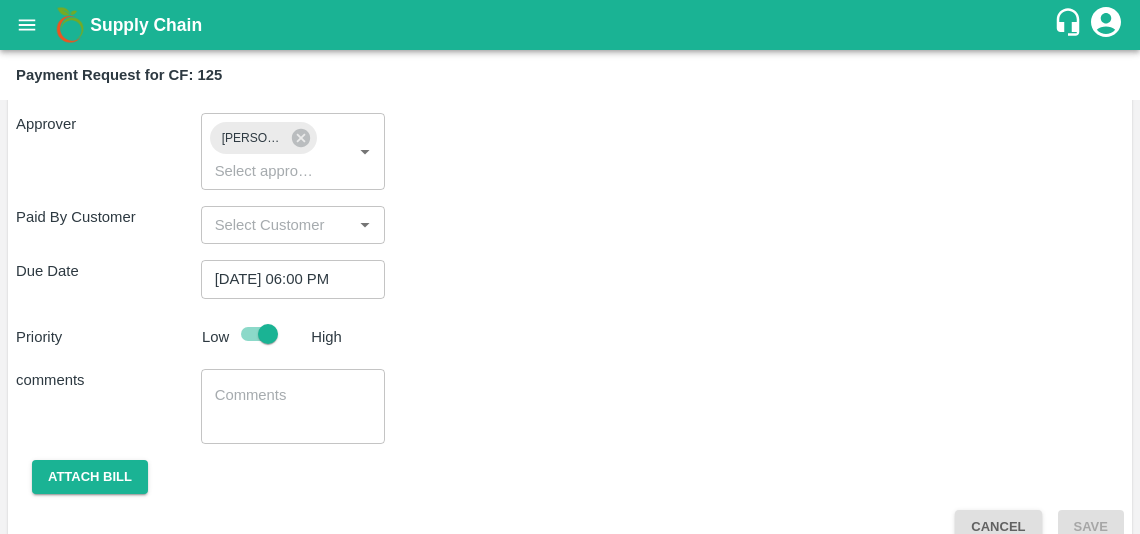 click at bounding box center [293, 406] 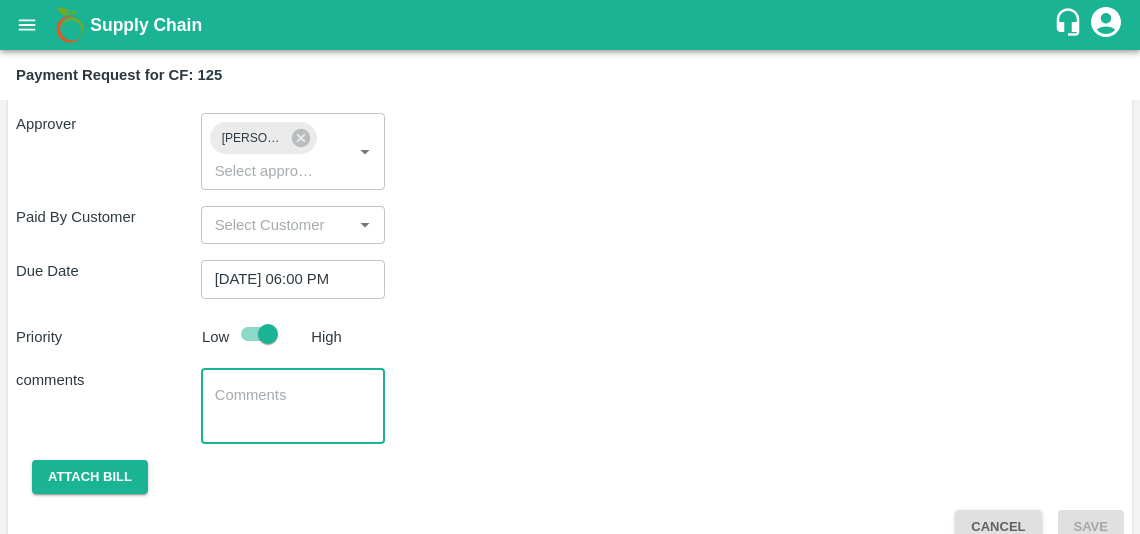 scroll, scrollTop: 492, scrollLeft: 0, axis: vertical 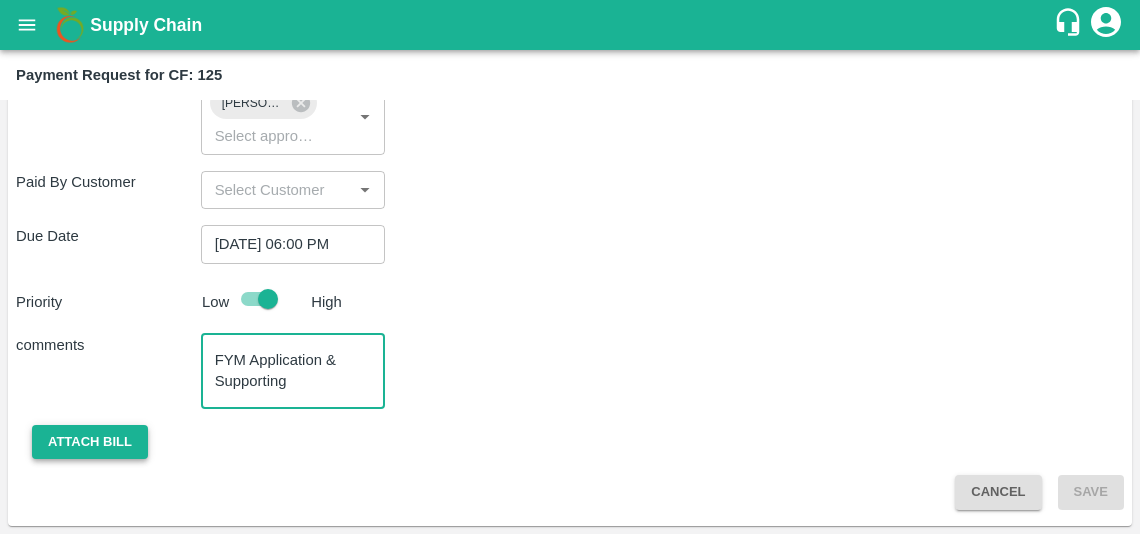 type on "FYM Application & Supporting" 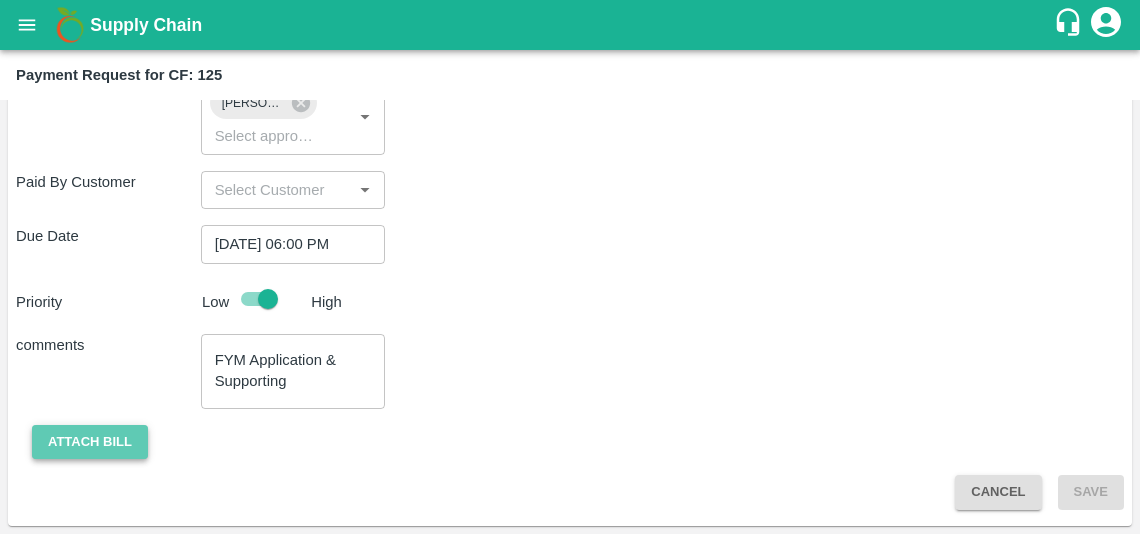 click on "Attach bill" at bounding box center [90, 442] 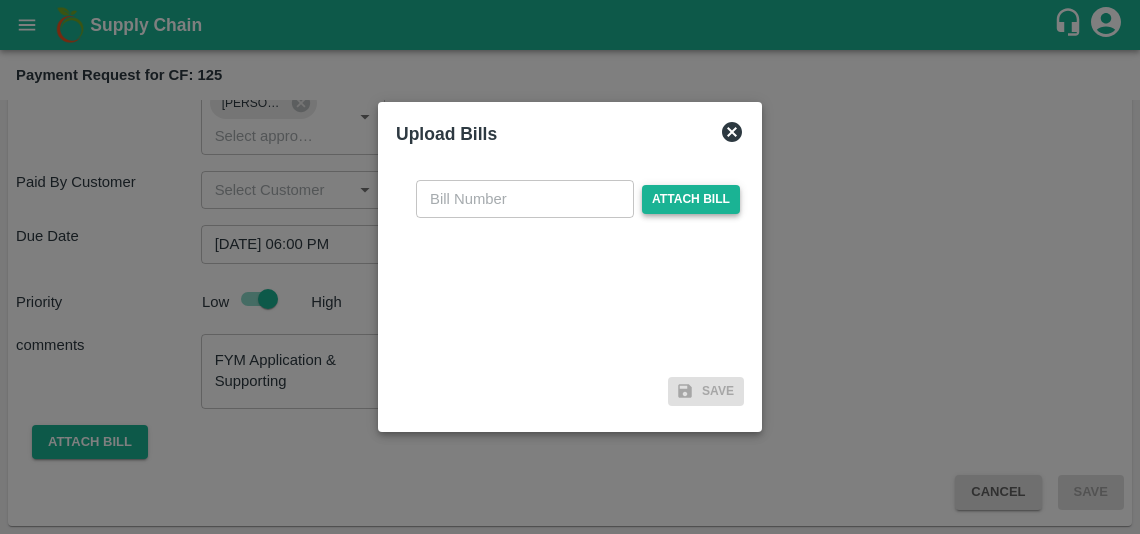 click on "Attach bill" at bounding box center [691, 199] 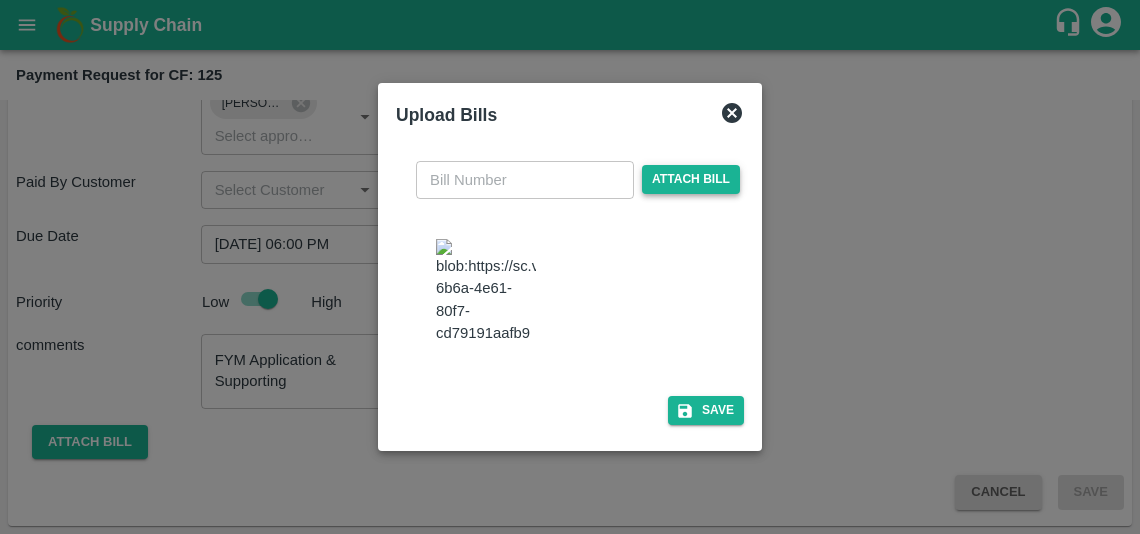 click at bounding box center [486, 291] 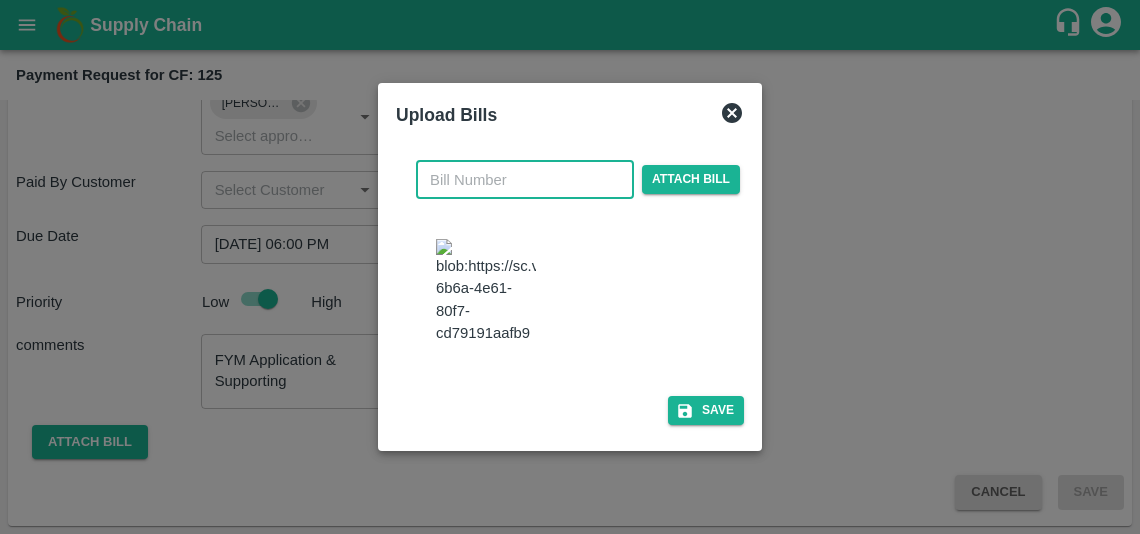 click at bounding box center [525, 180] 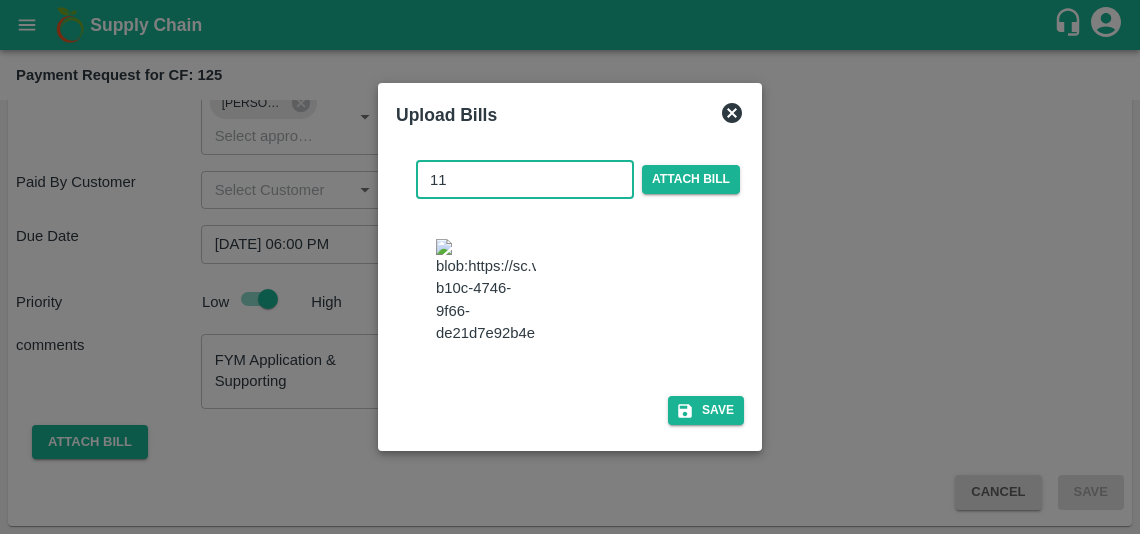type on "11" 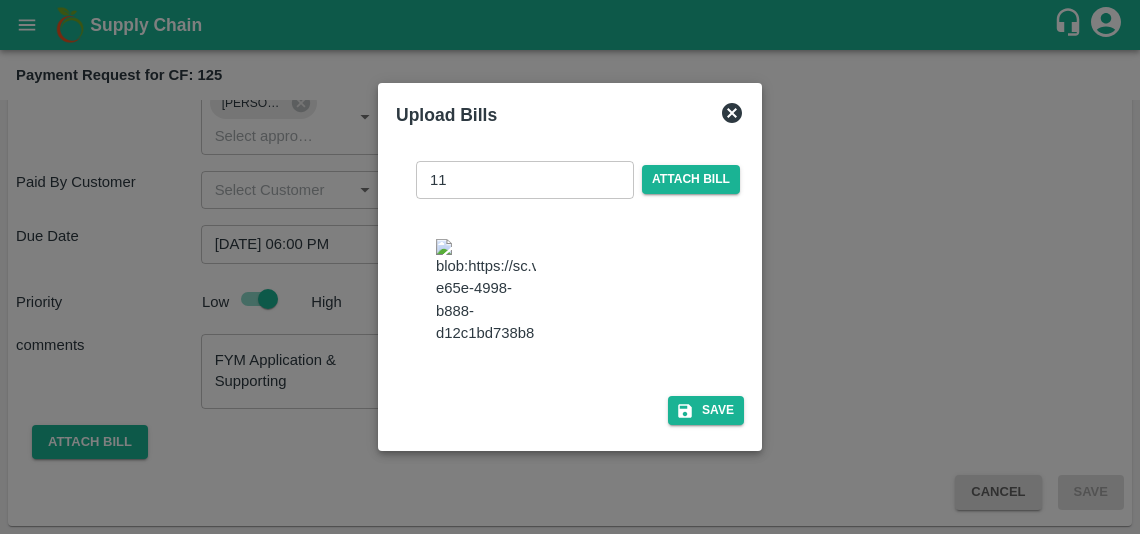 click at bounding box center (578, 293) 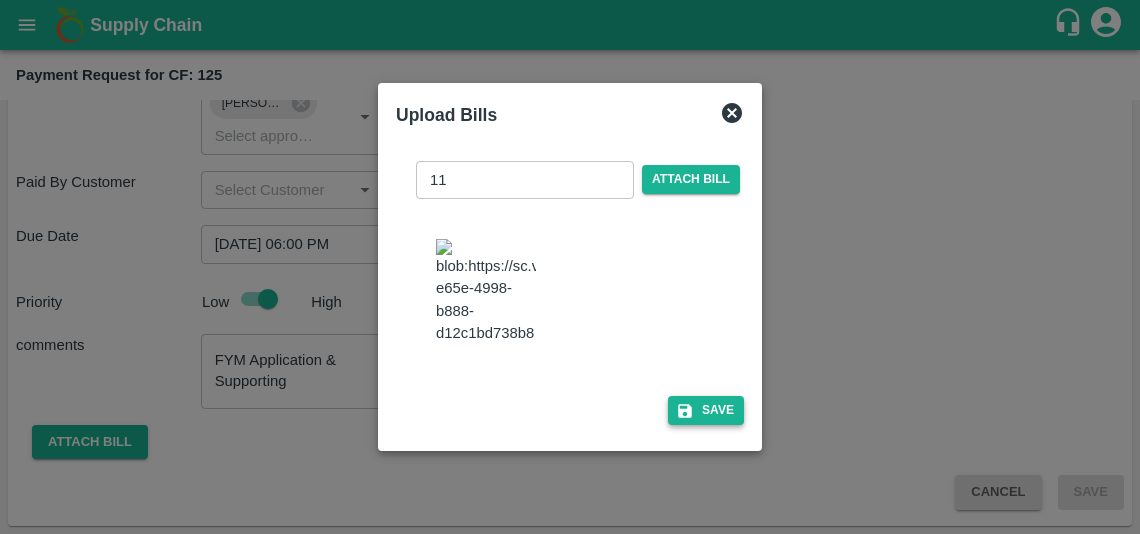 click on "Save" at bounding box center (706, 410) 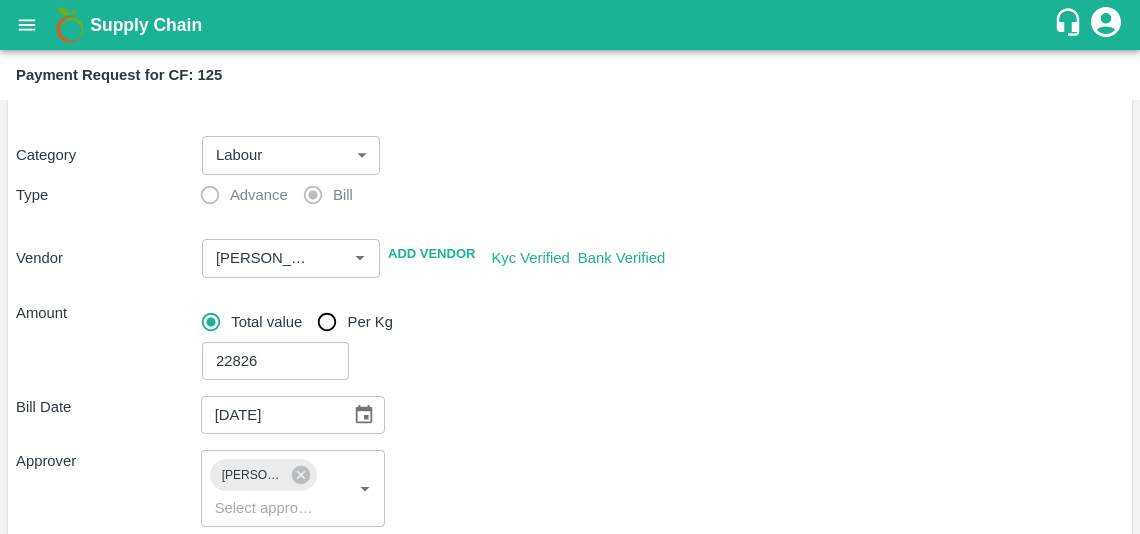 scroll, scrollTop: 76, scrollLeft: 0, axis: vertical 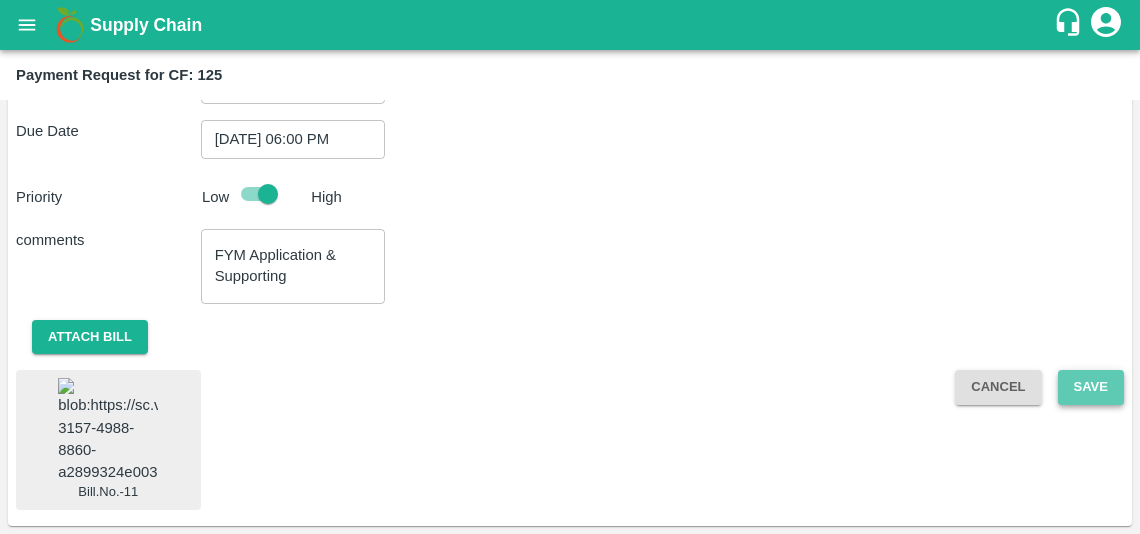 click on "Save" at bounding box center (1091, 387) 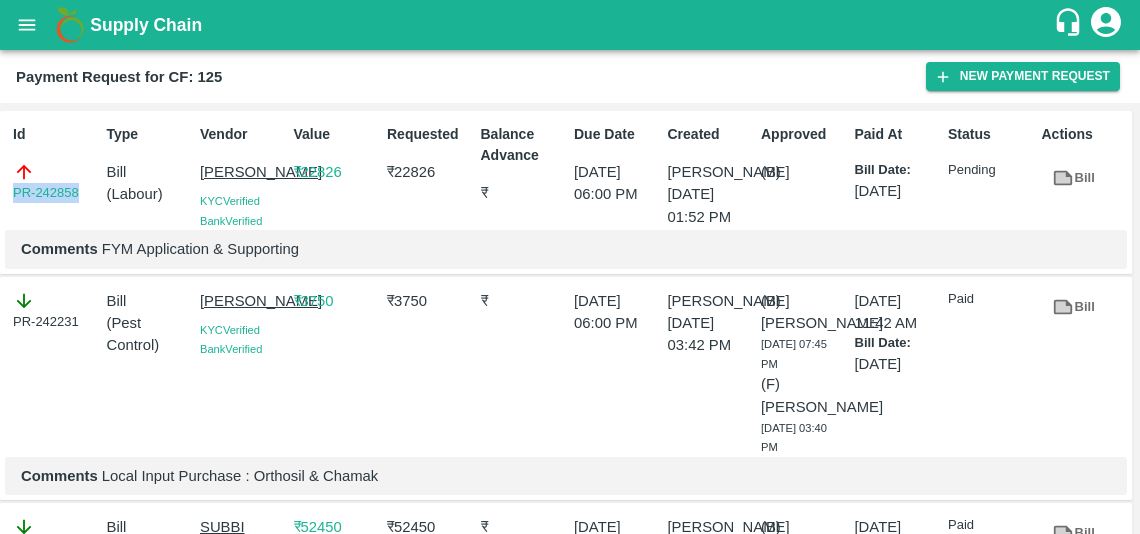 drag, startPoint x: 85, startPoint y: 199, endPoint x: -39, endPoint y: 180, distance: 125.4472 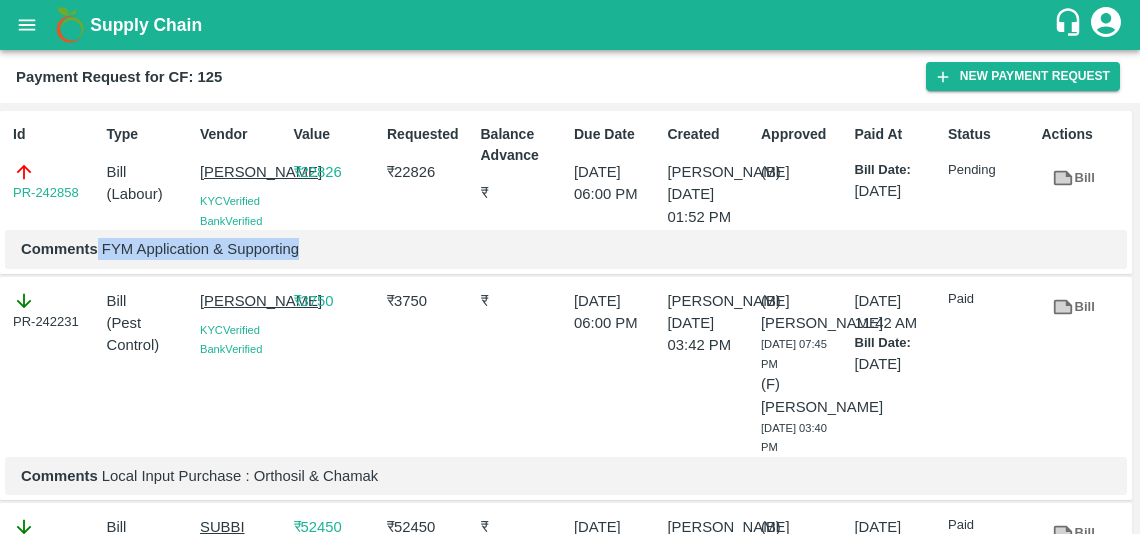 drag, startPoint x: 98, startPoint y: 268, endPoint x: 315, endPoint y: 256, distance: 217.33154 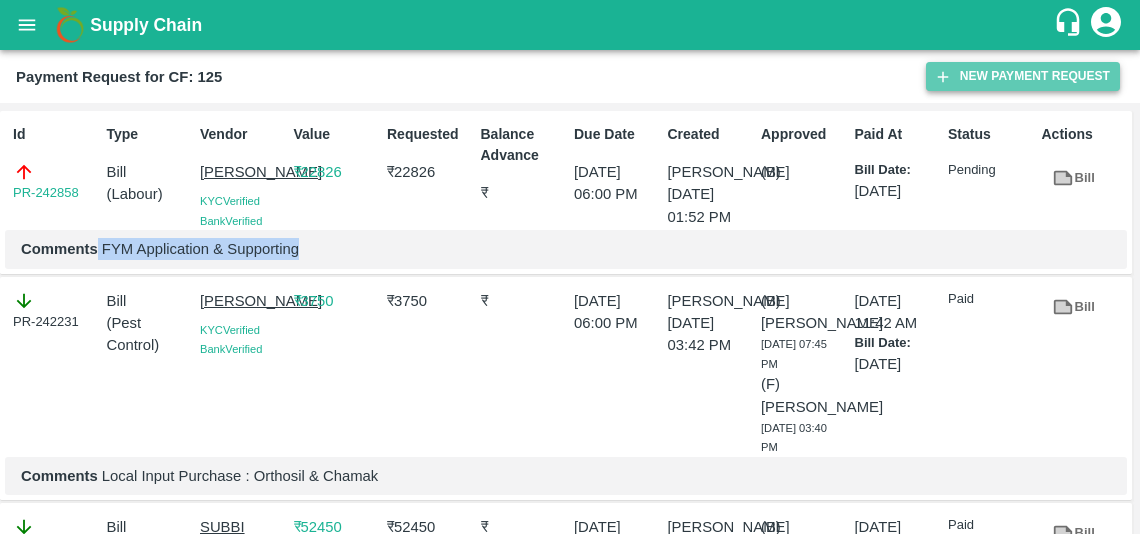 click on "New Payment Request" at bounding box center [1023, 76] 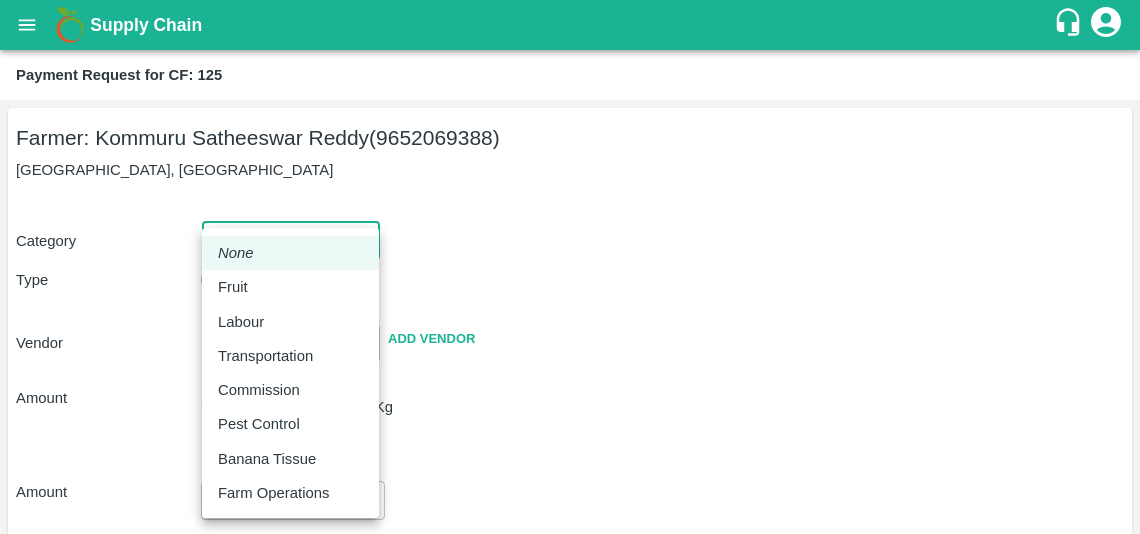 click on "Supply Chain Payment Request for CF: 125 Farmer:    Kommuru Satheeswar Reddy  (9652069388) [GEOGRAPHIC_DATA], [GEOGRAPHIC_DATA] Category ​ ​ Type Advance Bill Vendor ​ Add Vendor Amount Total value Per Kg ​ Amount ​ Approver ​ Due Date ​  Priority  Low  High Comment x ​ Attach bill Cancel Save [GEOGRAPHIC_DATA] [GEOGRAPHIC_DATA] Direct Customer [GEOGRAPHIC_DATA] [GEOGRAPHIC_DATA] B2R [GEOGRAPHIC_DATA]  [GEOGRAPHIC_DATA] Virtual Captive PH Ananthapur Virtual Captive PH Kothakota Virtual Captive PH Chittoor Virtual Captive PH Vavilala Himalekya Logout None Fruit Labour Transportation Commission Pest Control Banana Tissue Farm Operations" at bounding box center [570, 267] 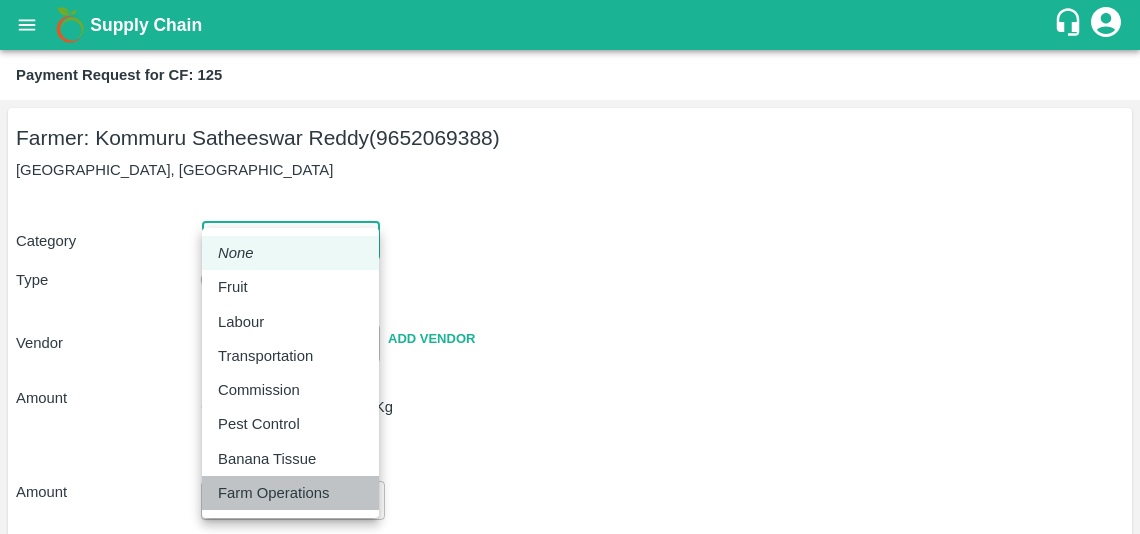 click on "Farm Operations" at bounding box center (290, 493) 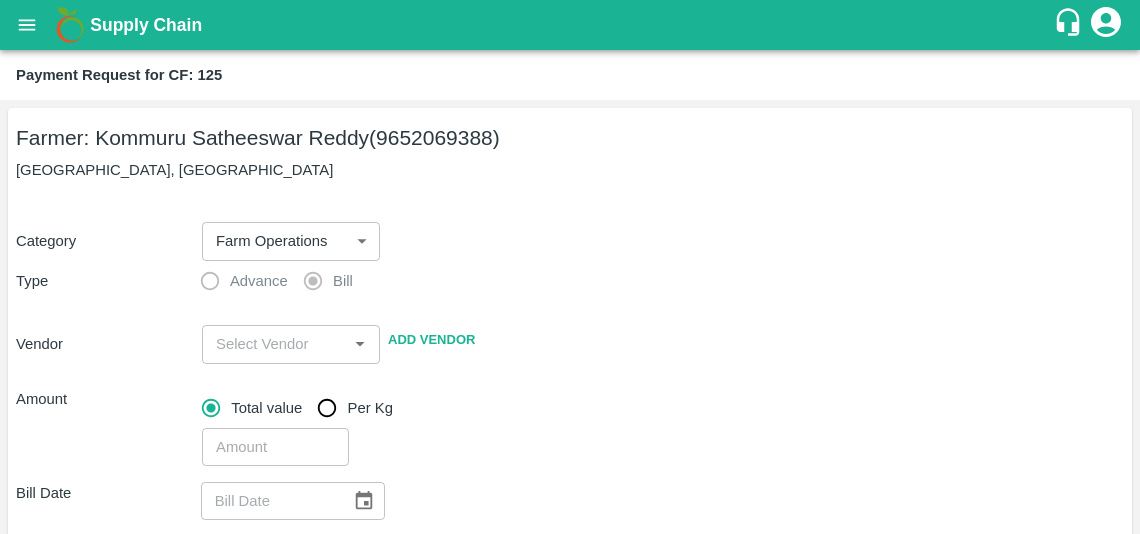 click on "Vendor ​ Add Vendor" at bounding box center [566, 340] 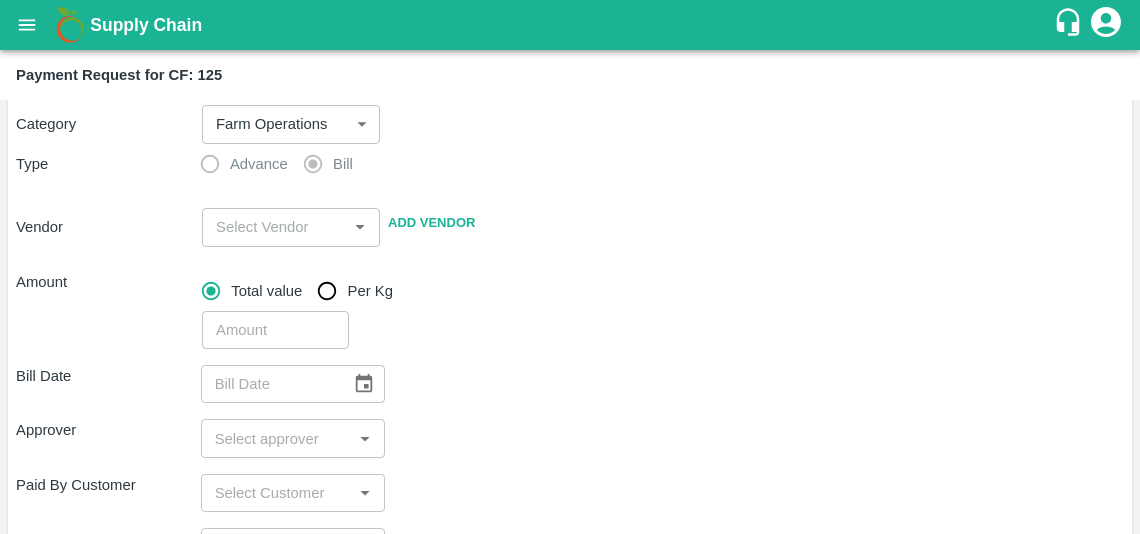 scroll, scrollTop: 119, scrollLeft: 0, axis: vertical 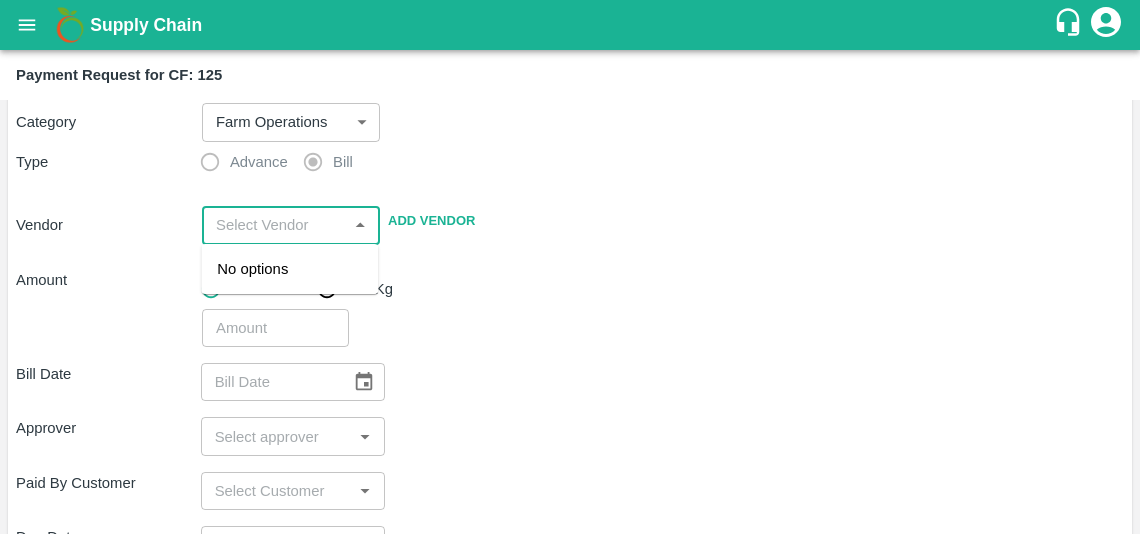 click at bounding box center (274, 225) 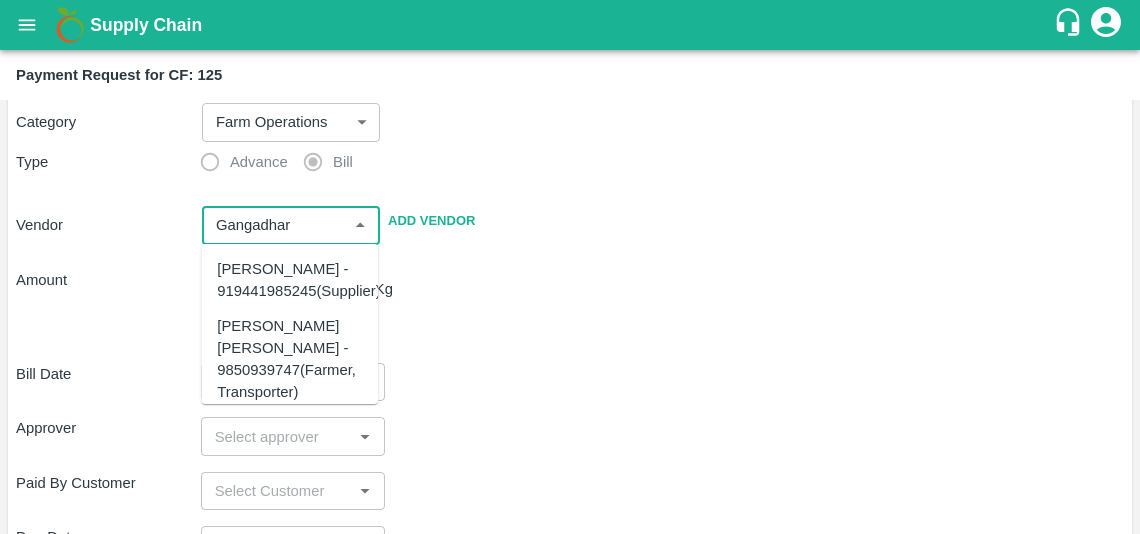 type on "Gangadhar" 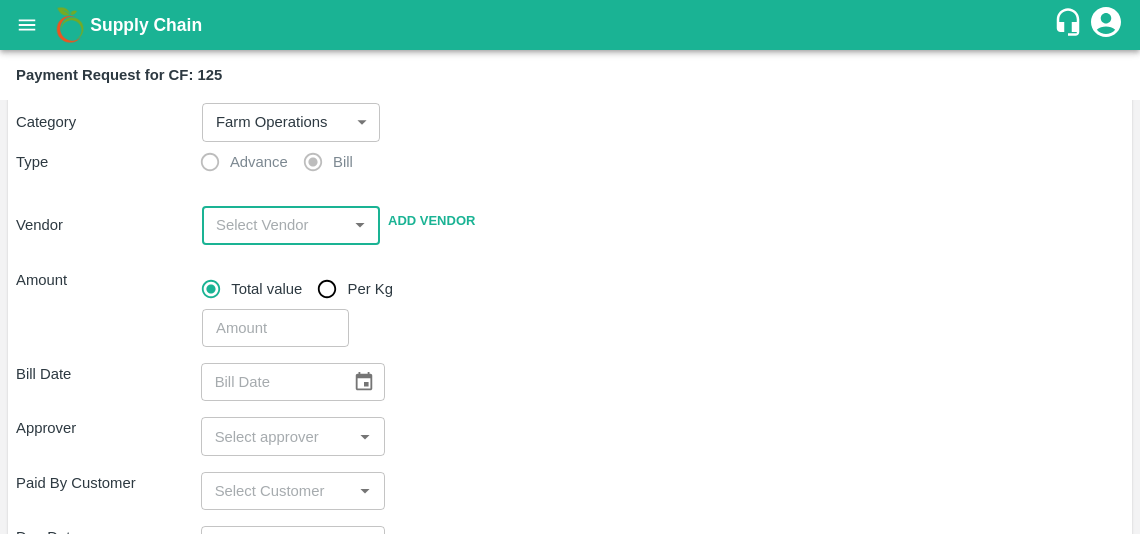 paste on "Gangadhar" 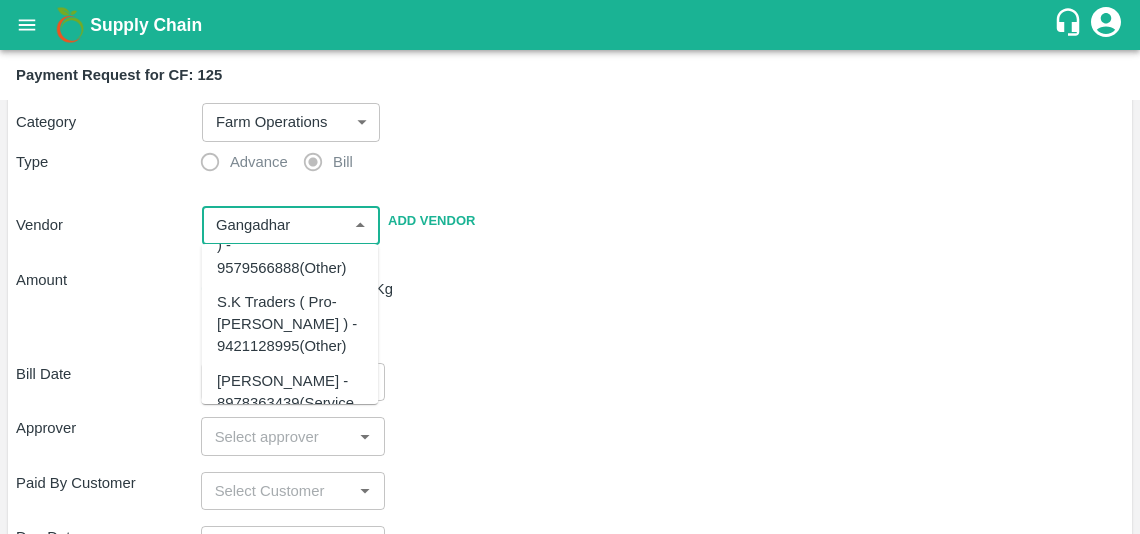 scroll, scrollTop: 541, scrollLeft: 0, axis: vertical 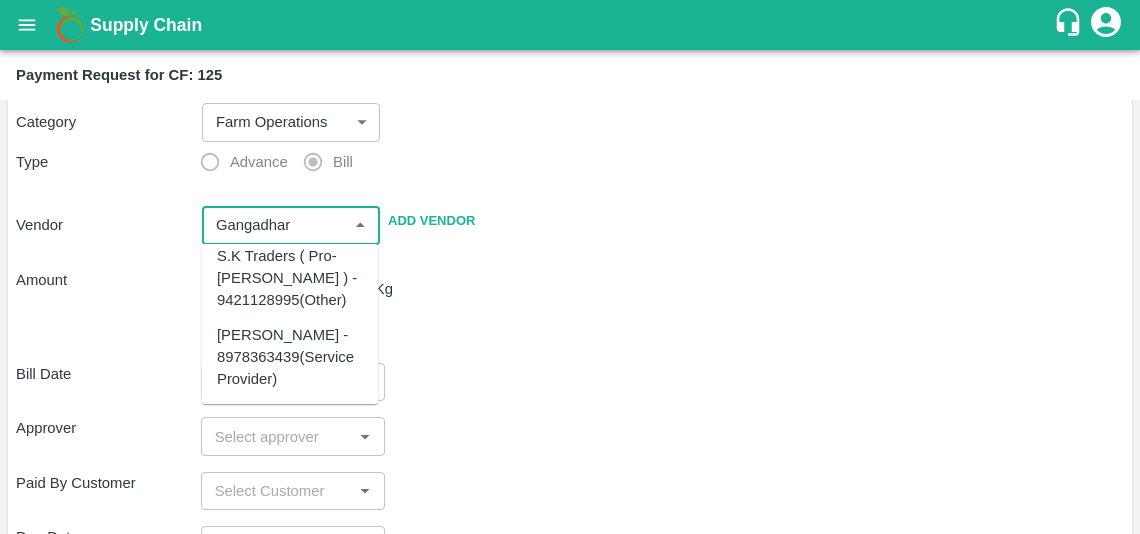click on "[PERSON_NAME] - 8978363439(Service Provider)" at bounding box center [289, 357] 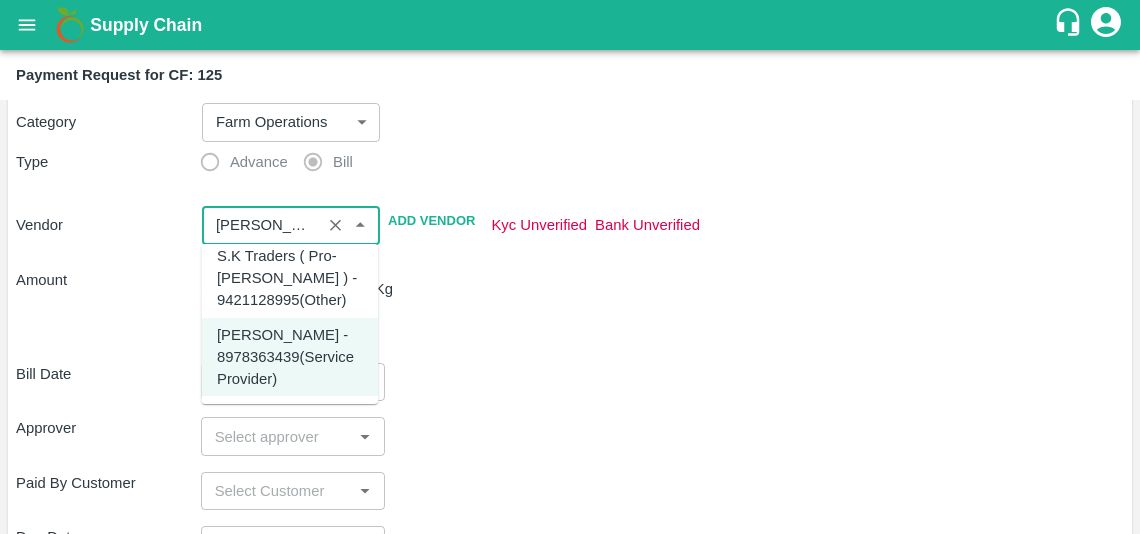 type on "[PERSON_NAME] - 8978363439(Service Provider)" 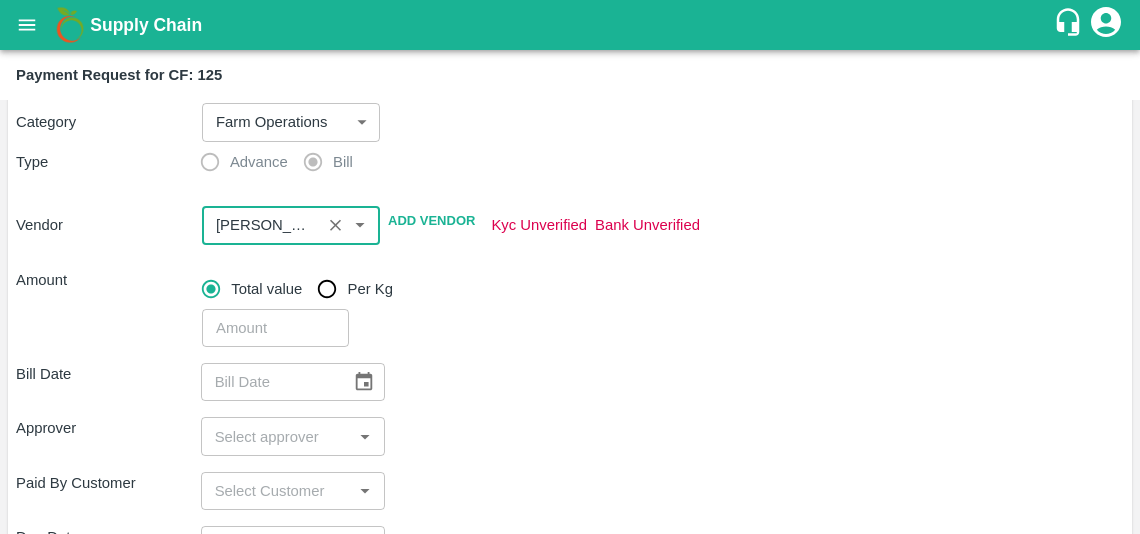 scroll, scrollTop: 203, scrollLeft: 0, axis: vertical 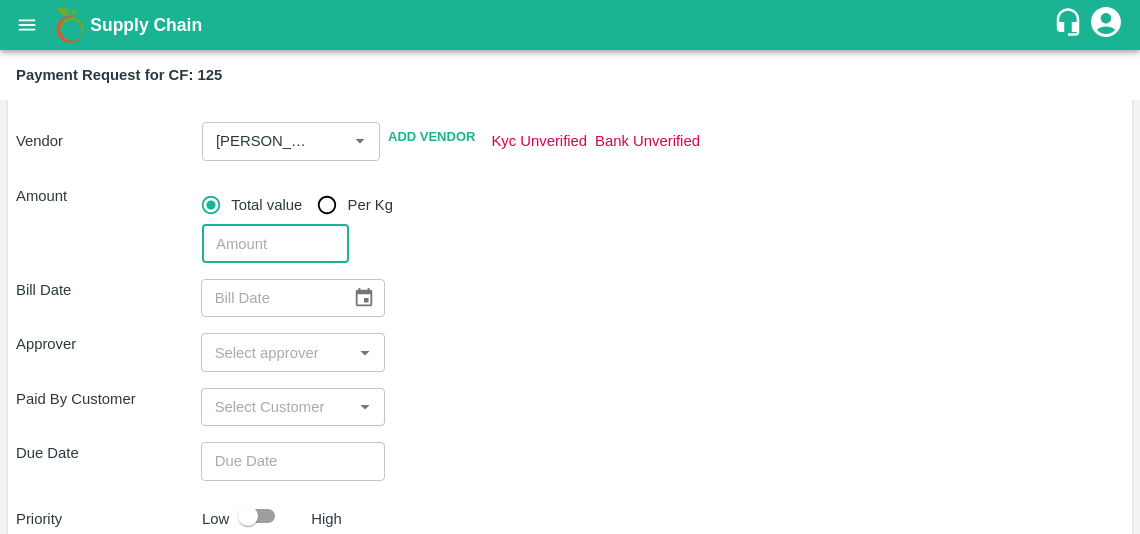 click at bounding box center [275, 244] 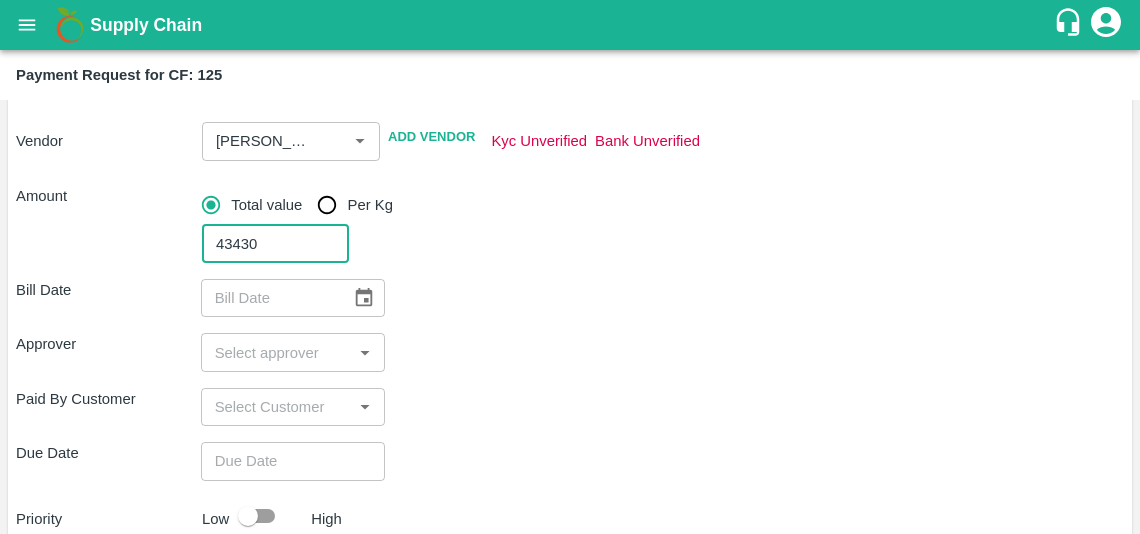type on "43430" 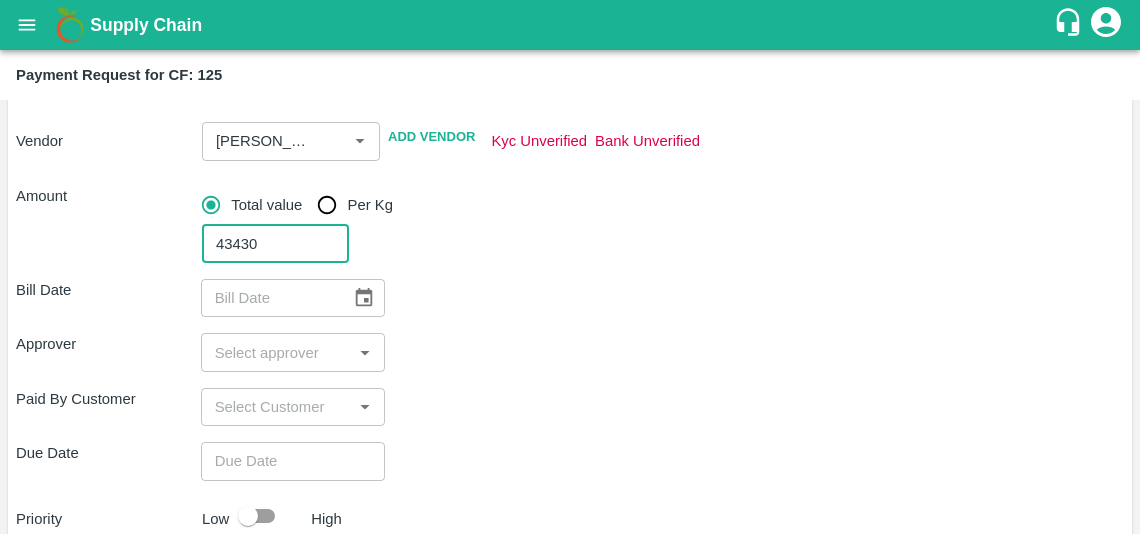 click 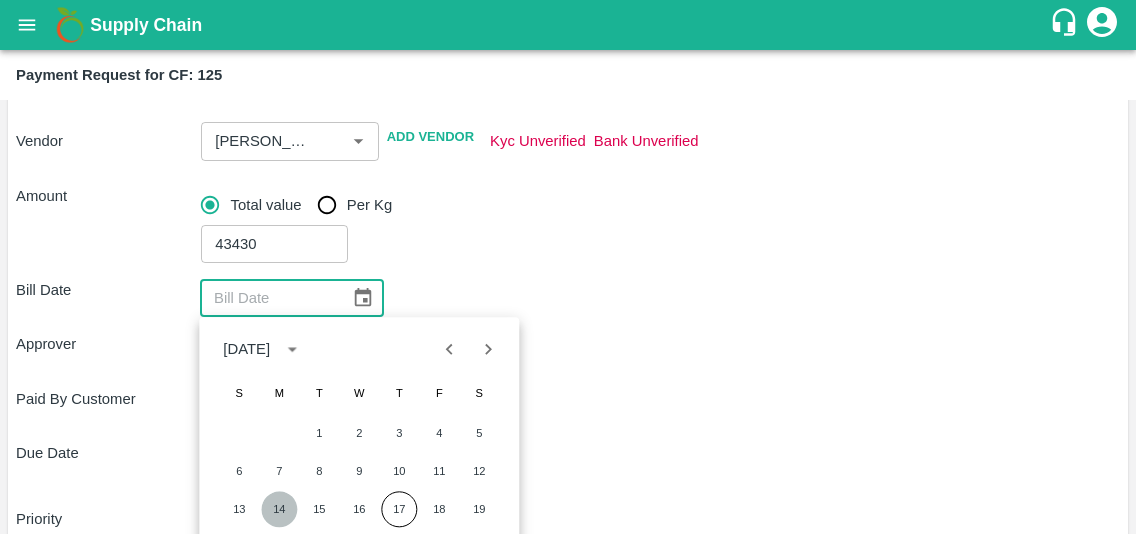 click on "14" at bounding box center (279, 509) 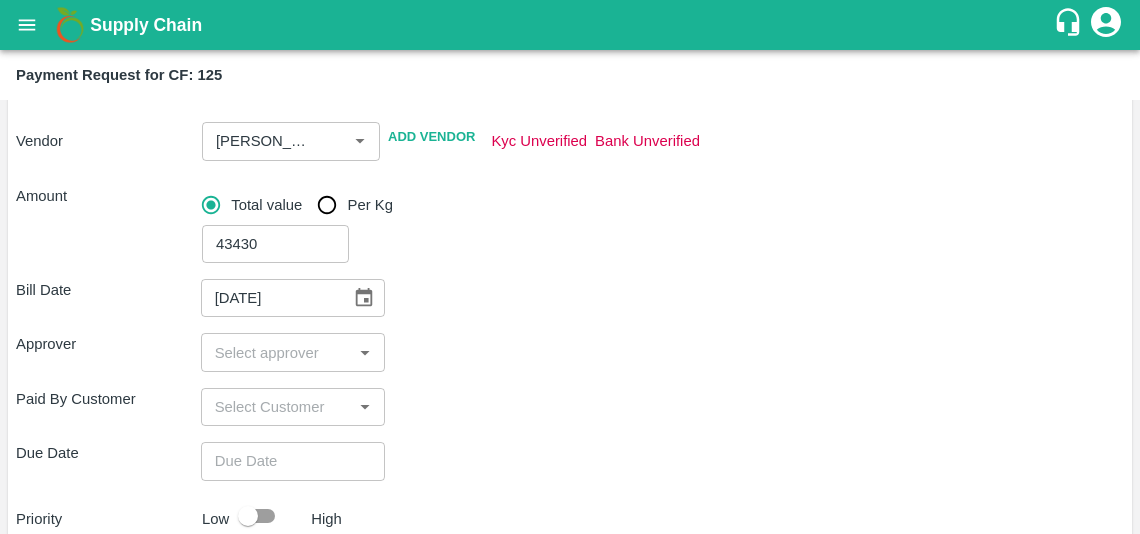 scroll, scrollTop: 291, scrollLeft: 0, axis: vertical 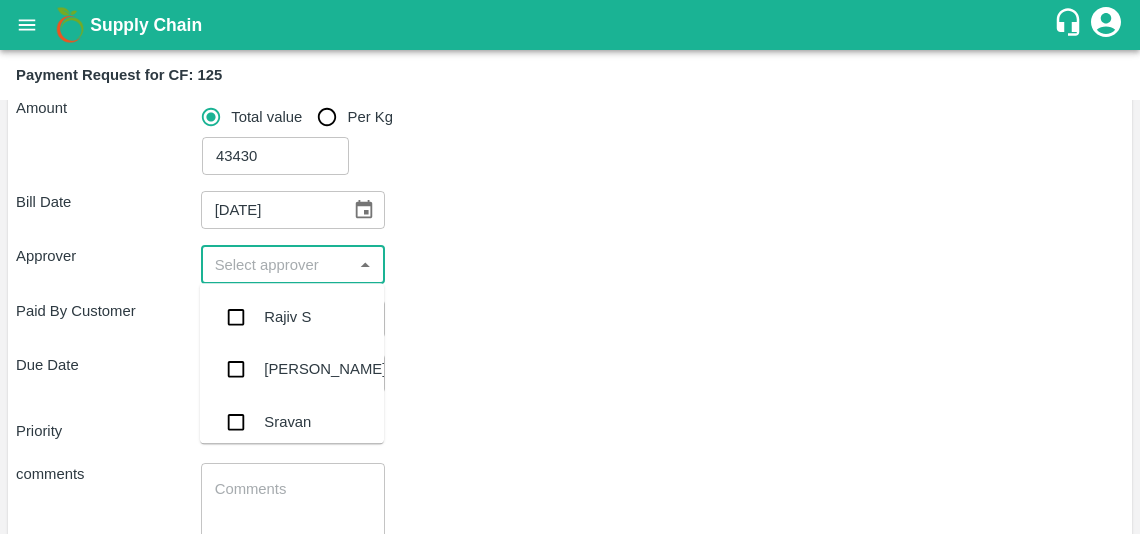 click at bounding box center [277, 264] 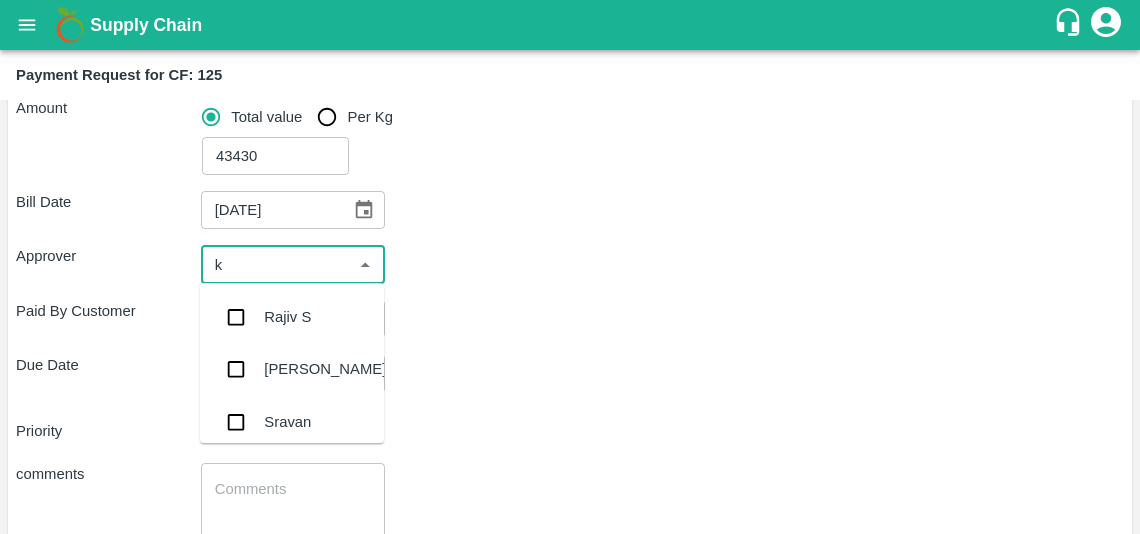 type on "ki" 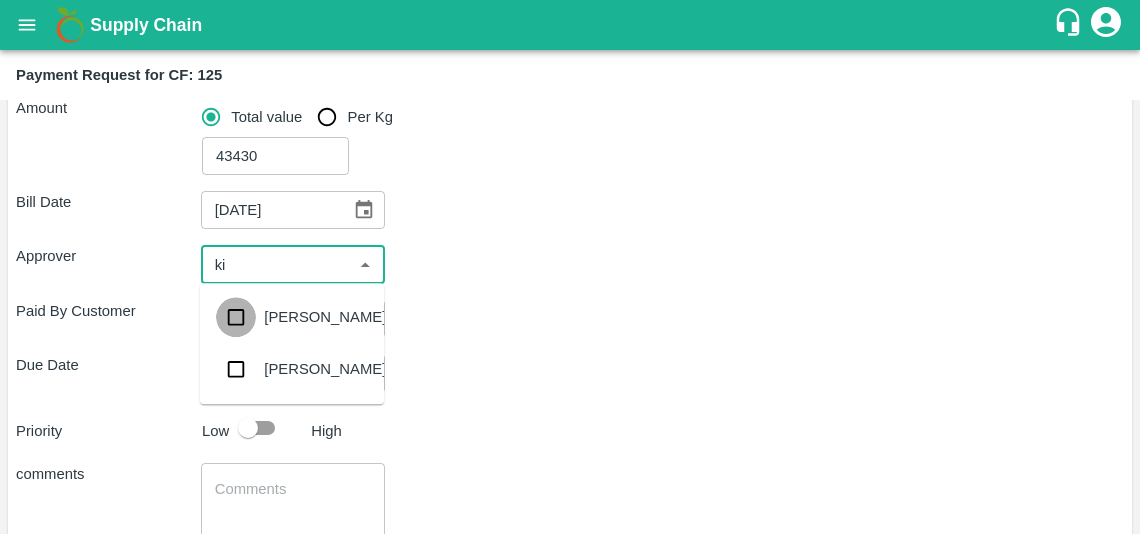 click at bounding box center (236, 317) 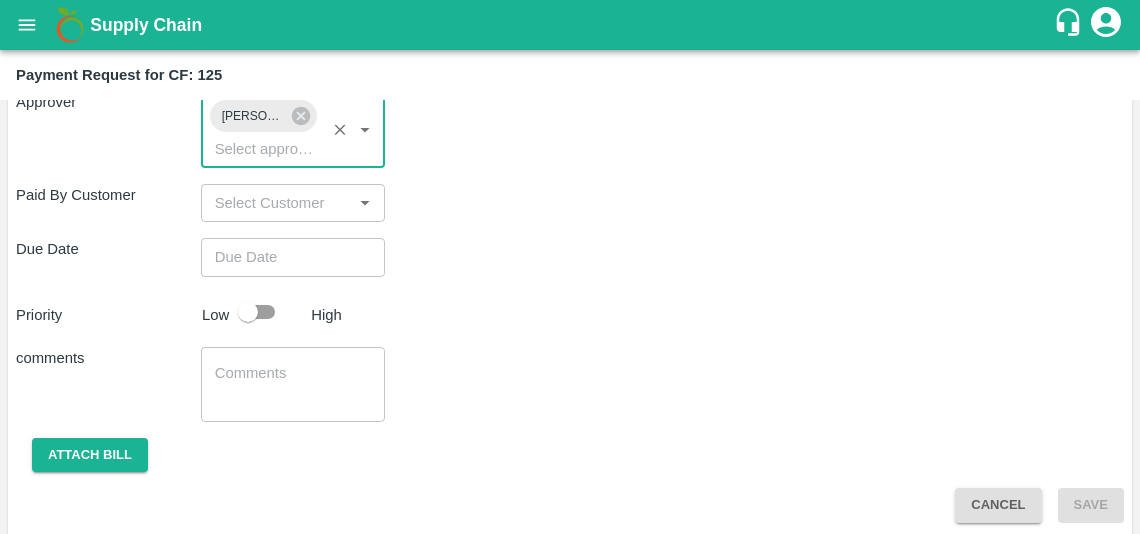 scroll, scrollTop: 475, scrollLeft: 0, axis: vertical 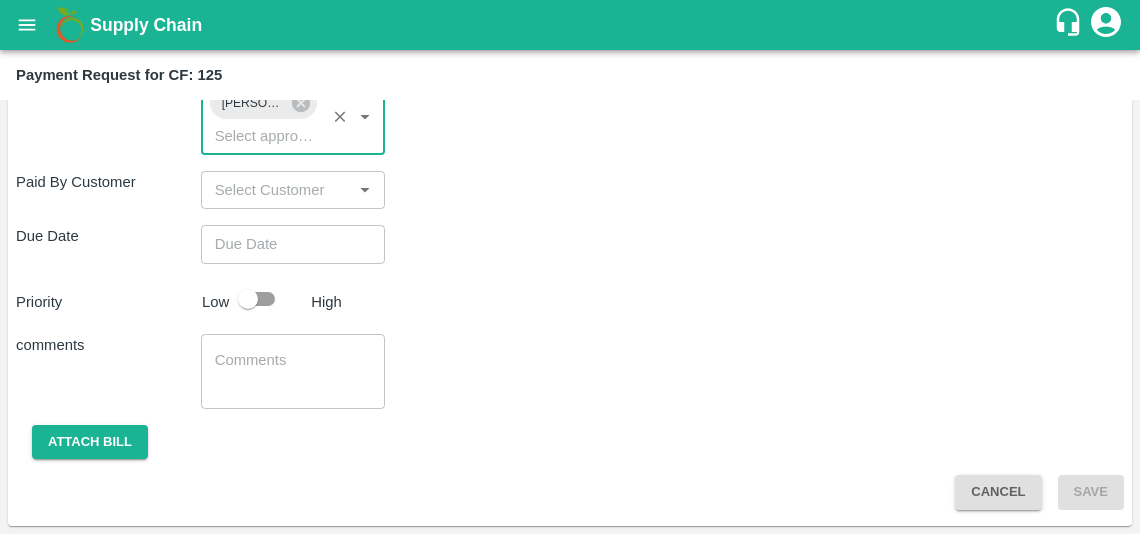 type on "DD/MM/YYYY hh:mm aa" 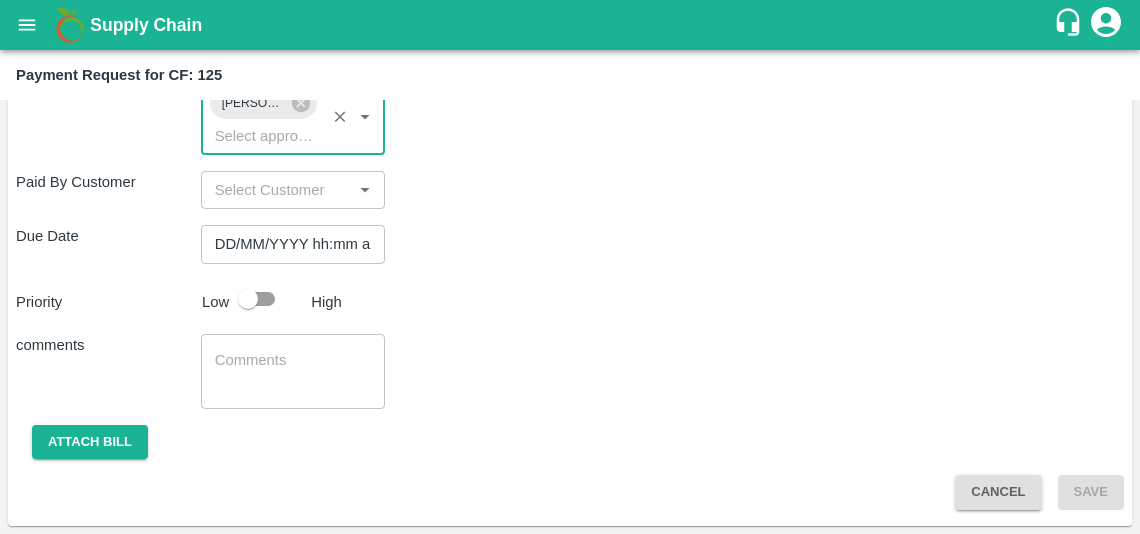 click on "DD/MM/YYYY hh:mm aa" at bounding box center [286, 244] 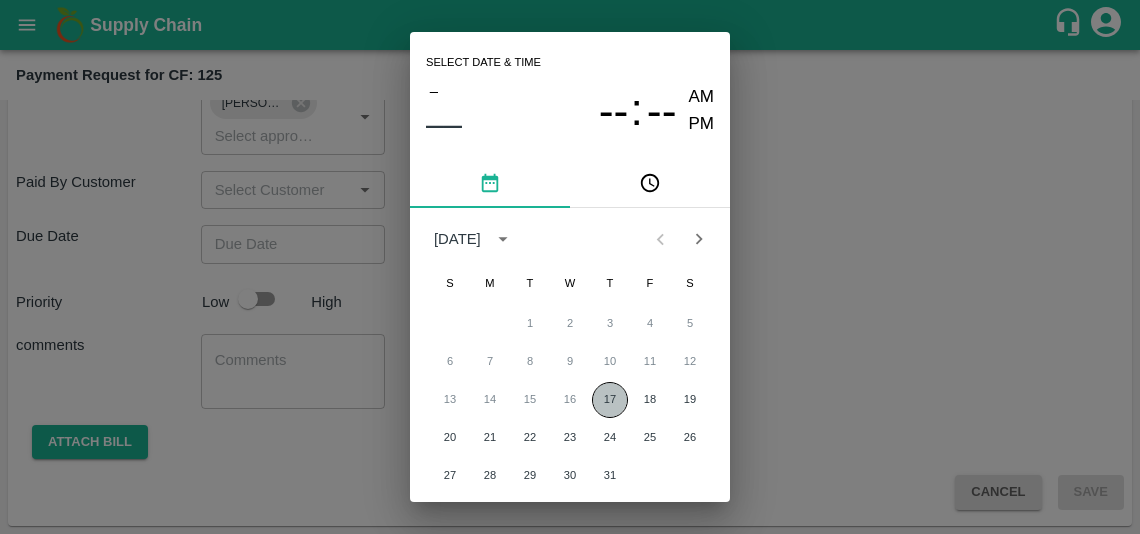 click on "17" at bounding box center [610, 400] 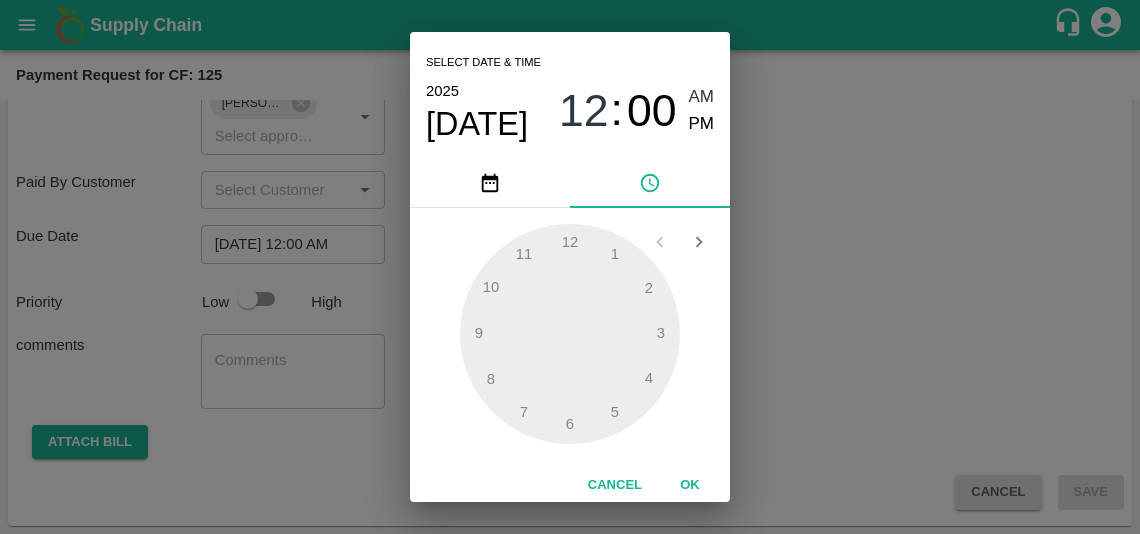 click on "Select date & time [DATE] 12 : 00 AM PM" at bounding box center [570, 96] 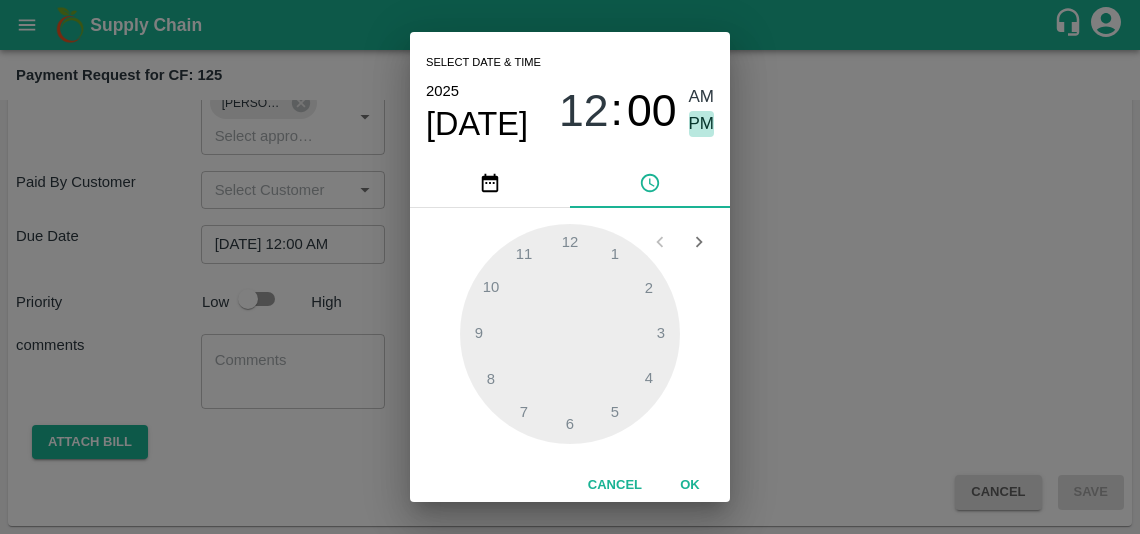 click on "PM" at bounding box center (702, 124) 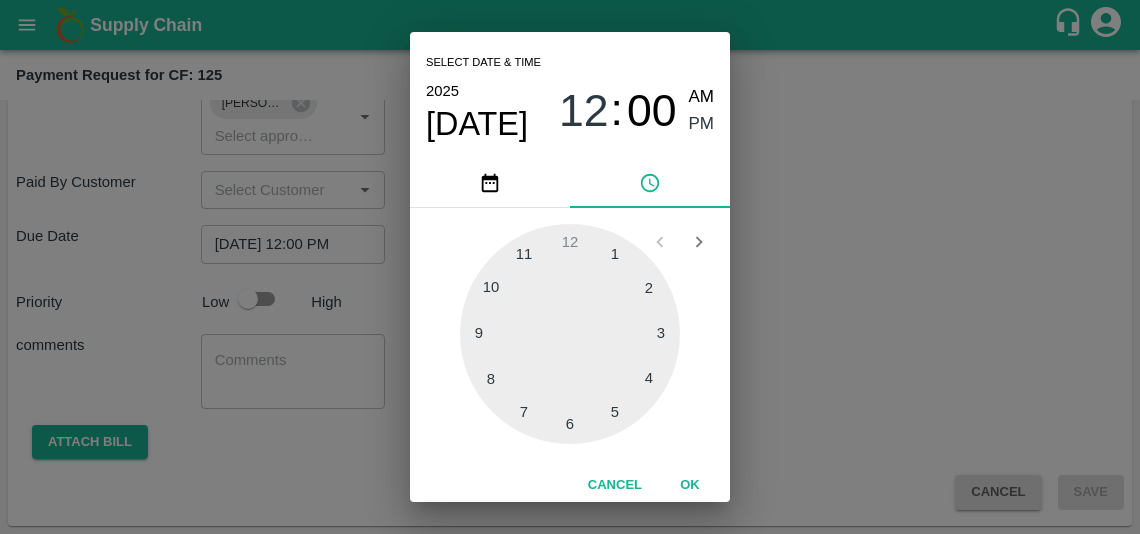 click at bounding box center [570, 334] 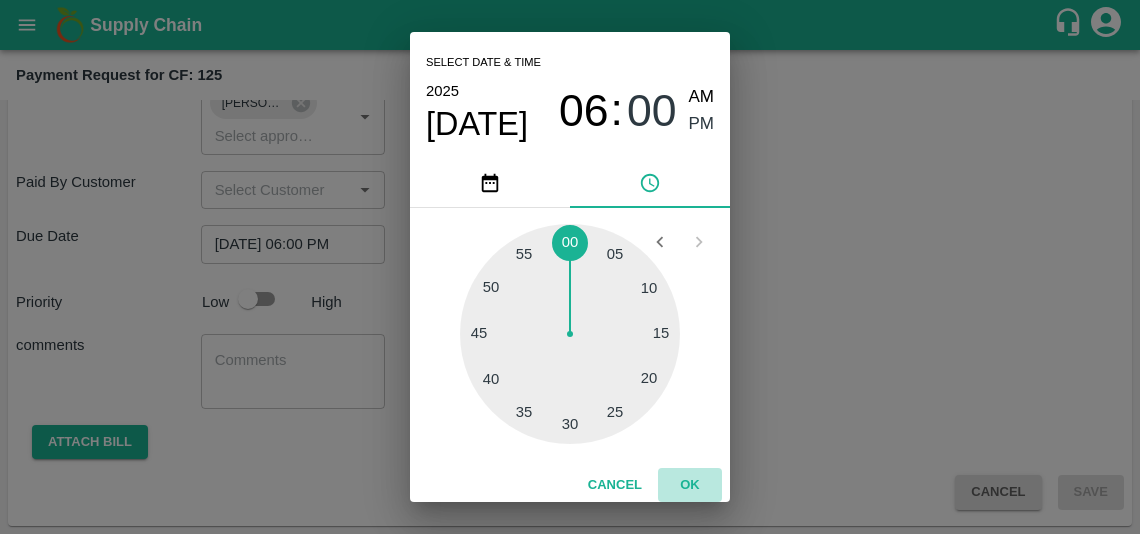 click on "OK" at bounding box center [690, 485] 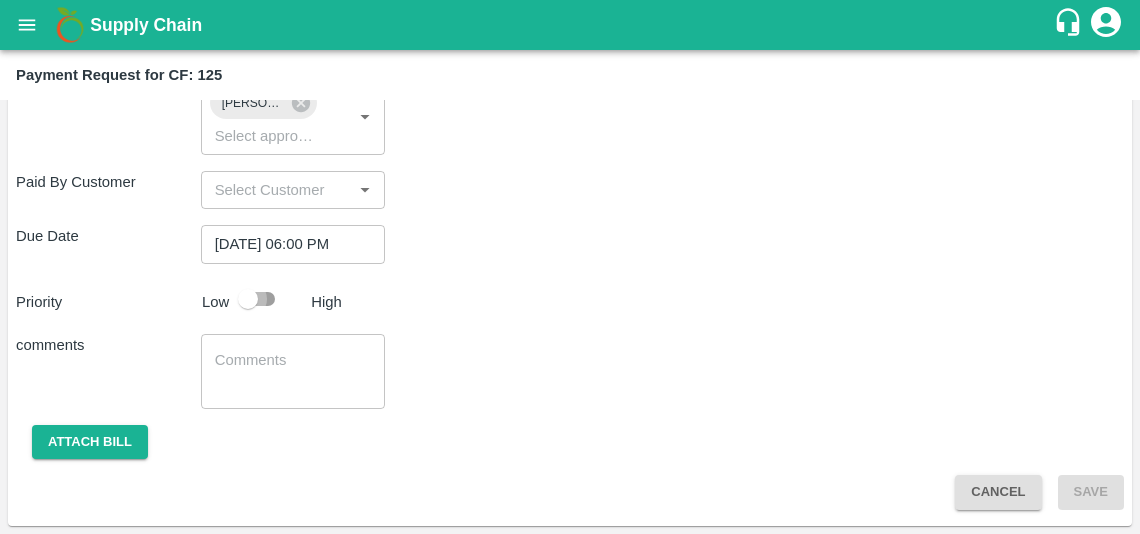 click at bounding box center (248, 299) 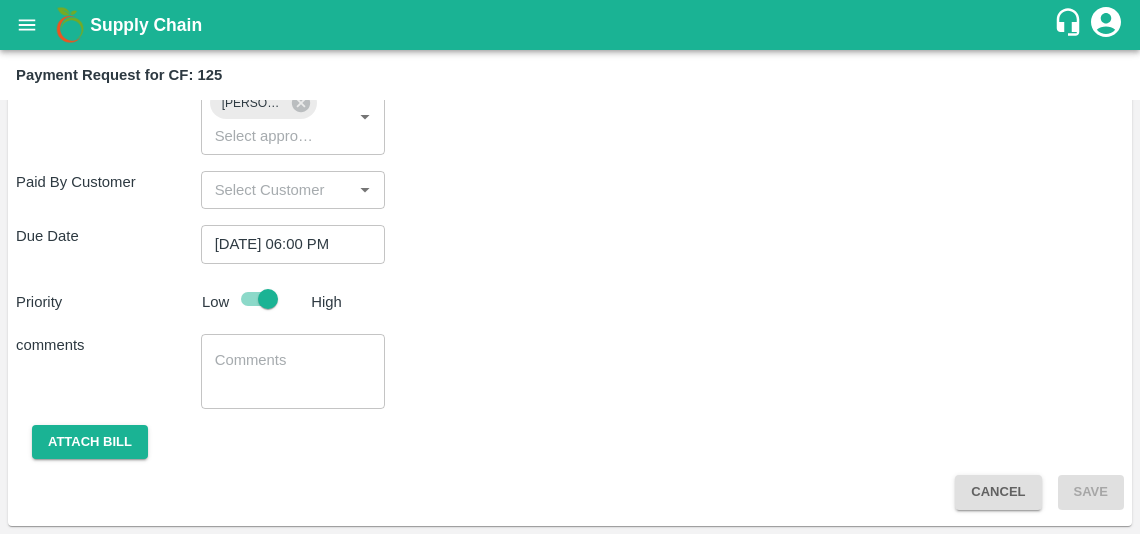 click at bounding box center (293, 371) 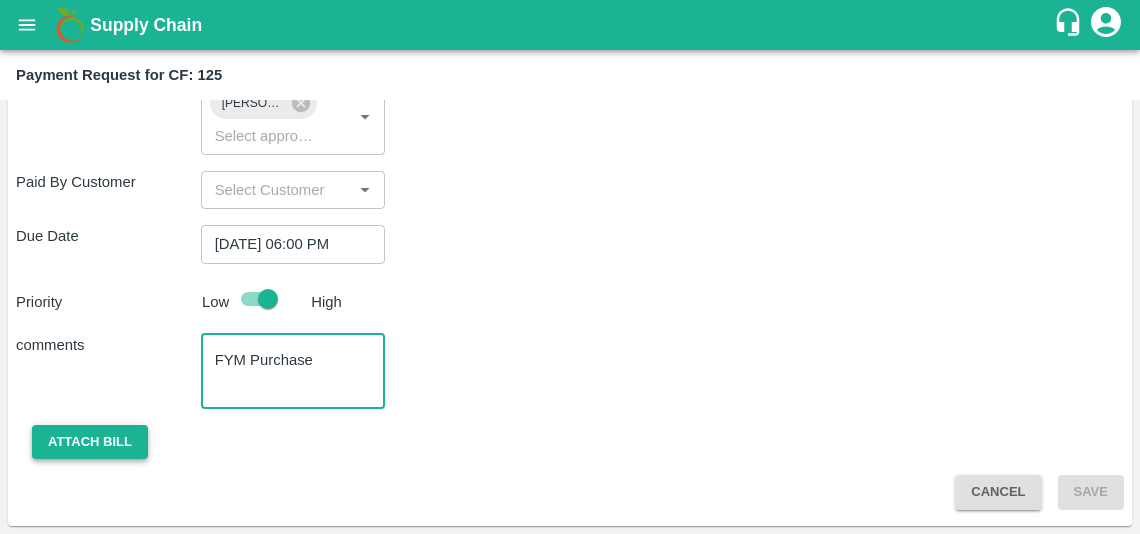 type on "FYM Purchase" 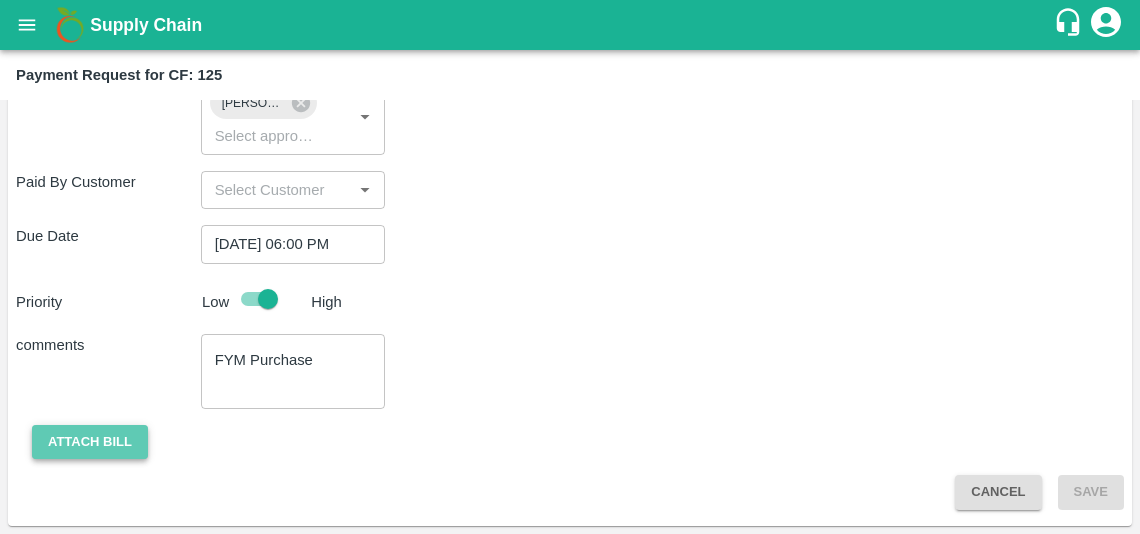 click on "Attach bill" at bounding box center [90, 442] 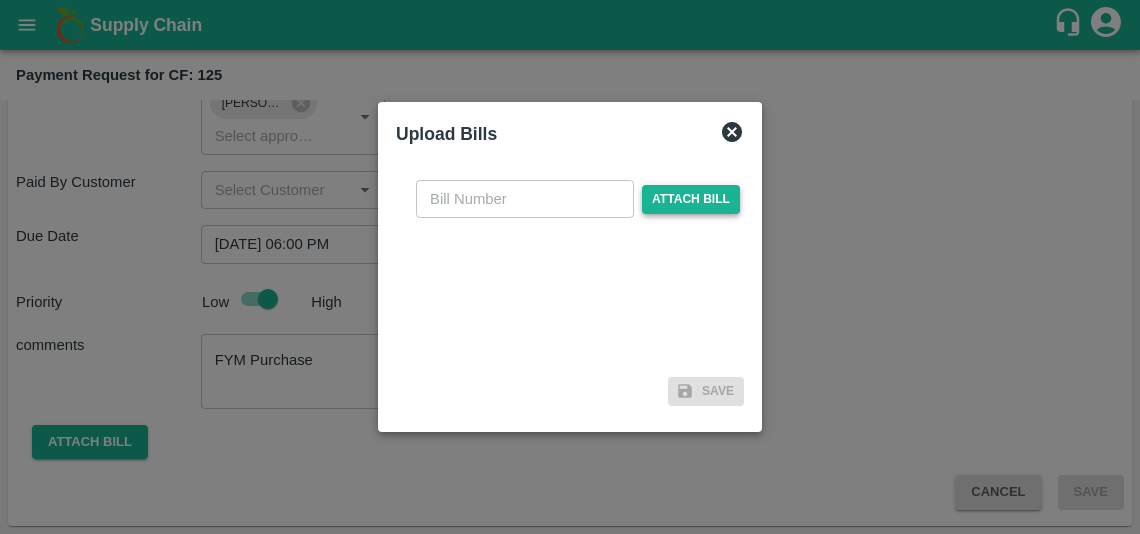 click on "Attach bill" at bounding box center [691, 199] 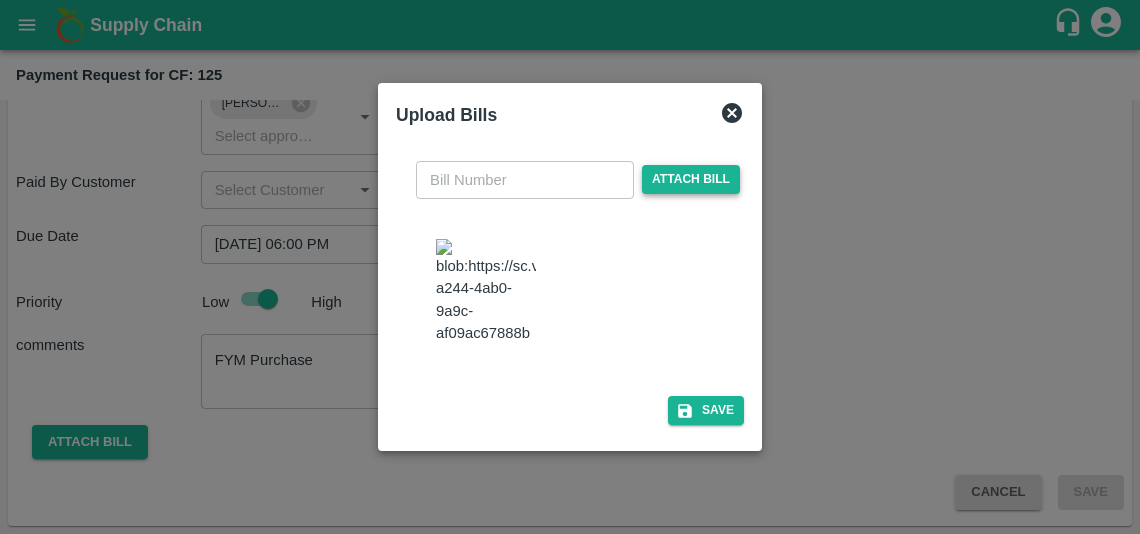 click at bounding box center (486, 291) 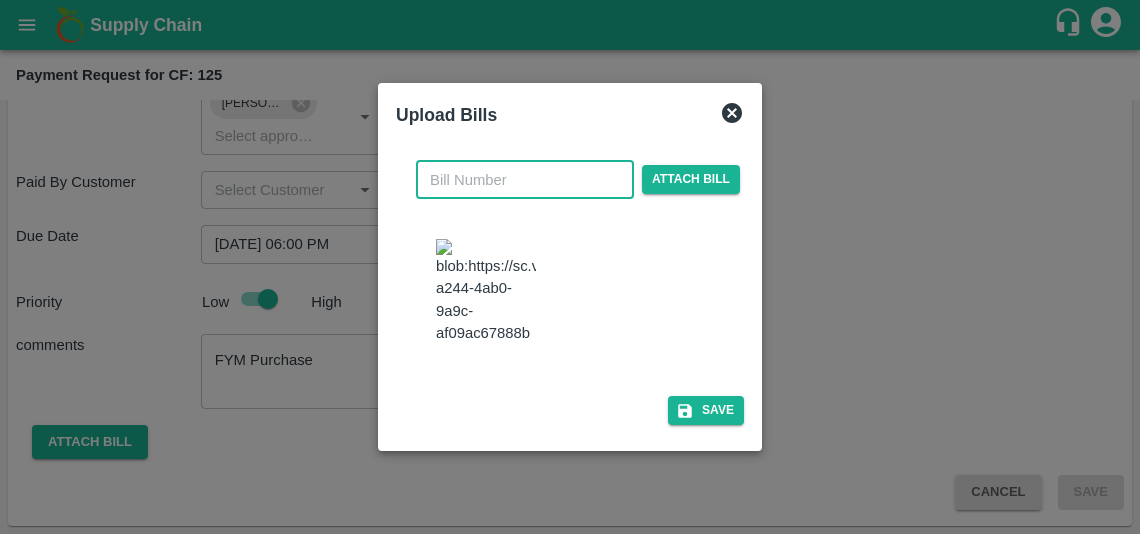 click at bounding box center (525, 180) 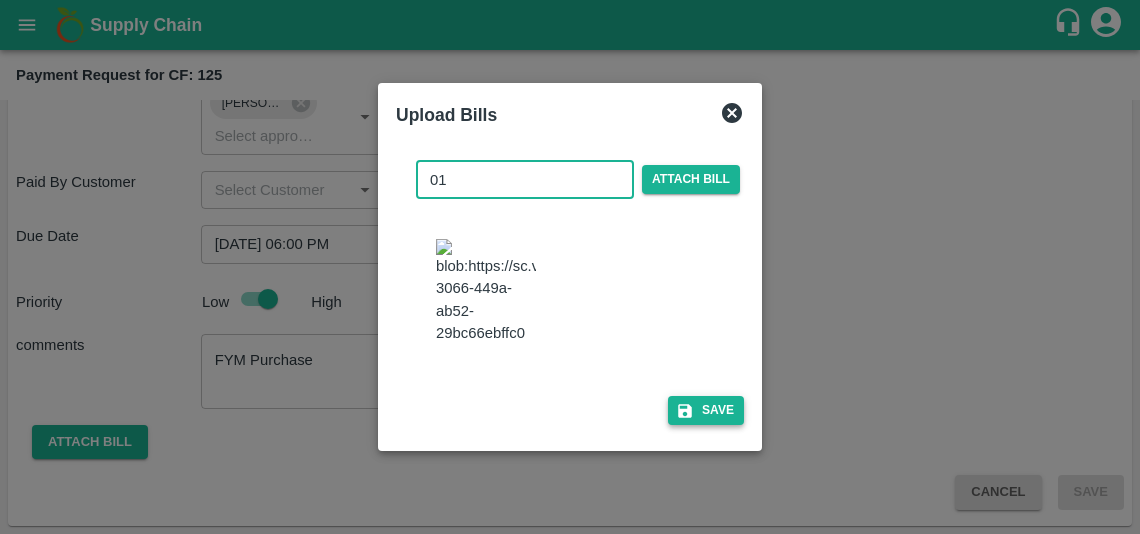 type on "01" 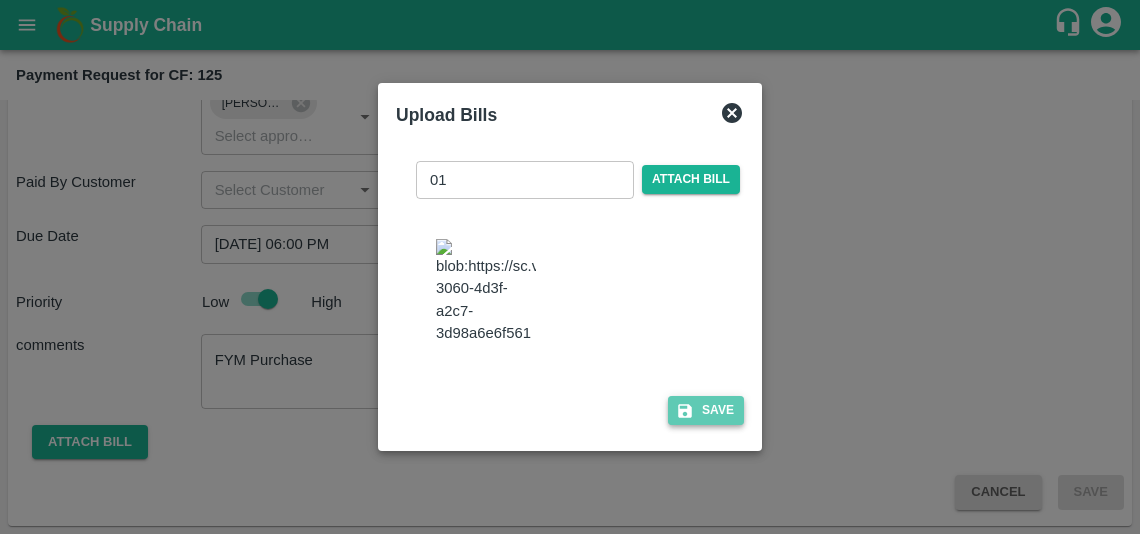 click on "Save" at bounding box center [706, 410] 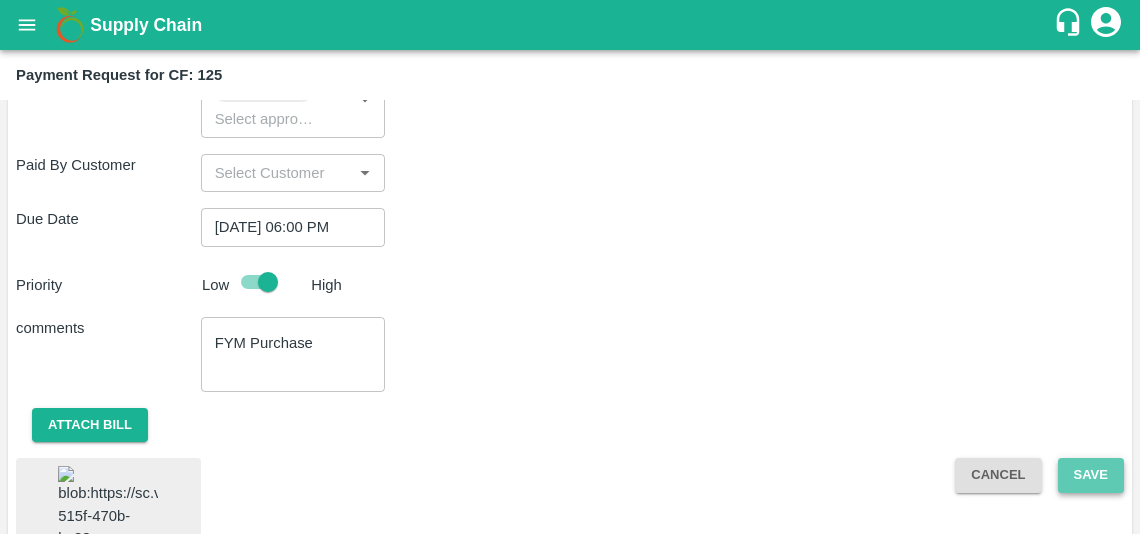 click on "Save" at bounding box center (1091, 475) 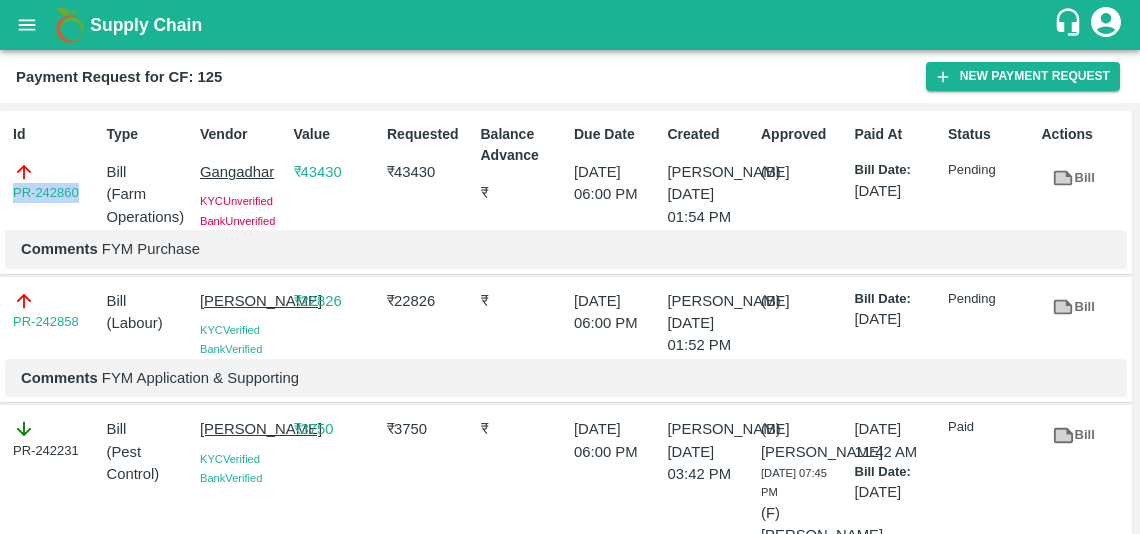 drag, startPoint x: 81, startPoint y: 196, endPoint x: 3, endPoint y: 189, distance: 78.31347 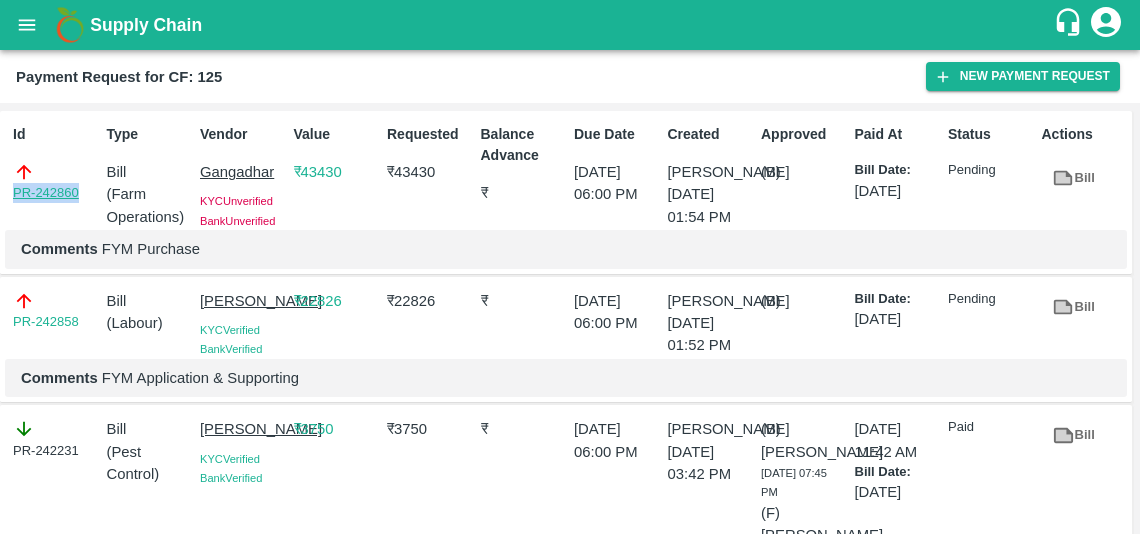 copy on "PR-242860" 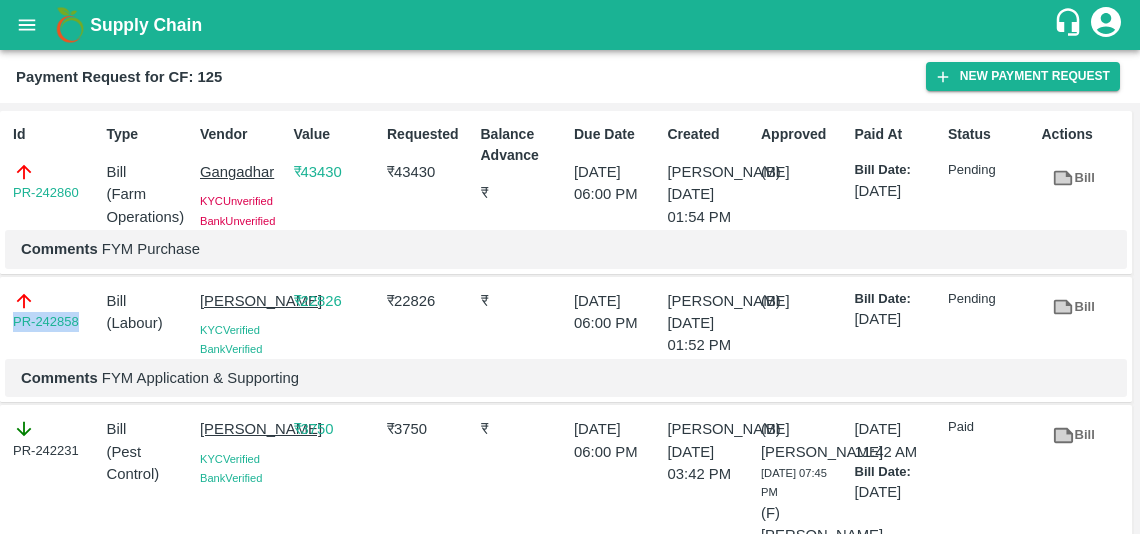 drag, startPoint x: 82, startPoint y: 341, endPoint x: -29, endPoint y: 338, distance: 111.040535 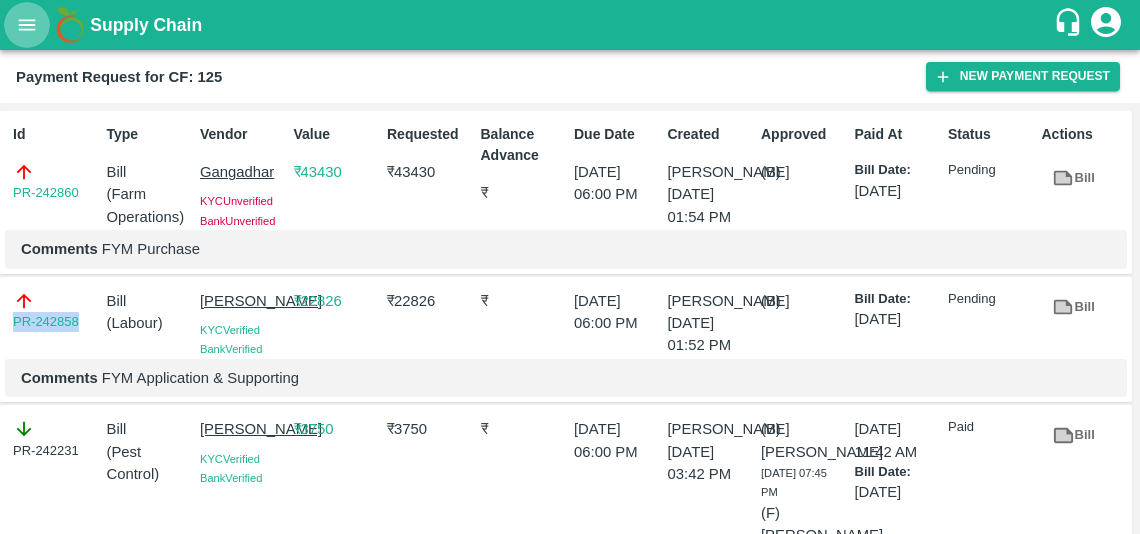 click 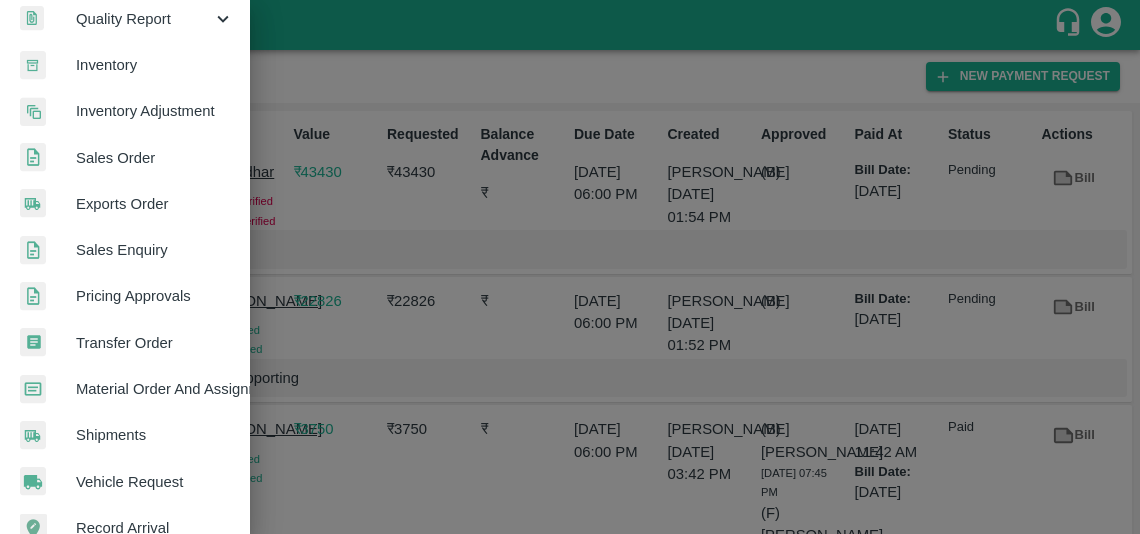 scroll, scrollTop: 605, scrollLeft: 0, axis: vertical 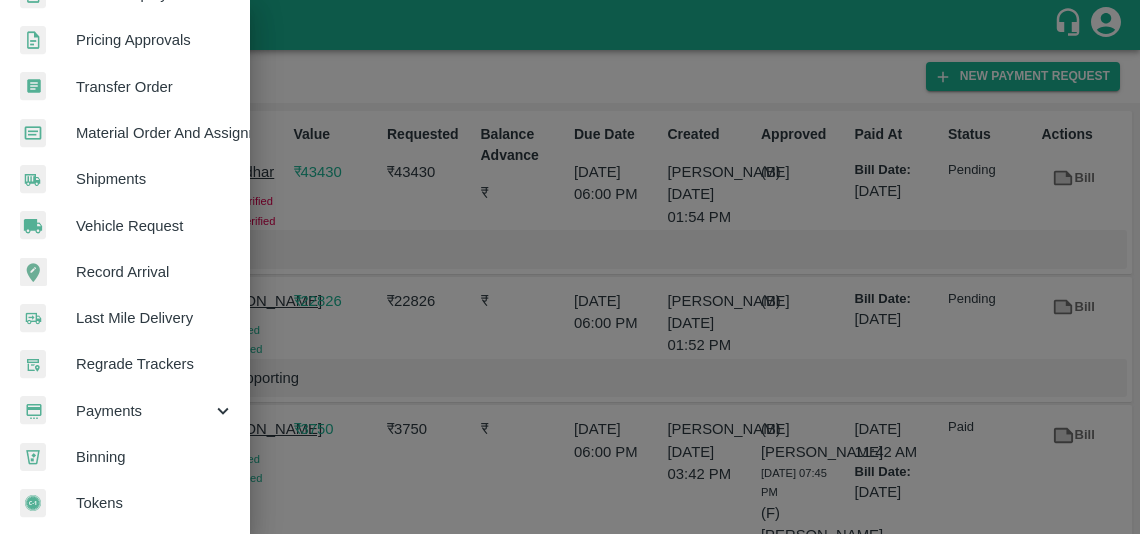 drag, startPoint x: 168, startPoint y: 401, endPoint x: 178, endPoint y: 394, distance: 12.206555 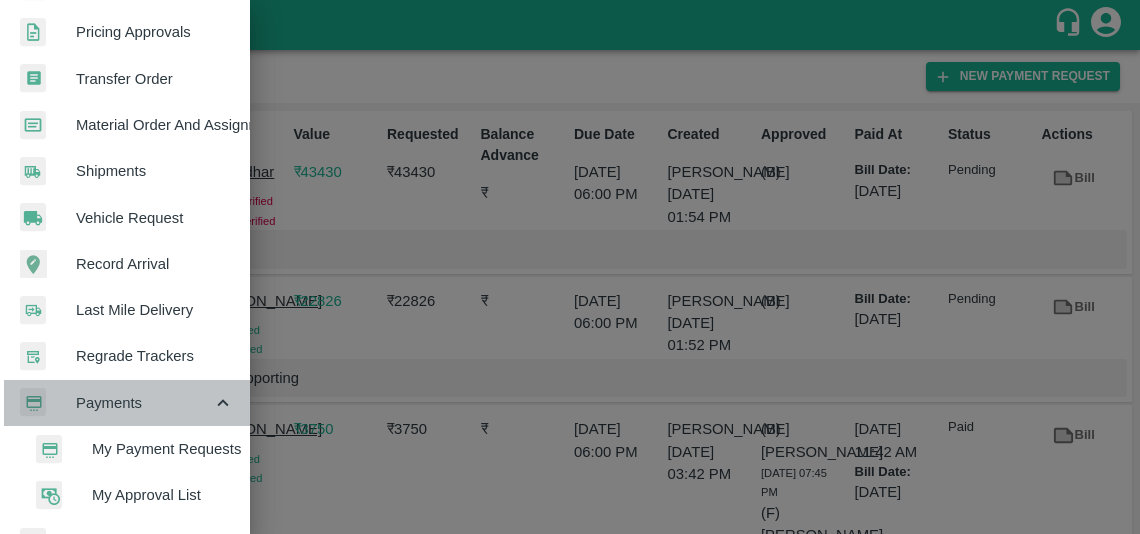 click on "Payments" at bounding box center (144, 403) 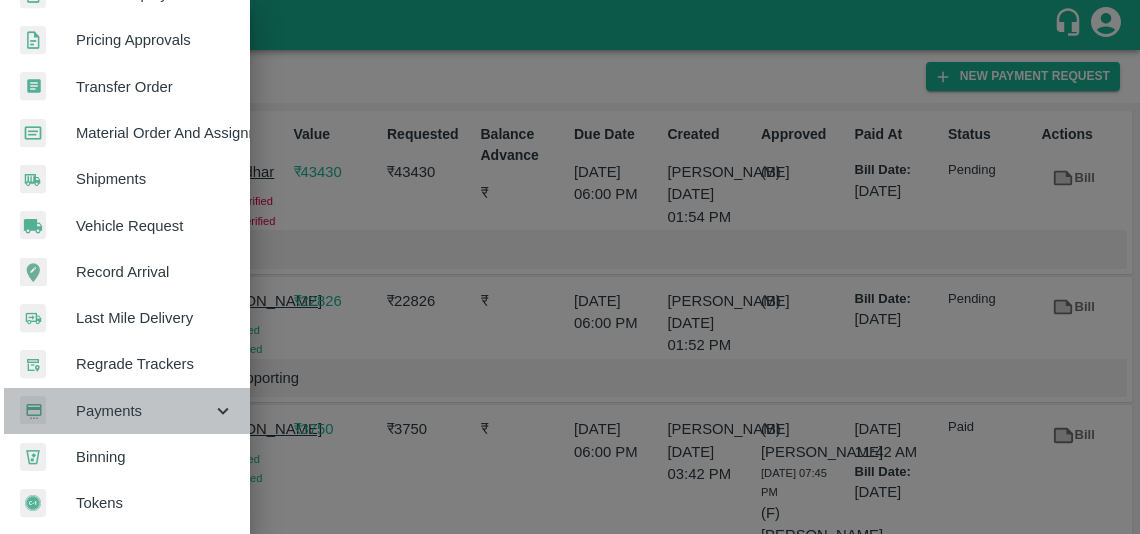 click on "Payments" at bounding box center [144, 411] 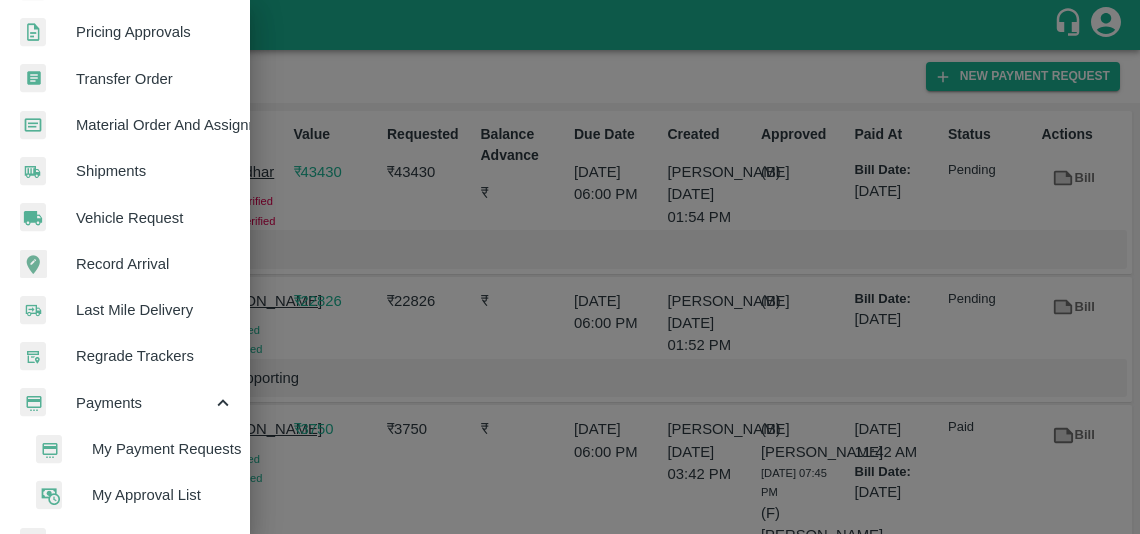 click on "My Payment Requests" at bounding box center [163, 449] 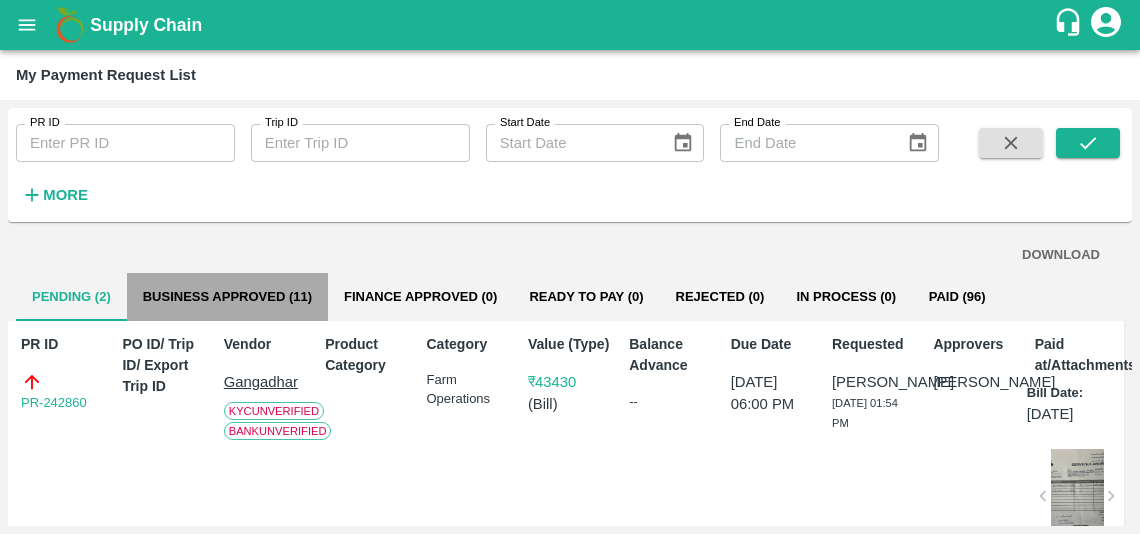 click on "Business Approved (11)" at bounding box center (227, 297) 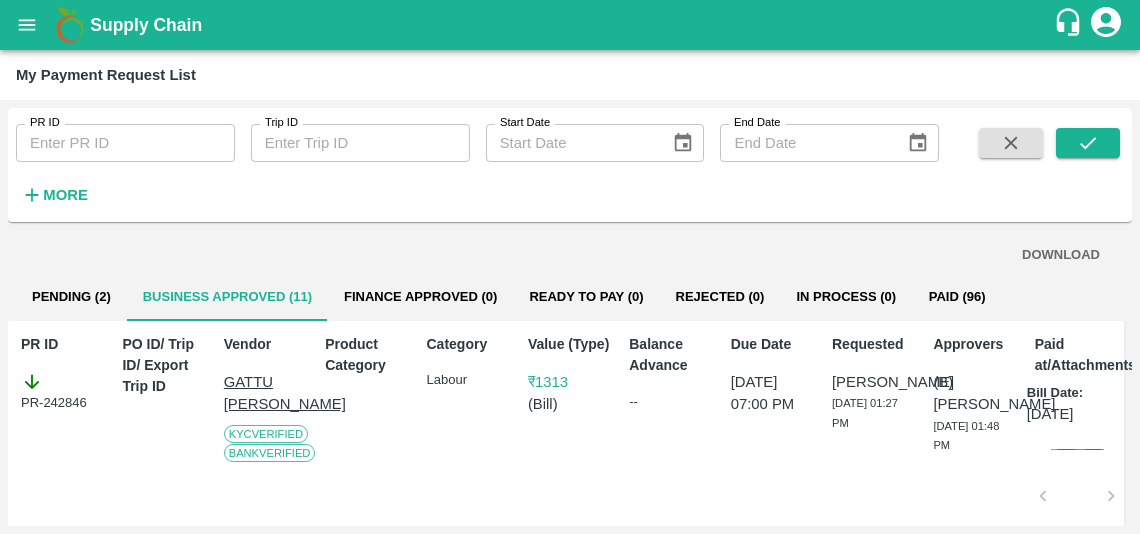 scroll, scrollTop: 1, scrollLeft: 0, axis: vertical 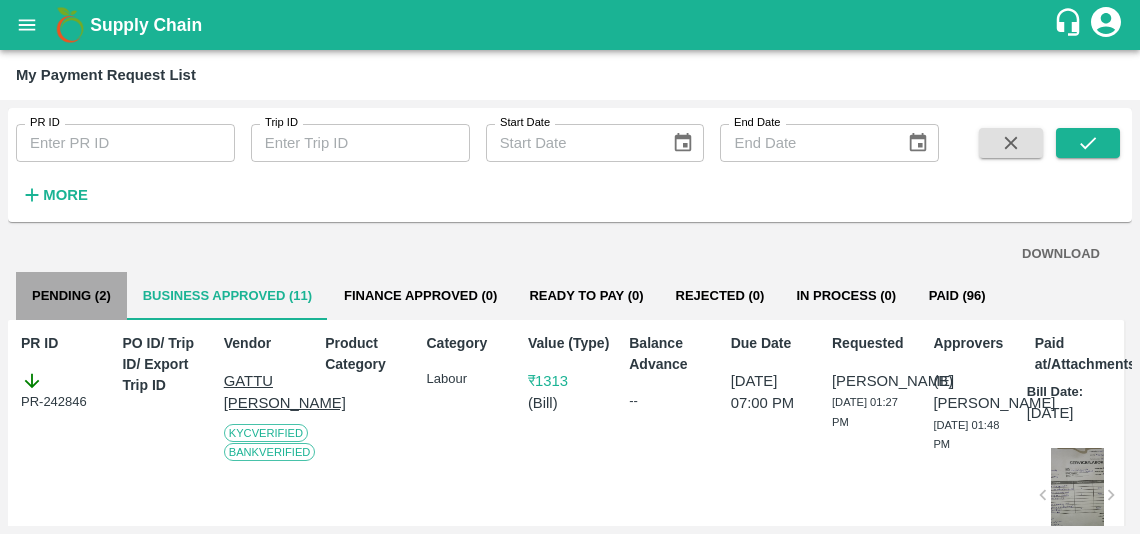 click on "Pending (2)" at bounding box center [71, 296] 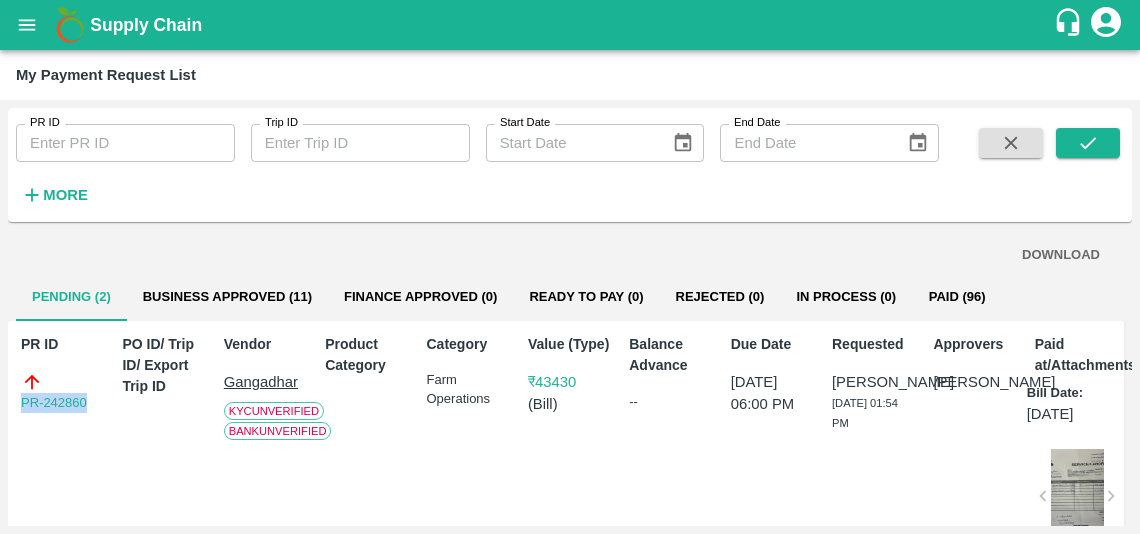 drag, startPoint x: 93, startPoint y: 408, endPoint x: 2, endPoint y: 408, distance: 91 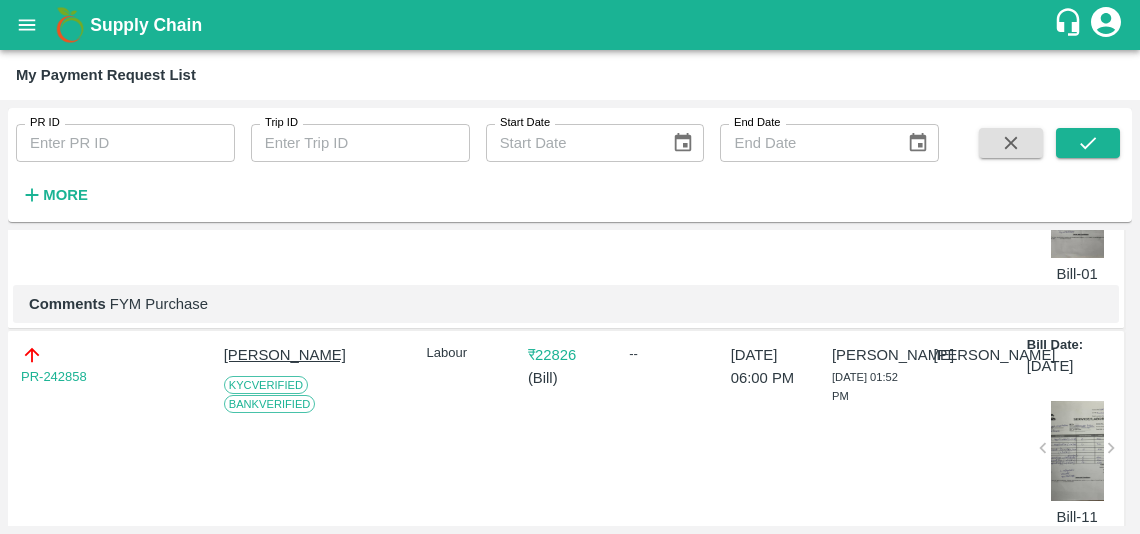 scroll, scrollTop: 298, scrollLeft: 0, axis: vertical 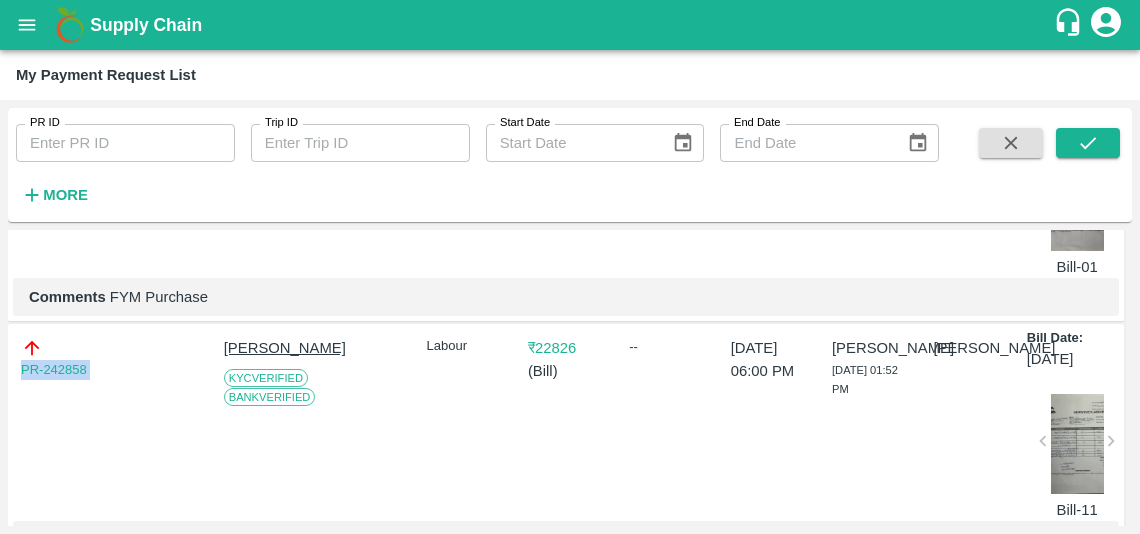 drag, startPoint x: 120, startPoint y: 375, endPoint x: -46, endPoint y: 383, distance: 166.19266 